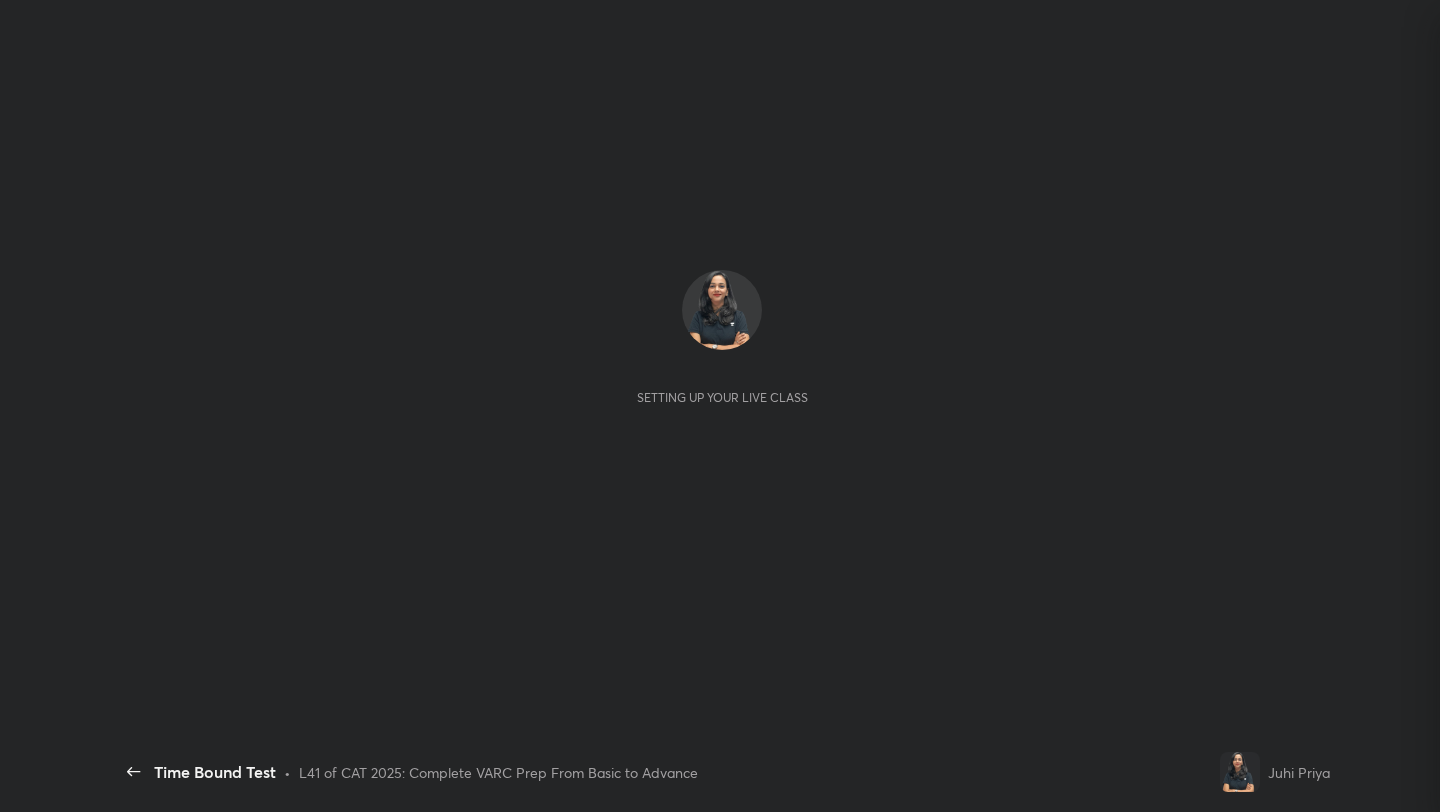 scroll, scrollTop: 0, scrollLeft: 0, axis: both 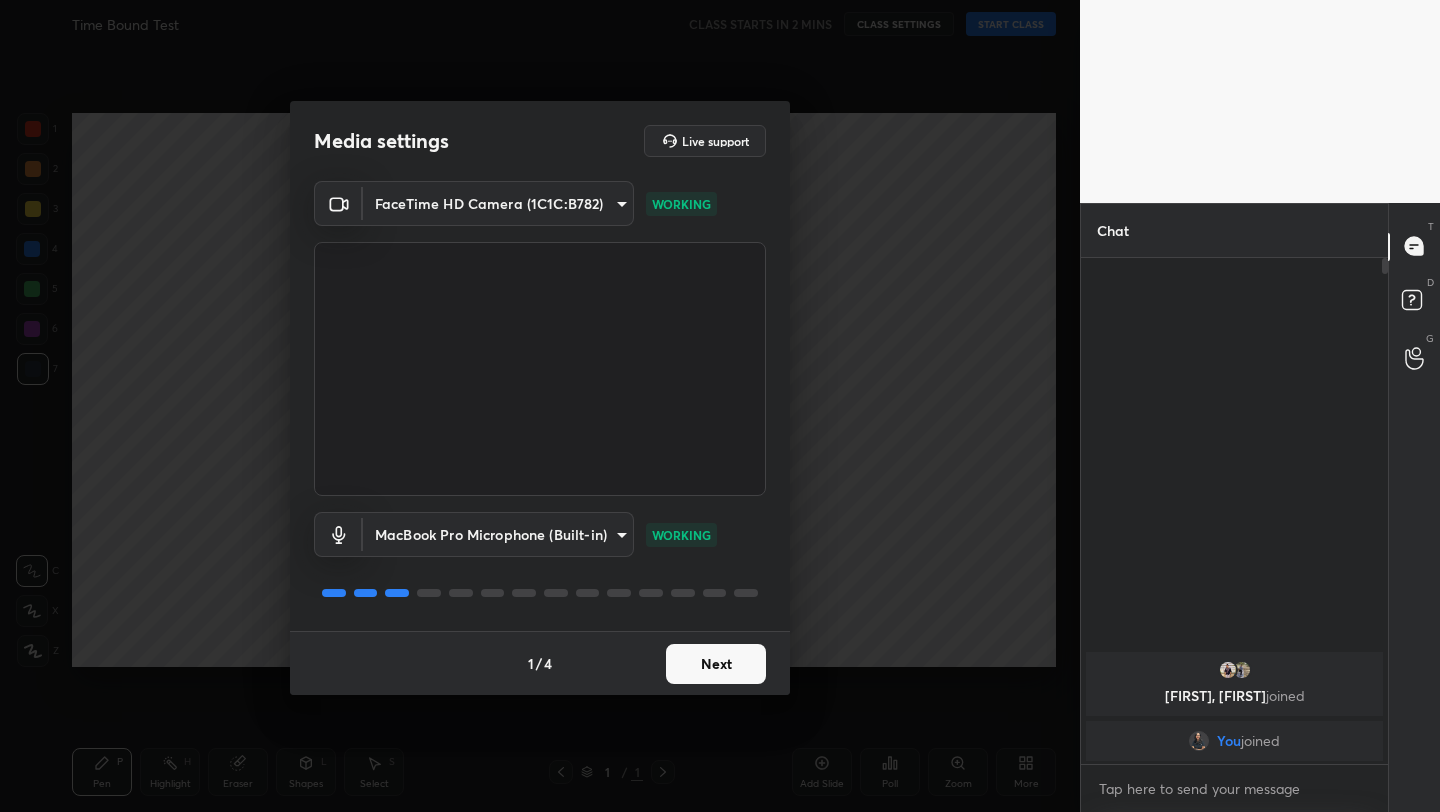 click on "Next" at bounding box center (716, 664) 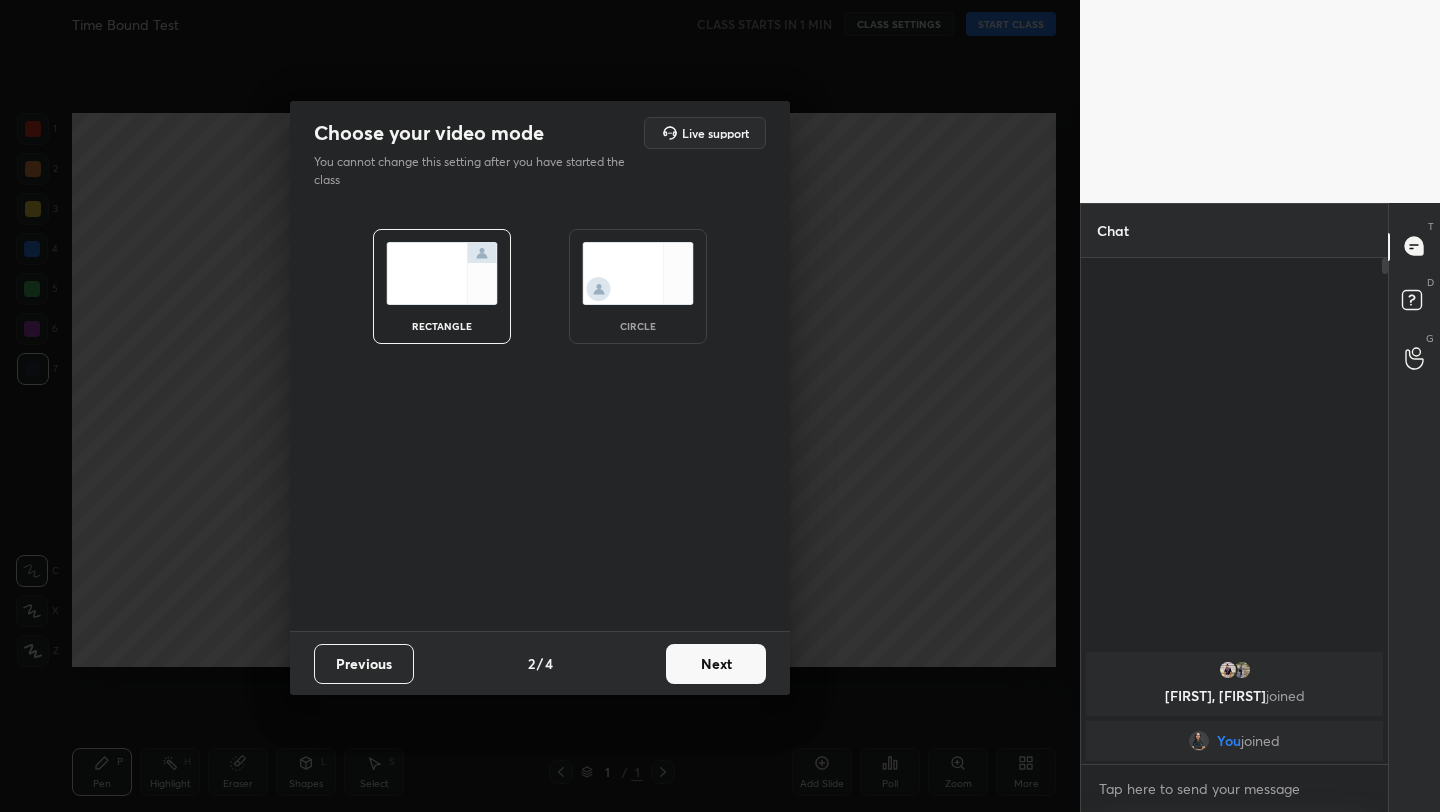 click on "Next" at bounding box center (716, 664) 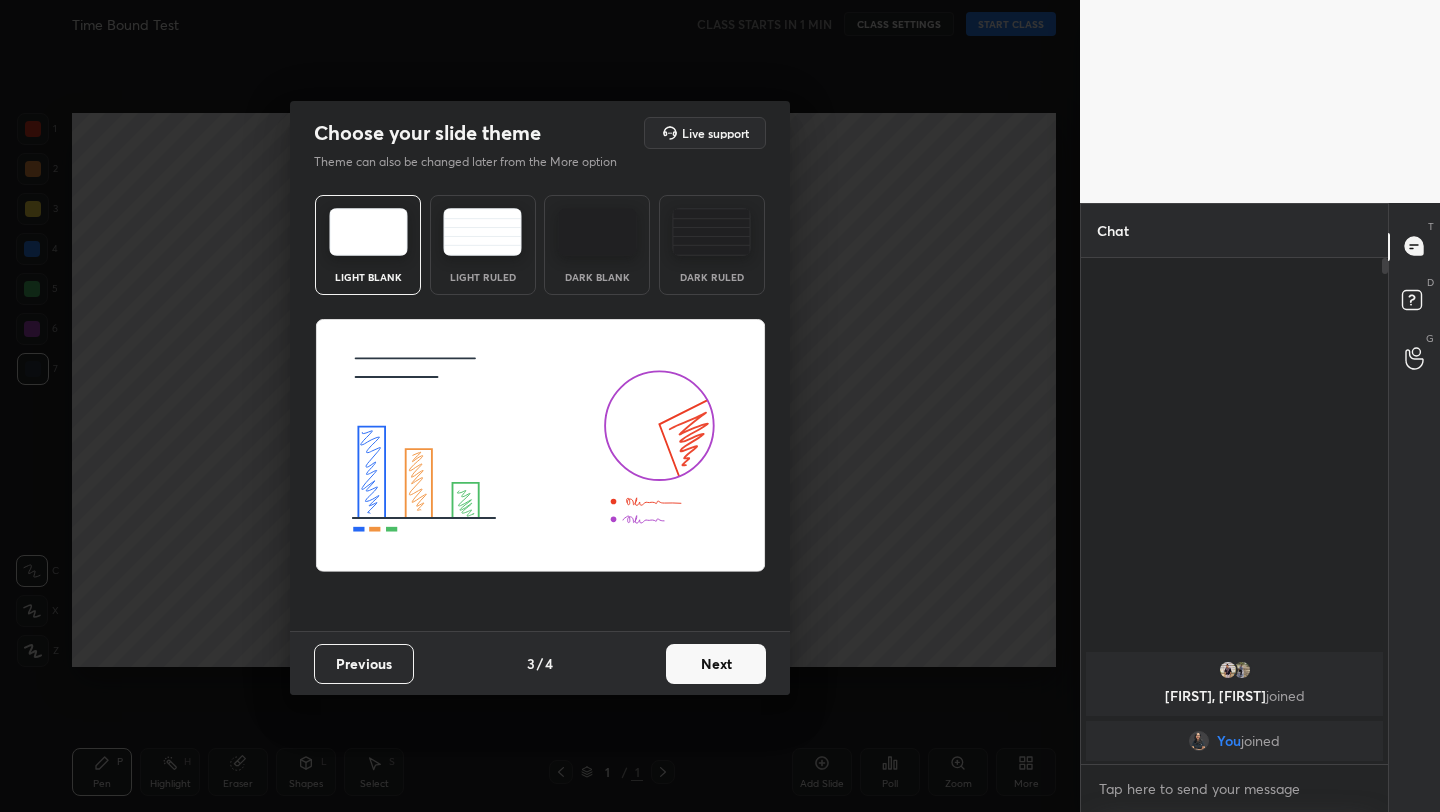 click on "Next" at bounding box center [716, 664] 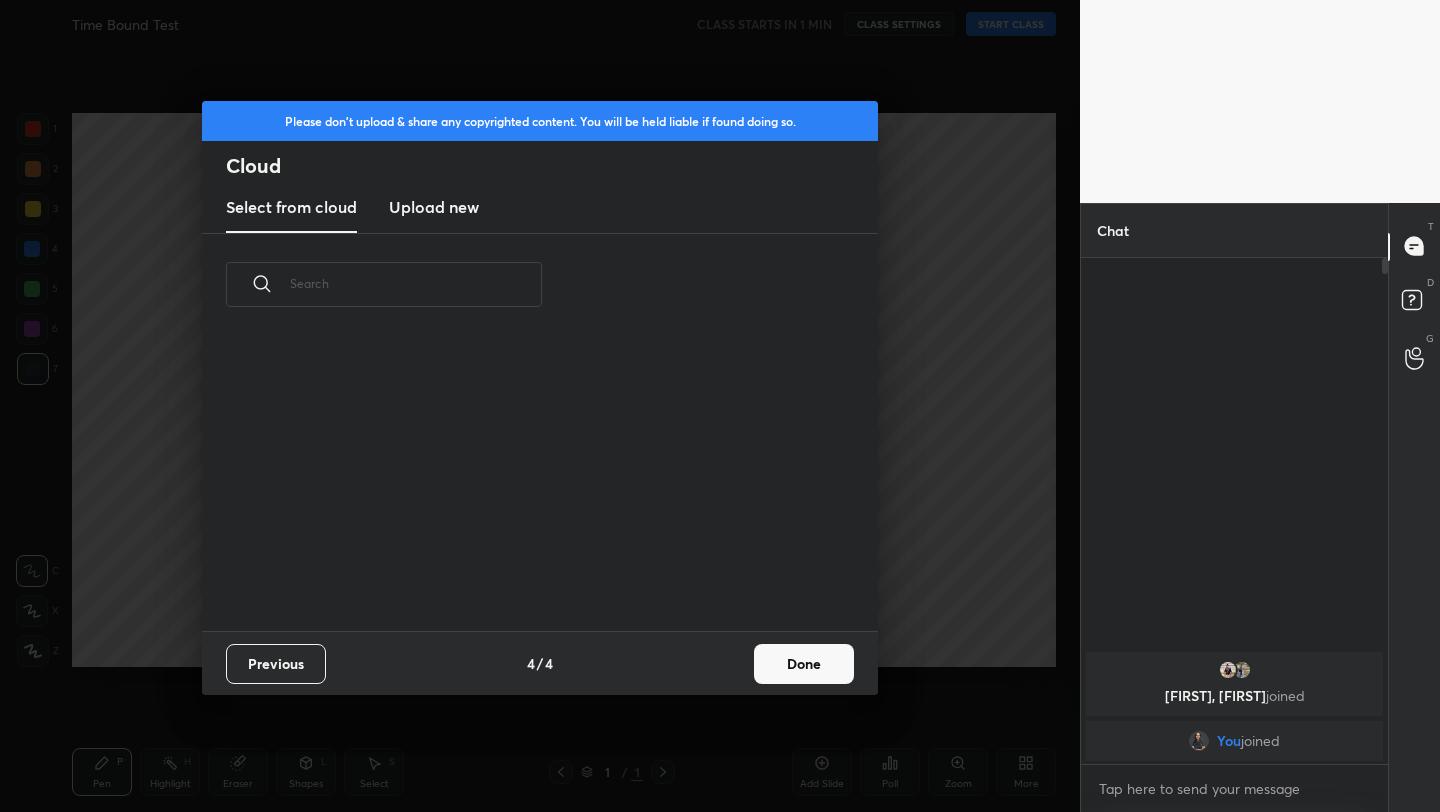 scroll, scrollTop: 7, scrollLeft: 11, axis: both 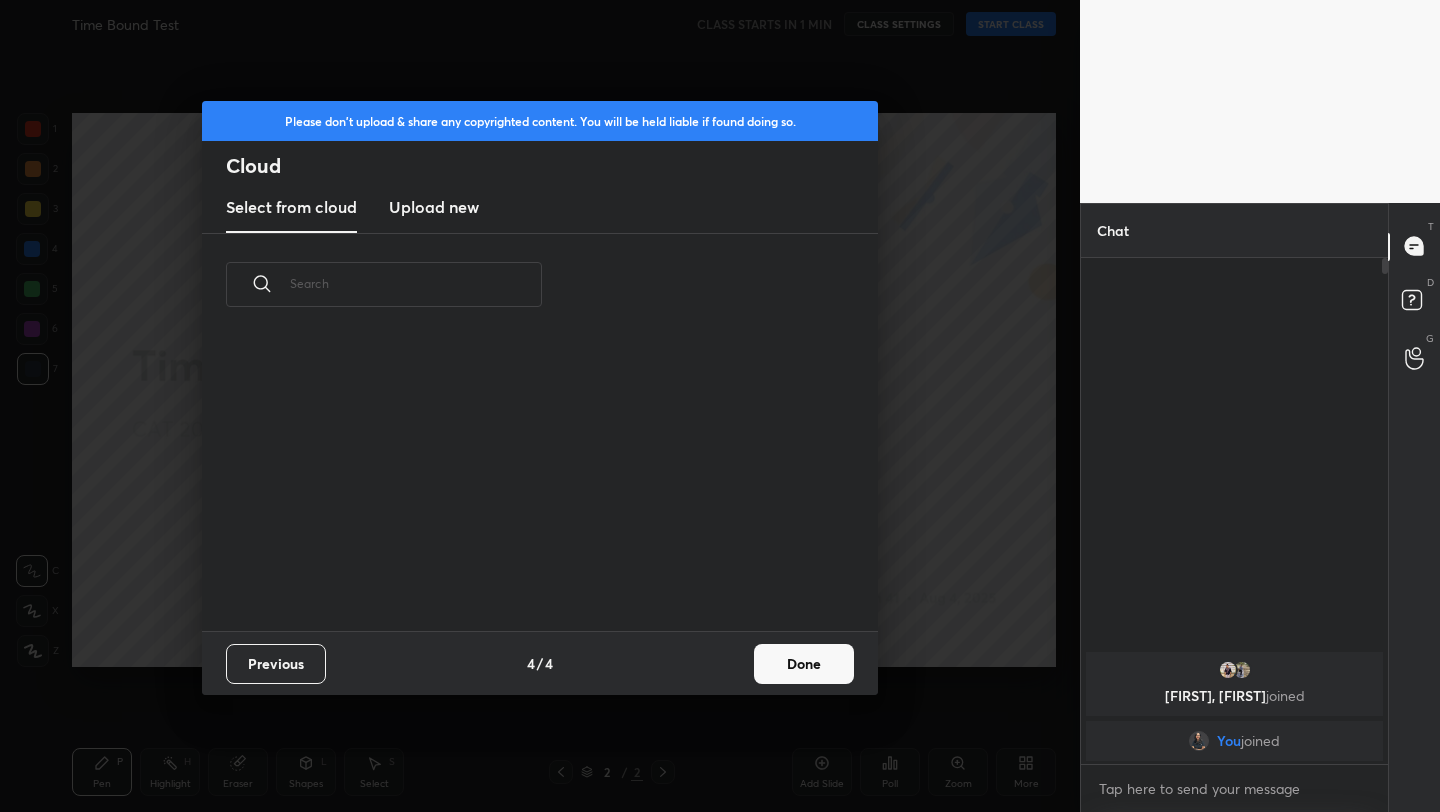 click on "Upload new" at bounding box center [434, 207] 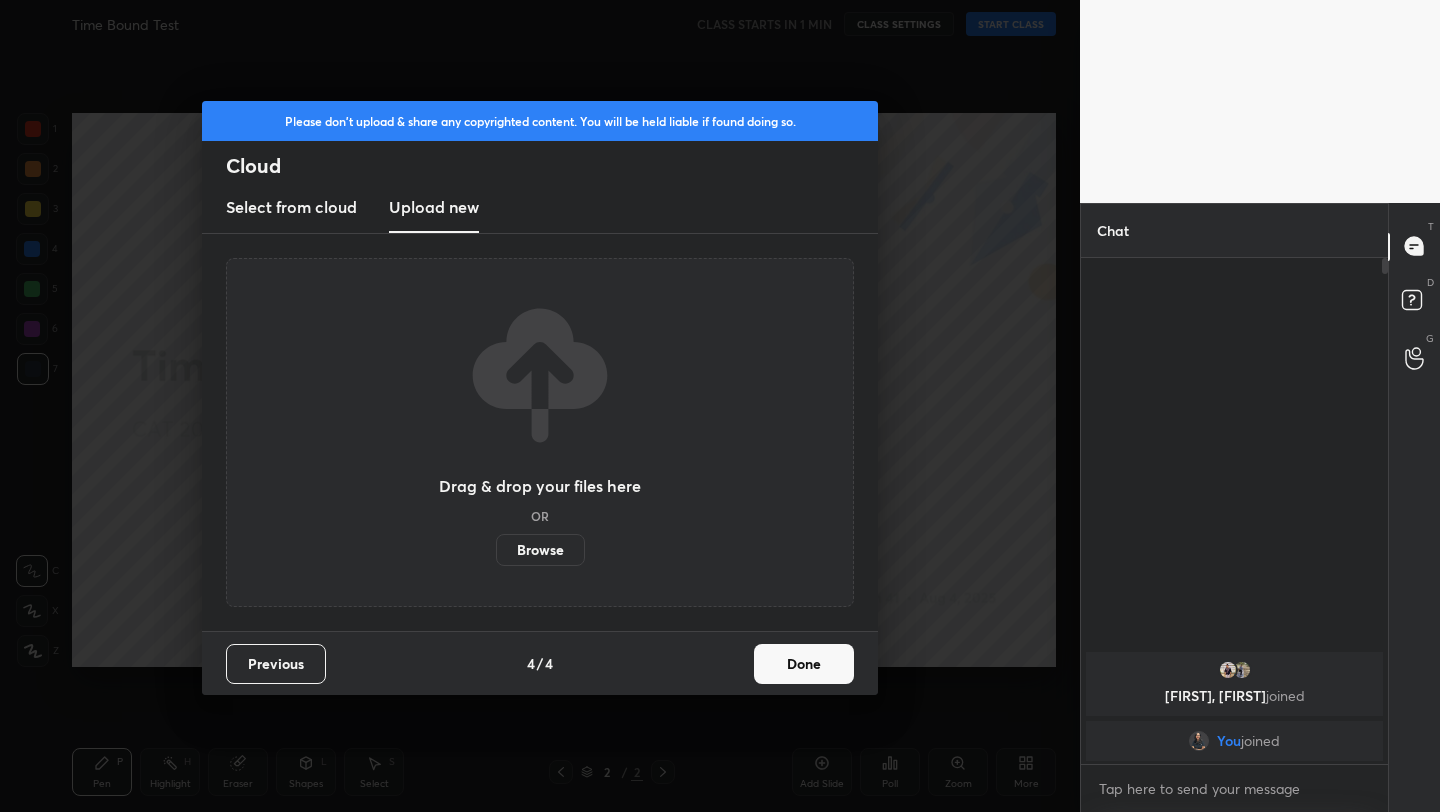 click on "Browse" at bounding box center (540, 550) 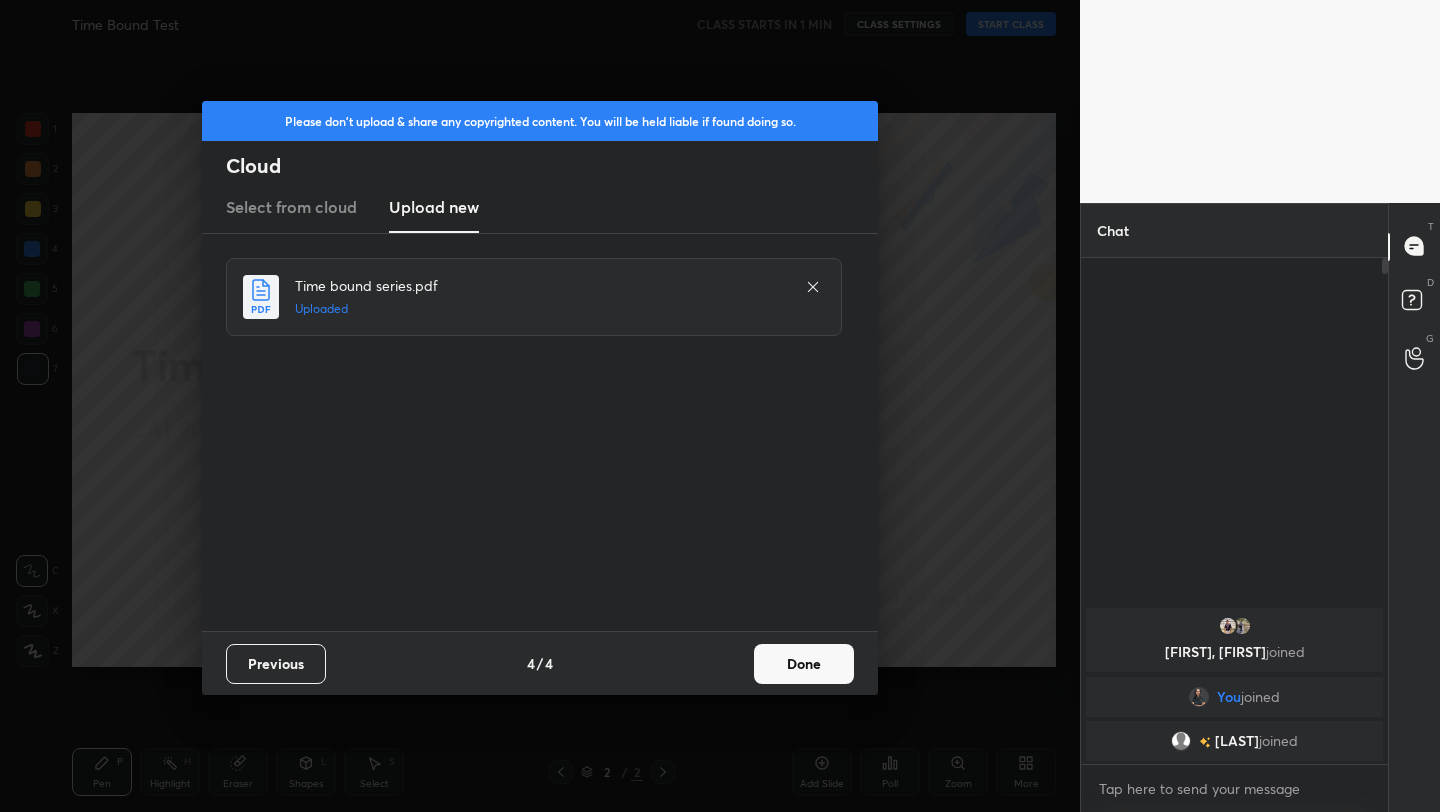 click on "Done" at bounding box center (804, 664) 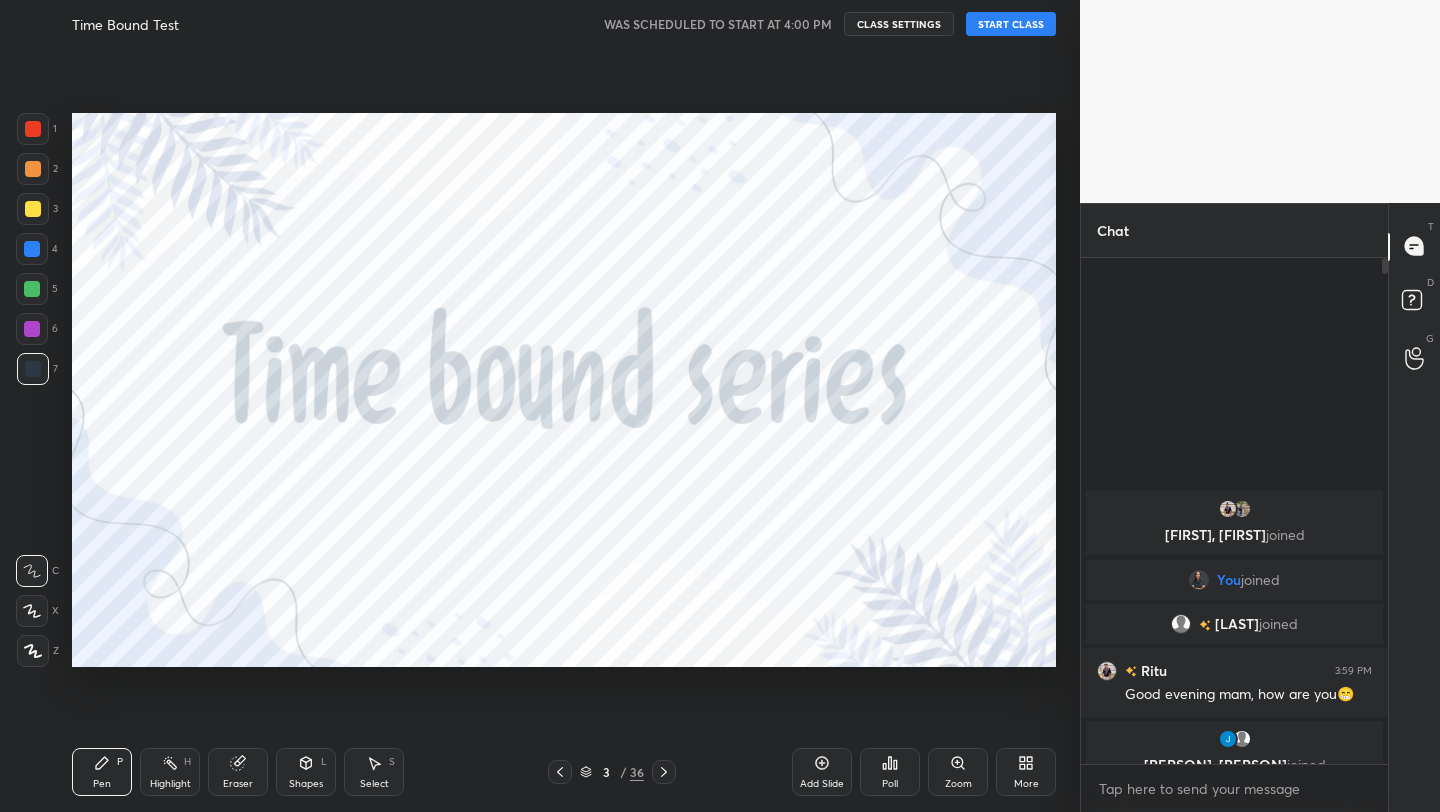 click on "START CLASS" at bounding box center (1011, 24) 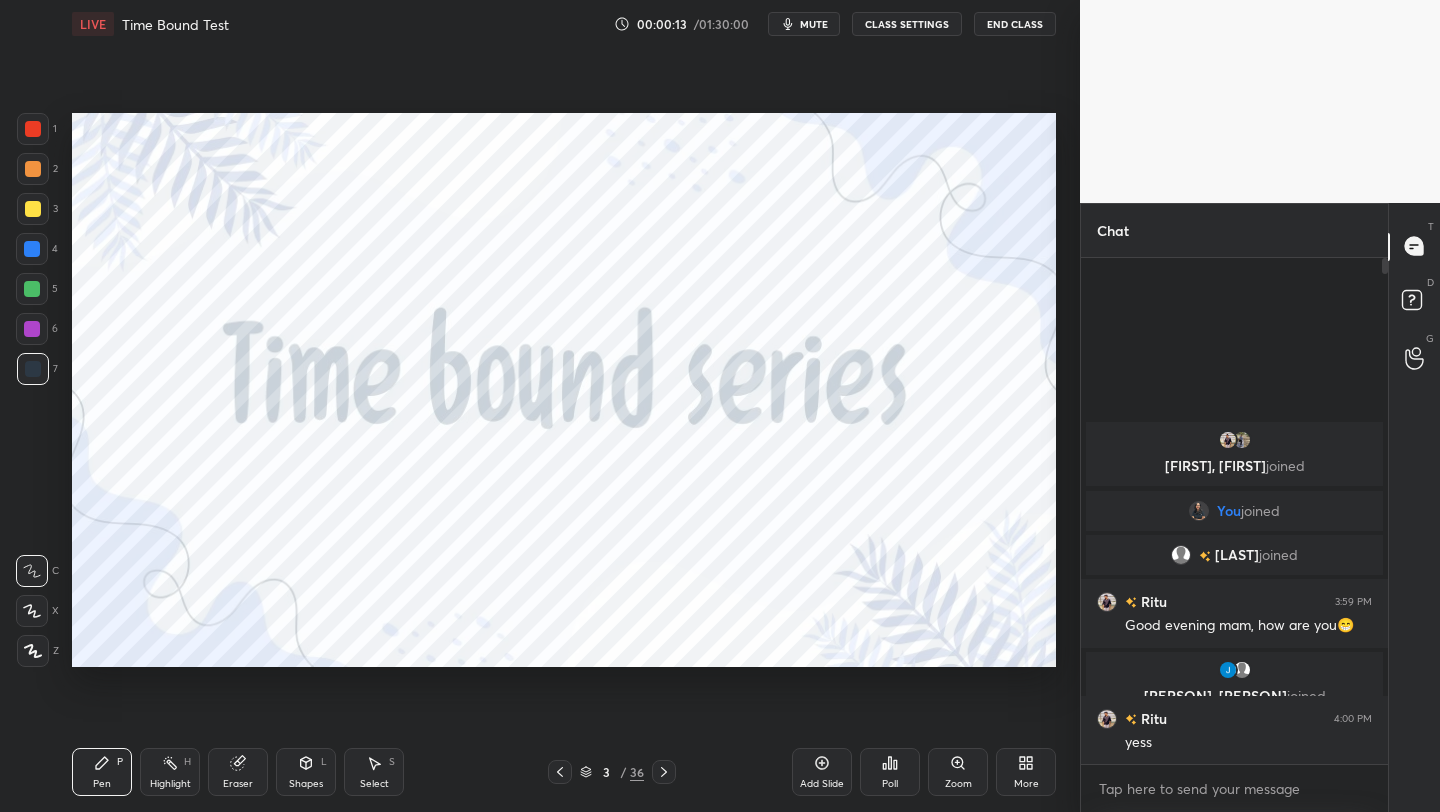 scroll, scrollTop: 459, scrollLeft: 301, axis: both 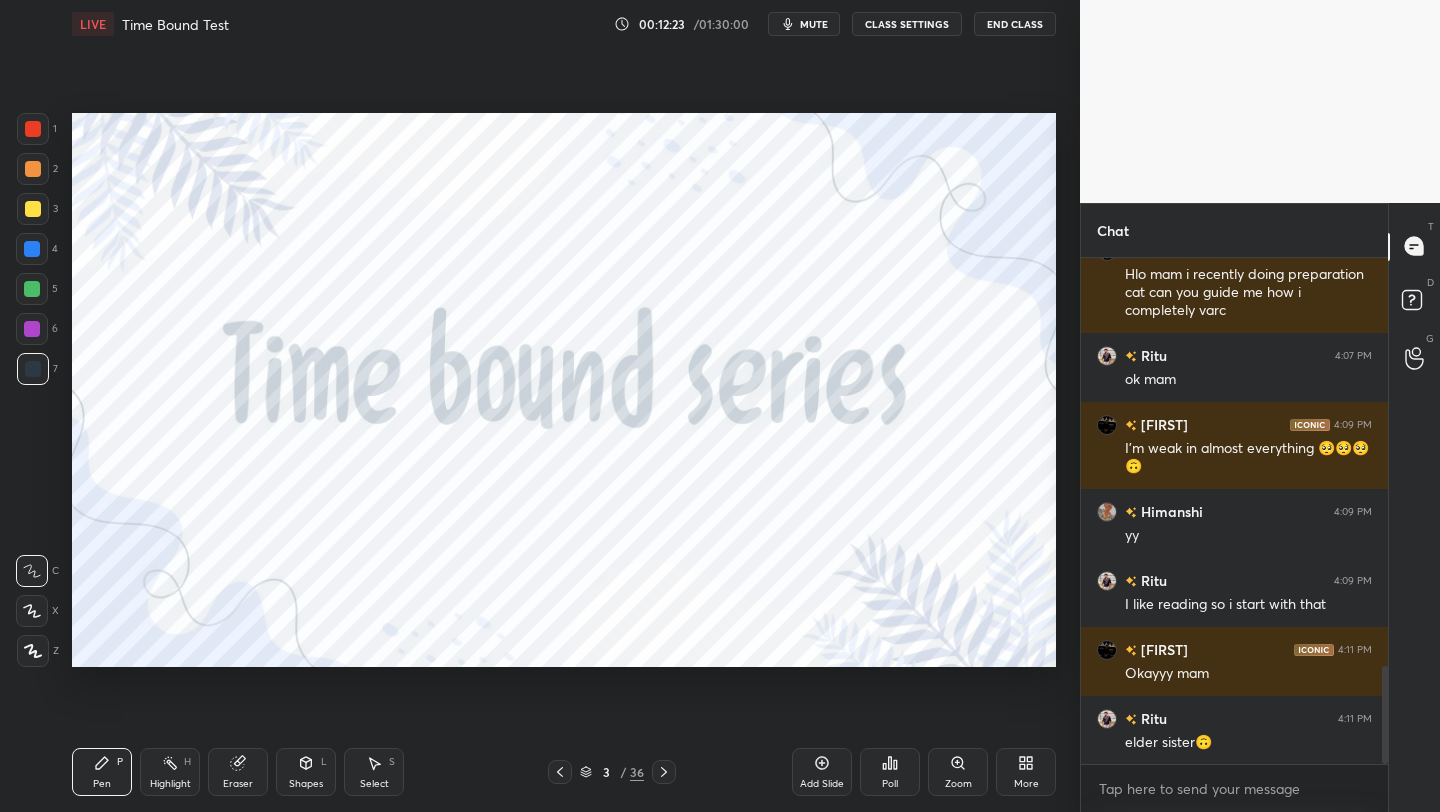 click 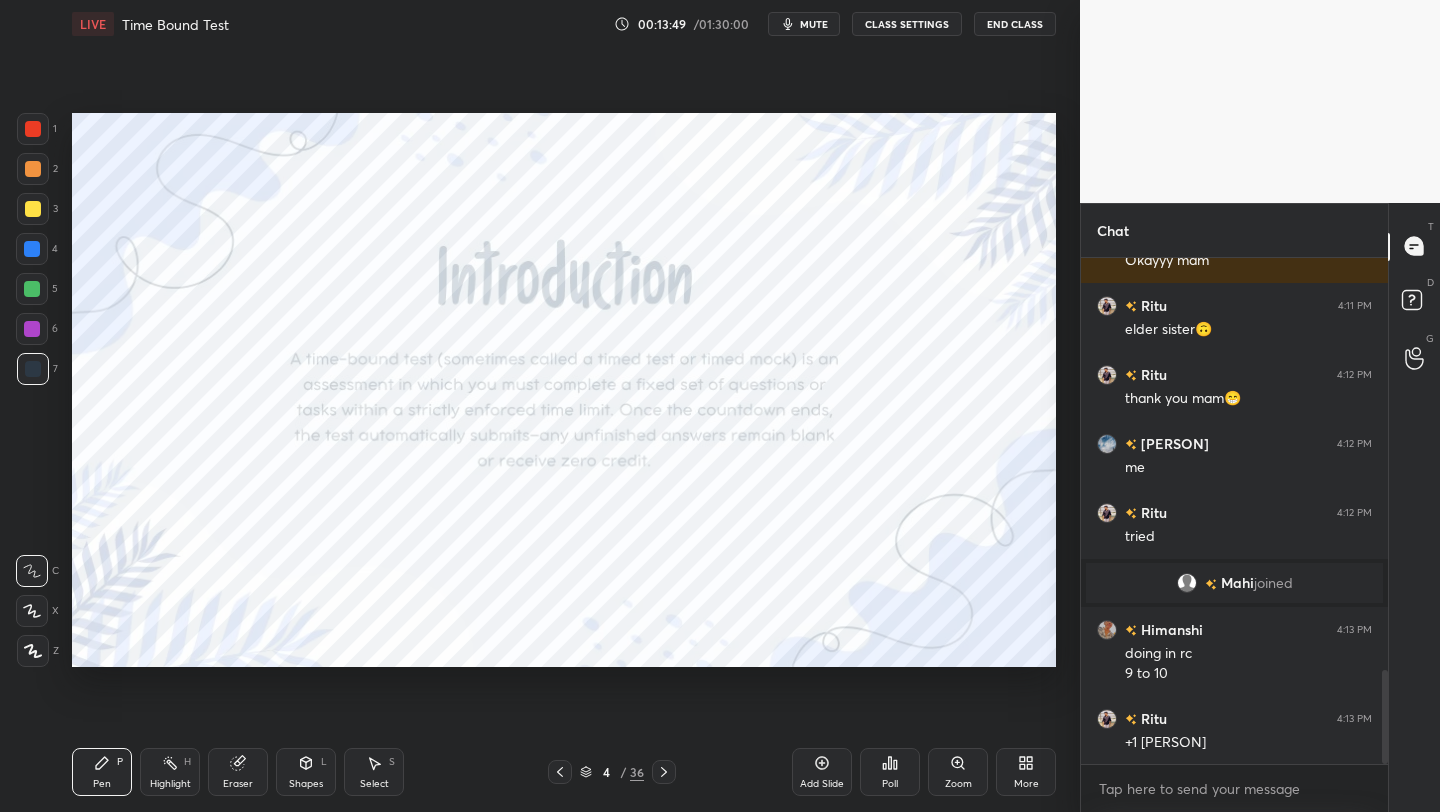scroll, scrollTop: 2302, scrollLeft: 0, axis: vertical 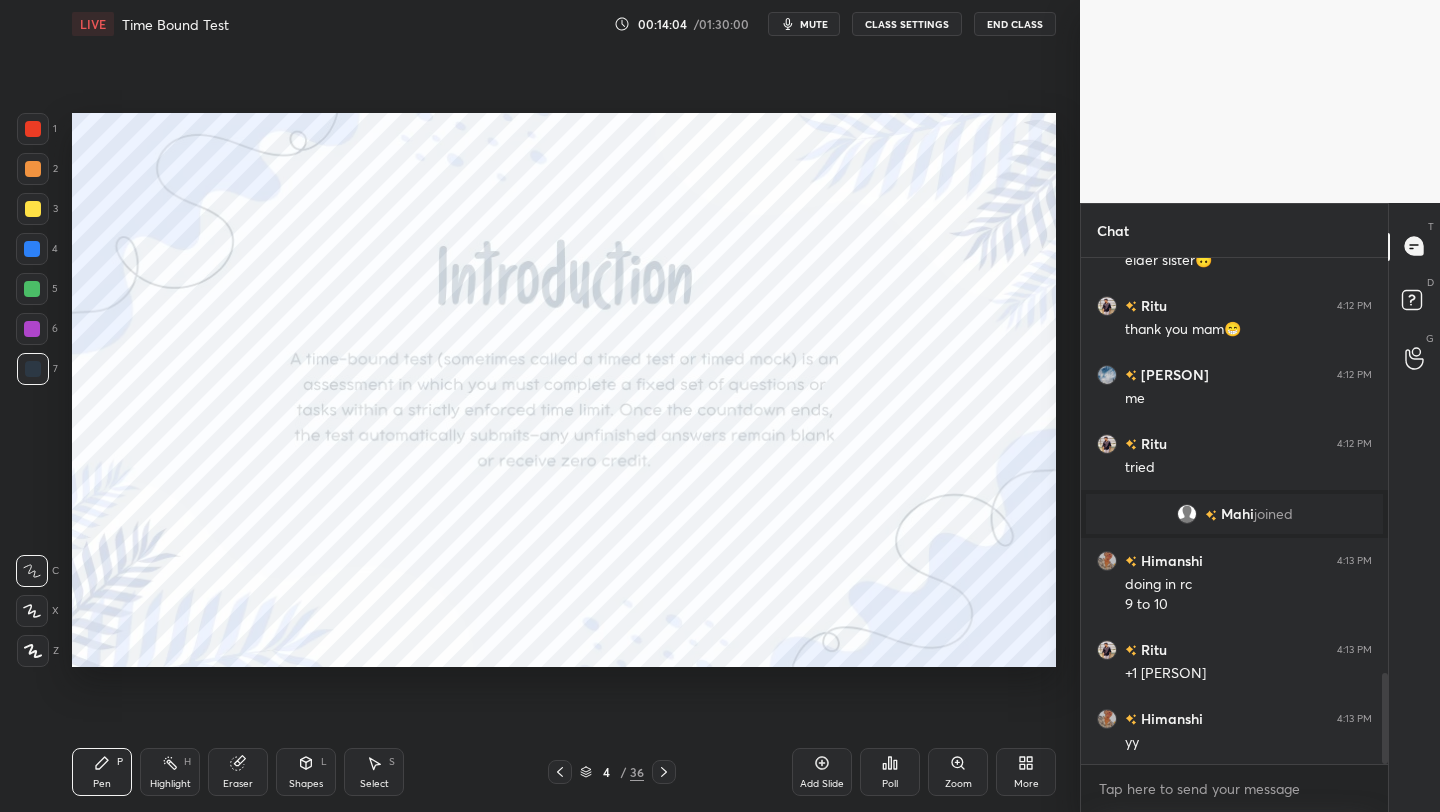 click 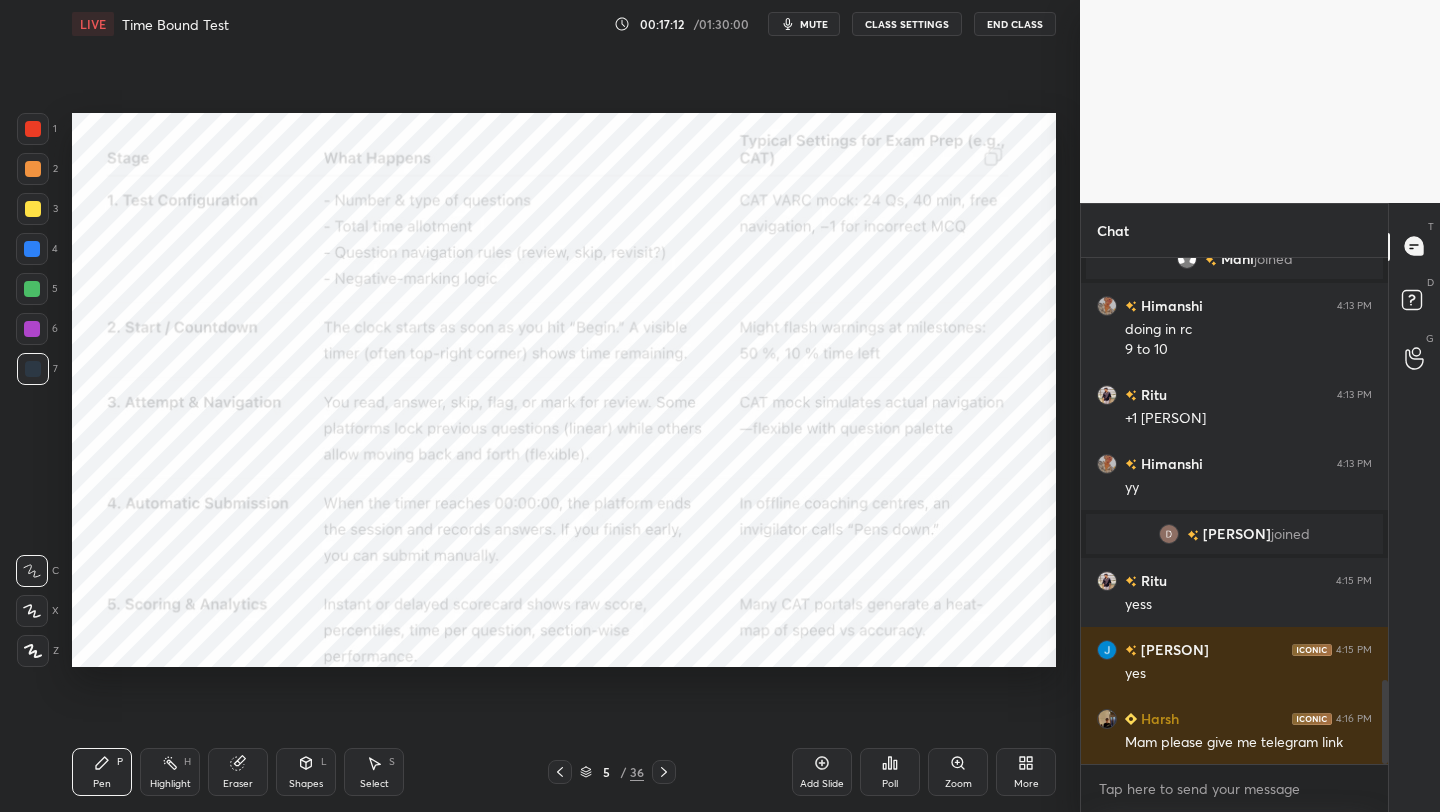 scroll, scrollTop: 2551, scrollLeft: 0, axis: vertical 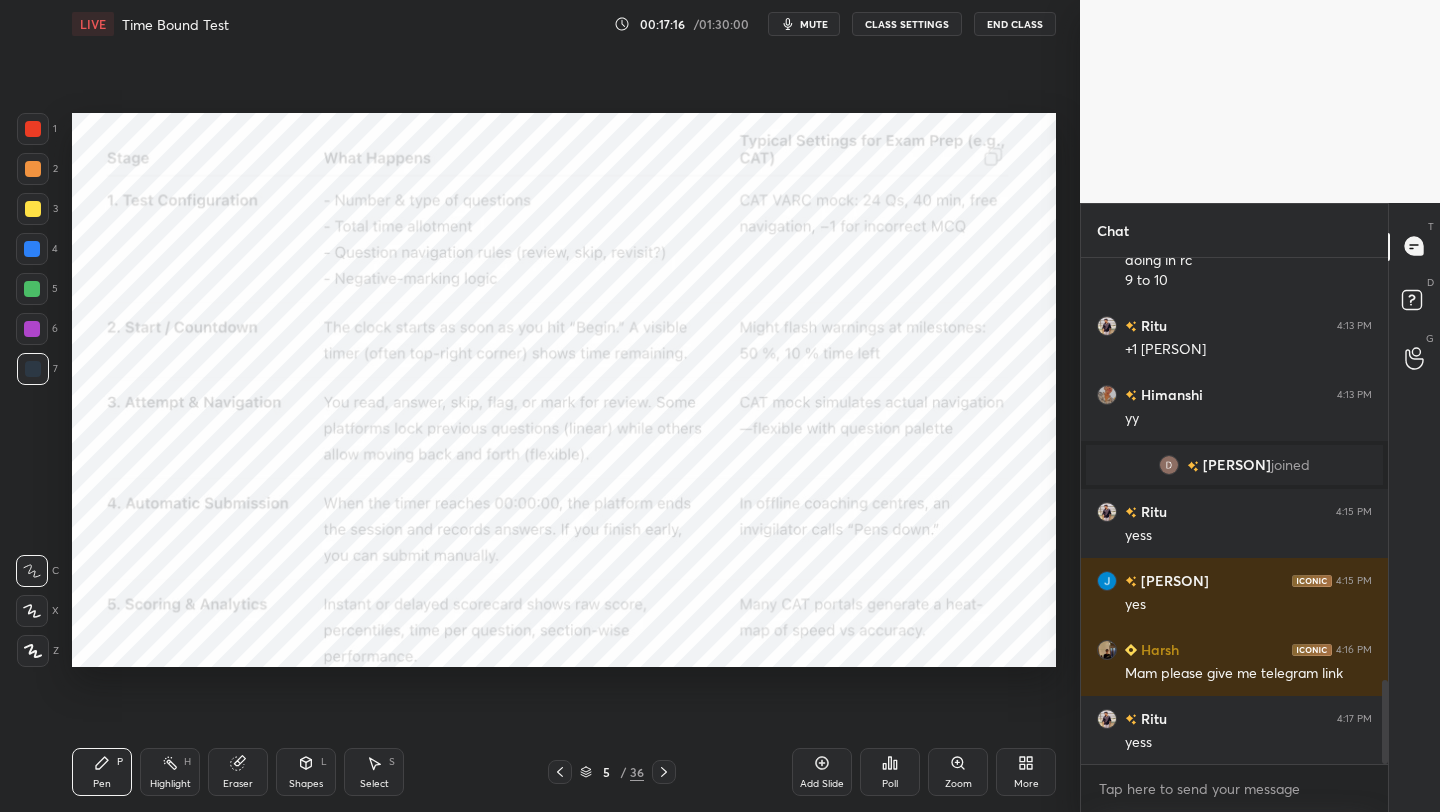 click 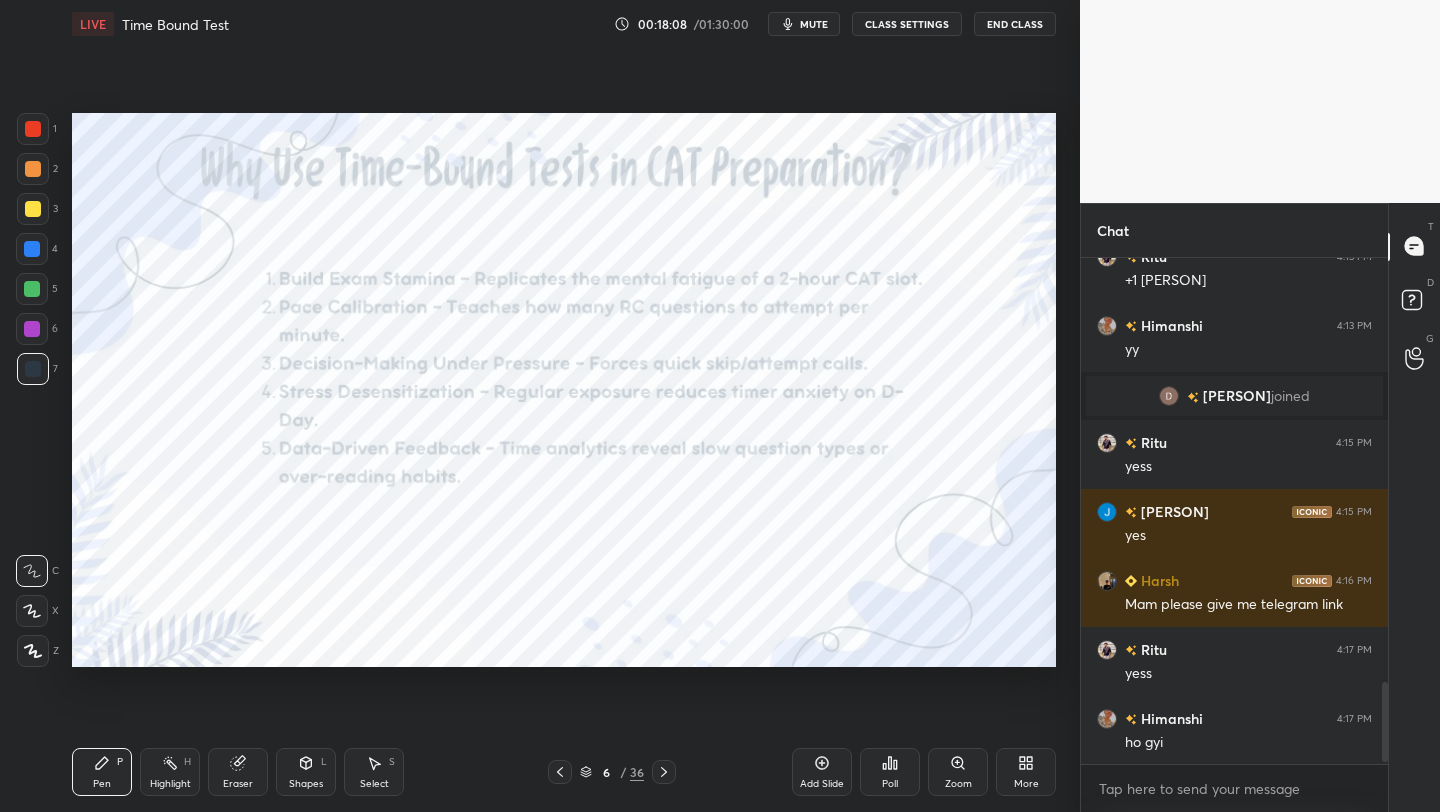 scroll, scrollTop: 2689, scrollLeft: 0, axis: vertical 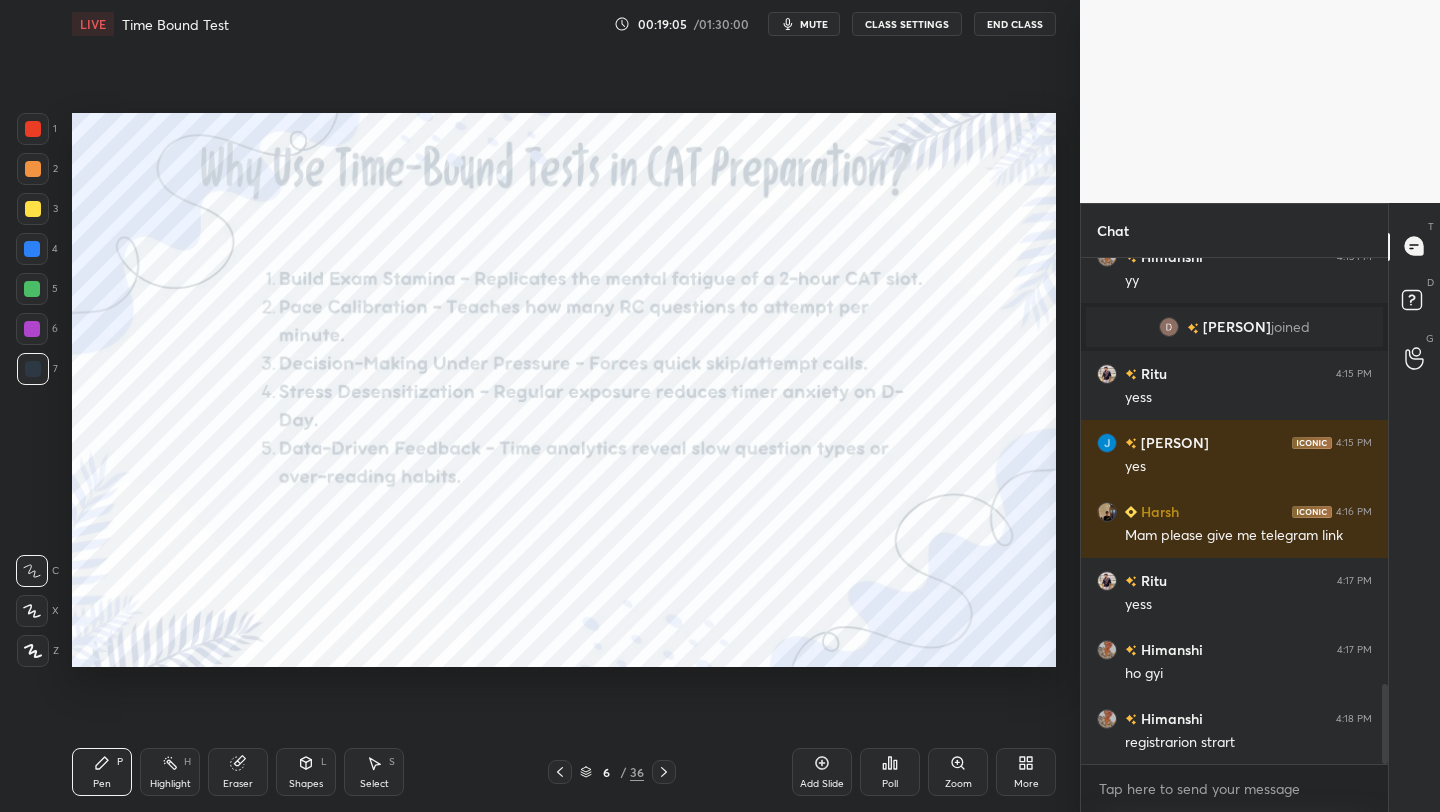 click at bounding box center [33, 129] 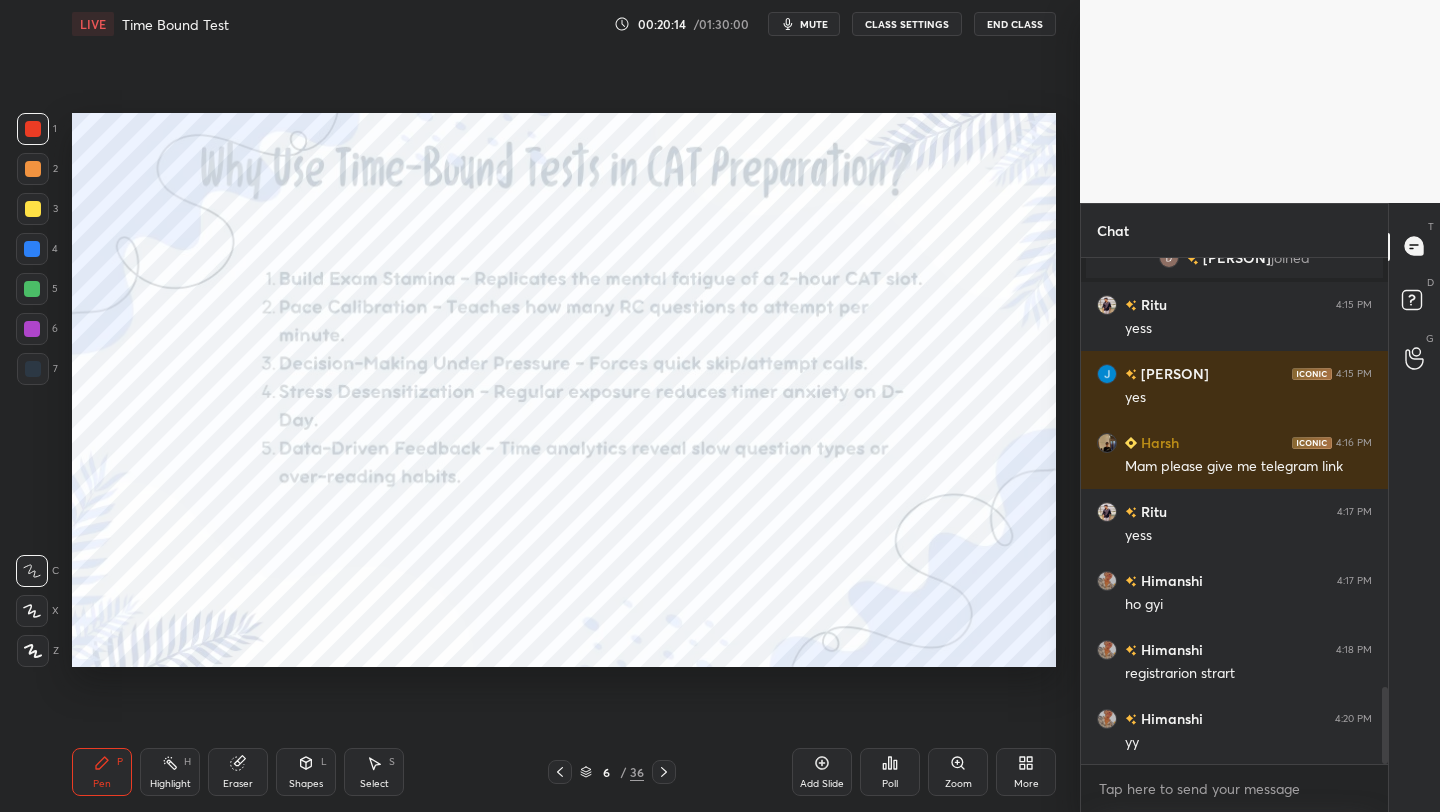 scroll, scrollTop: 2827, scrollLeft: 0, axis: vertical 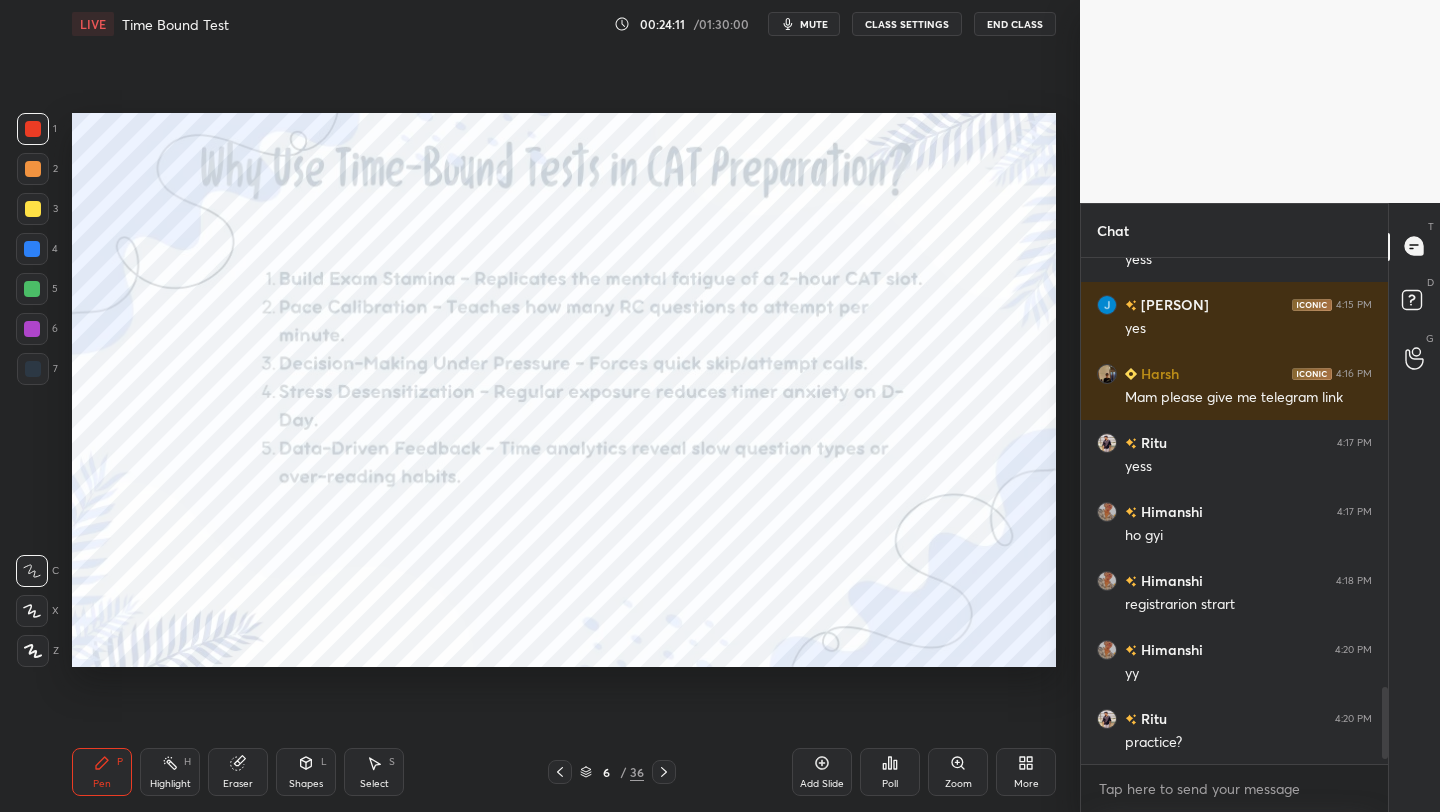click 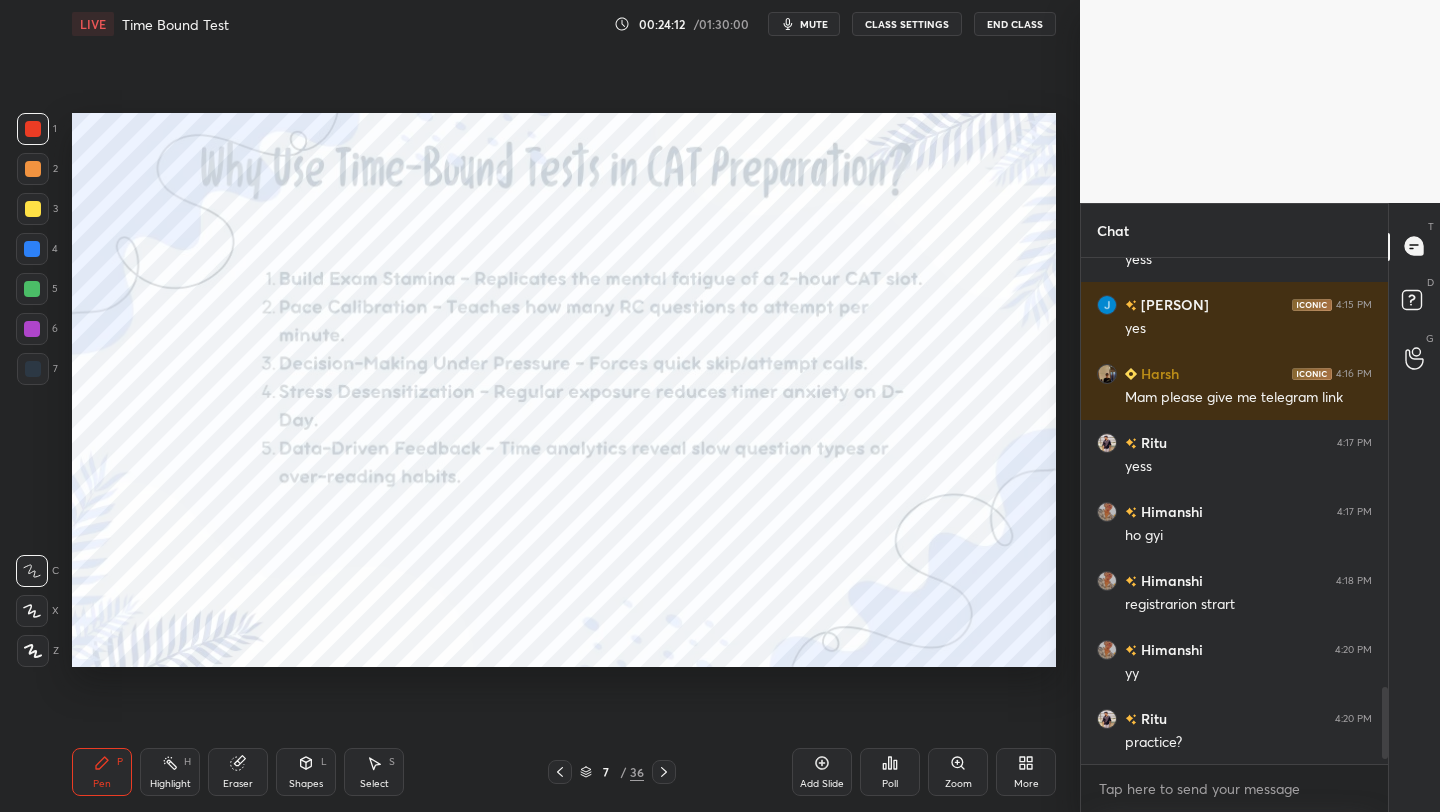 click 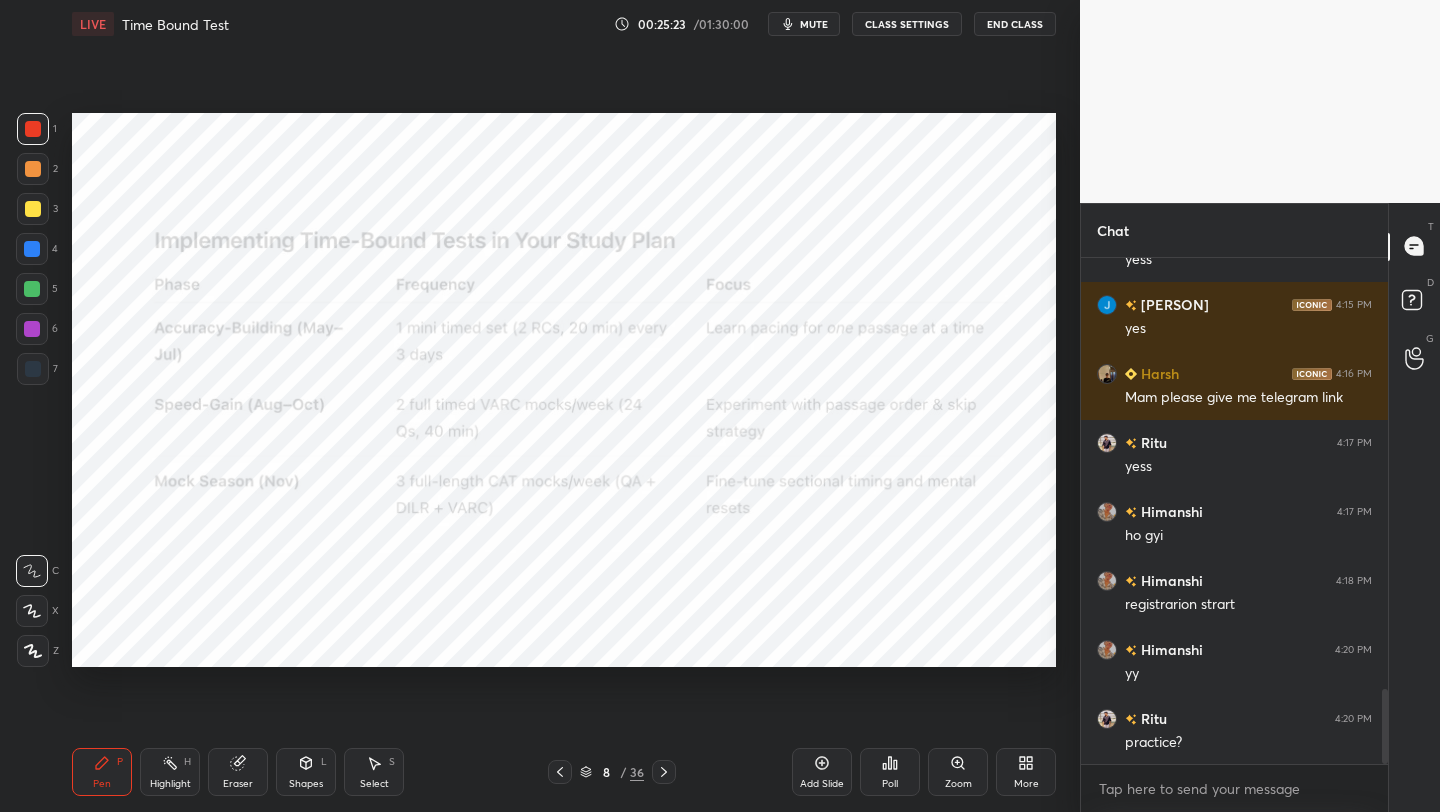 scroll, scrollTop: 2896, scrollLeft: 0, axis: vertical 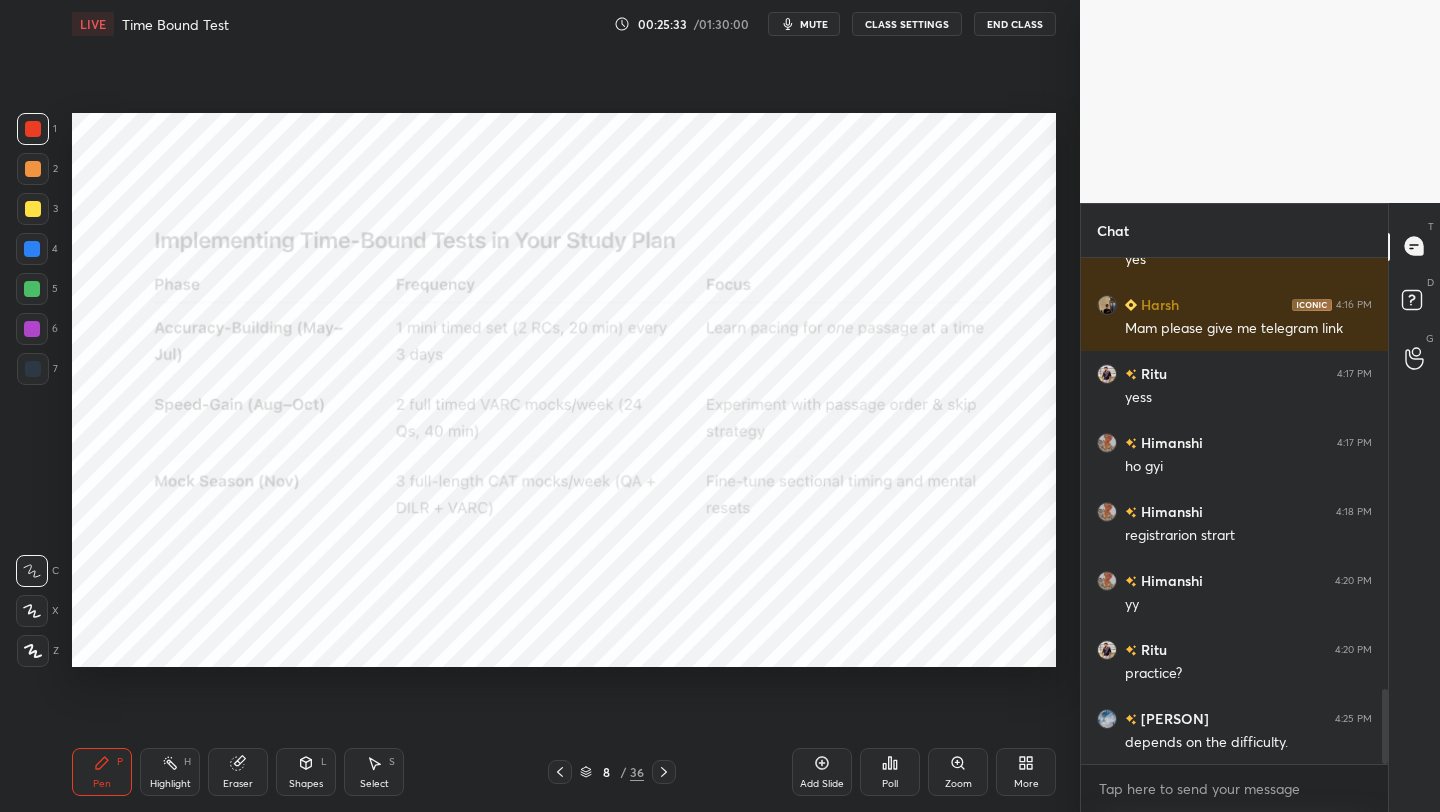 click 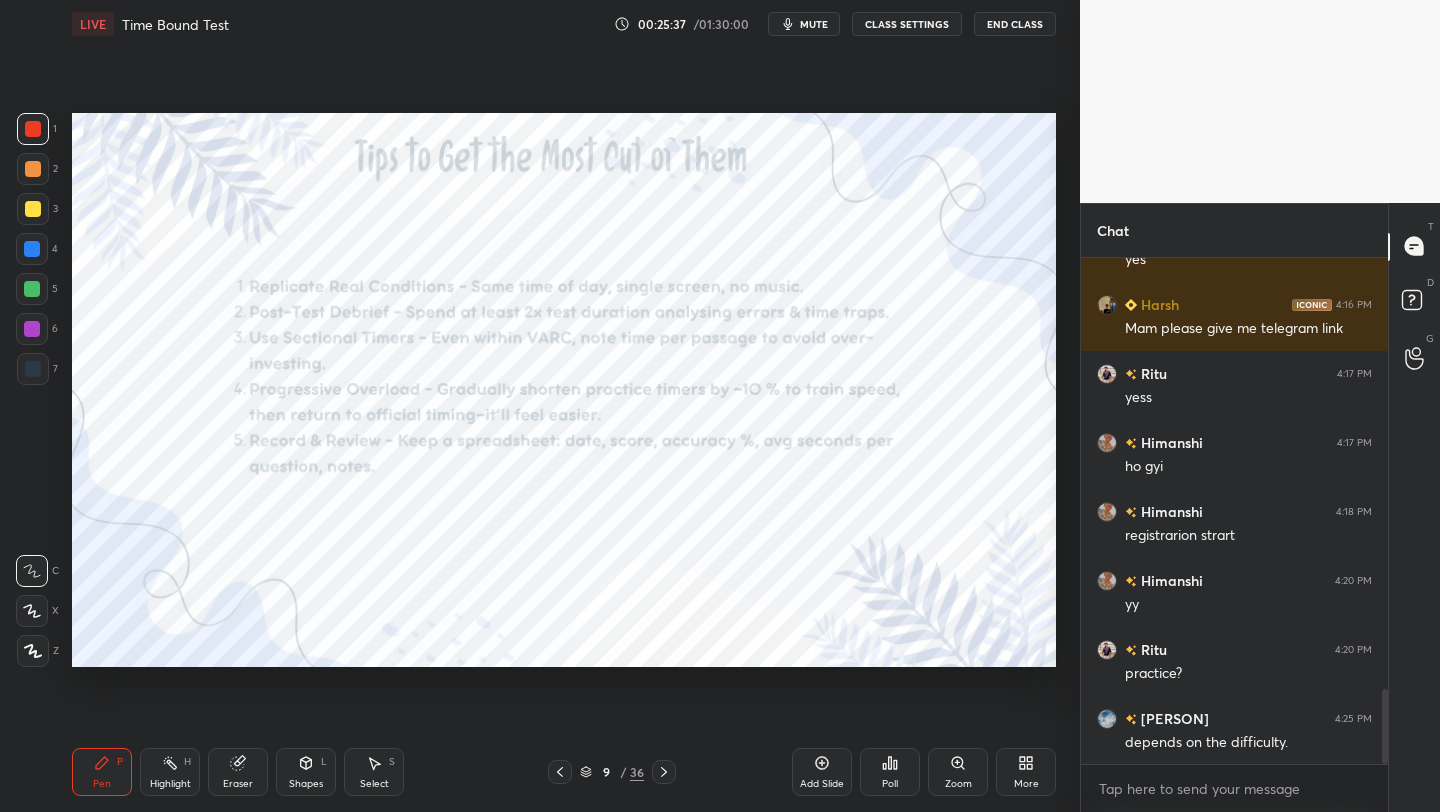 scroll, scrollTop: 2965, scrollLeft: 0, axis: vertical 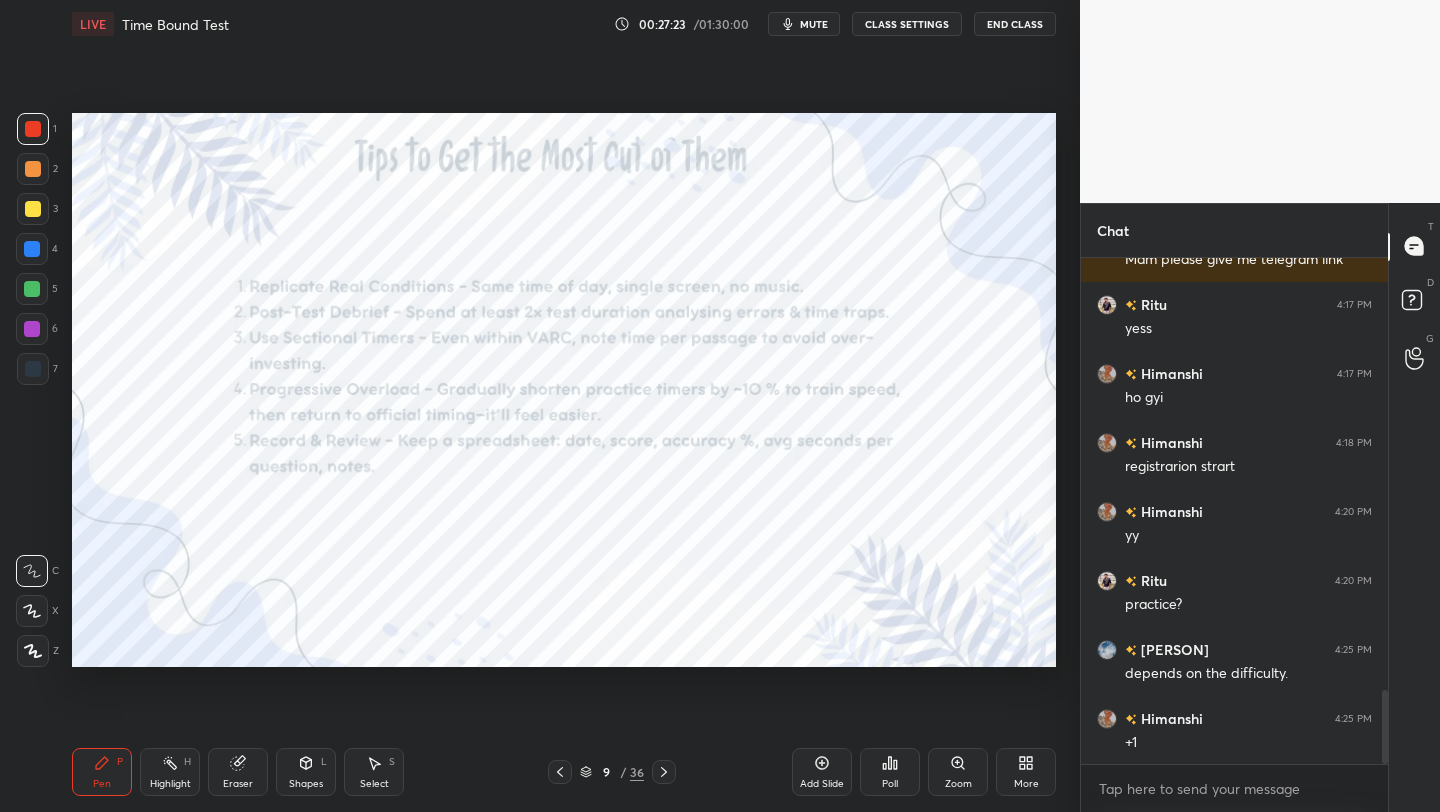 click 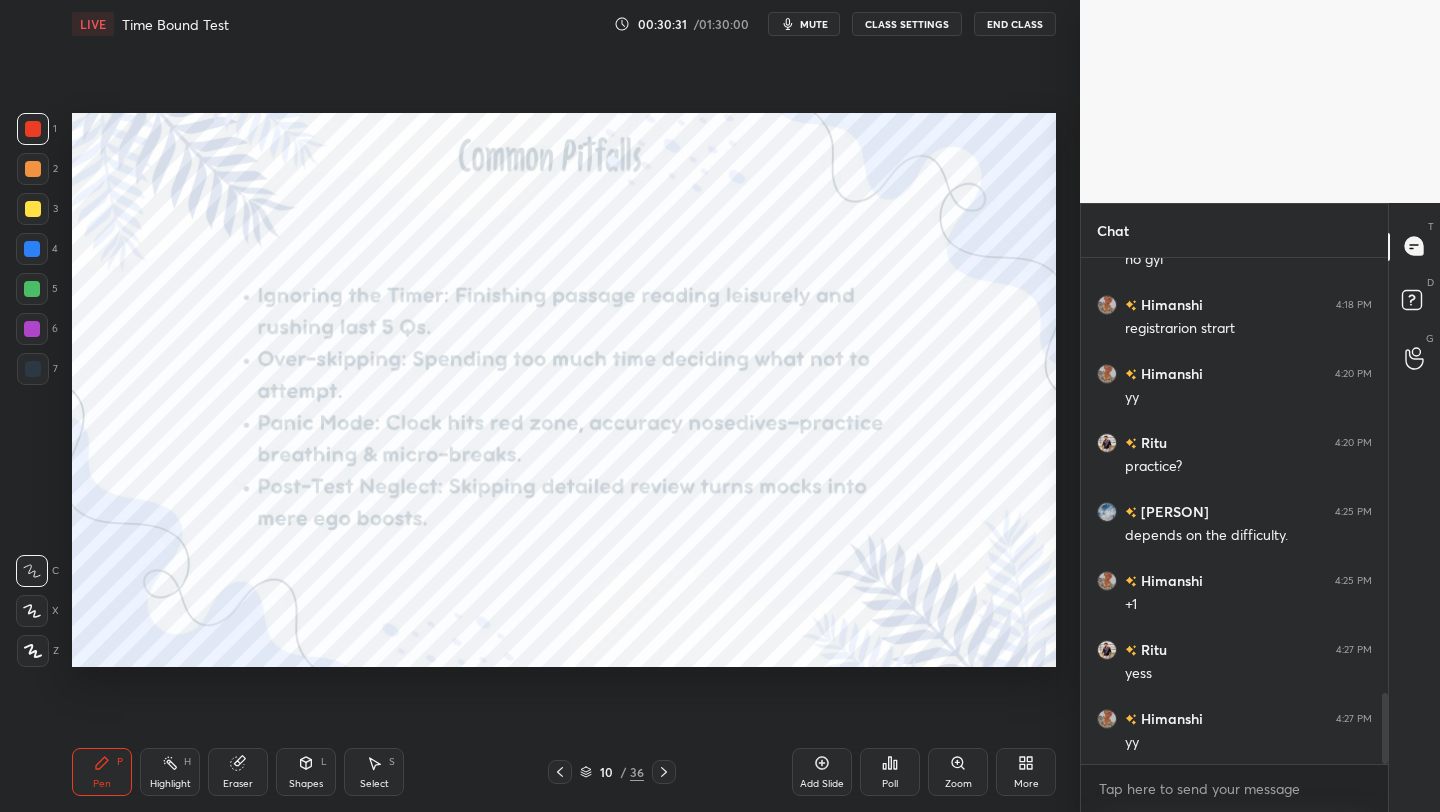 scroll, scrollTop: 3172, scrollLeft: 0, axis: vertical 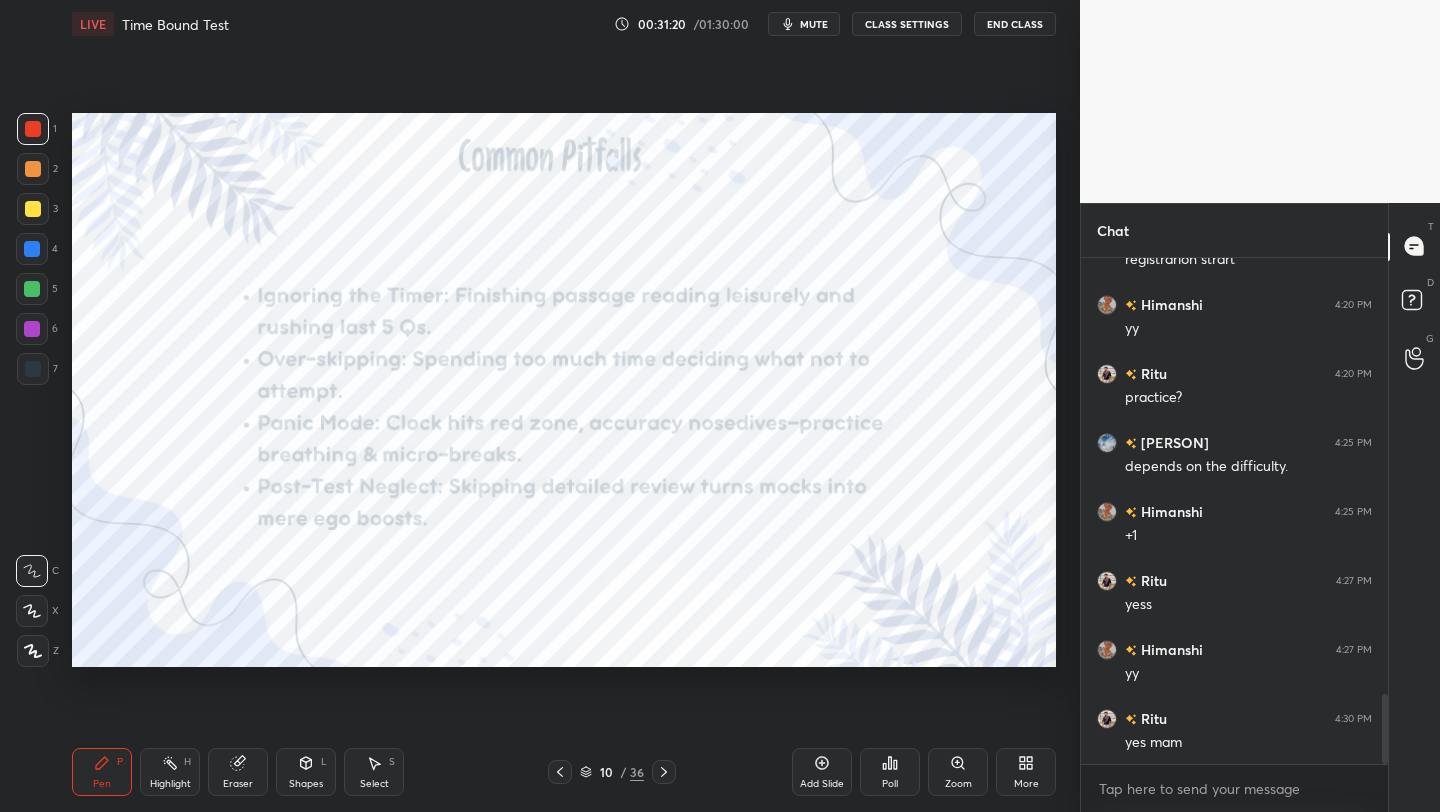 click 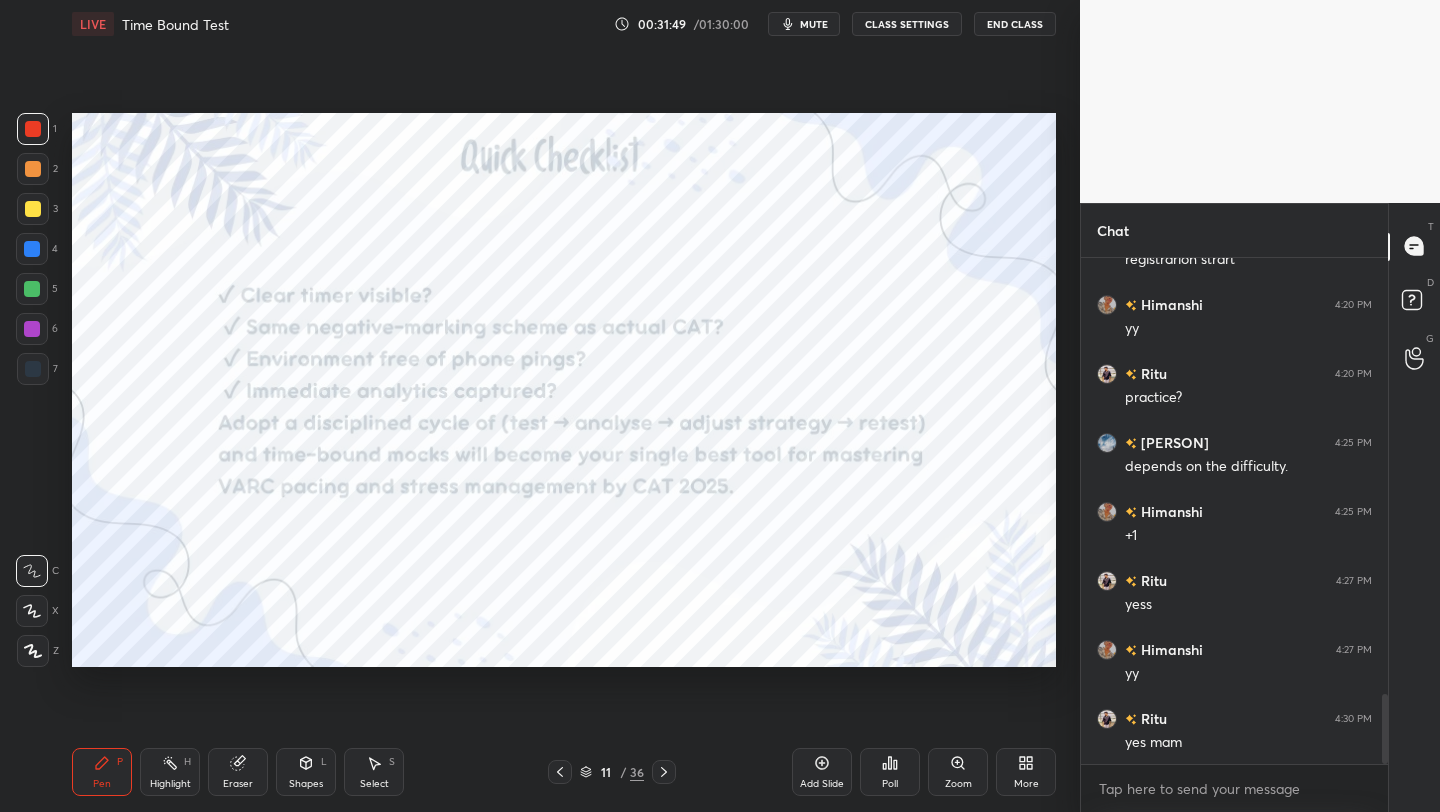 click 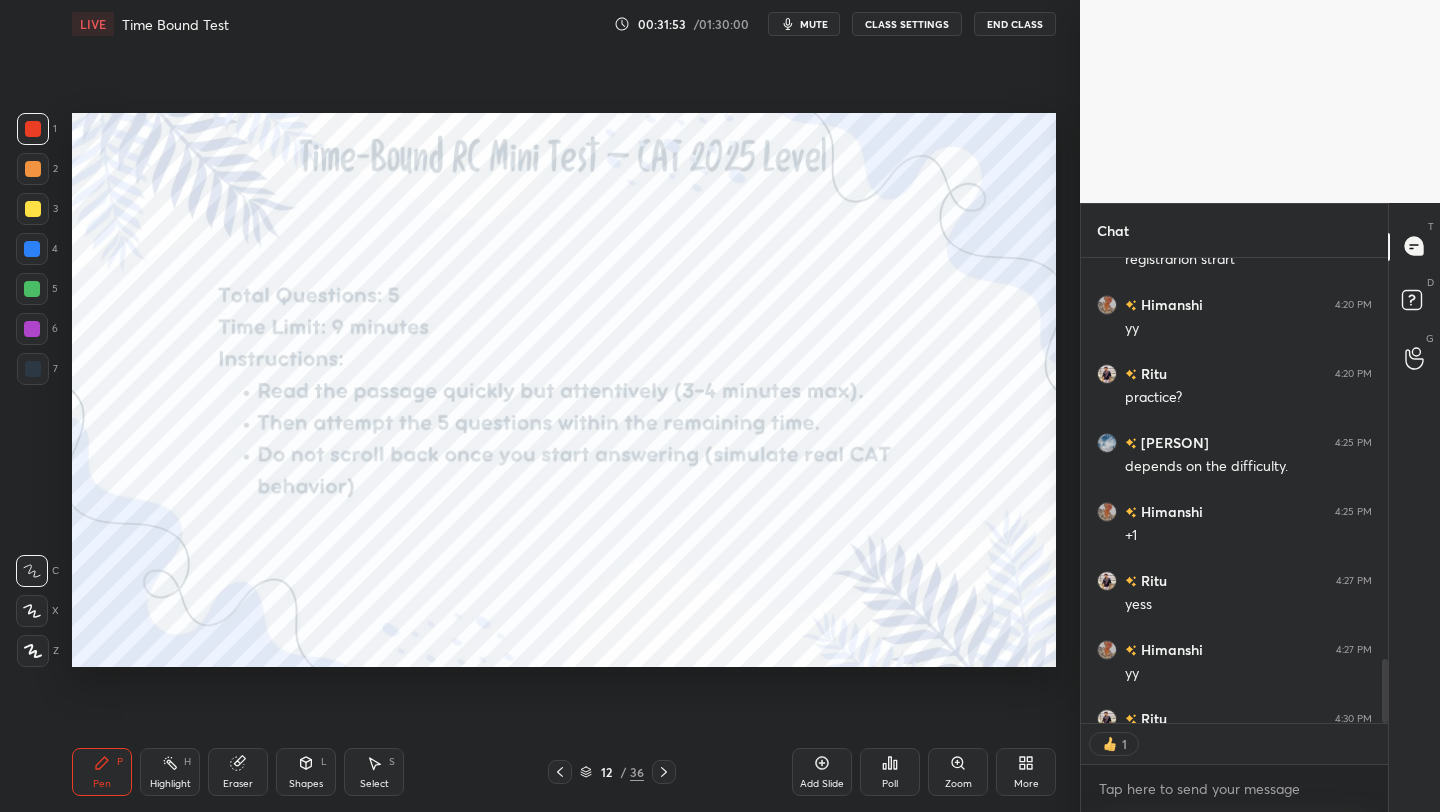 scroll, scrollTop: 459, scrollLeft: 301, axis: both 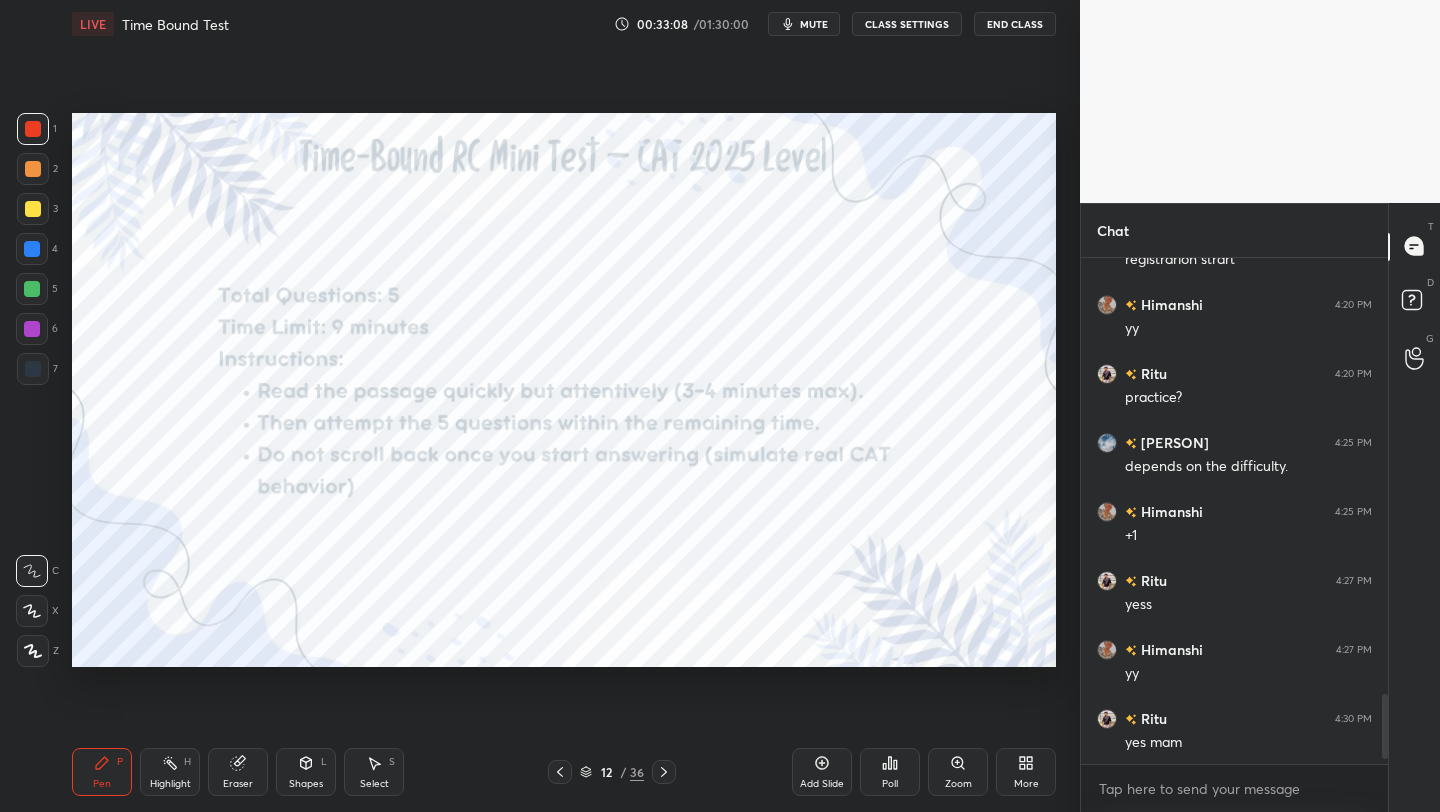 click 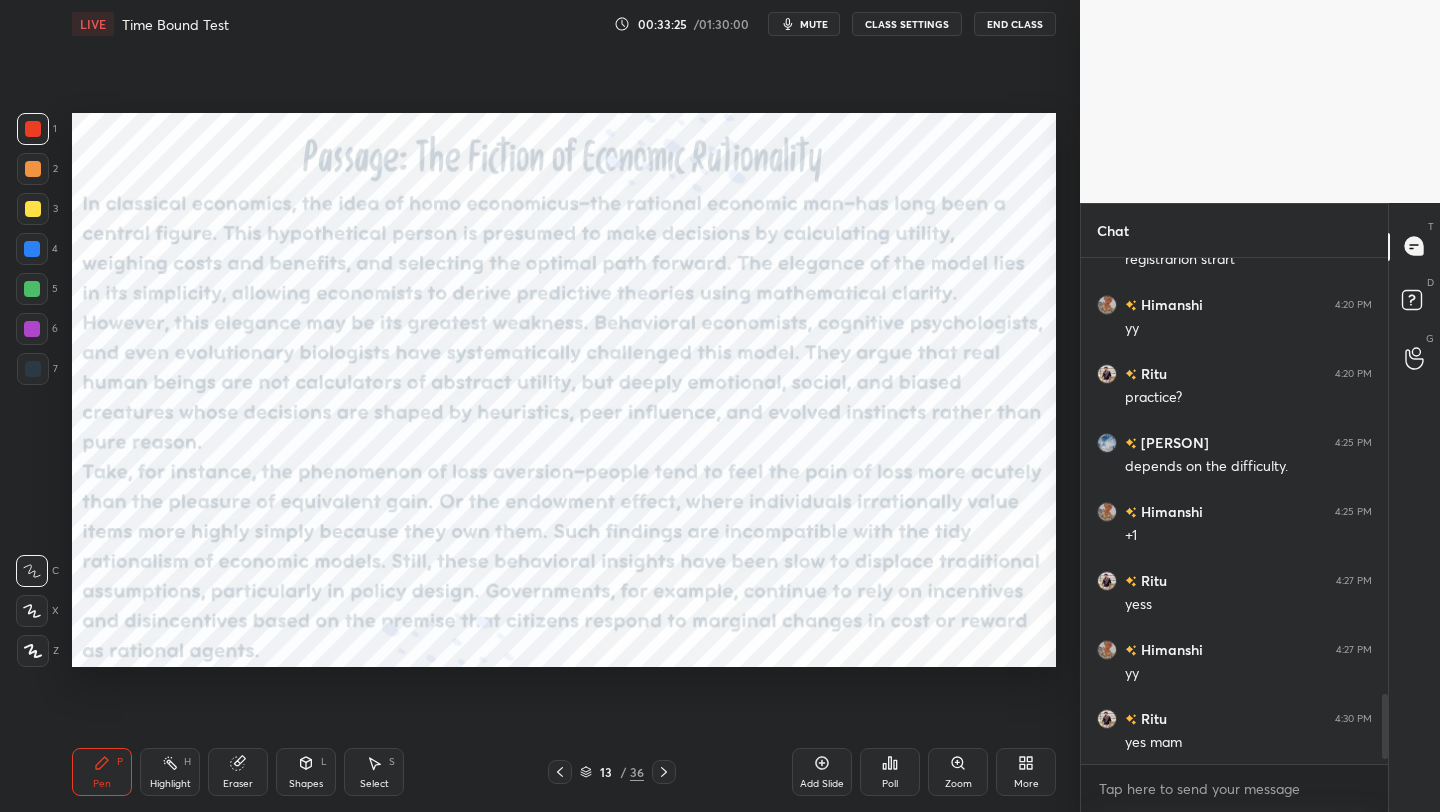 click on "mute" at bounding box center (804, 24) 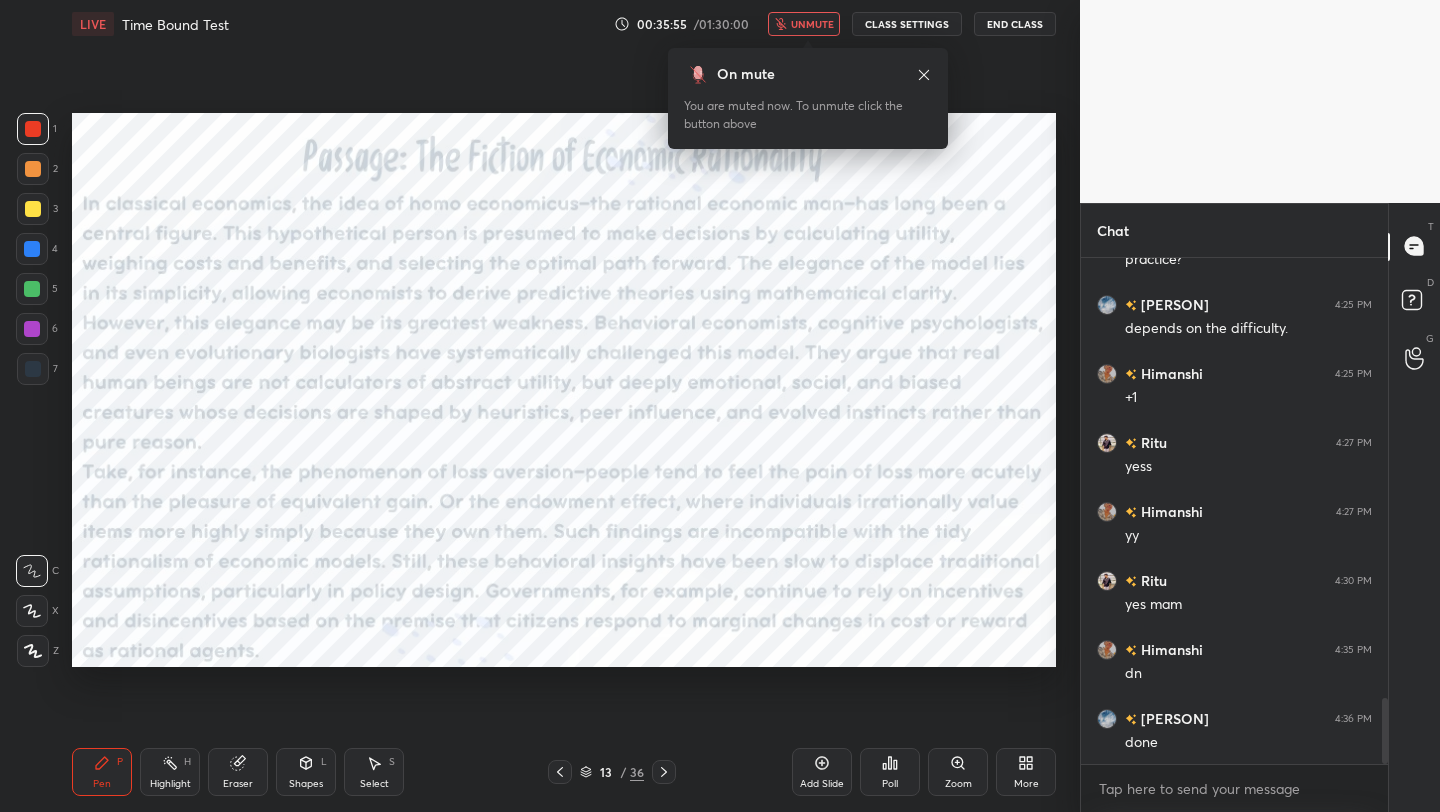 scroll, scrollTop: 3379, scrollLeft: 0, axis: vertical 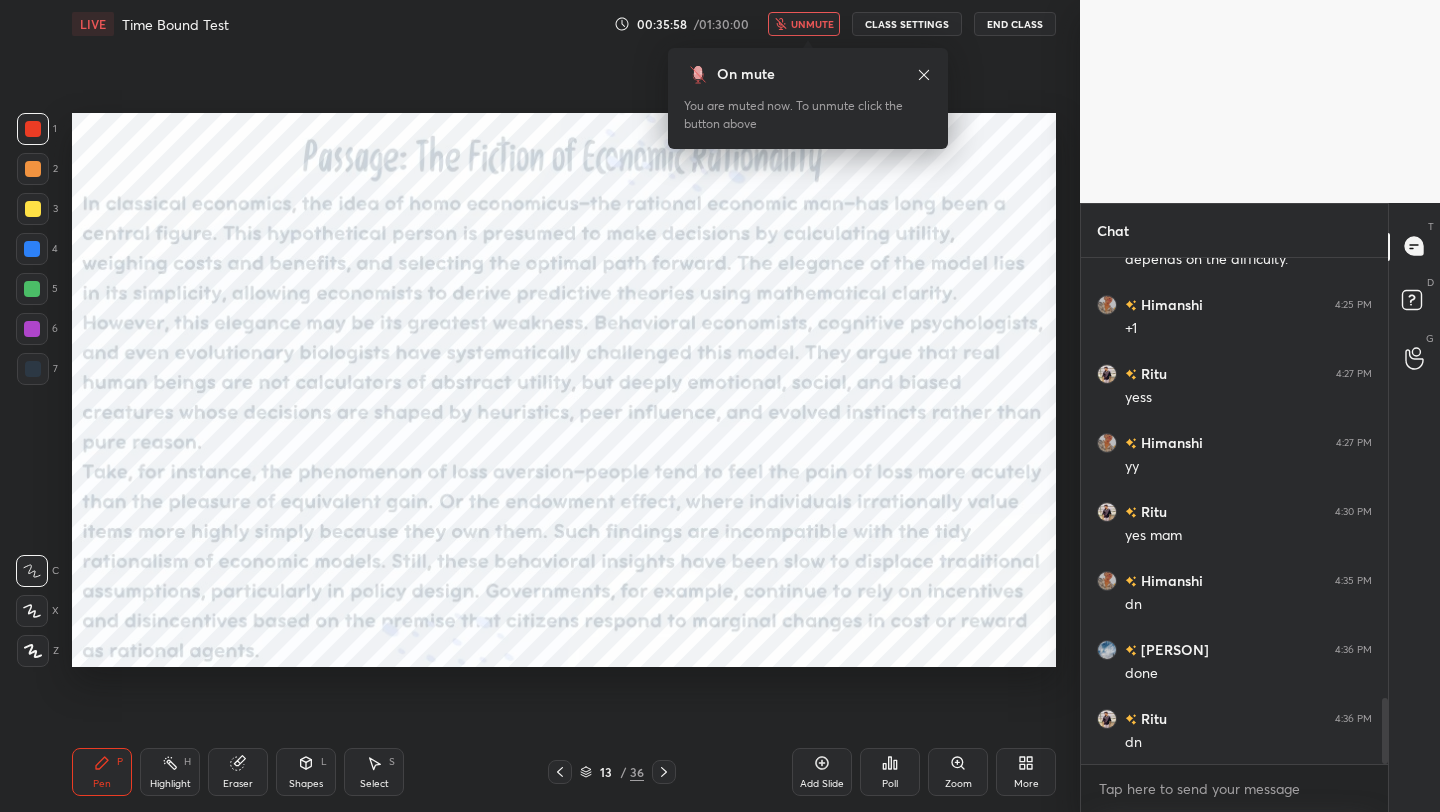 click 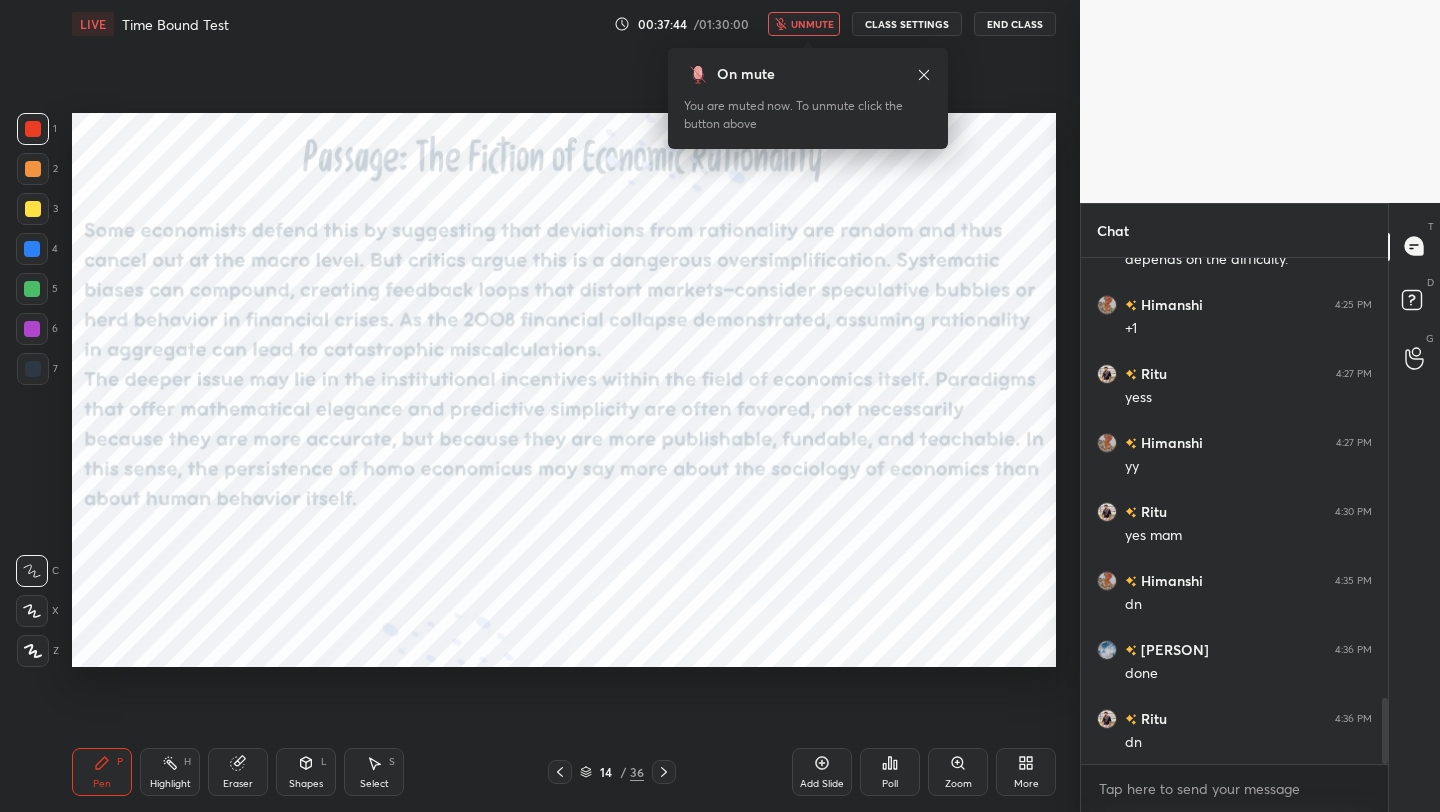 scroll, scrollTop: 3466, scrollLeft: 0, axis: vertical 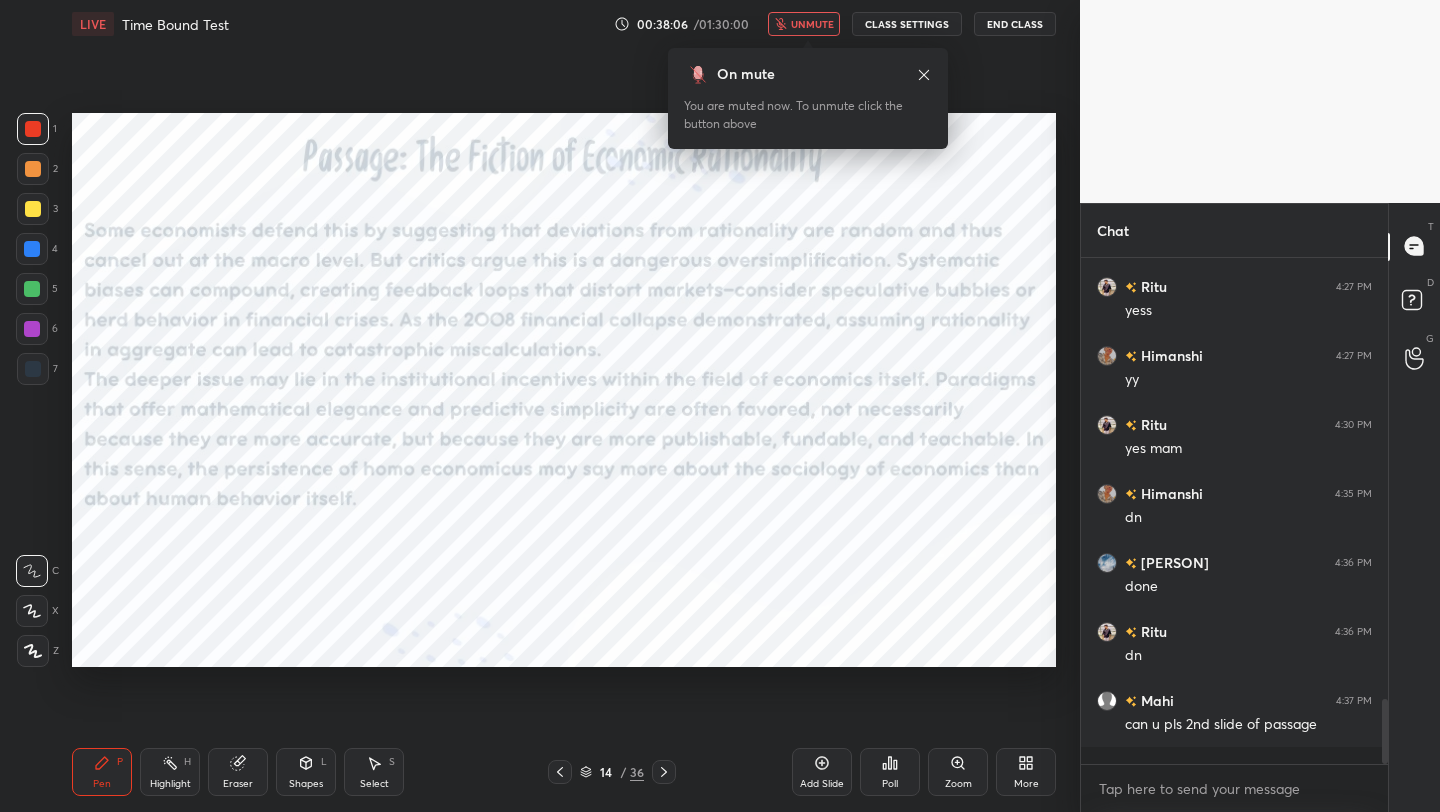click on "End Class" at bounding box center (1015, 24) 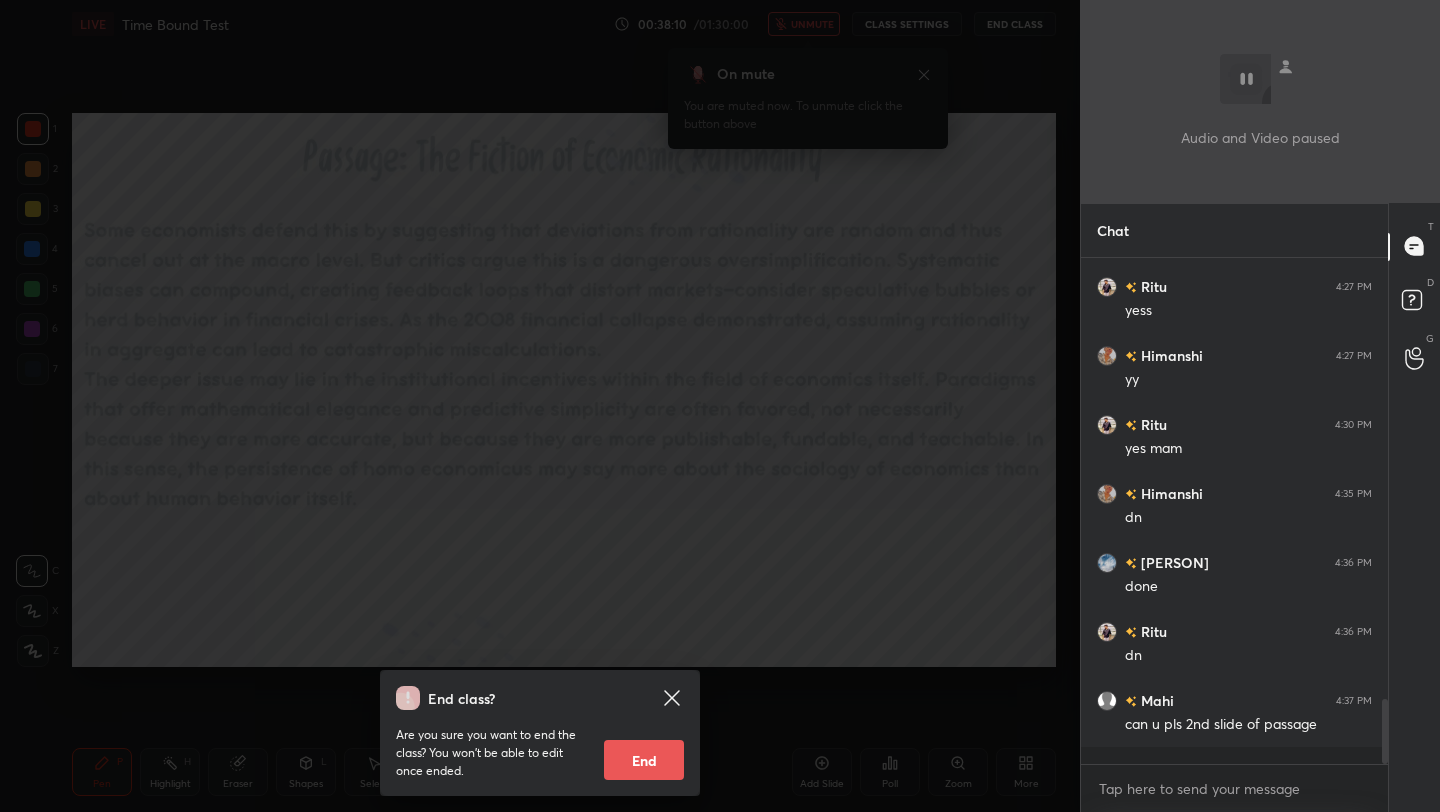 click on "End class? Are you sure you want to end the class? You won’t be able to edit once ended. End" at bounding box center (540, 406) 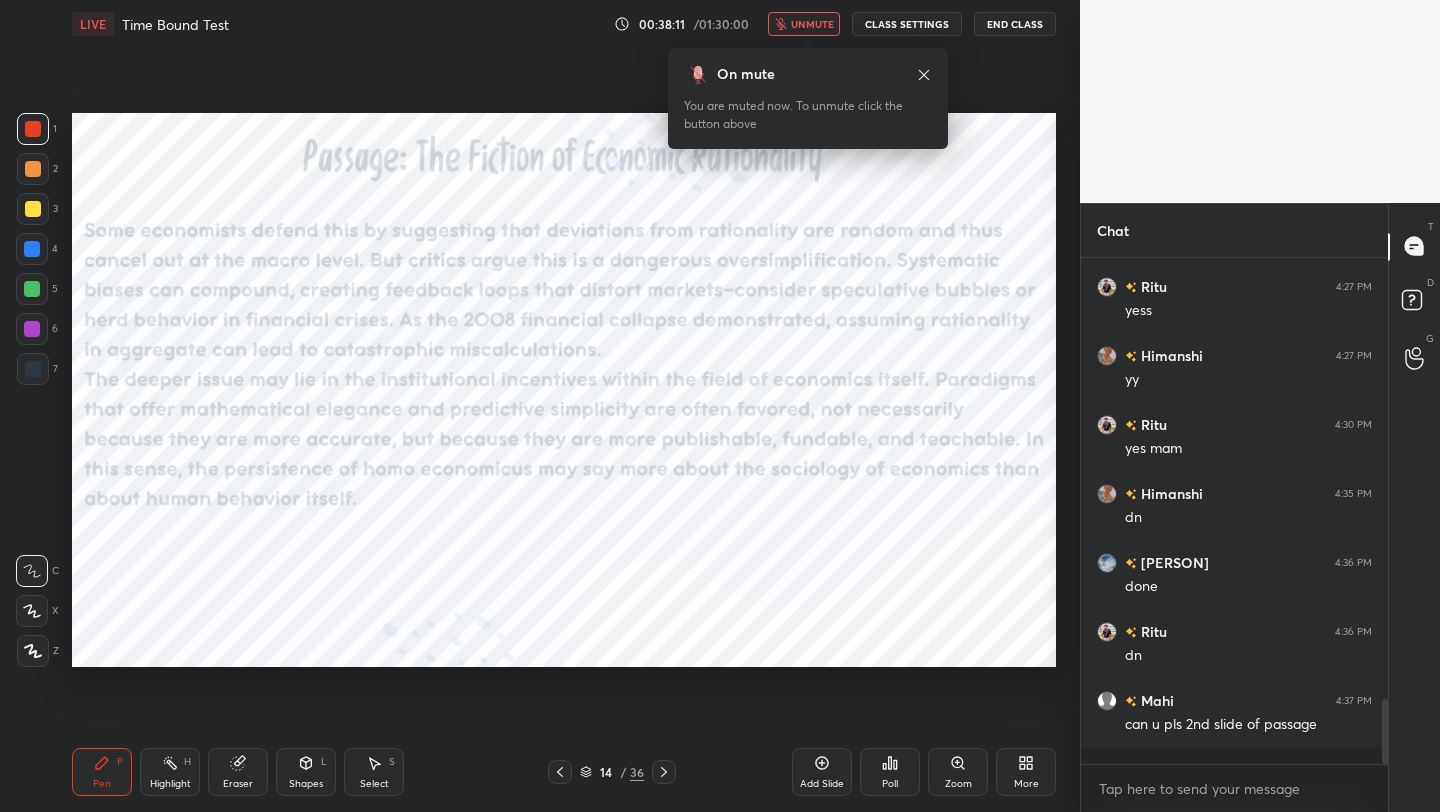 click 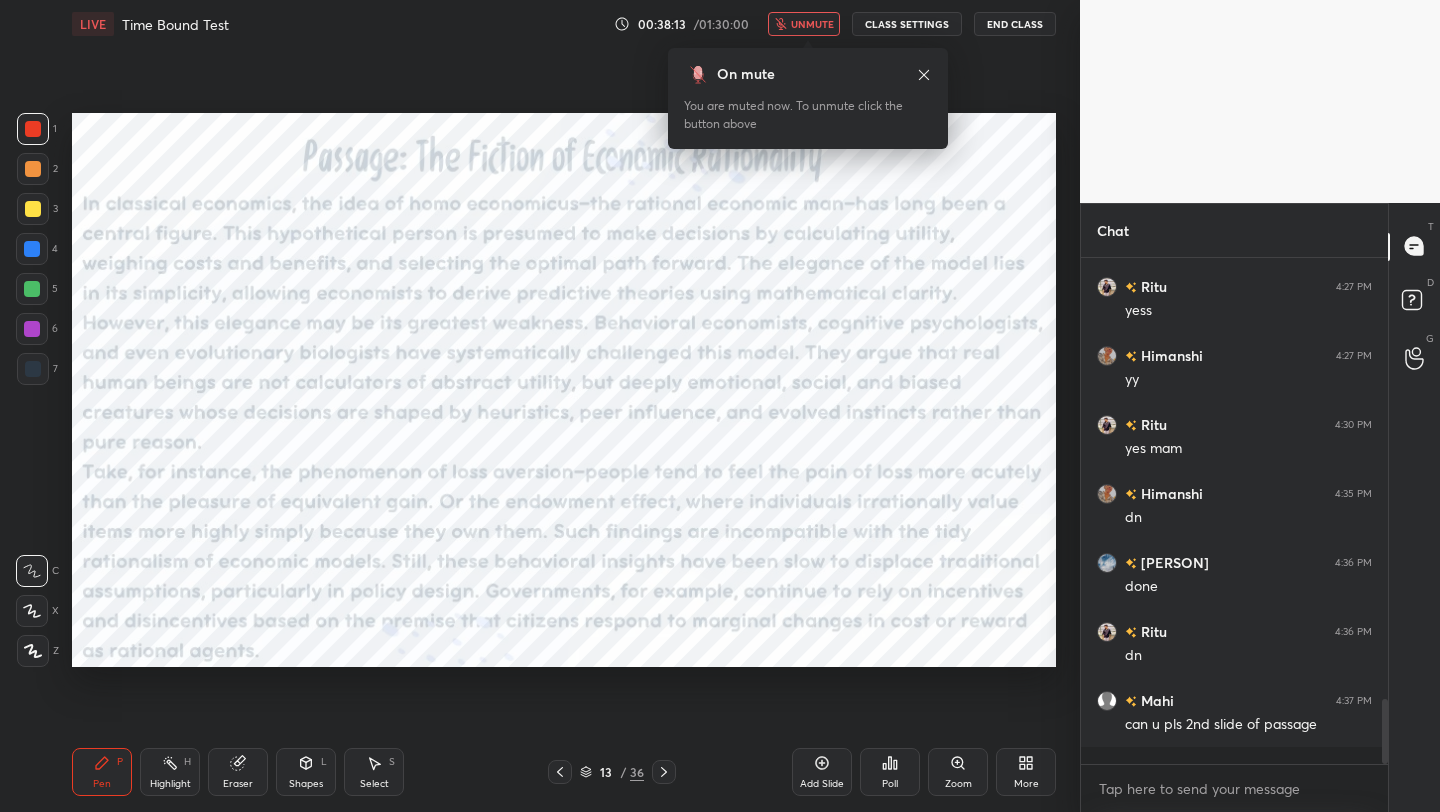 click on "End Class" at bounding box center [1015, 24] 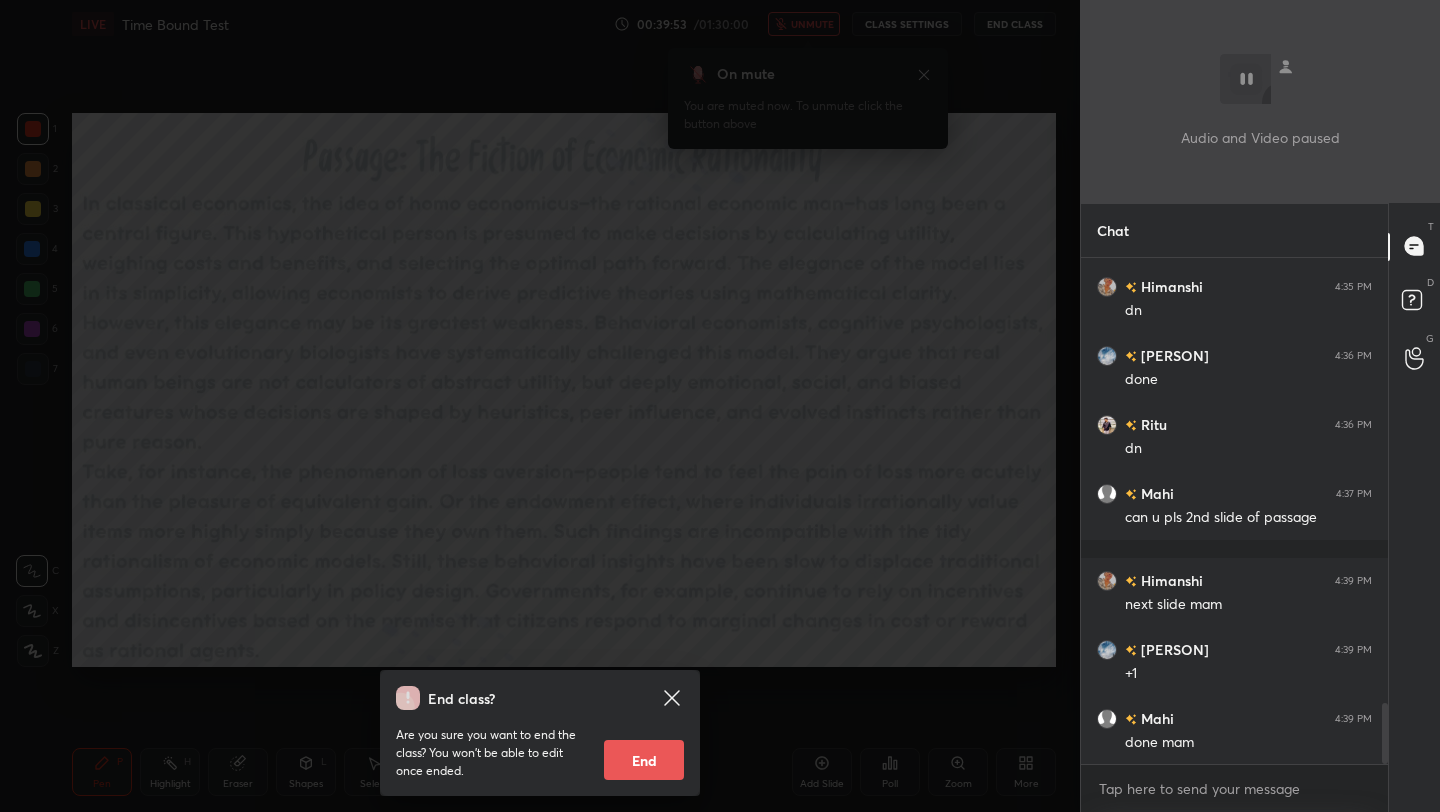scroll, scrollTop: 3742, scrollLeft: 0, axis: vertical 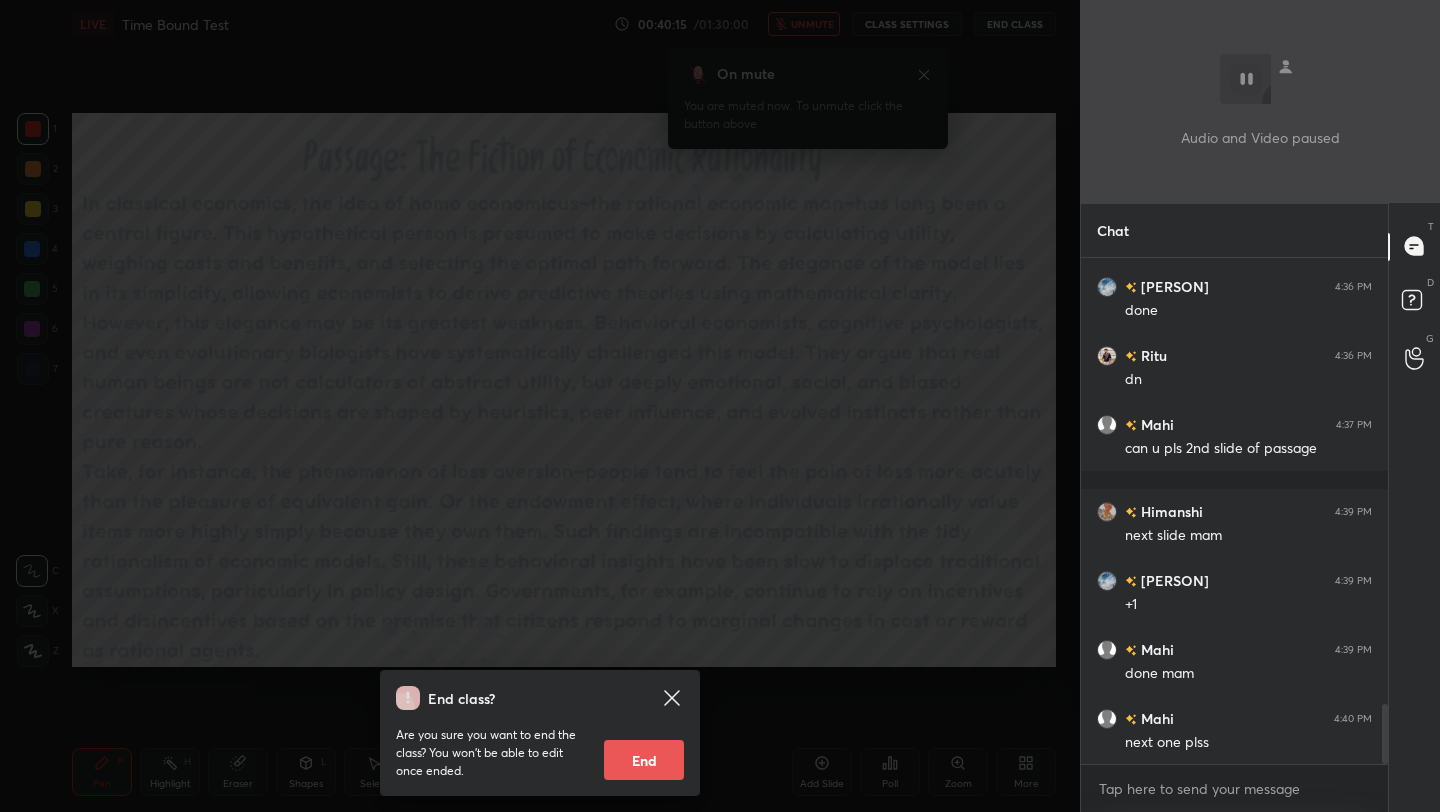 click on "End class? Are you sure you want to end the class? You won’t be able to edit once ended. End" at bounding box center [540, 406] 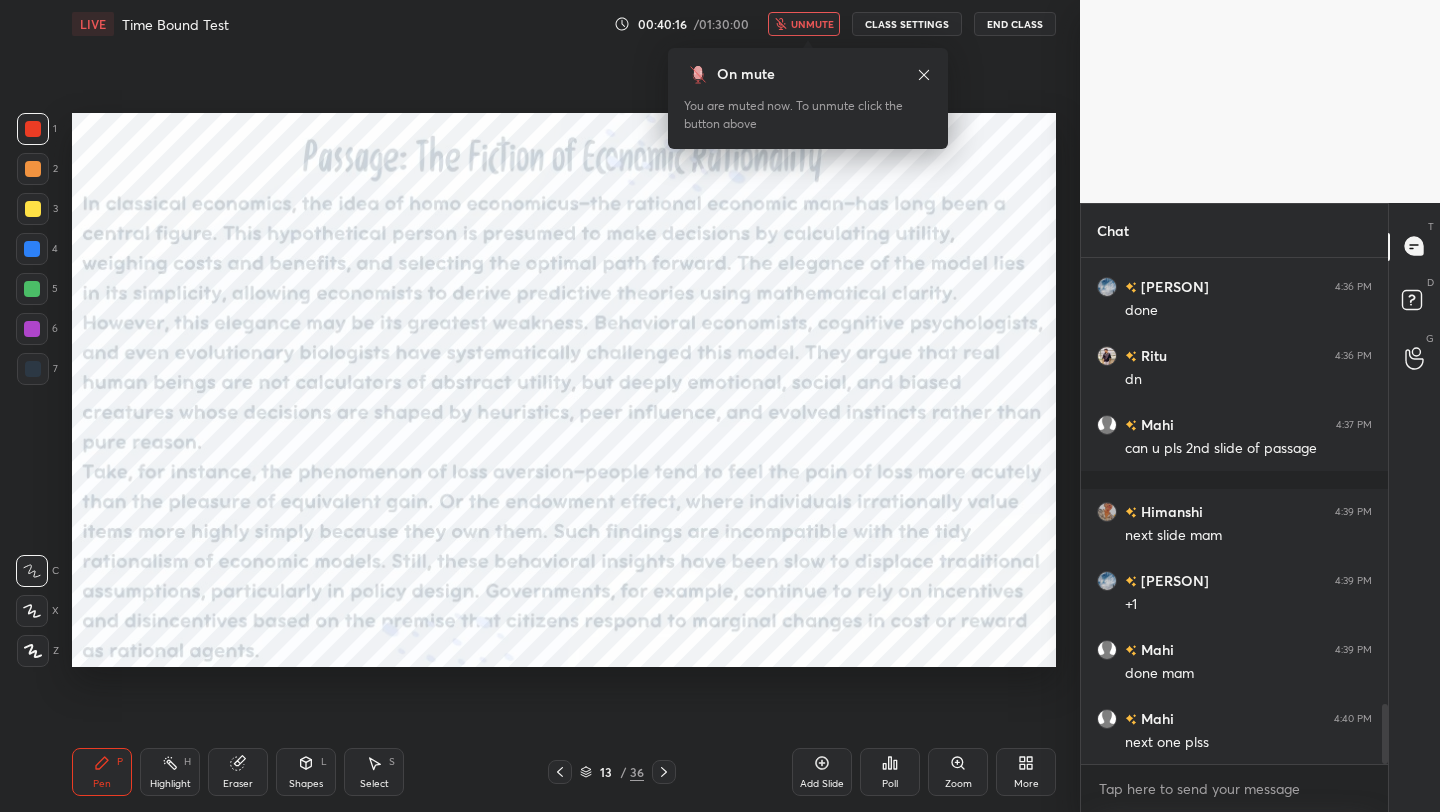 scroll, scrollTop: 3790, scrollLeft: 0, axis: vertical 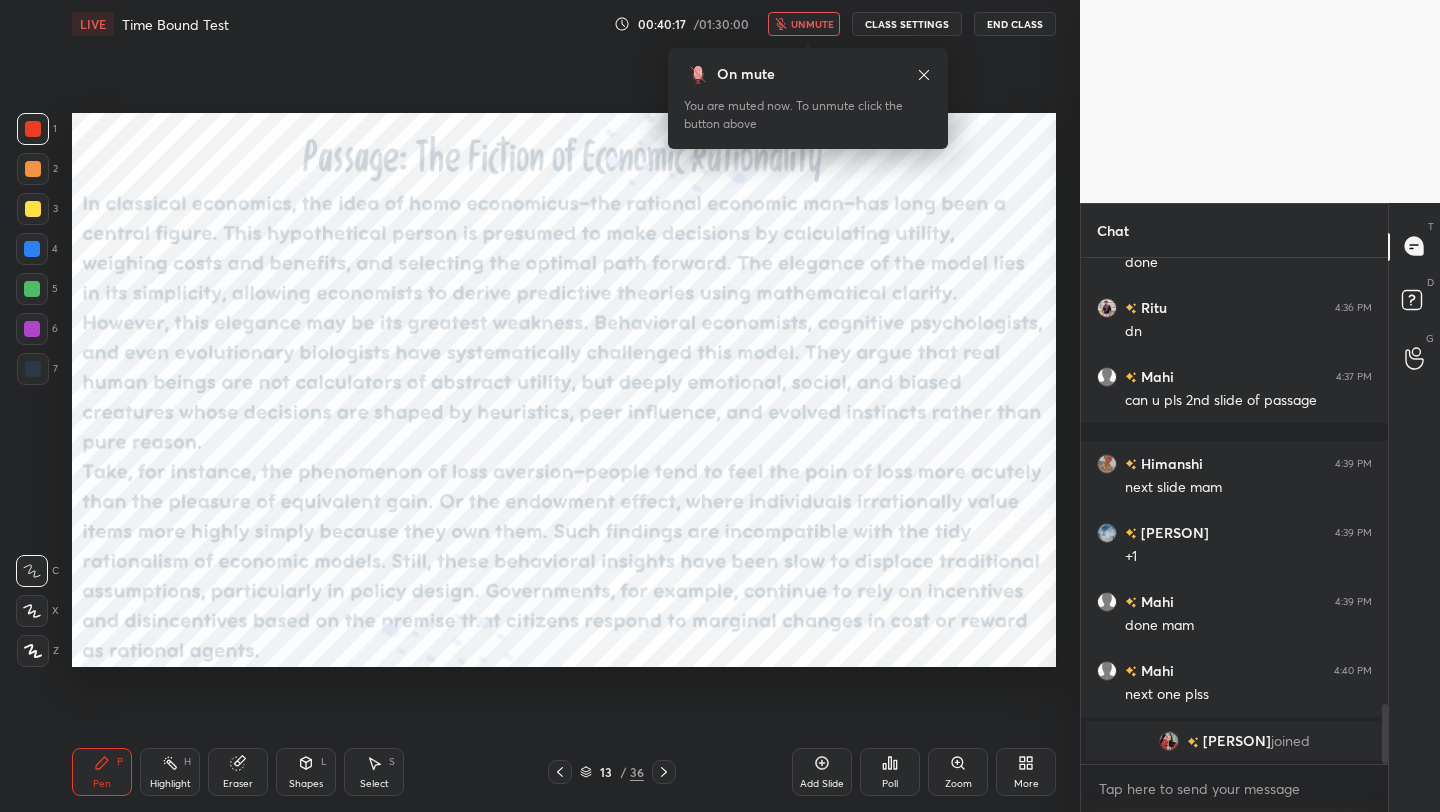 click 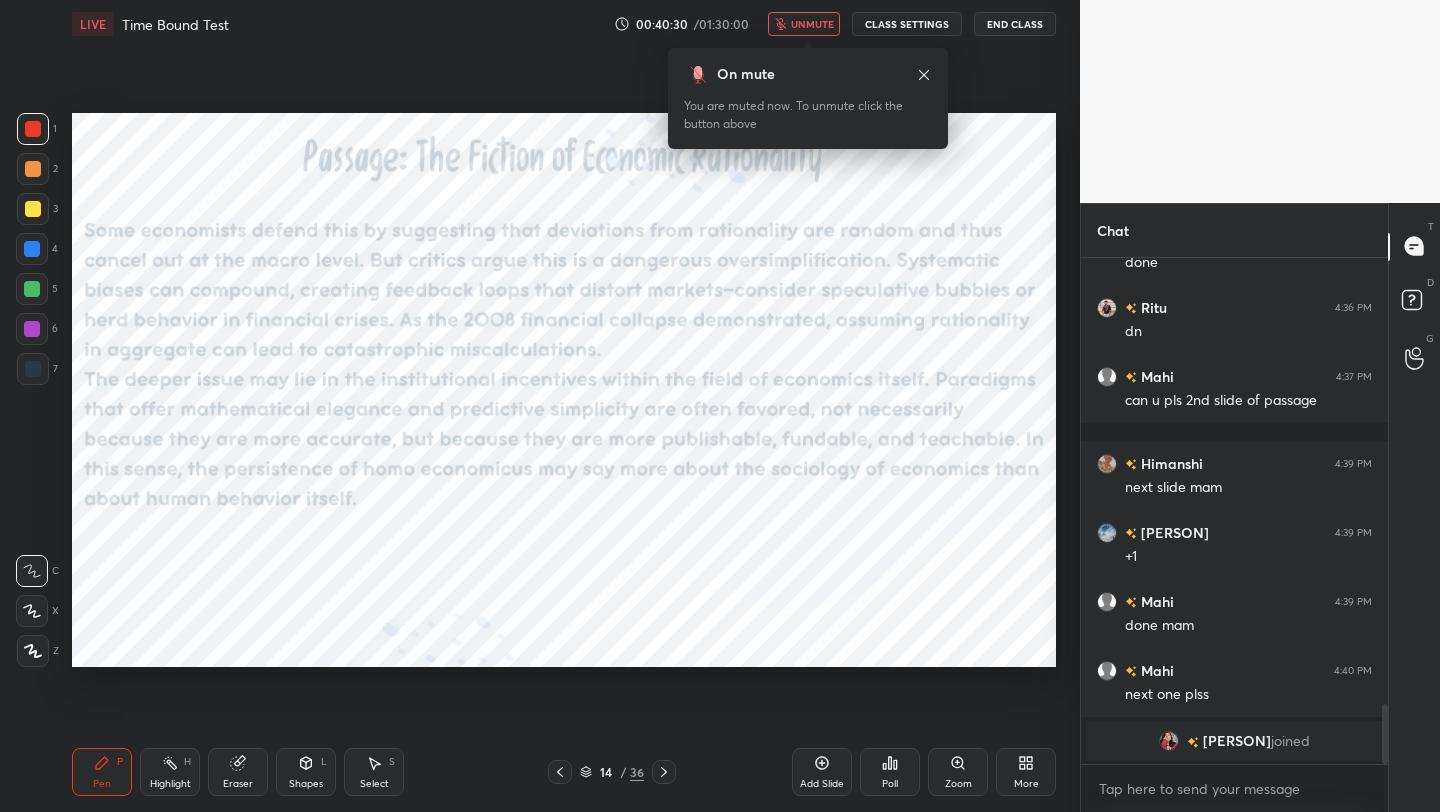 click on "unmute" at bounding box center [804, 24] 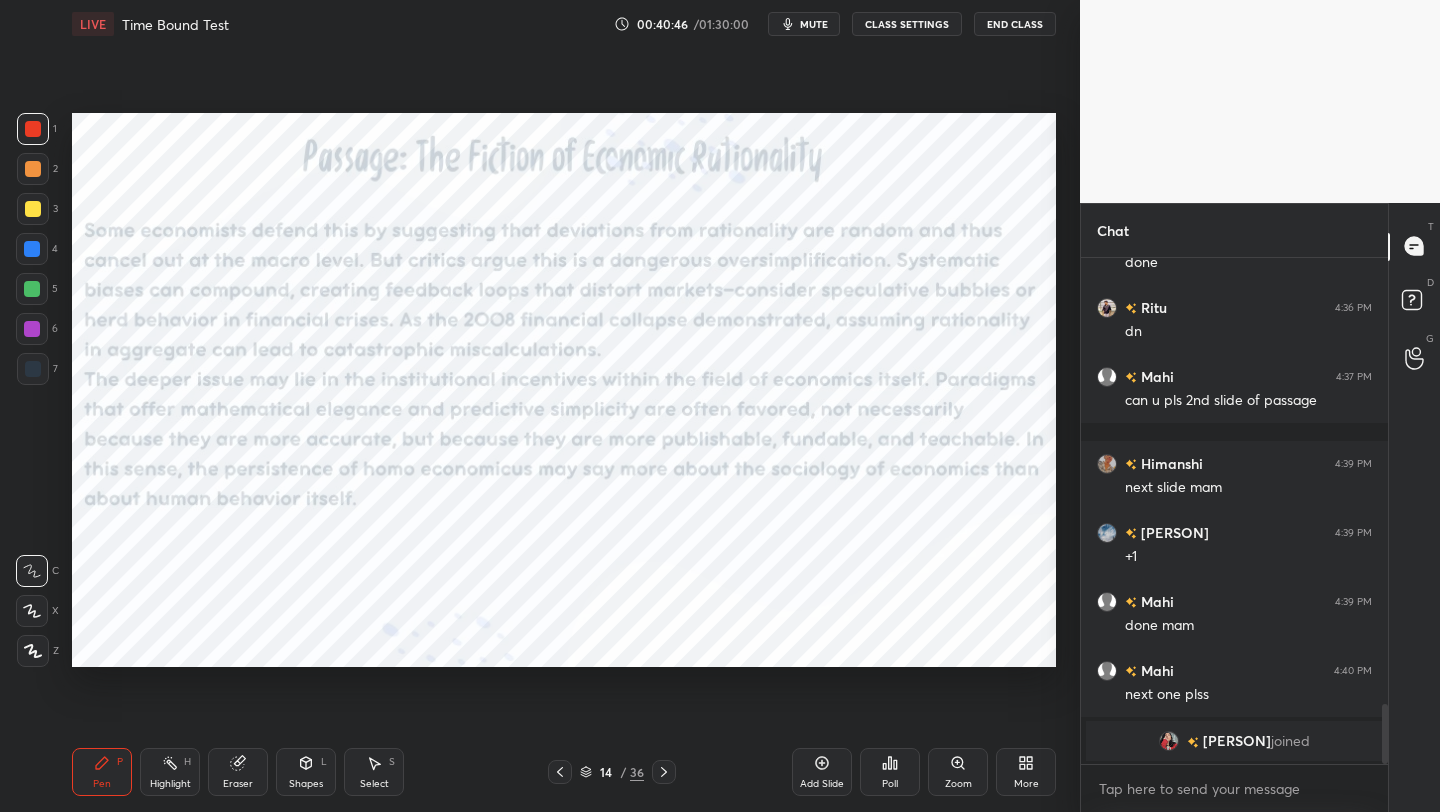 scroll, scrollTop: 3270, scrollLeft: 0, axis: vertical 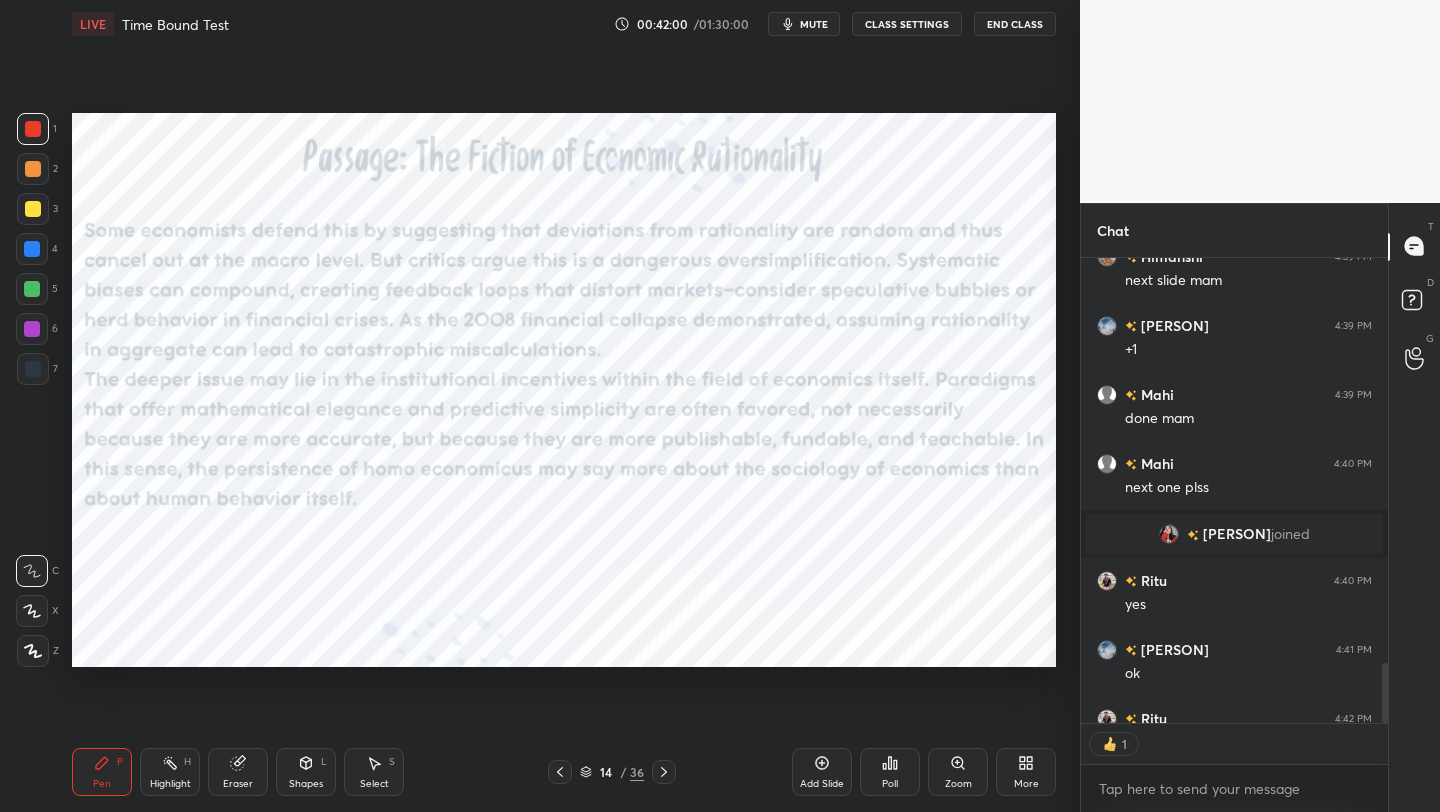 click on "x" at bounding box center [1234, 788] 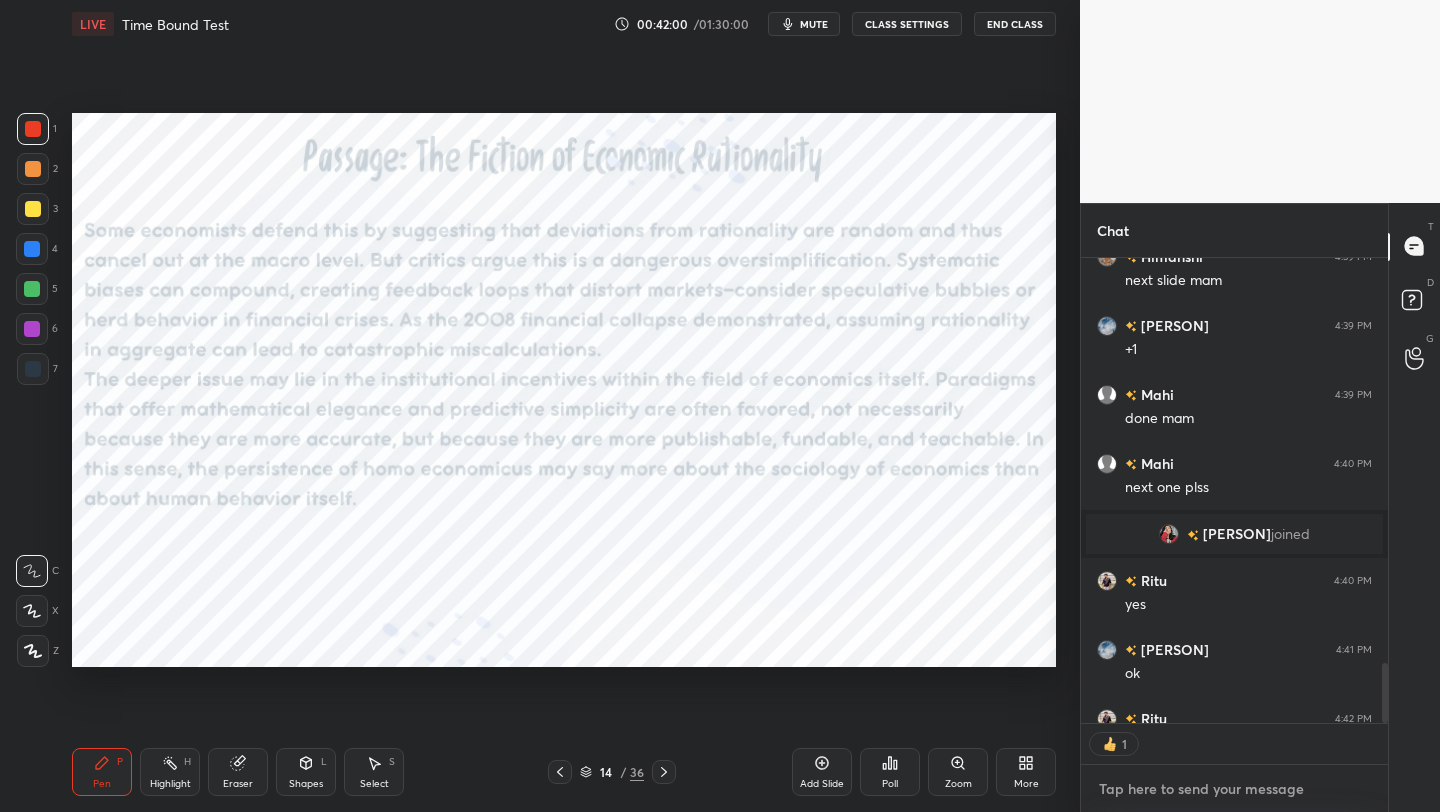 type on "x" 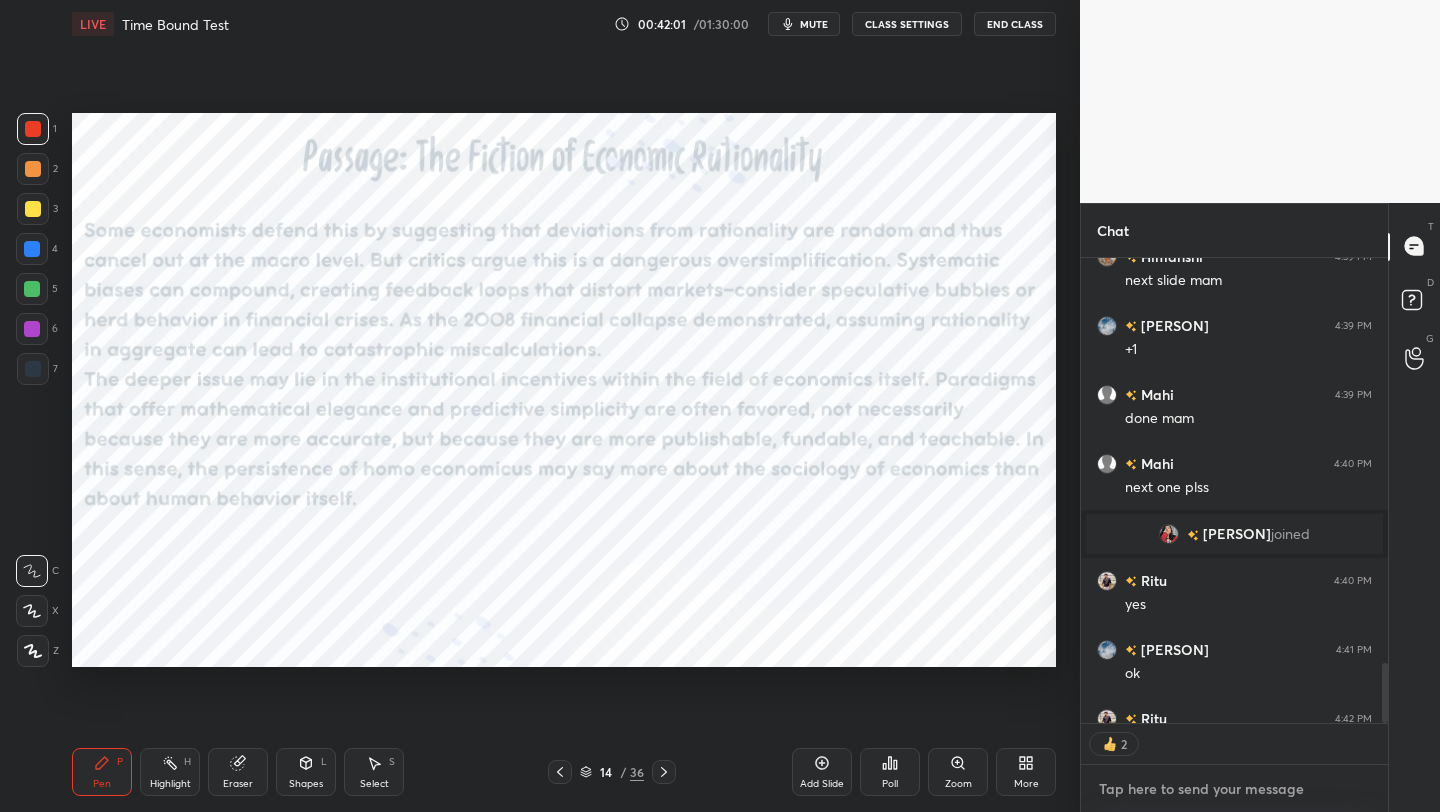 paste on "https://t.me/[WEBSITE_NAME]" 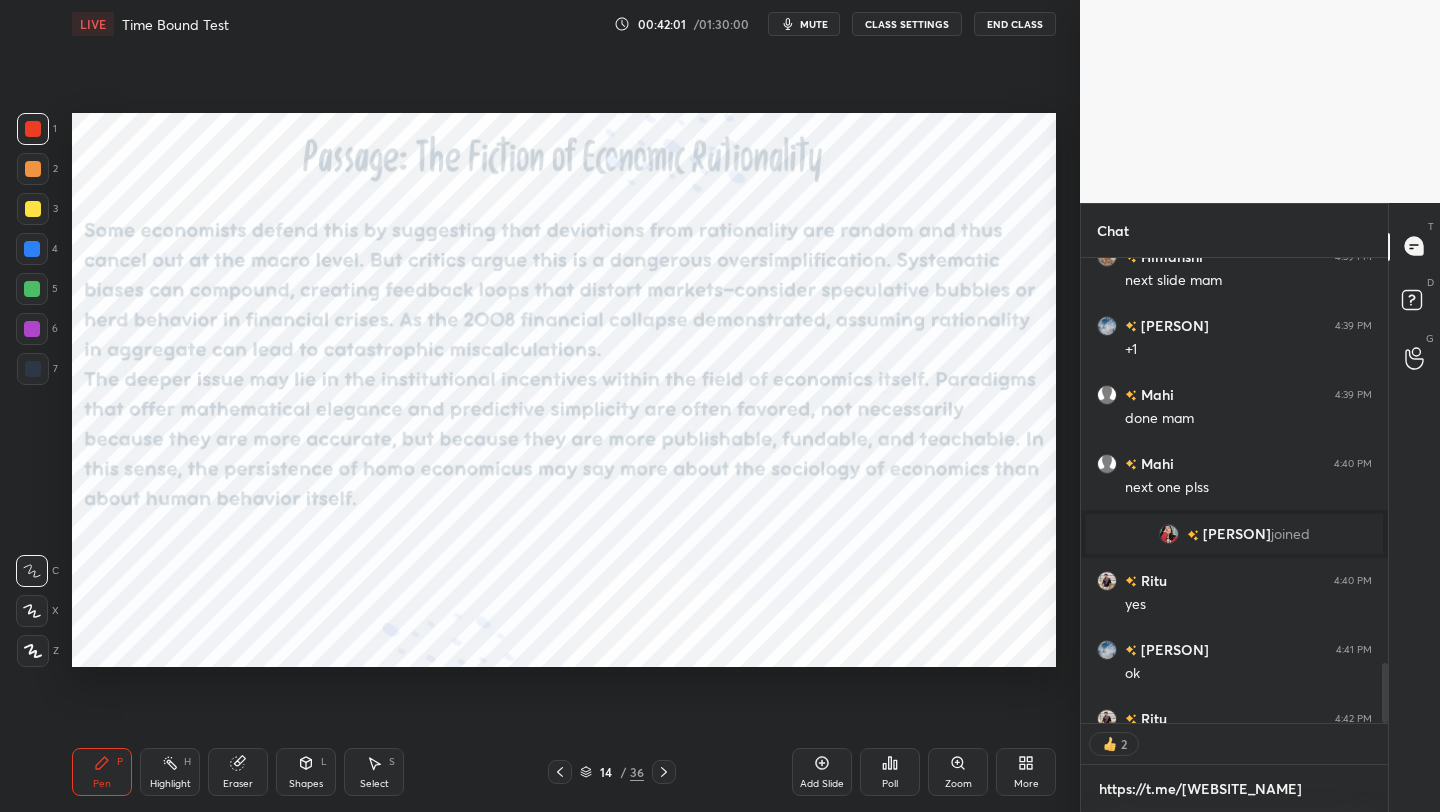 scroll, scrollTop: 453, scrollLeft: 301, axis: both 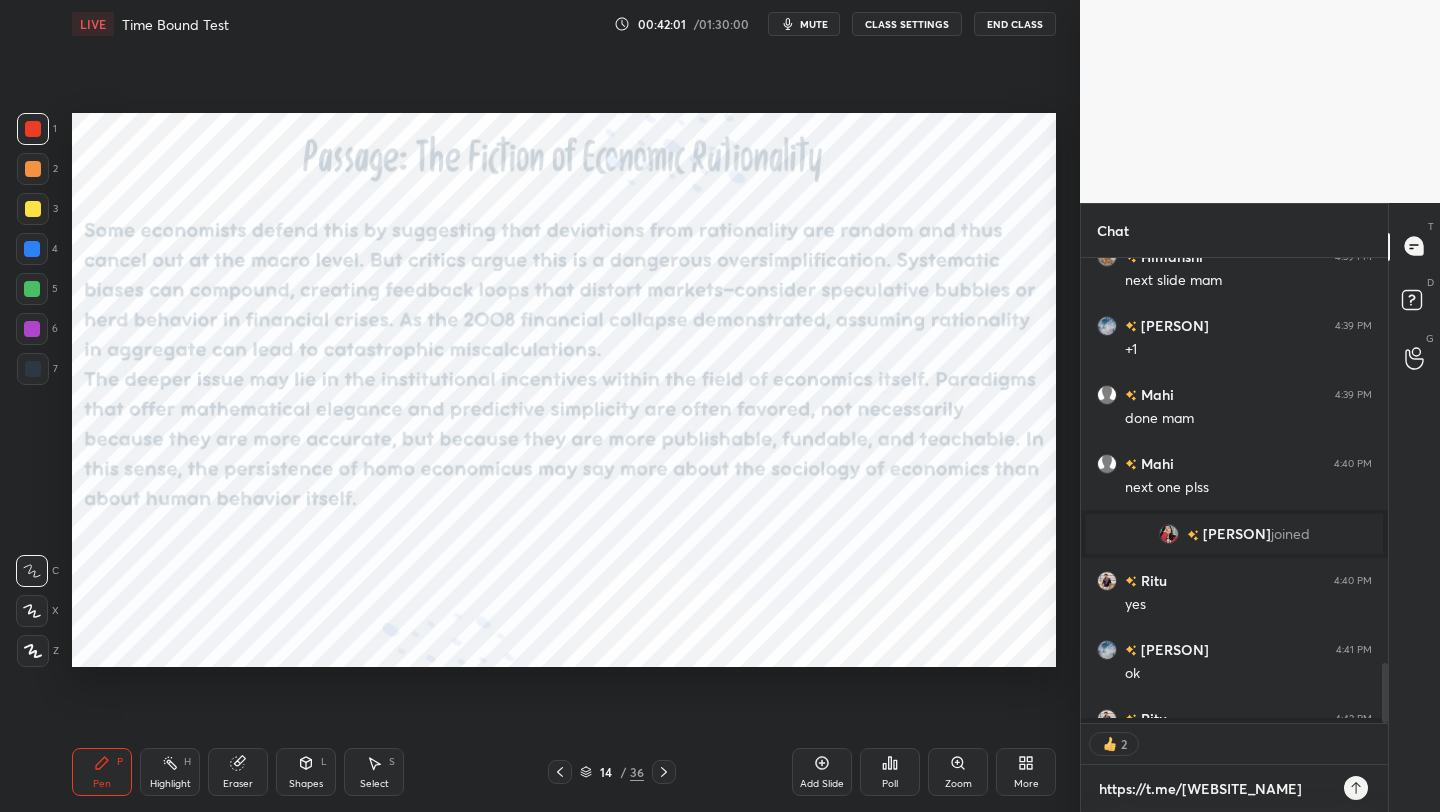 type 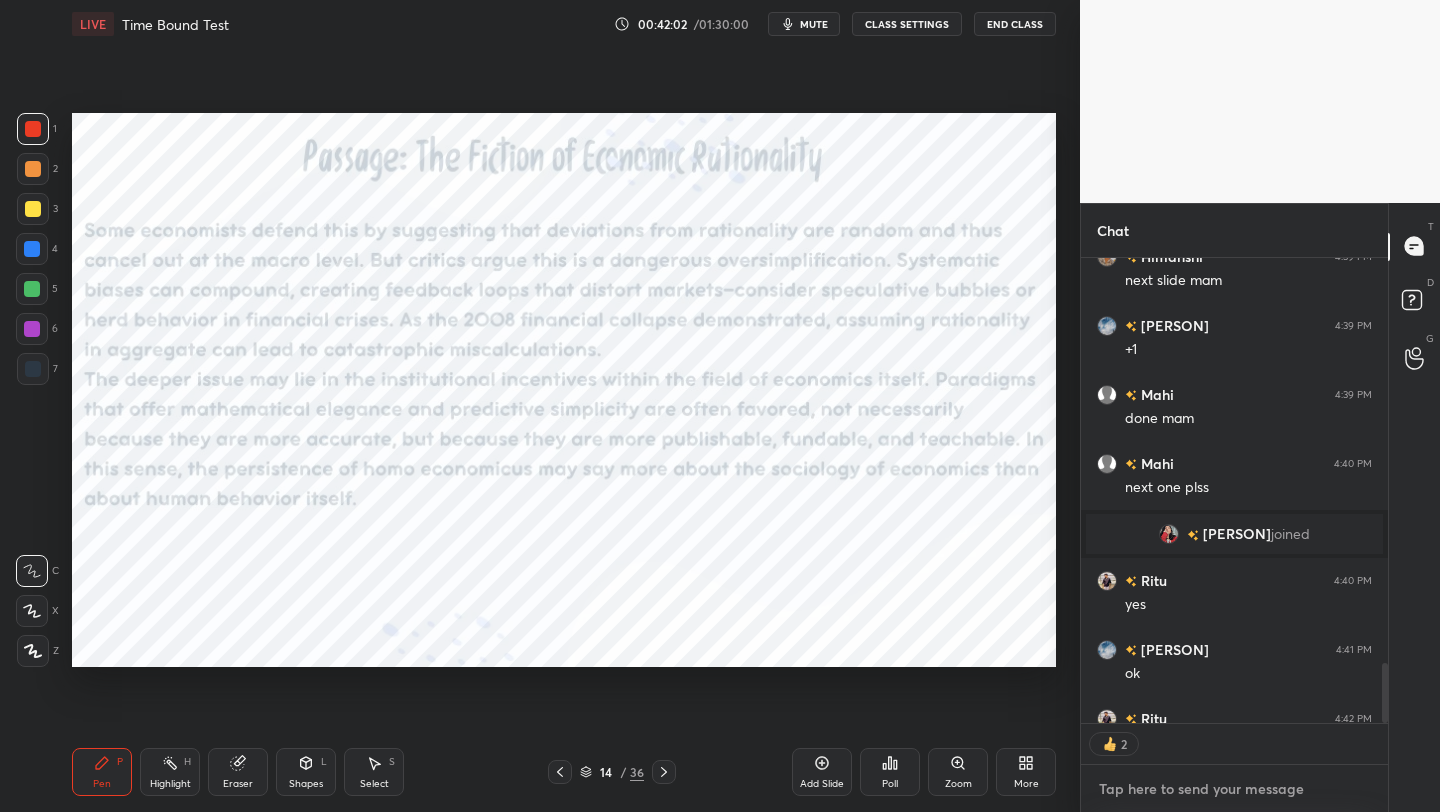 scroll, scrollTop: 3561, scrollLeft: 0, axis: vertical 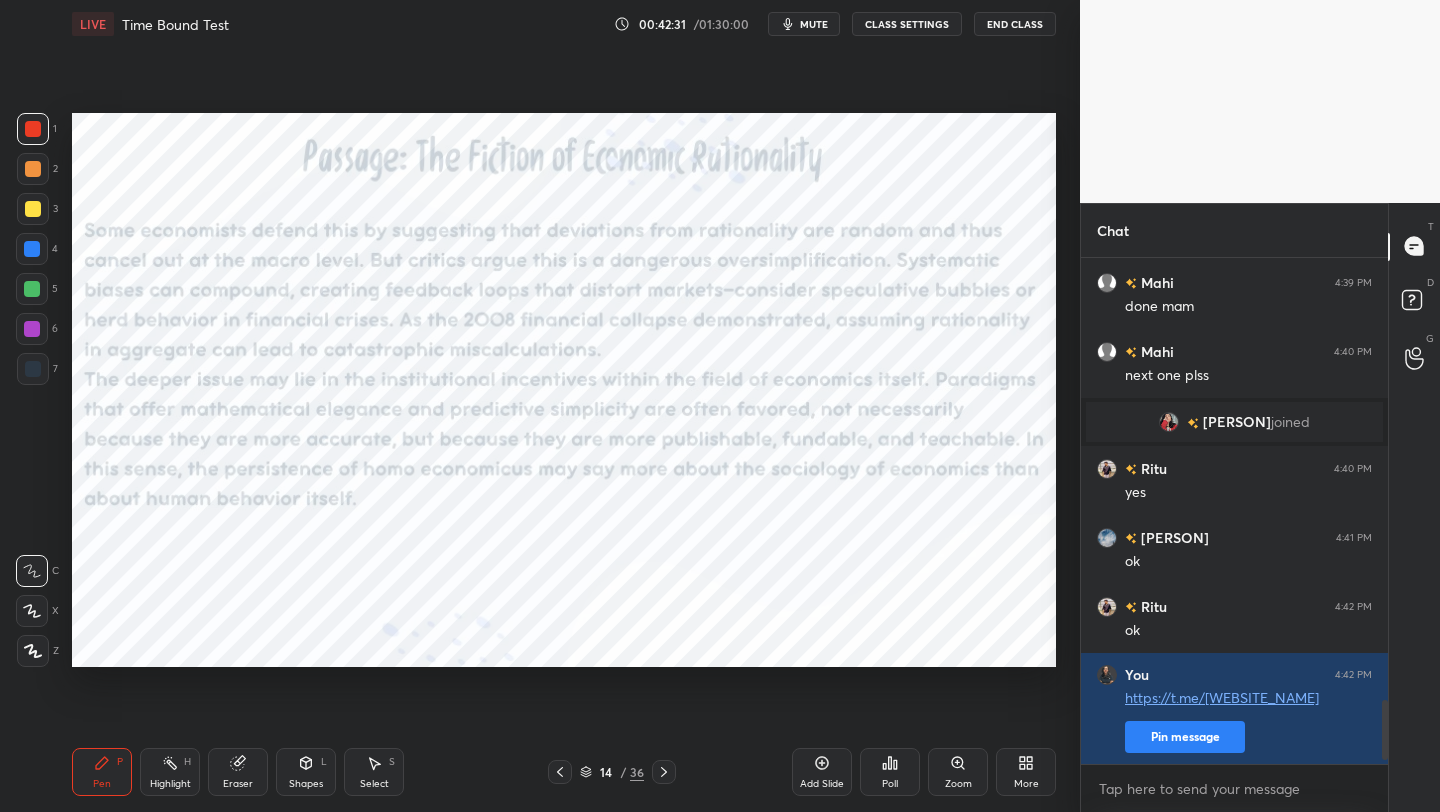 click 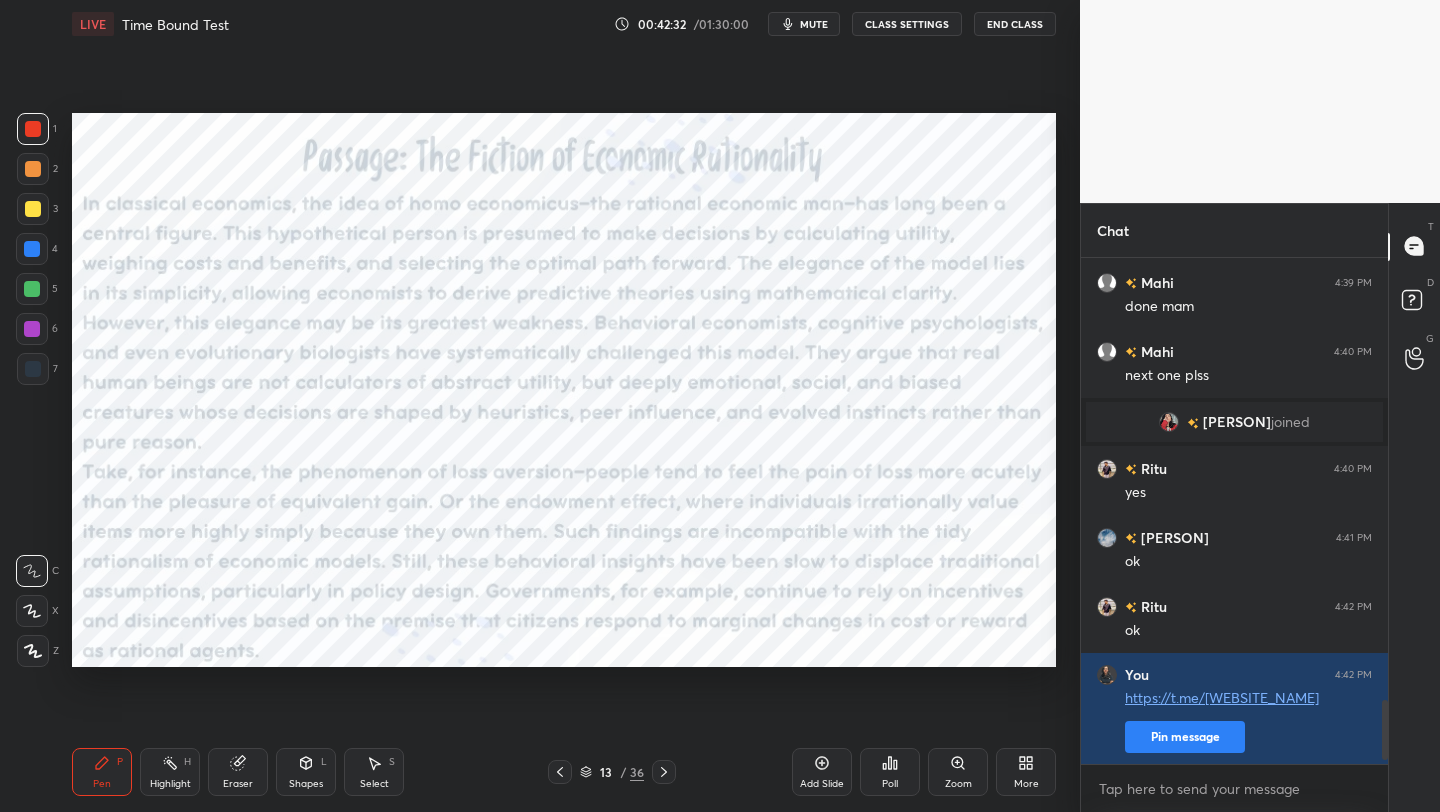 click 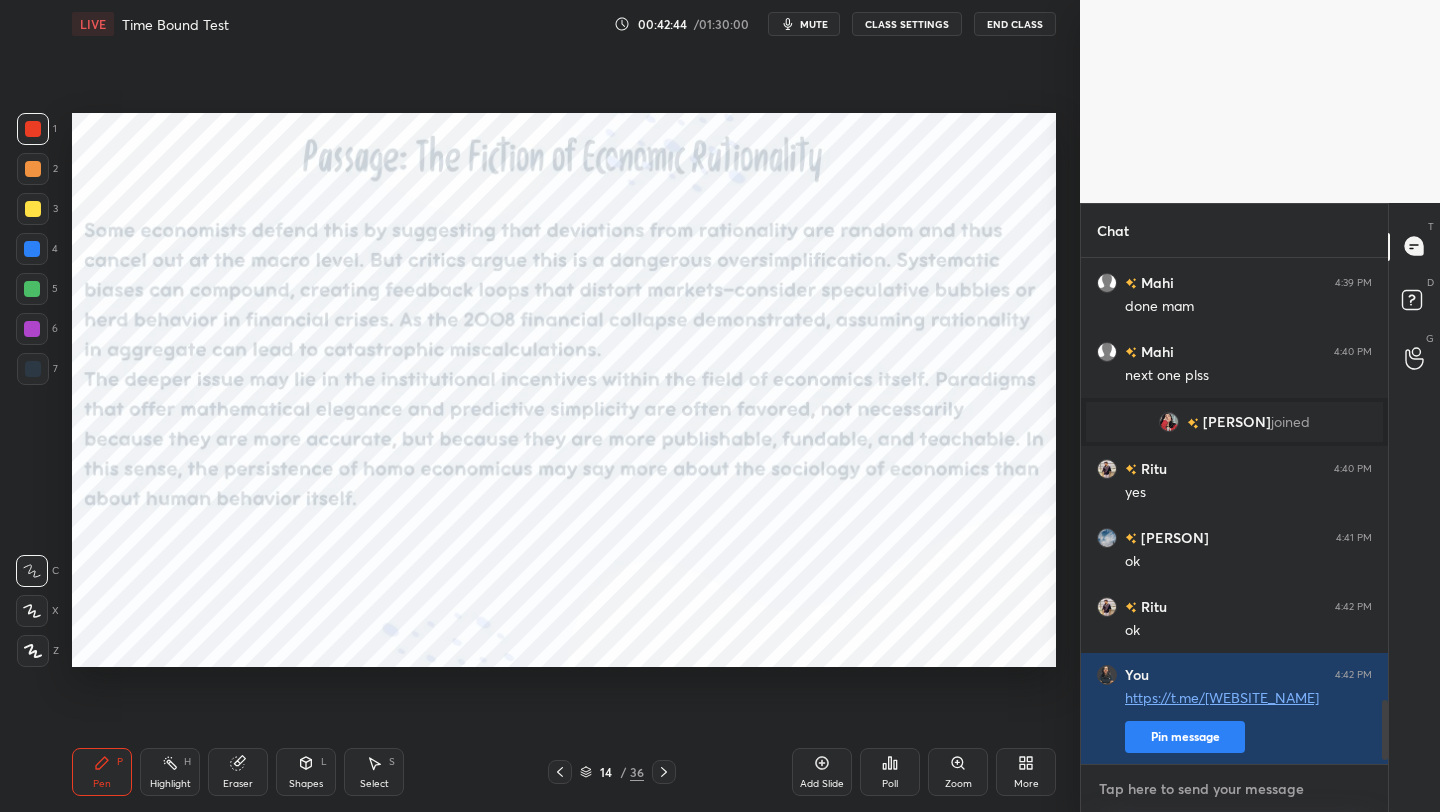 type on "x" 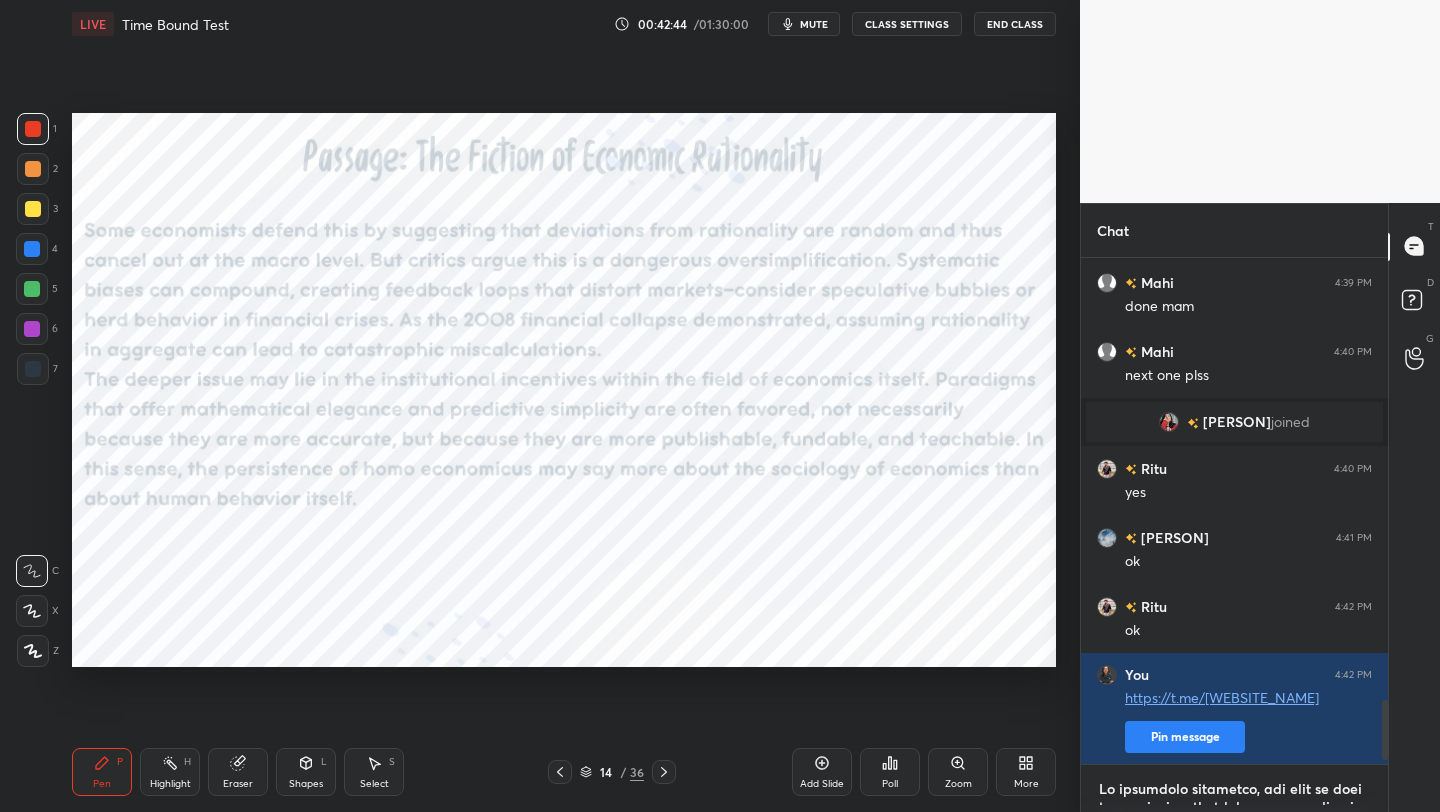 scroll, scrollTop: 1199, scrollLeft: 0, axis: vertical 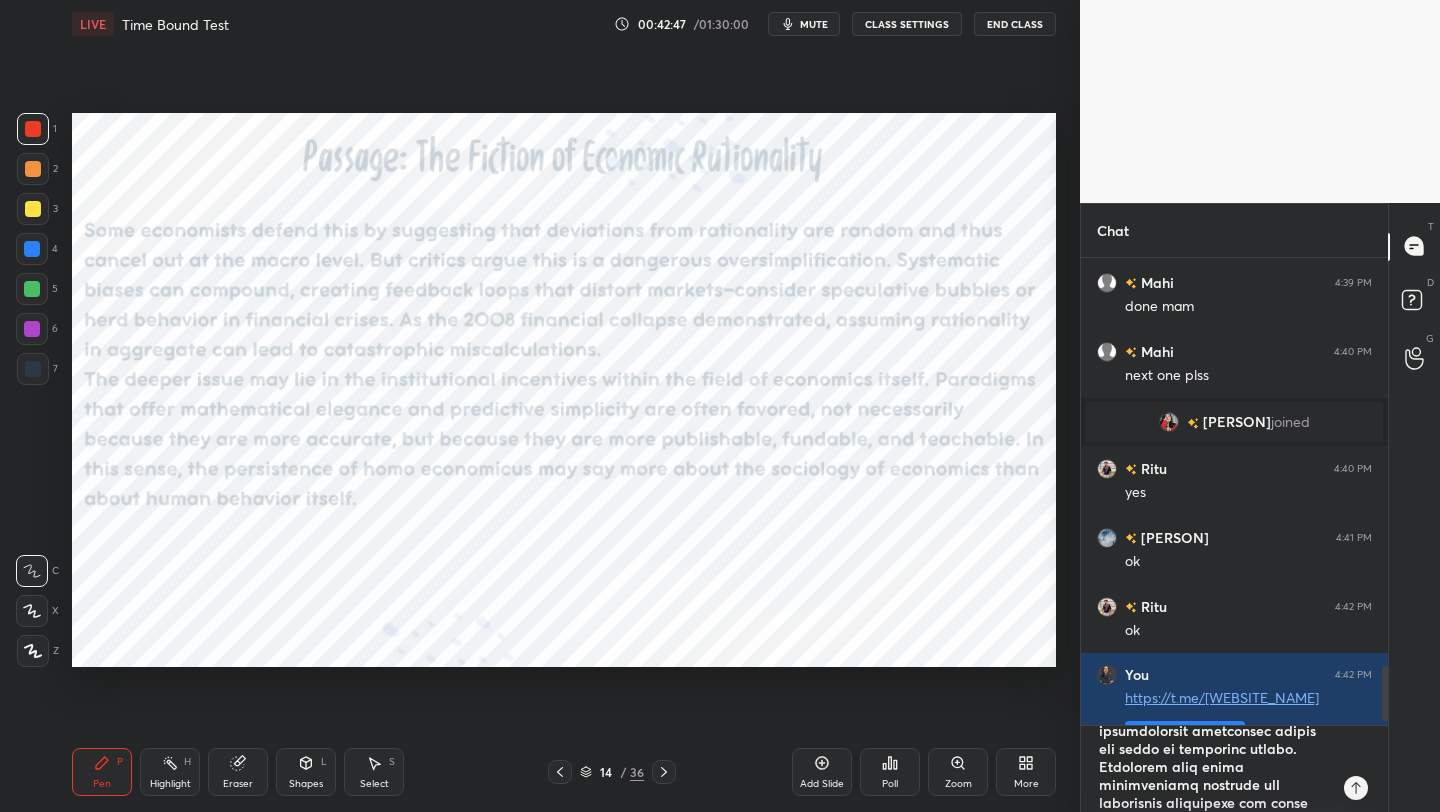 type 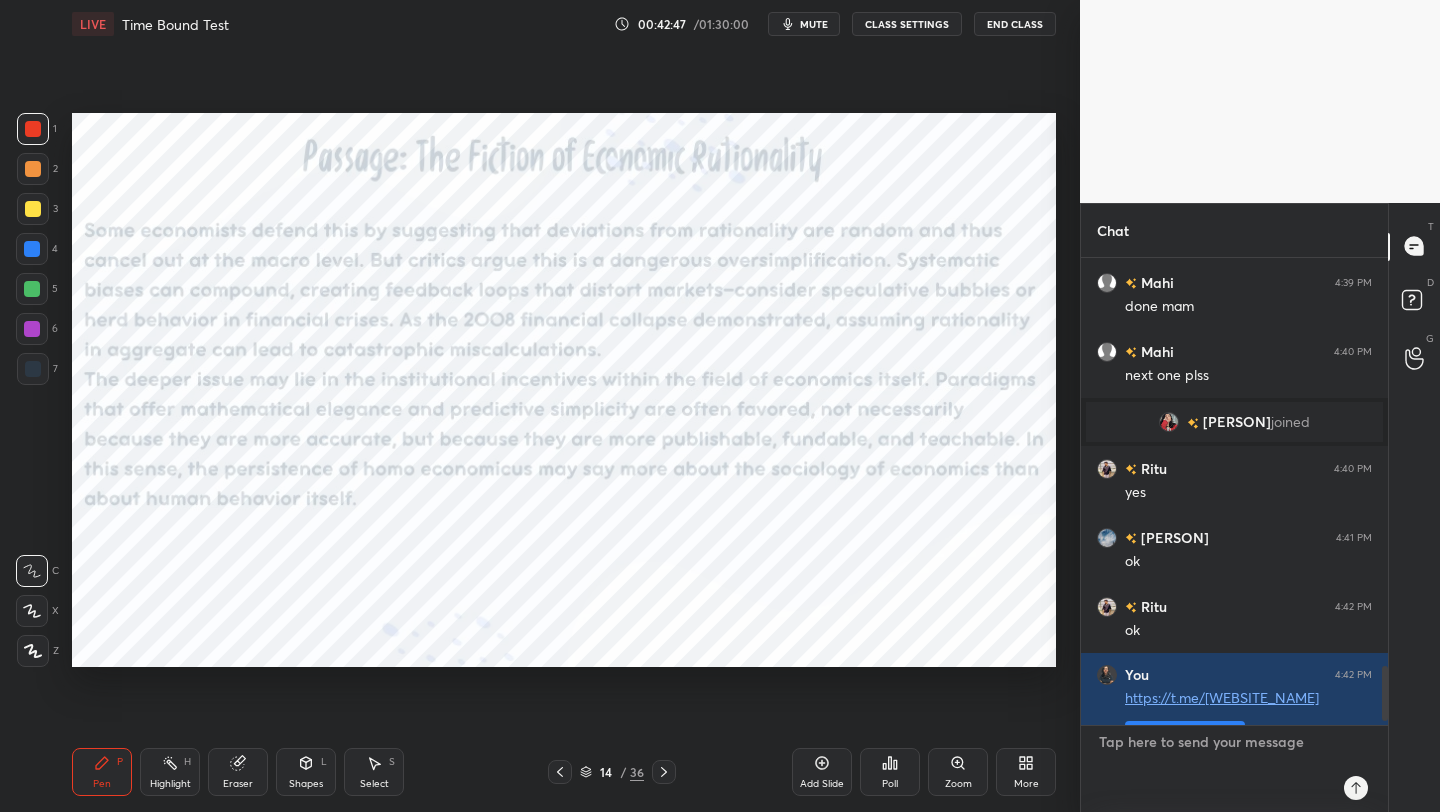 scroll, scrollTop: 0, scrollLeft: 0, axis: both 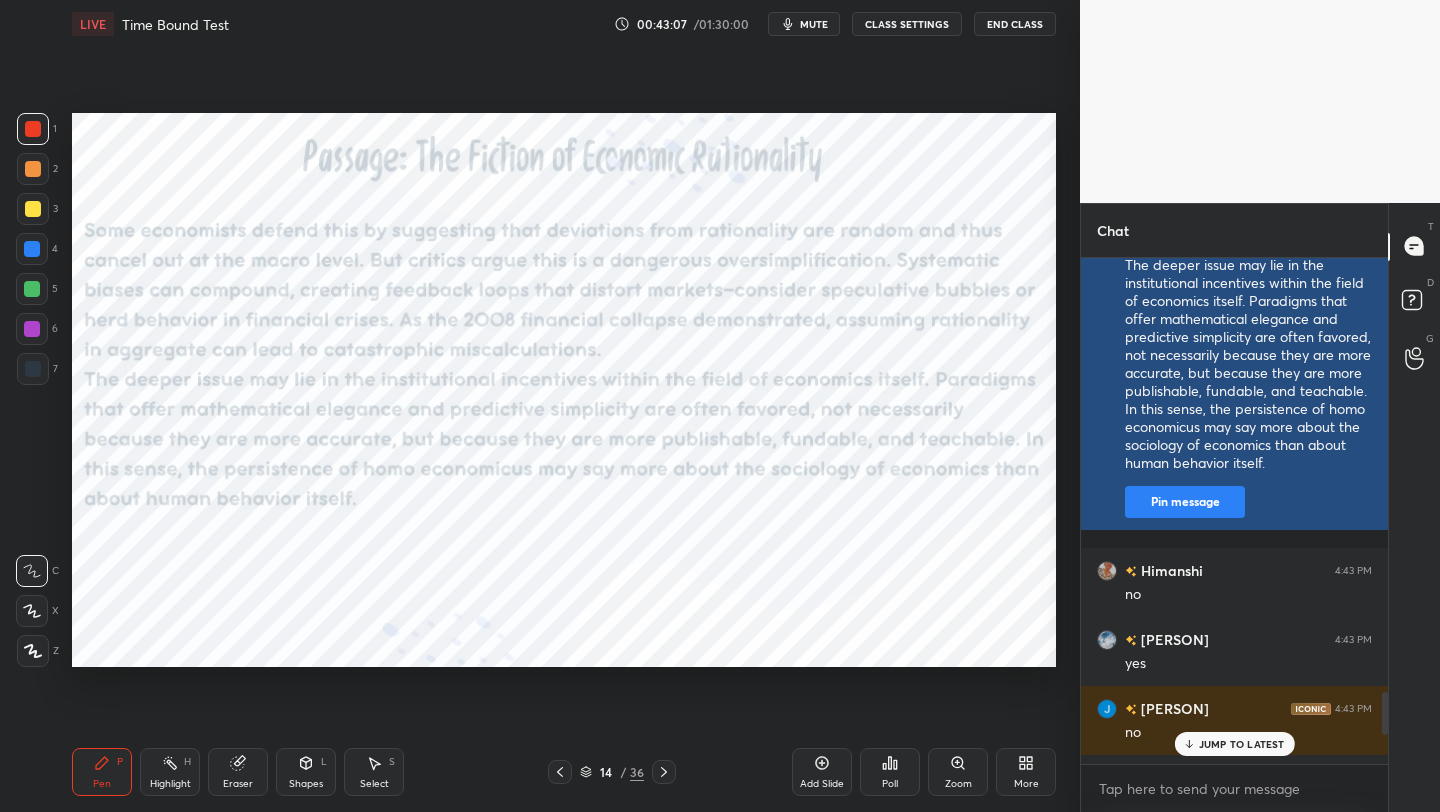 click on "Pin message" at bounding box center [1185, 502] 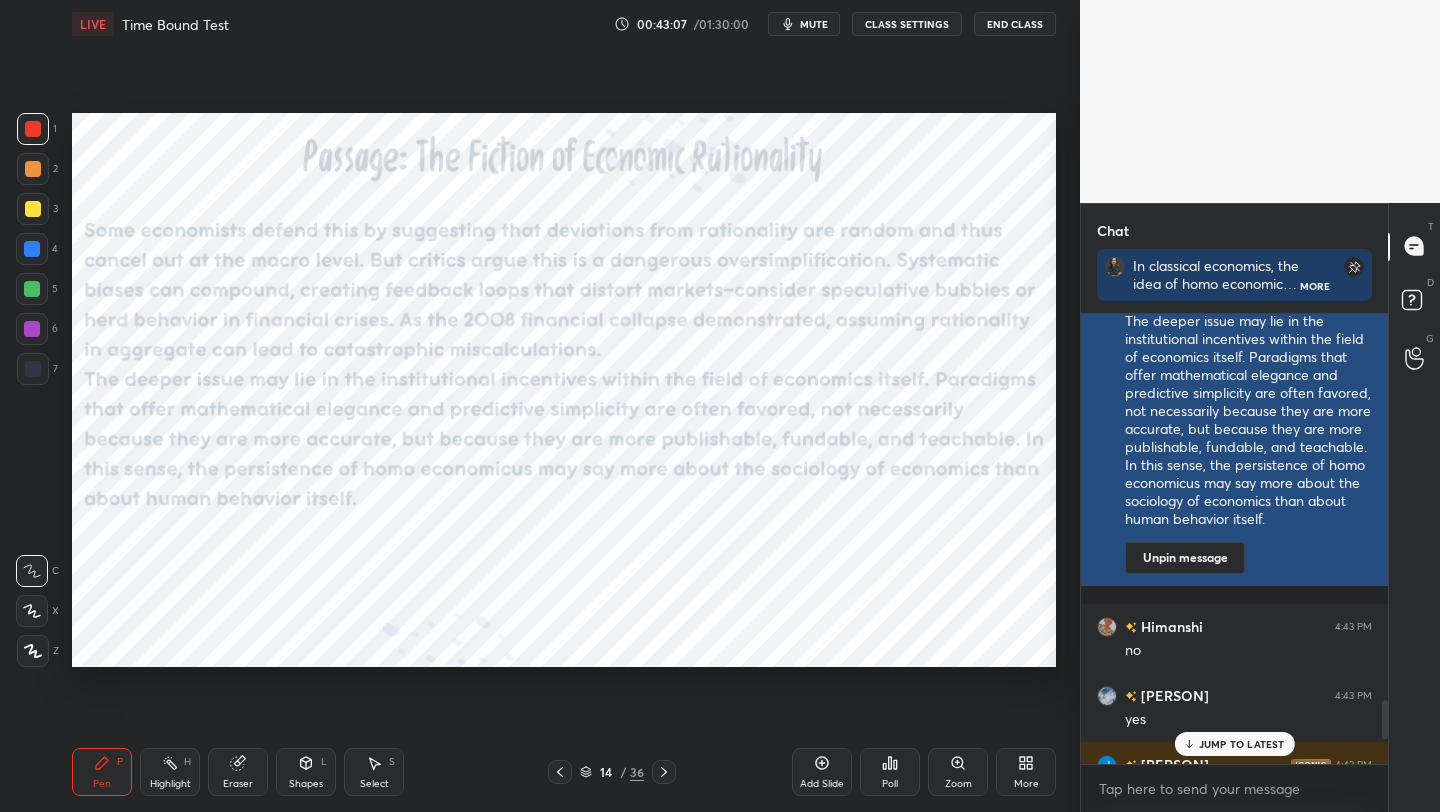 scroll, scrollTop: 444, scrollLeft: 301, axis: both 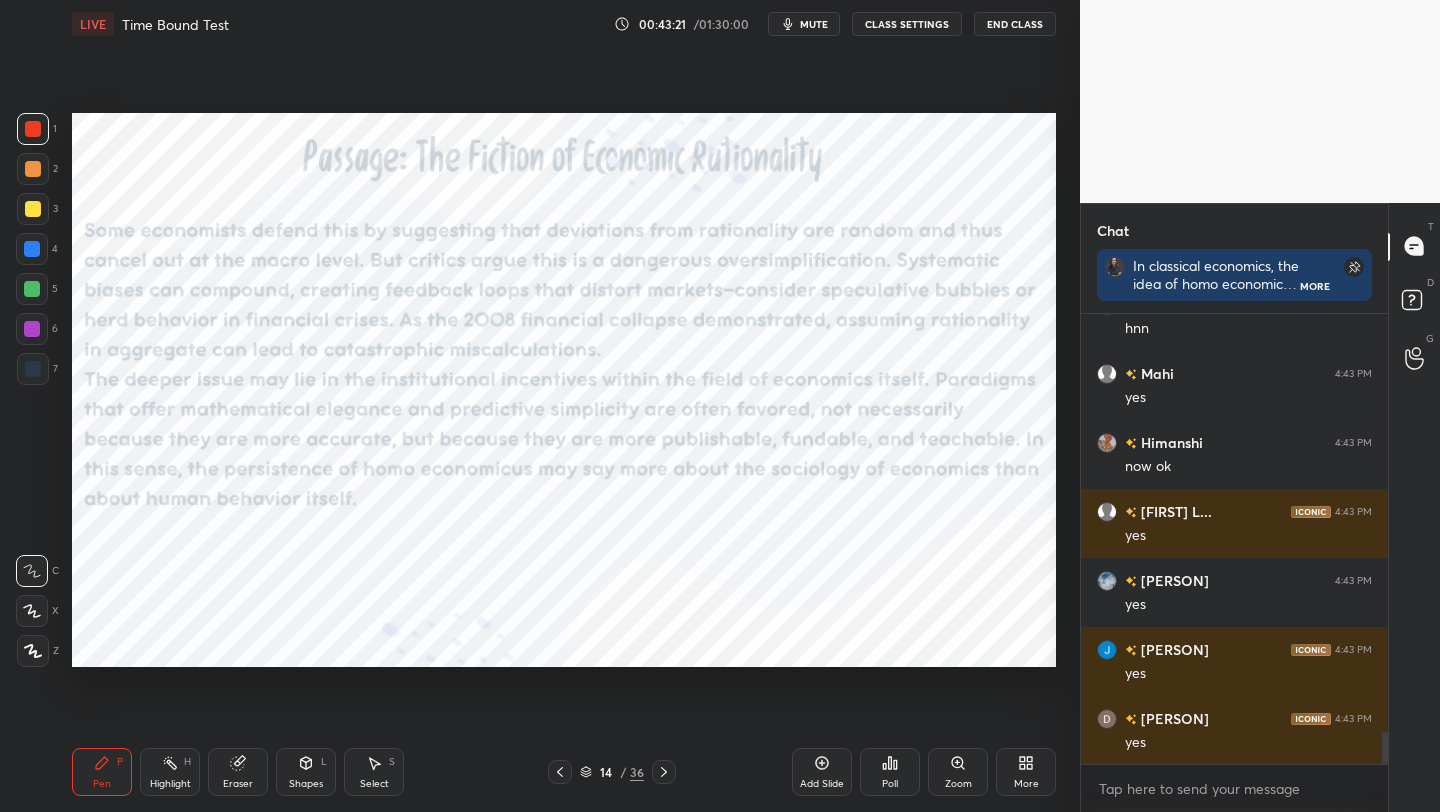 click 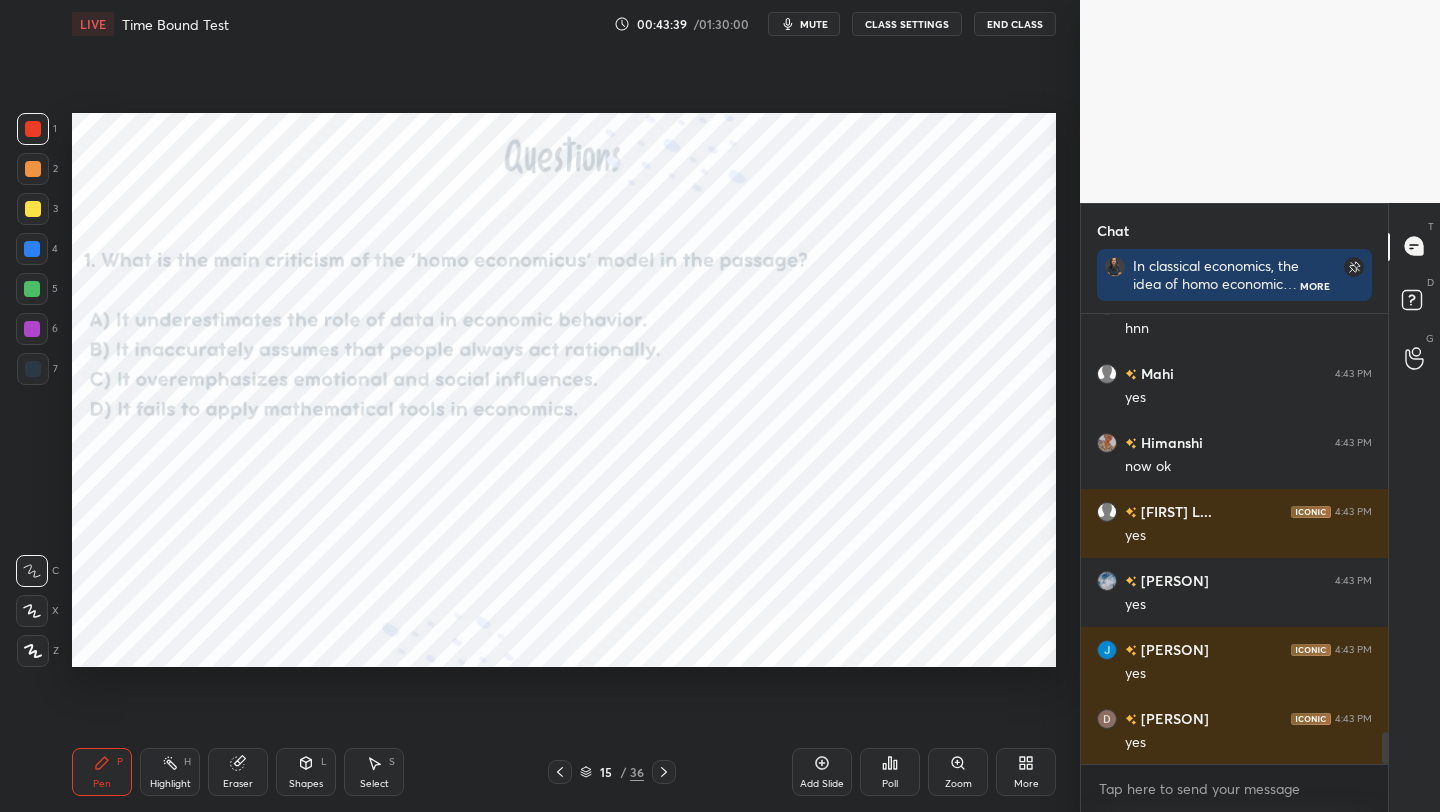 click on "Poll" at bounding box center [890, 772] 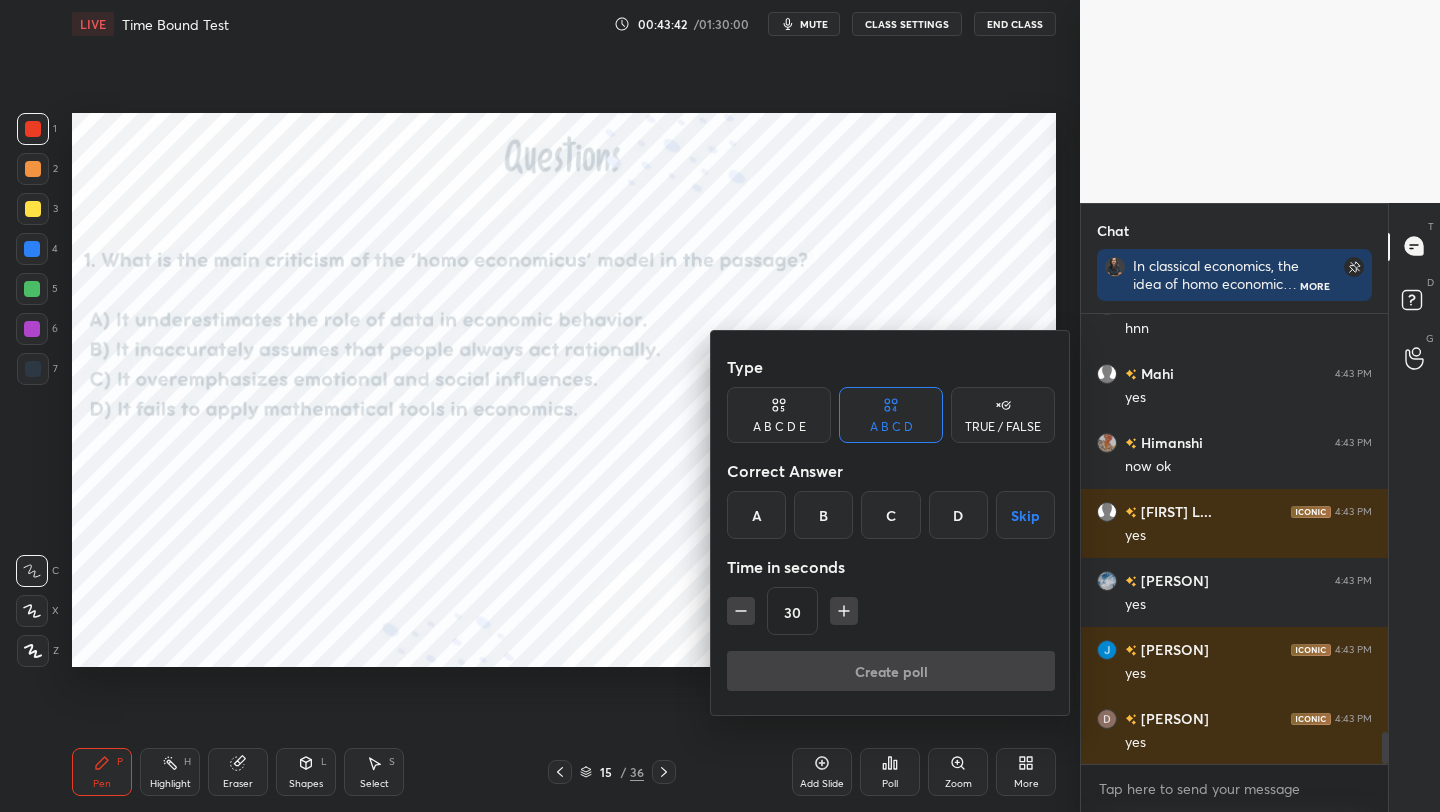 click on "B" at bounding box center [823, 515] 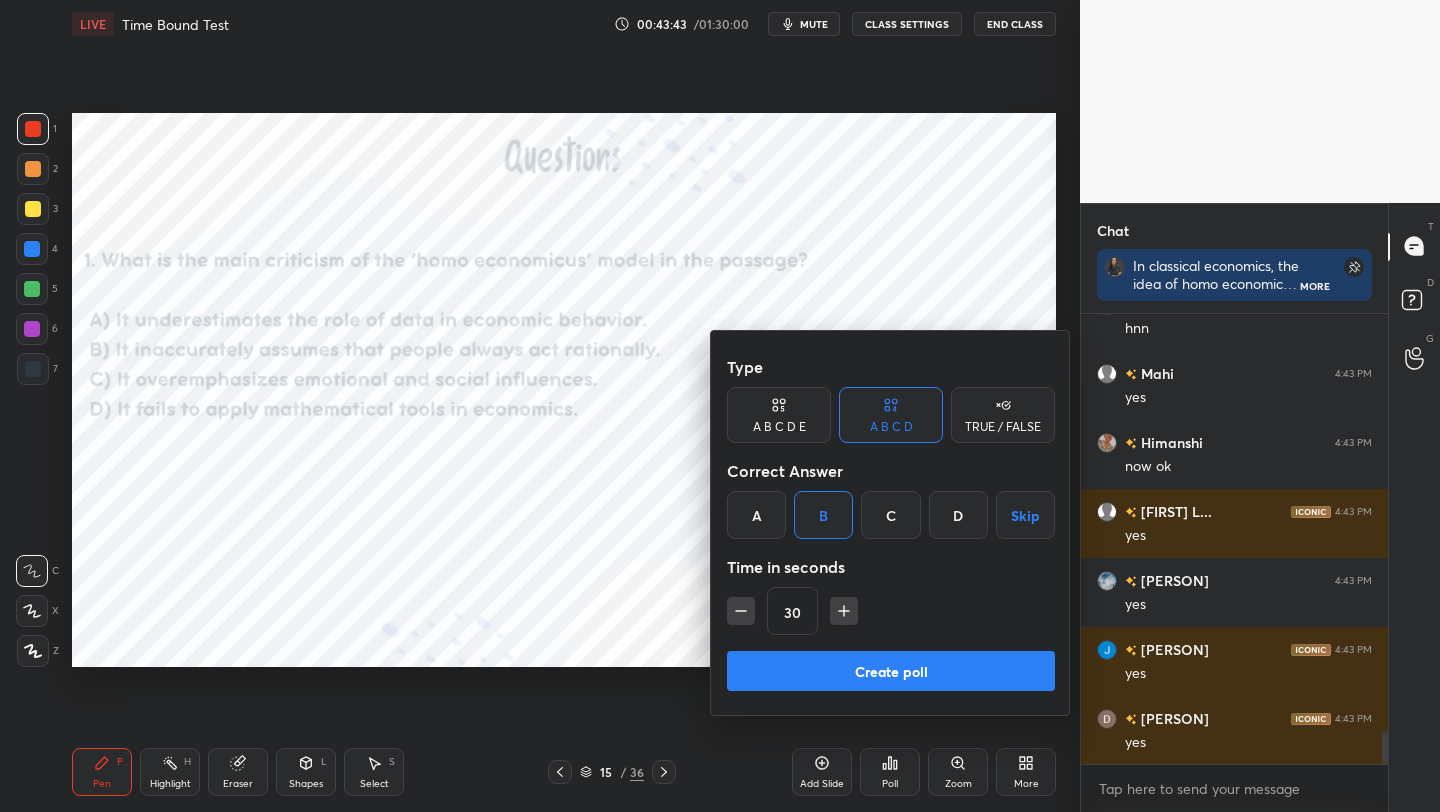 click on "Create poll" at bounding box center (891, 671) 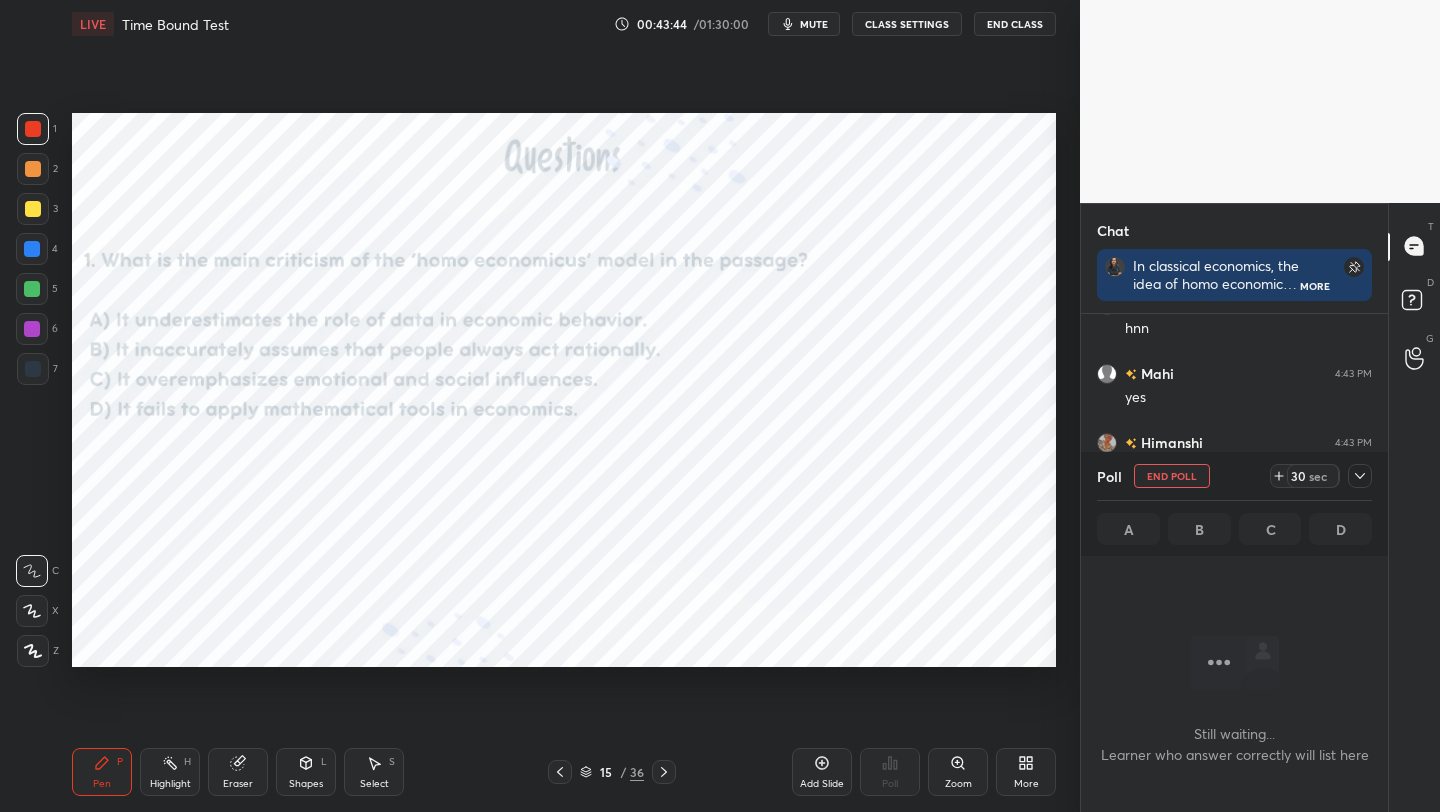 scroll, scrollTop: 346, scrollLeft: 301, axis: both 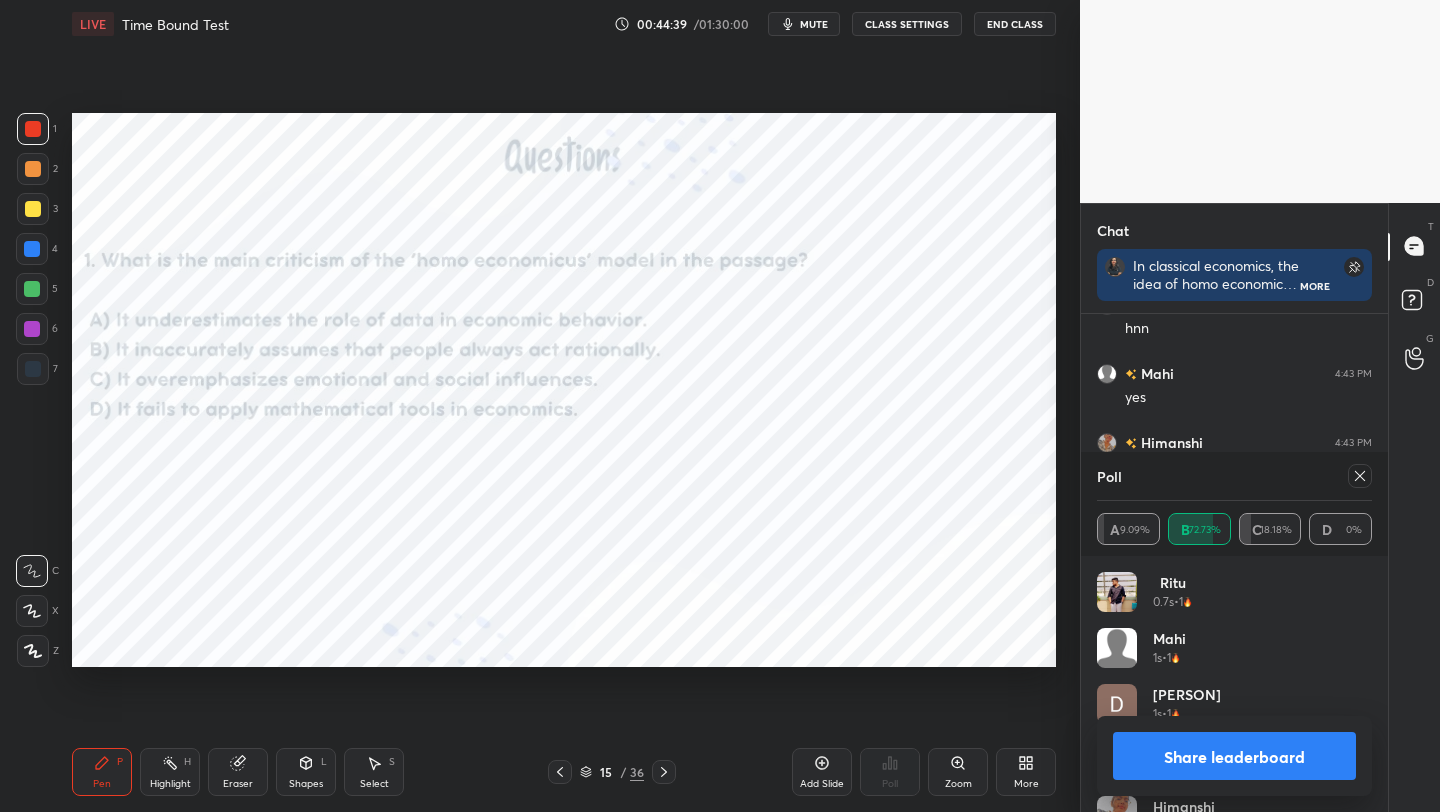click 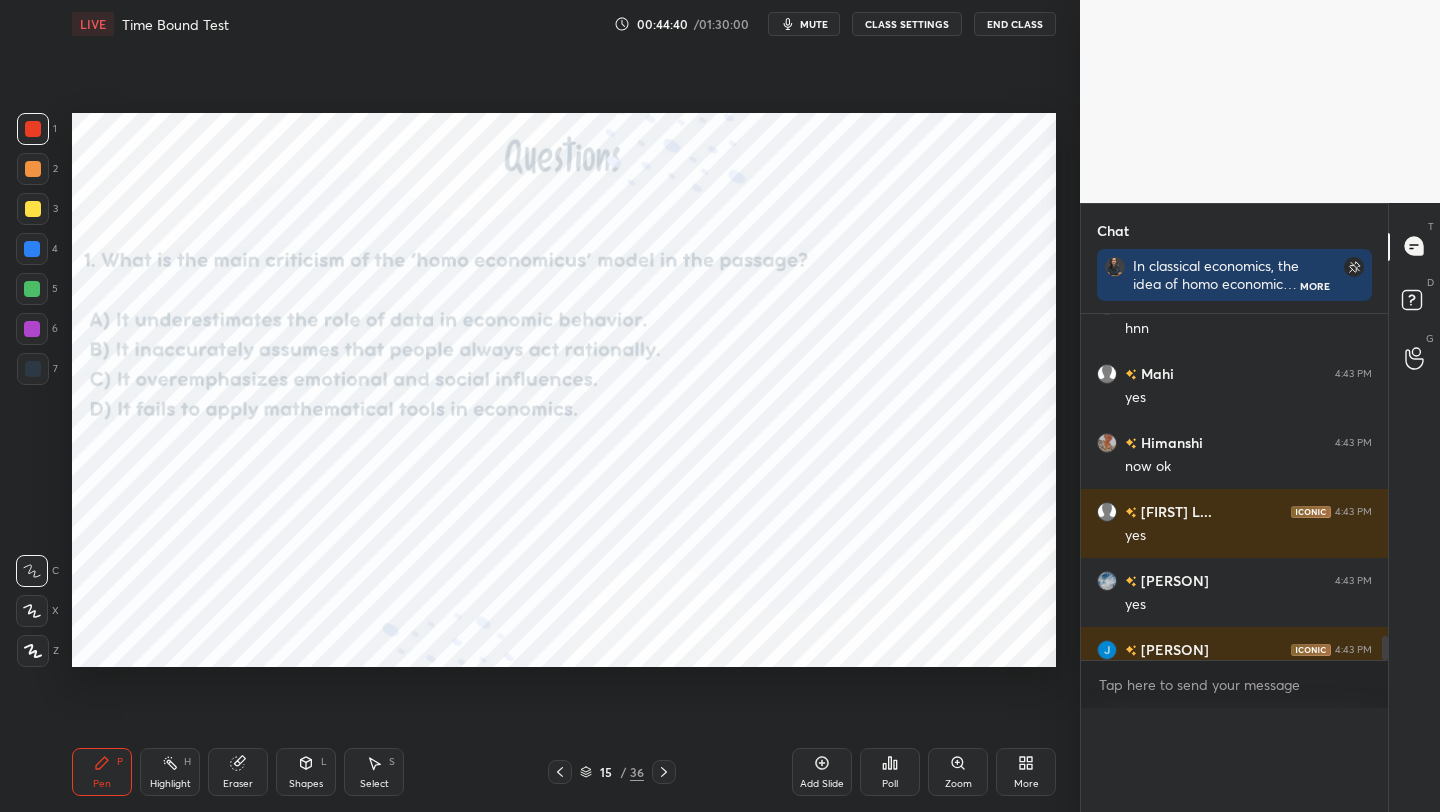 scroll, scrollTop: 0, scrollLeft: 0, axis: both 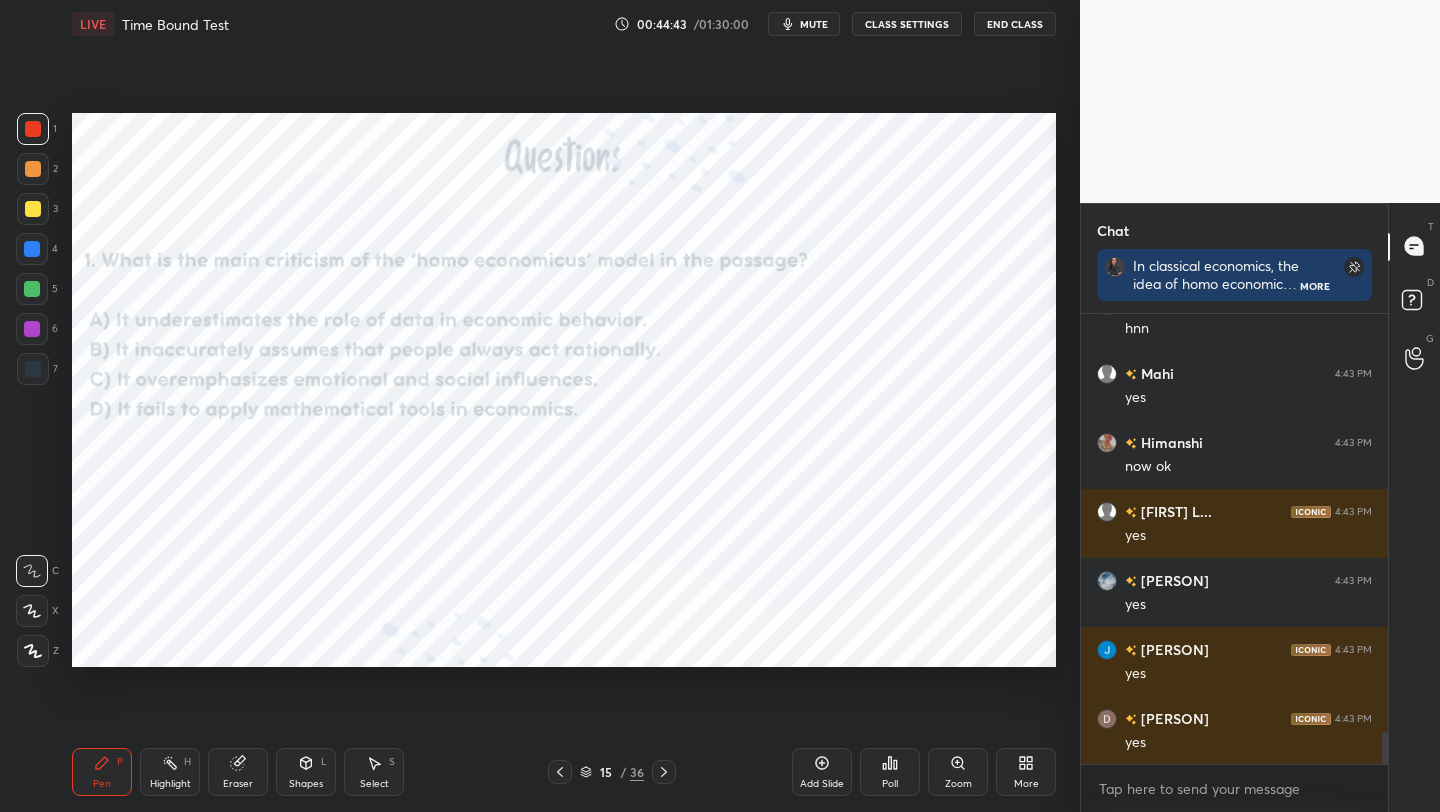 click 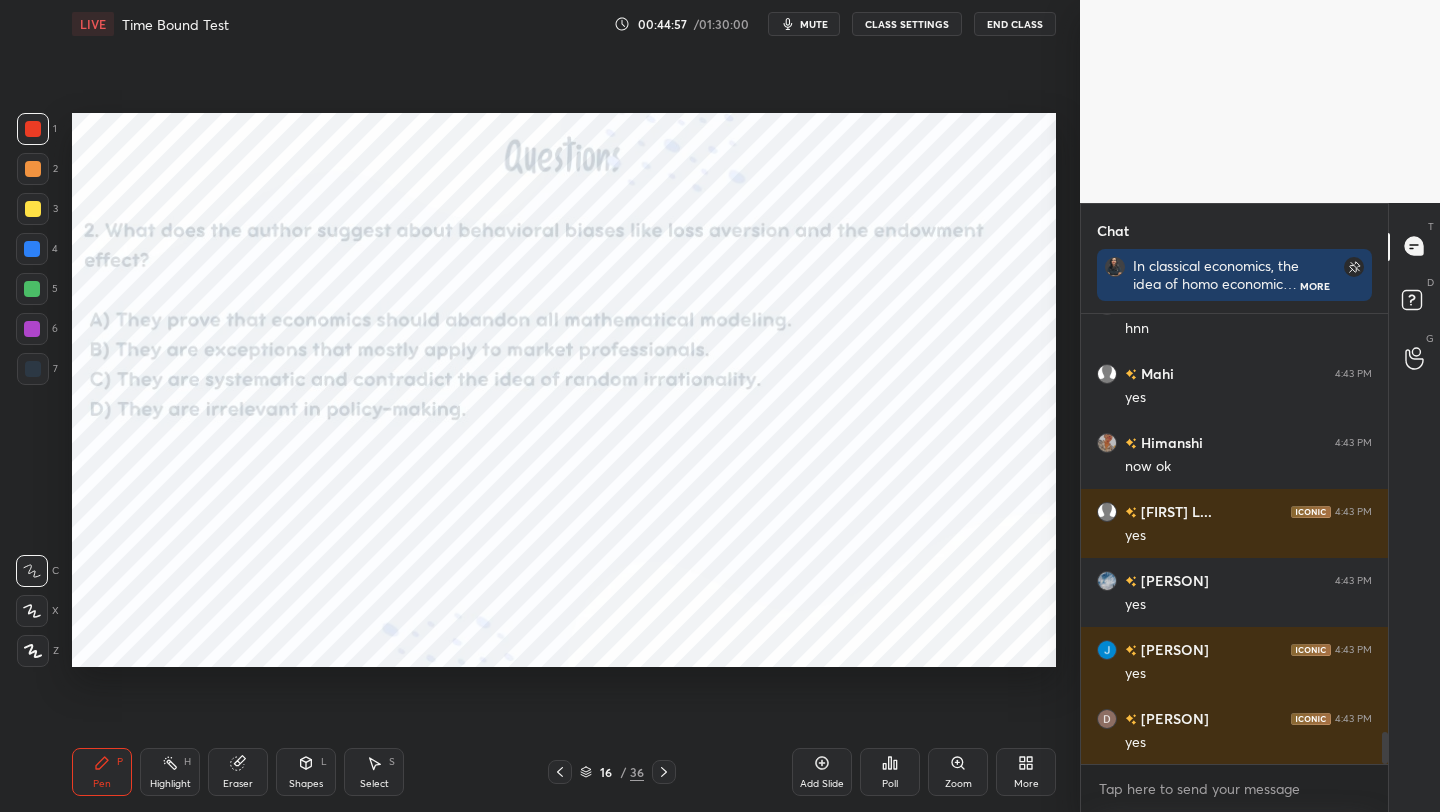 click on "Poll" at bounding box center (890, 772) 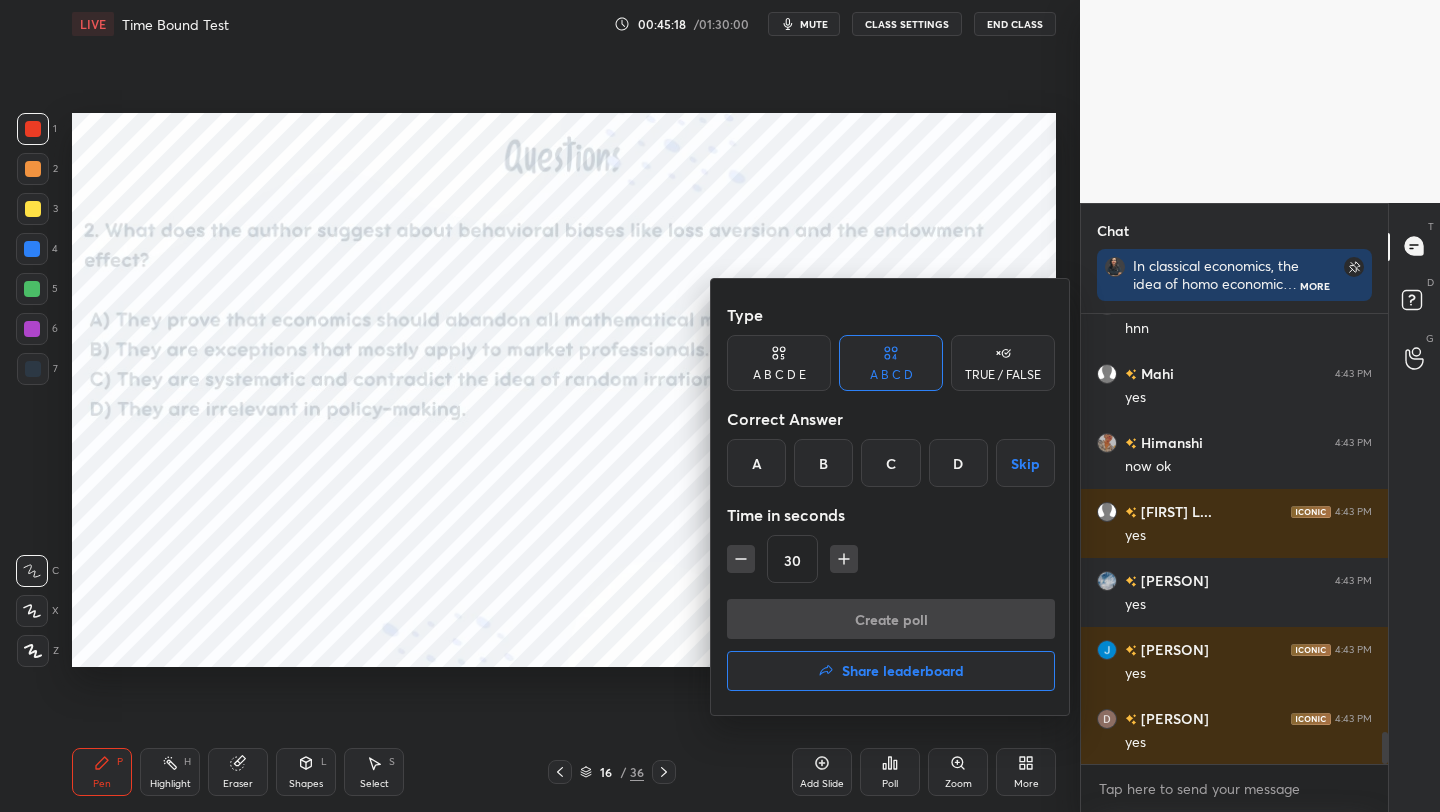 click on "C" at bounding box center [890, 463] 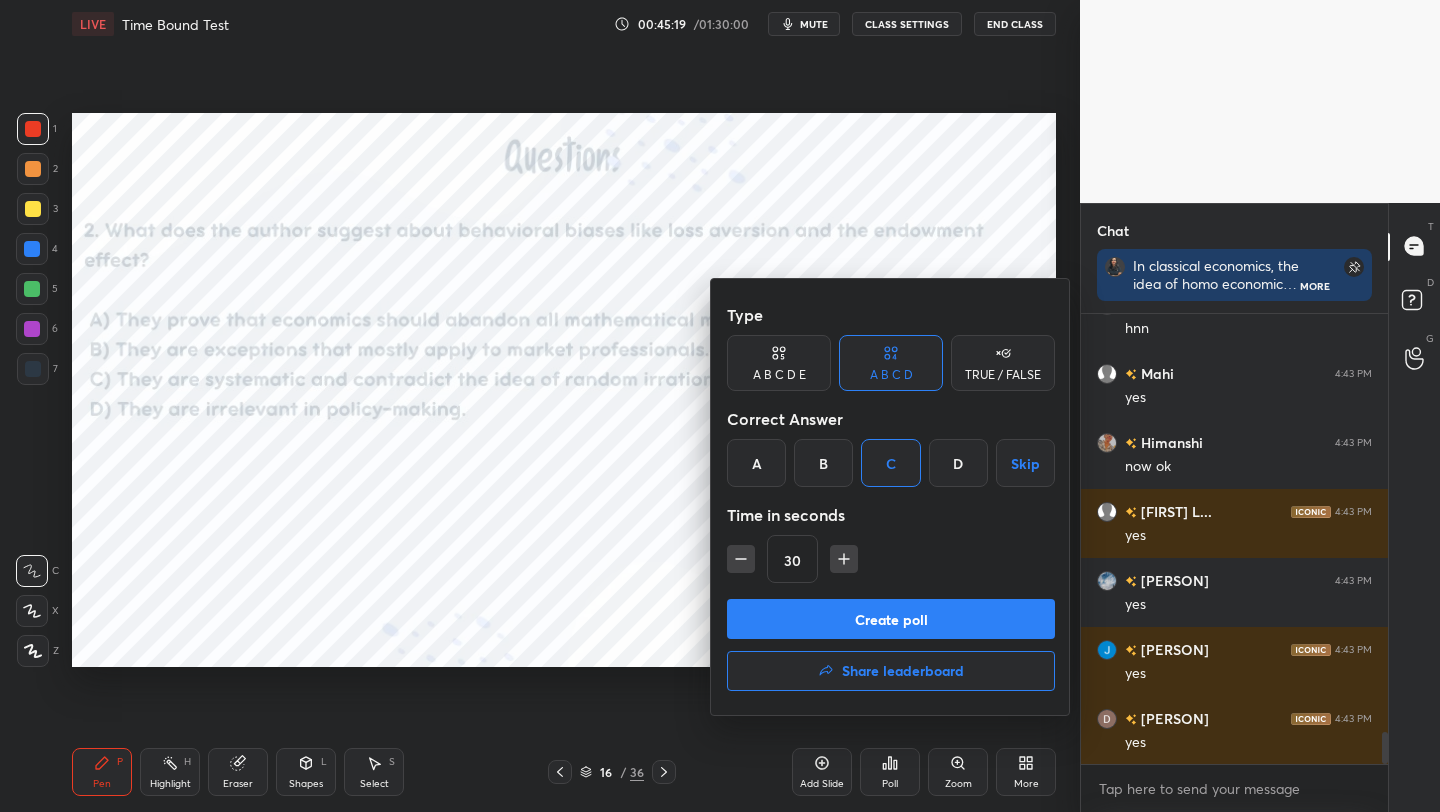click on "Create poll" at bounding box center [891, 619] 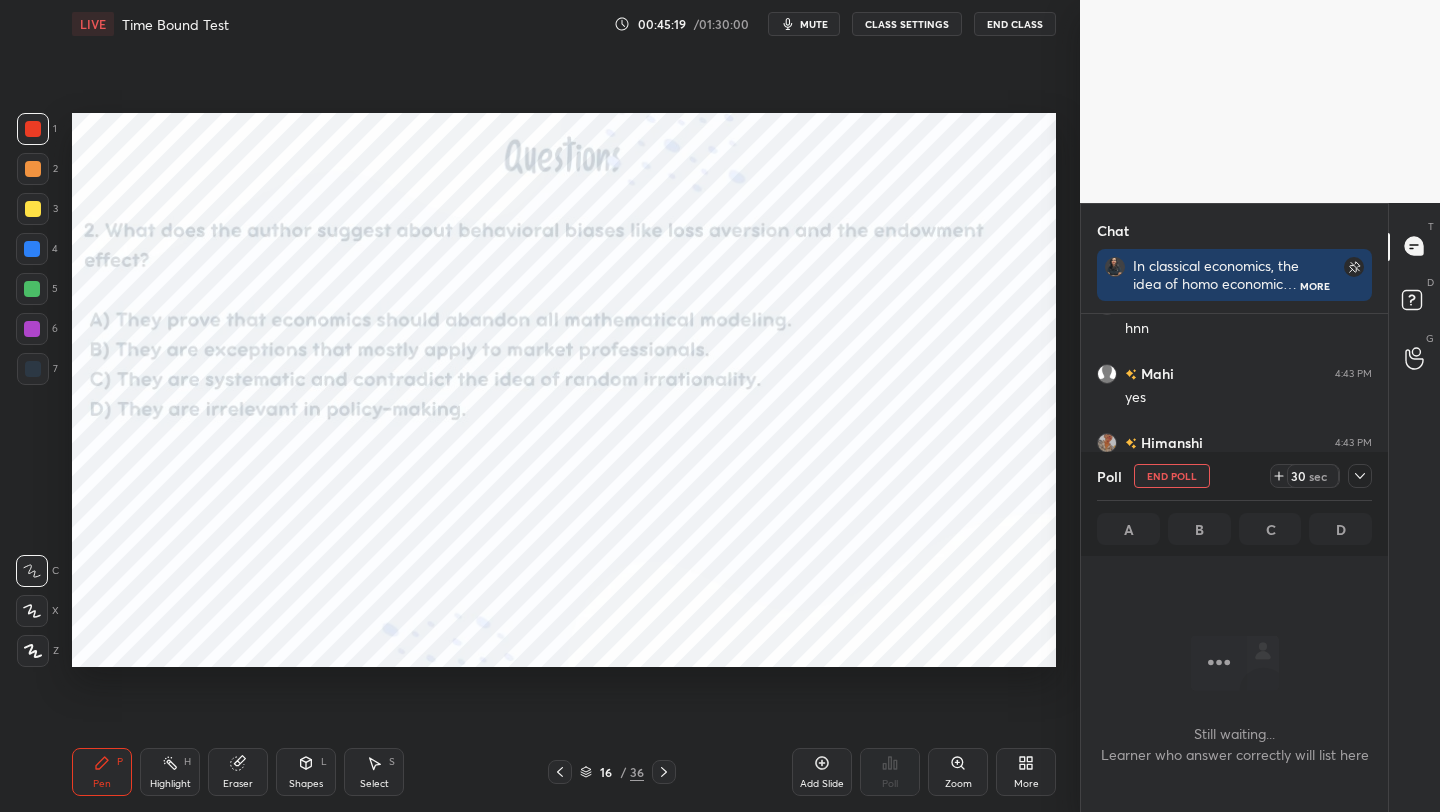 scroll, scrollTop: 351, scrollLeft: 301, axis: both 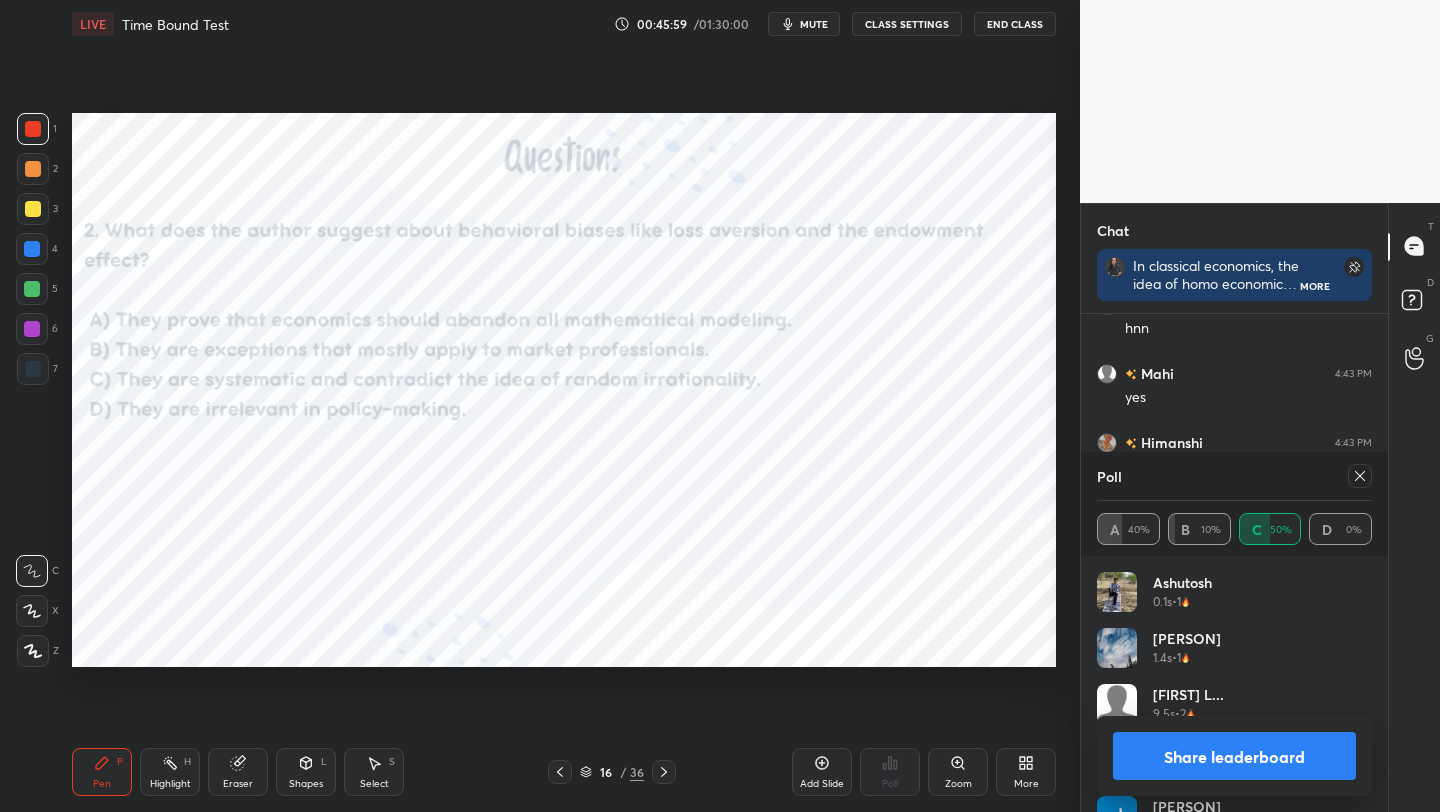 click 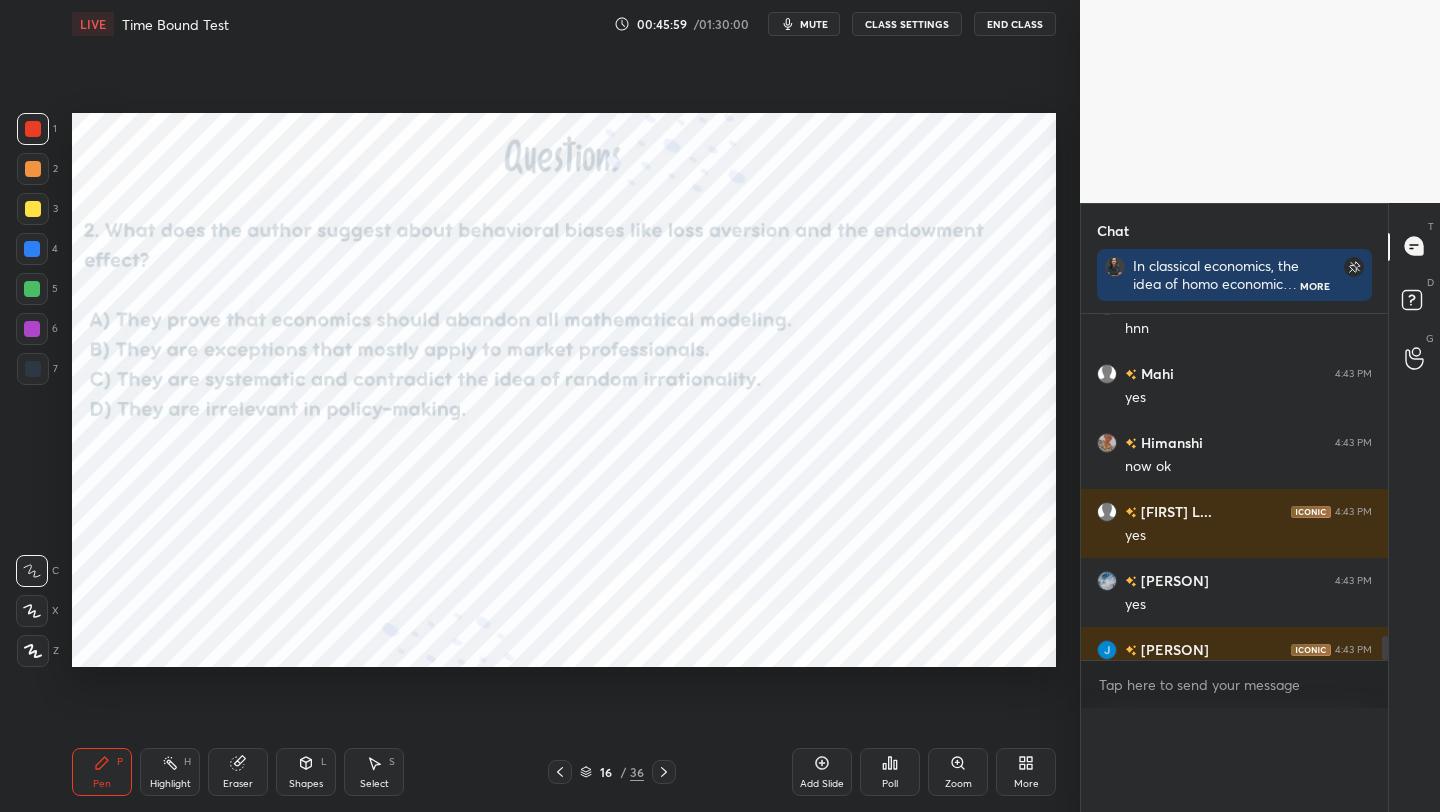 scroll, scrollTop: 0, scrollLeft: 0, axis: both 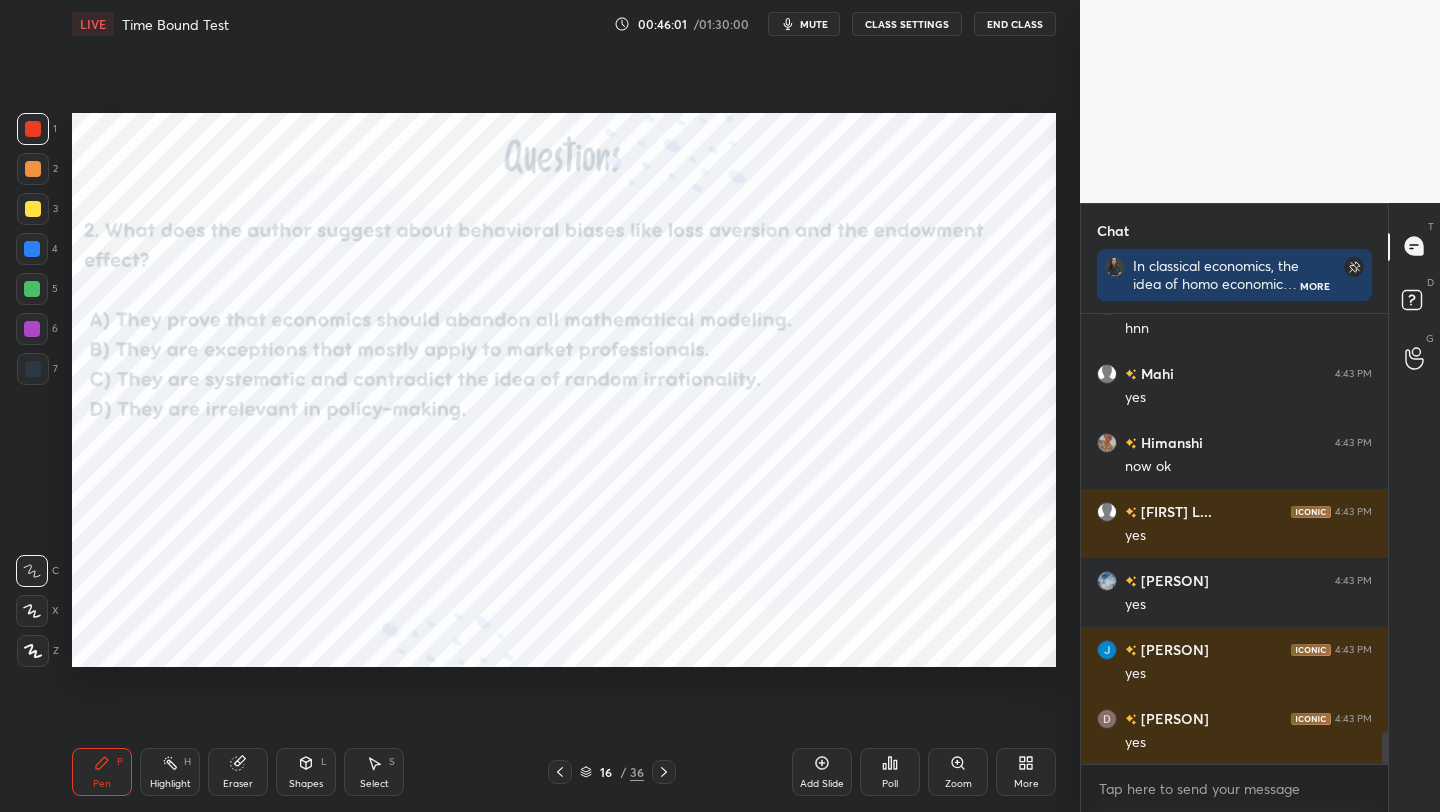 click 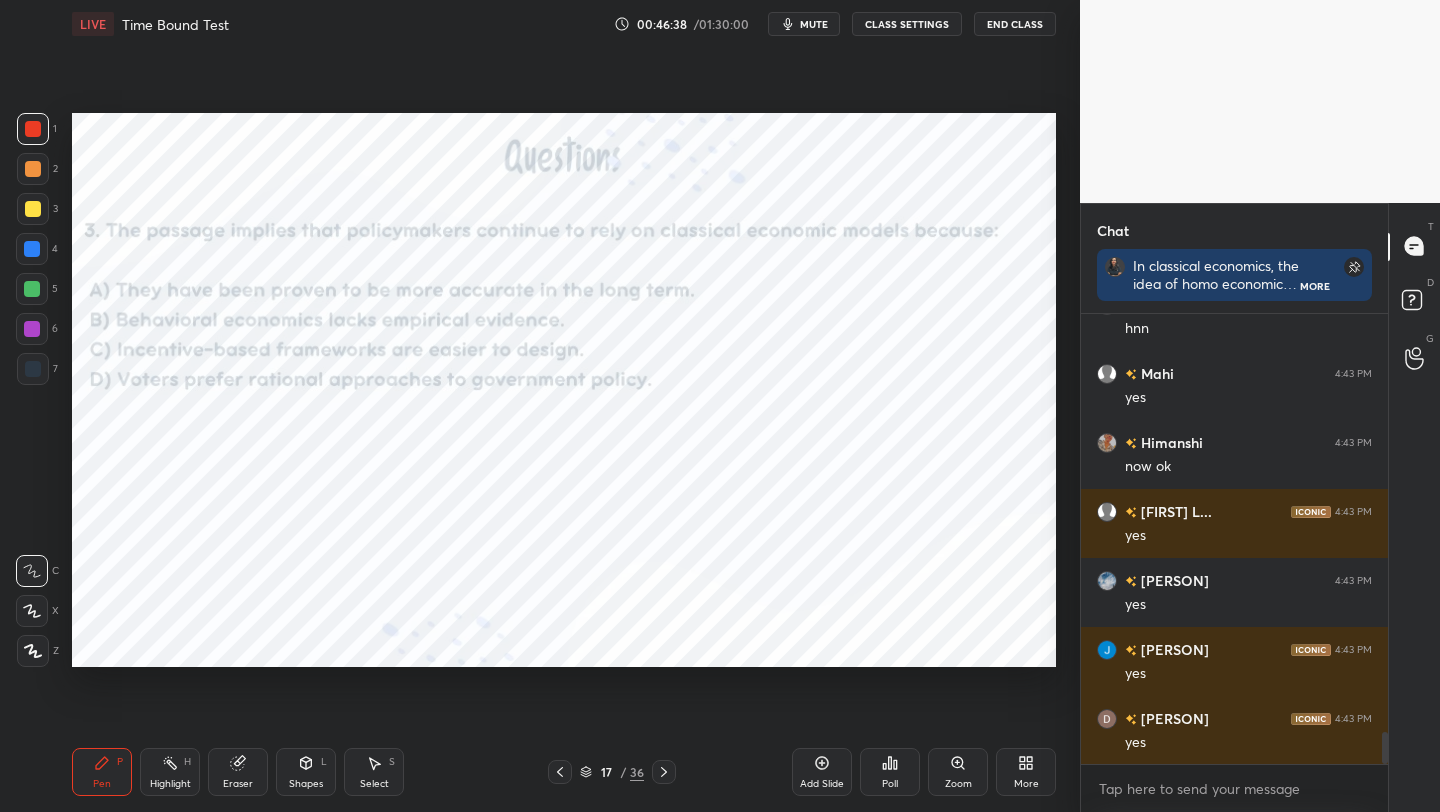 click on "Poll" at bounding box center [890, 784] 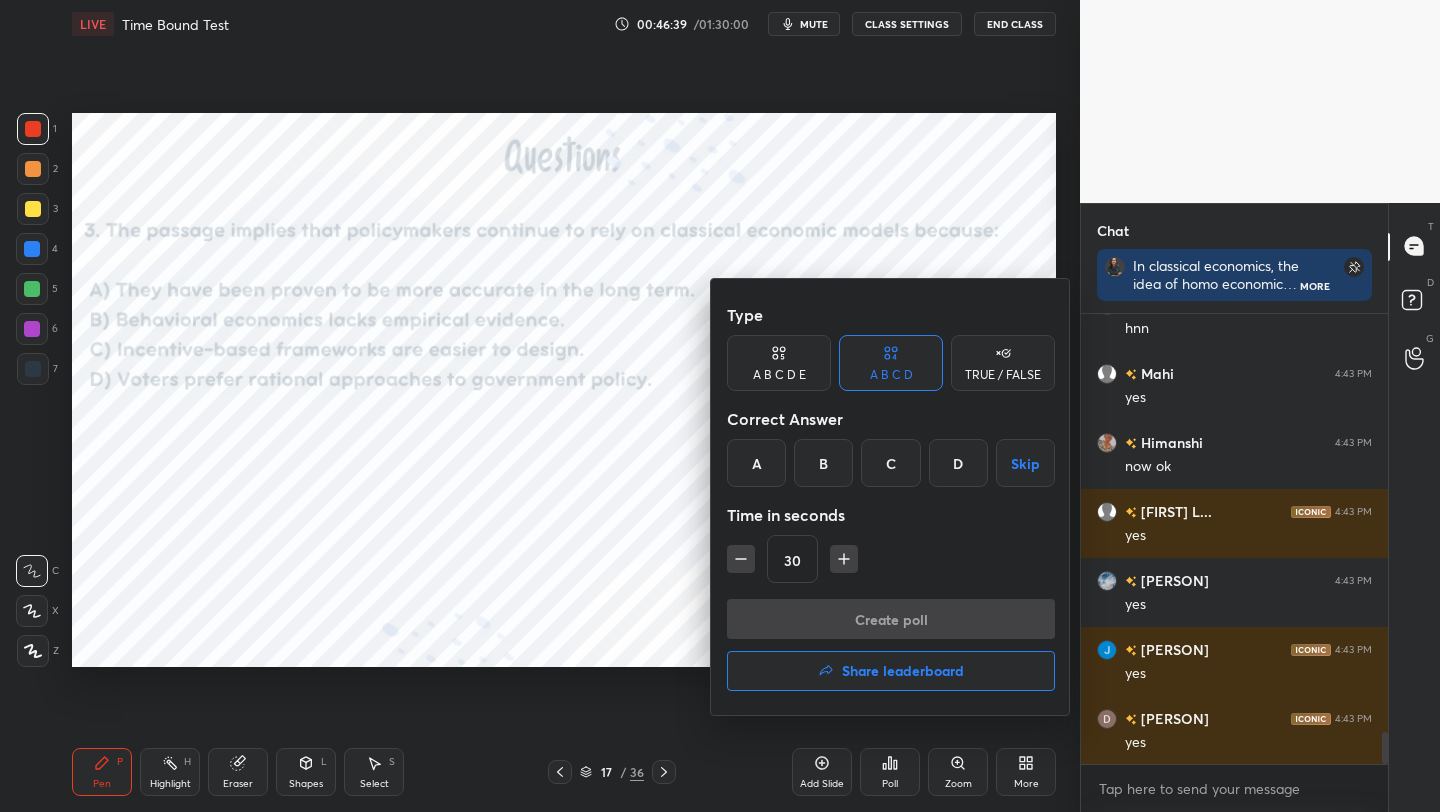click on "C" at bounding box center [890, 463] 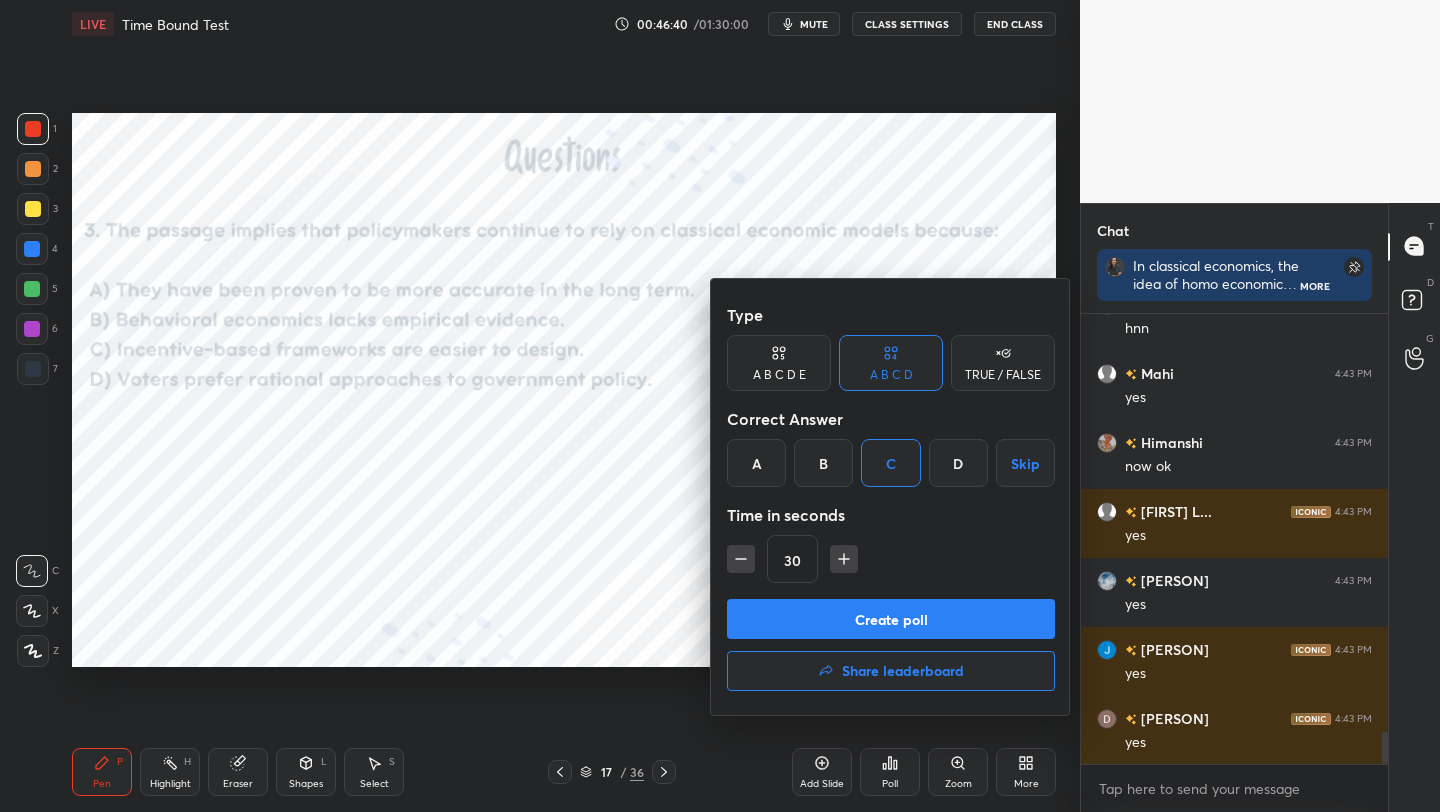 click on "Create poll" at bounding box center [891, 619] 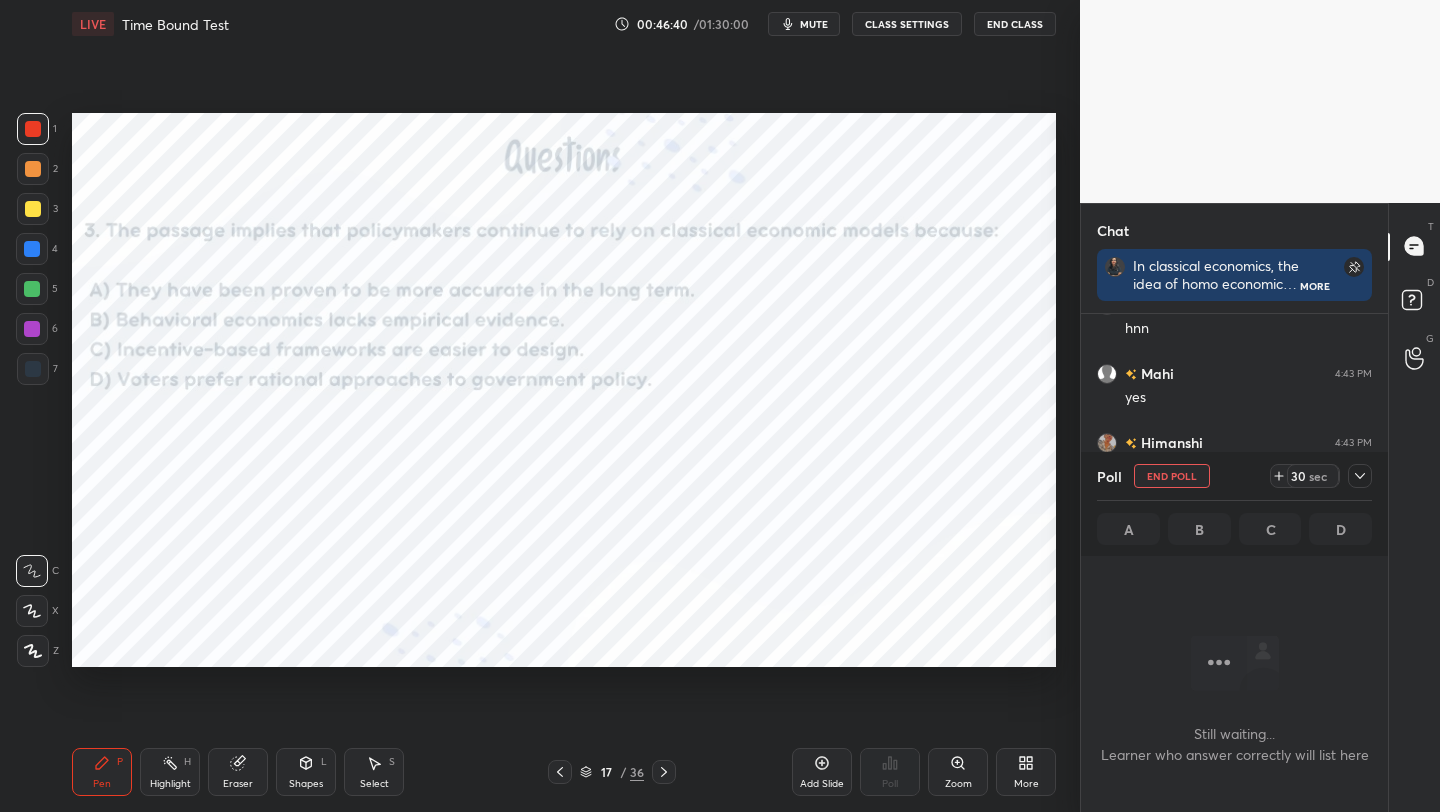 scroll, scrollTop: 350, scrollLeft: 301, axis: both 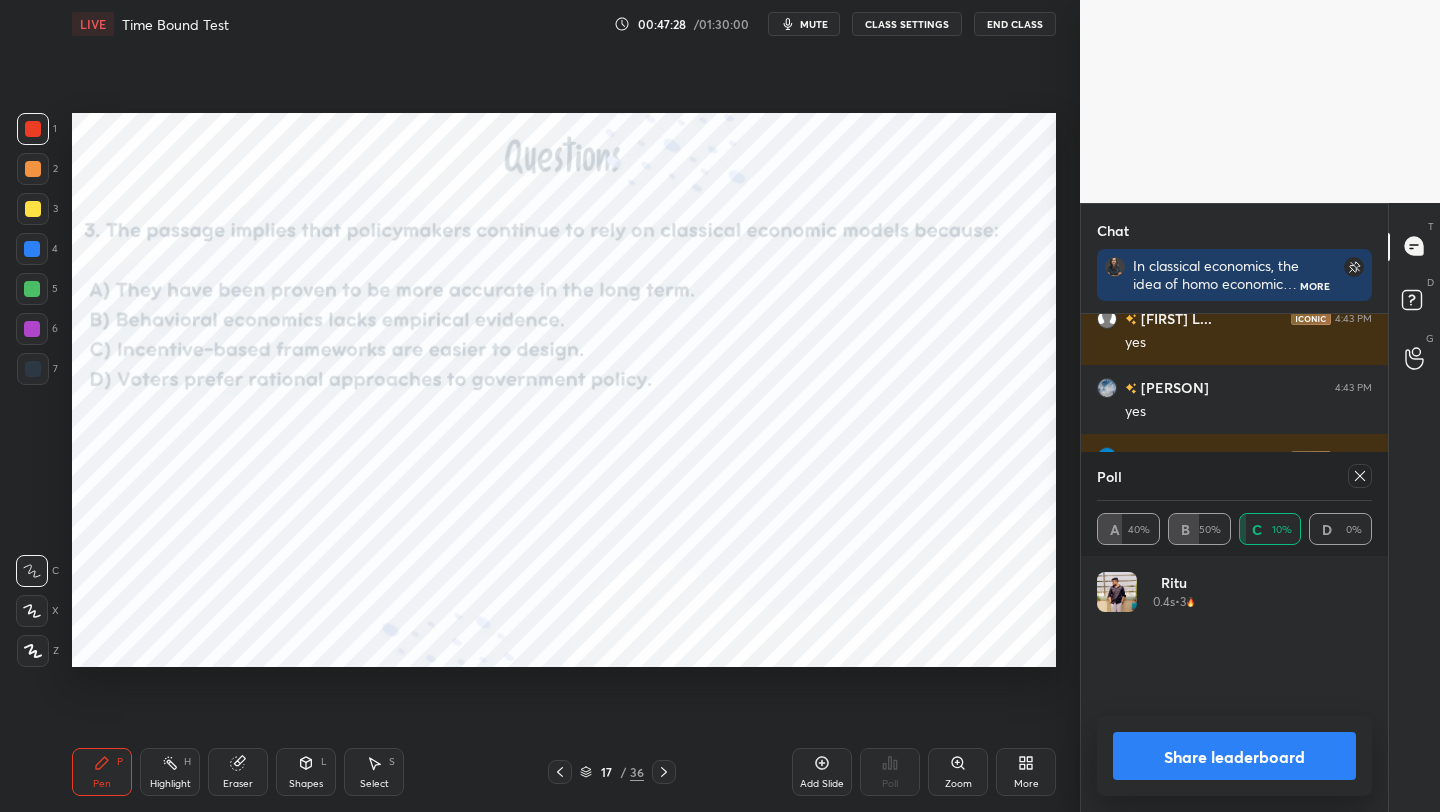 click on "Share leaderboard" at bounding box center (1234, 756) 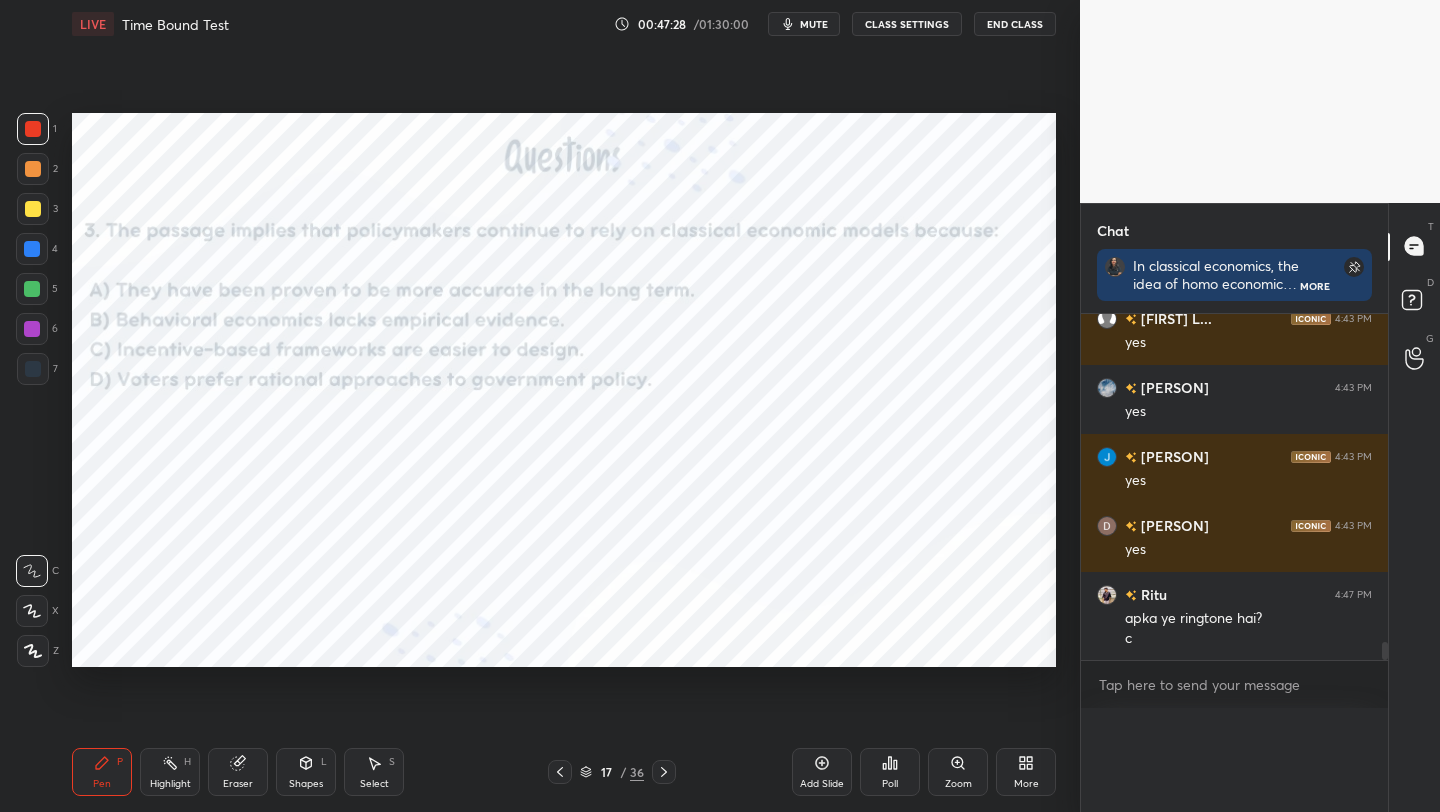 scroll, scrollTop: 0, scrollLeft: 0, axis: both 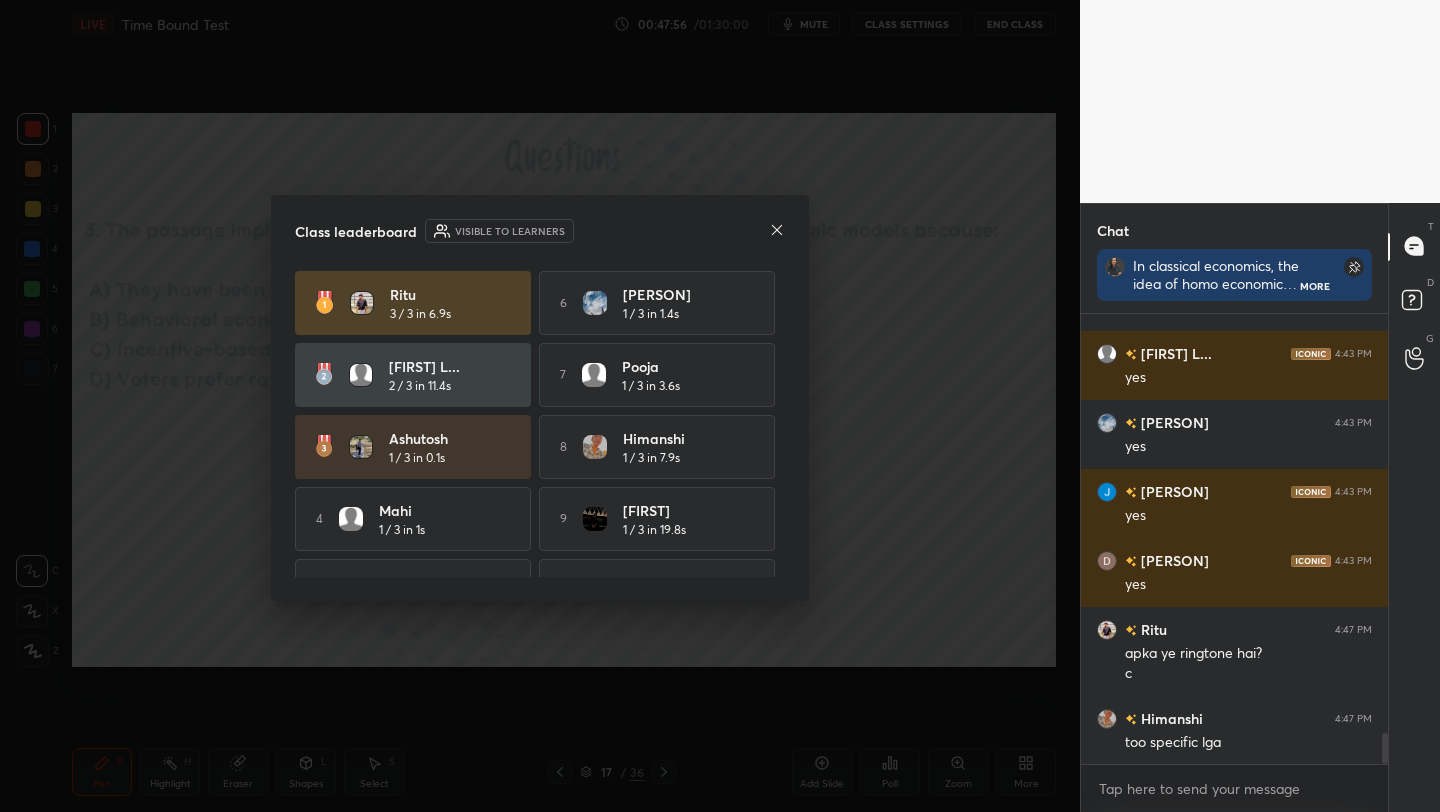 click 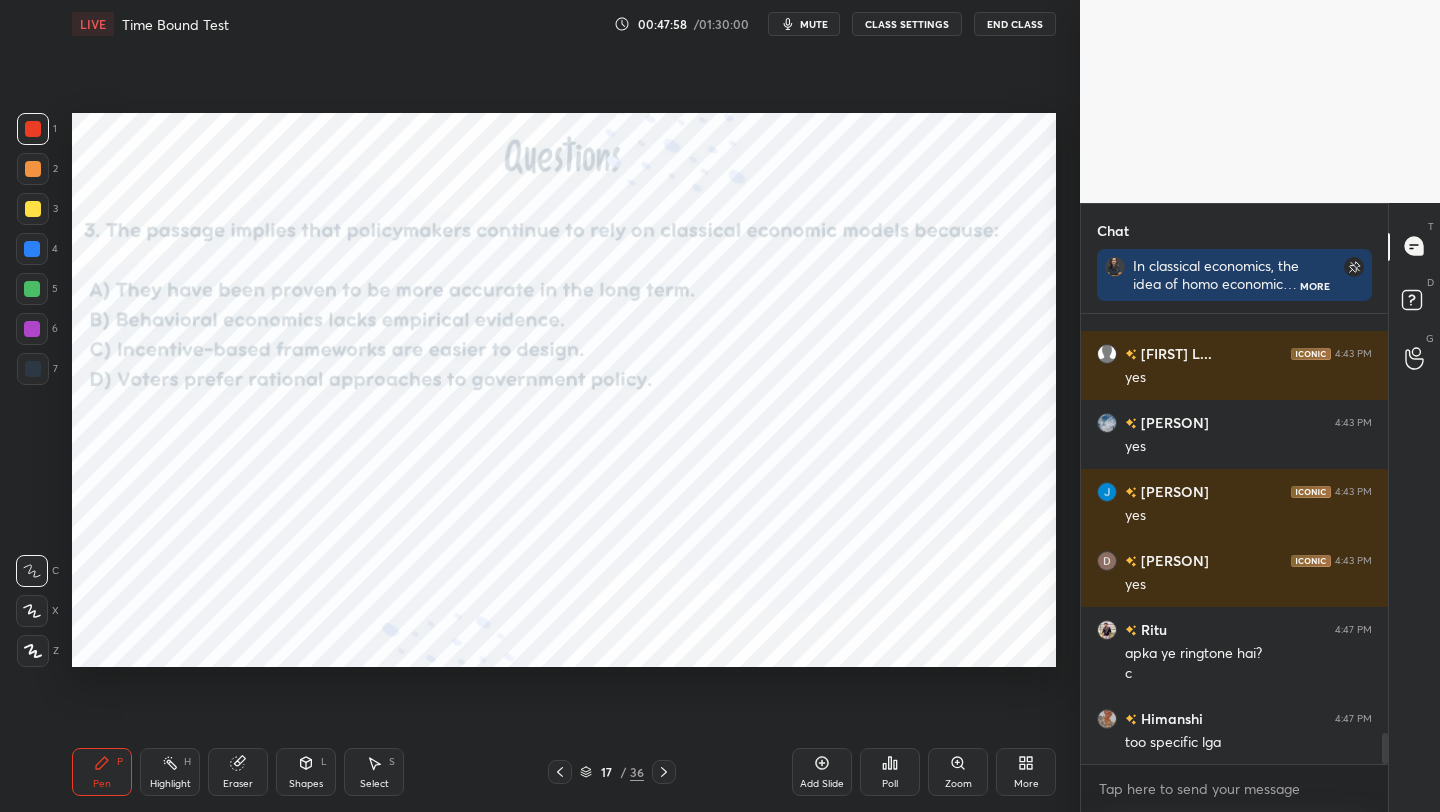 scroll, scrollTop: 6210, scrollLeft: 0, axis: vertical 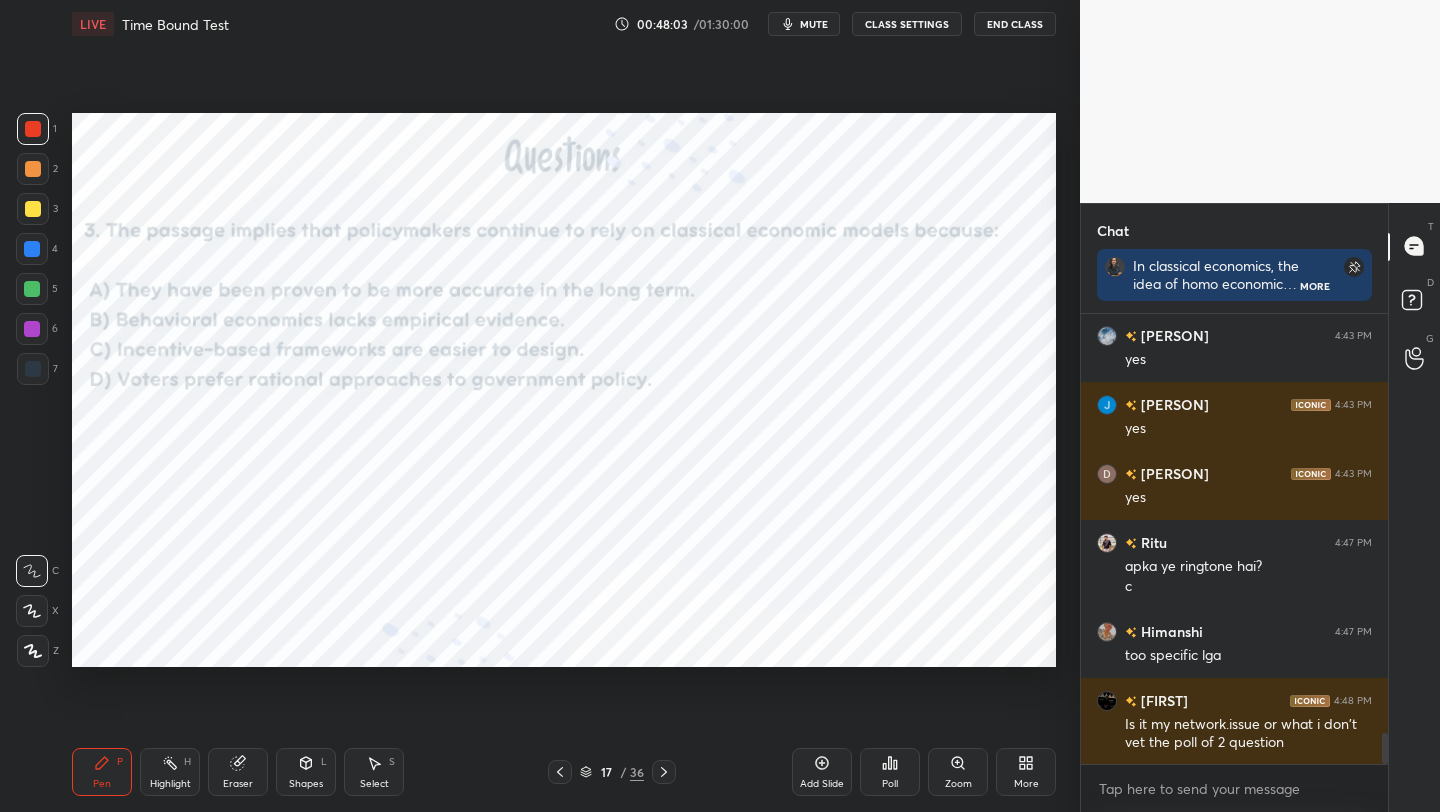 click 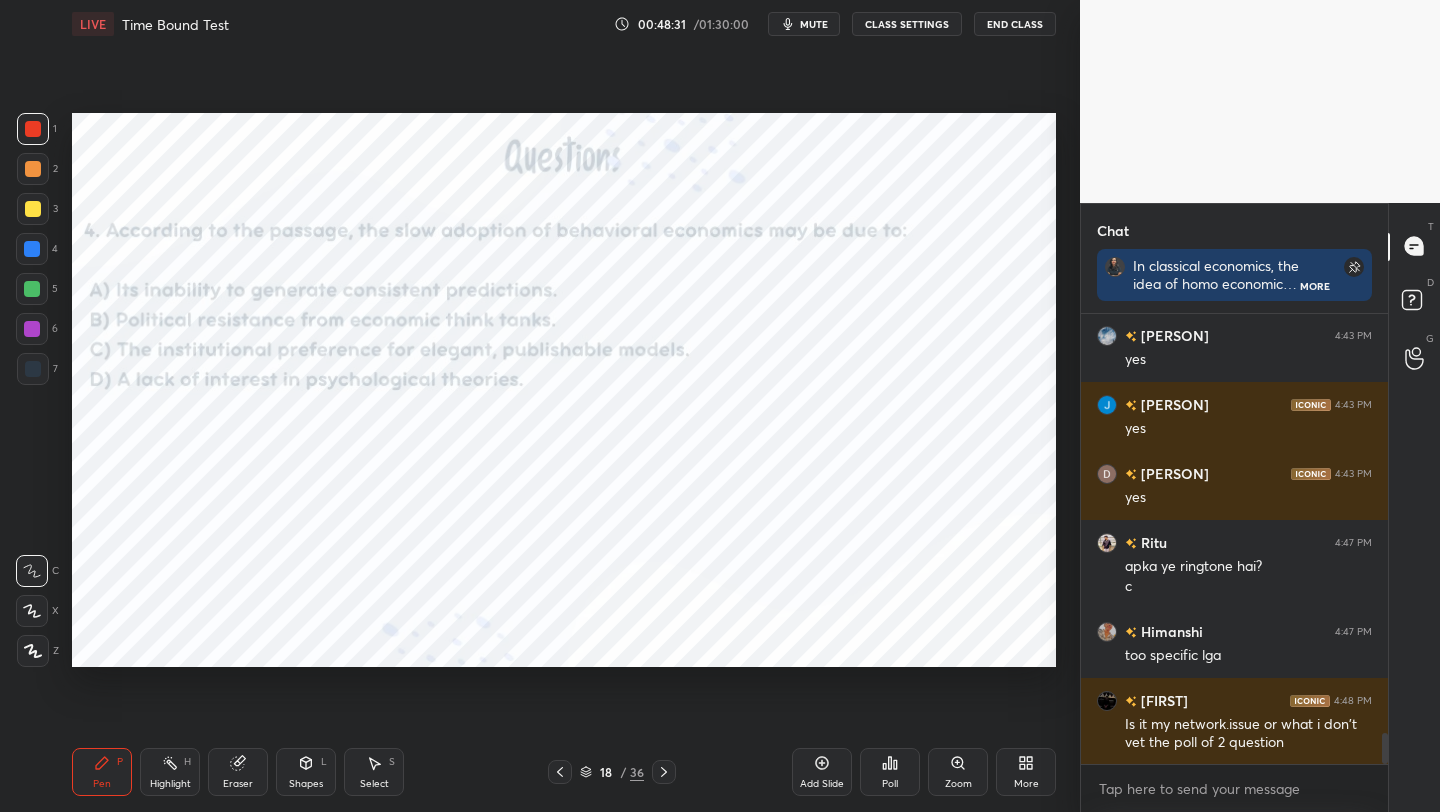 click on "Poll" at bounding box center (890, 772) 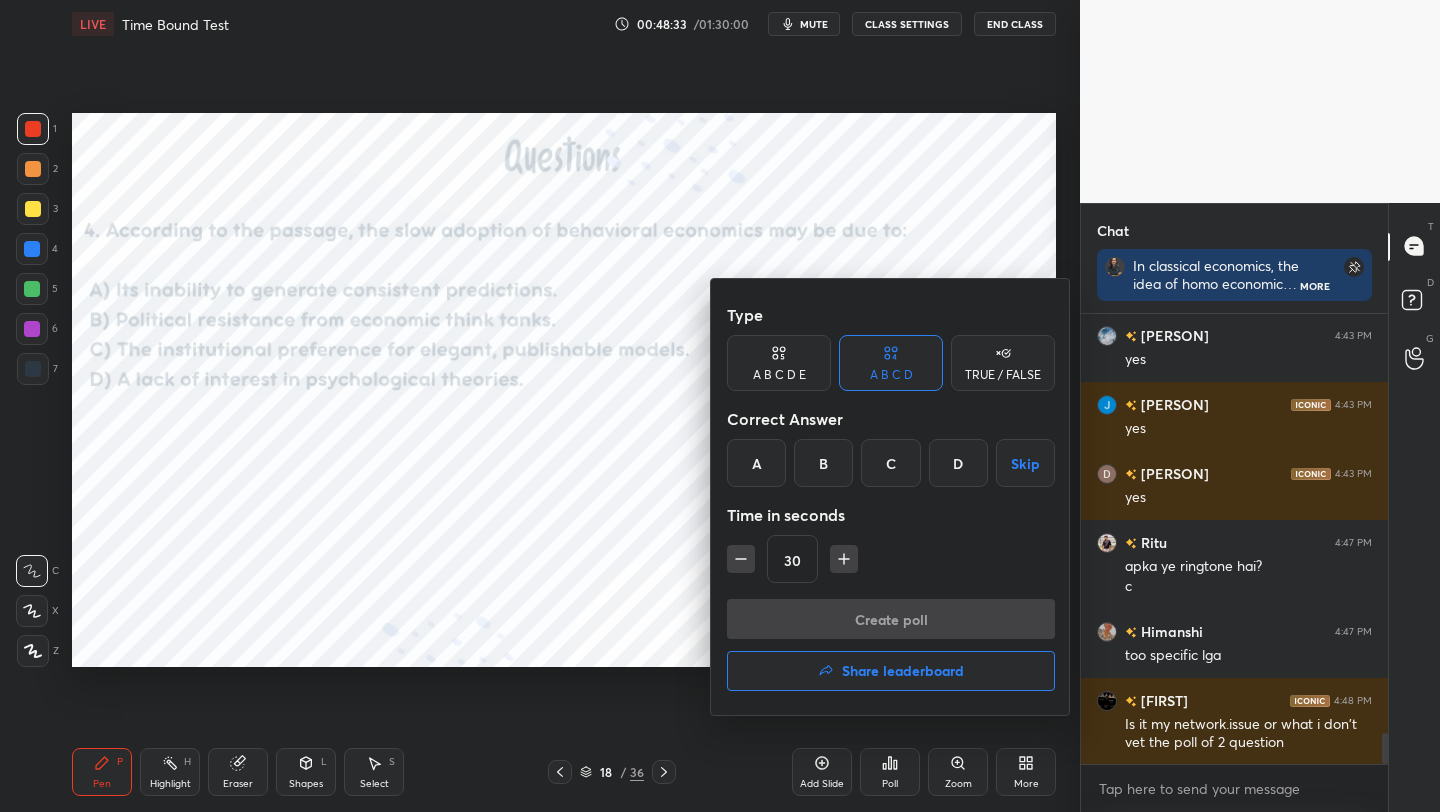 click on "C" at bounding box center [890, 463] 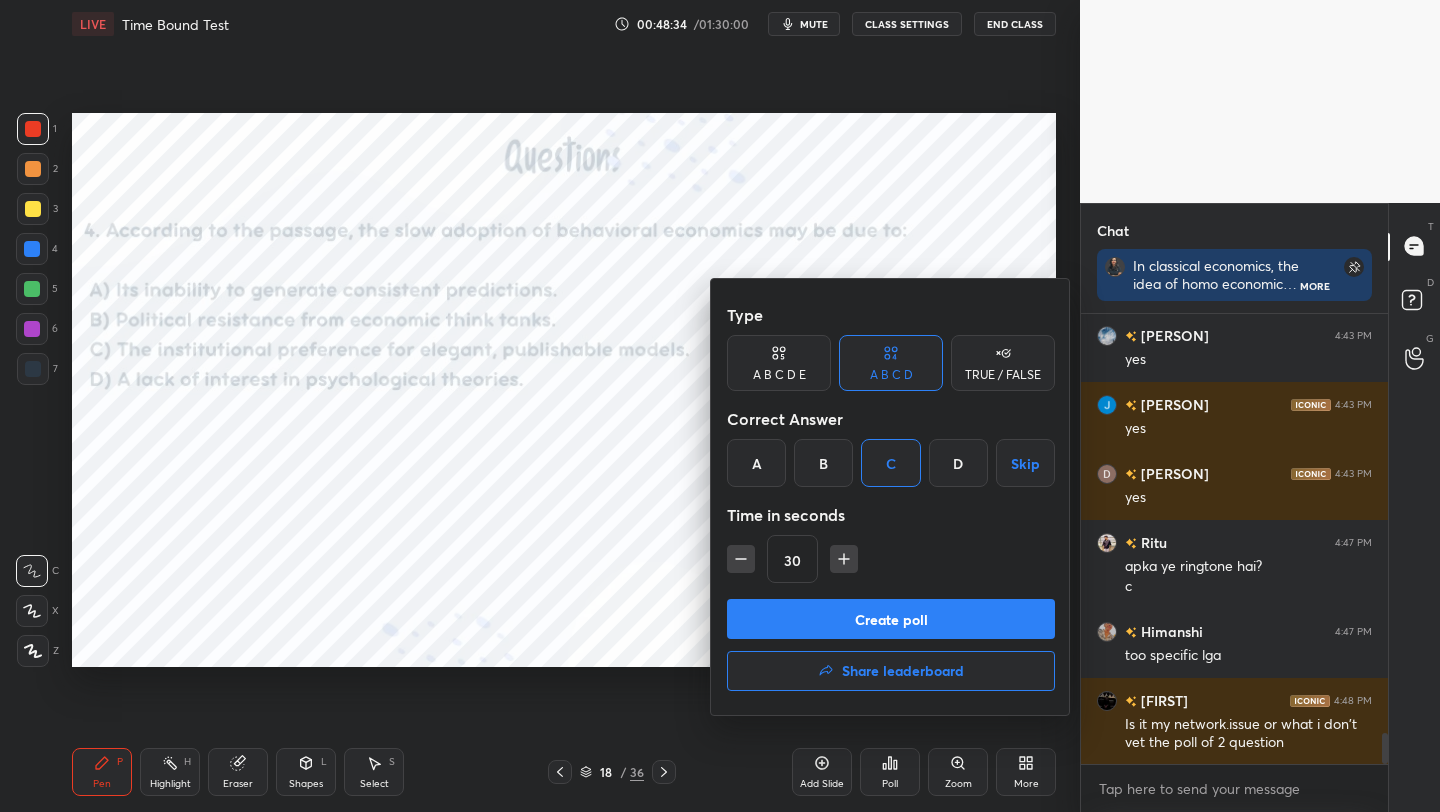 scroll, scrollTop: 6248, scrollLeft: 0, axis: vertical 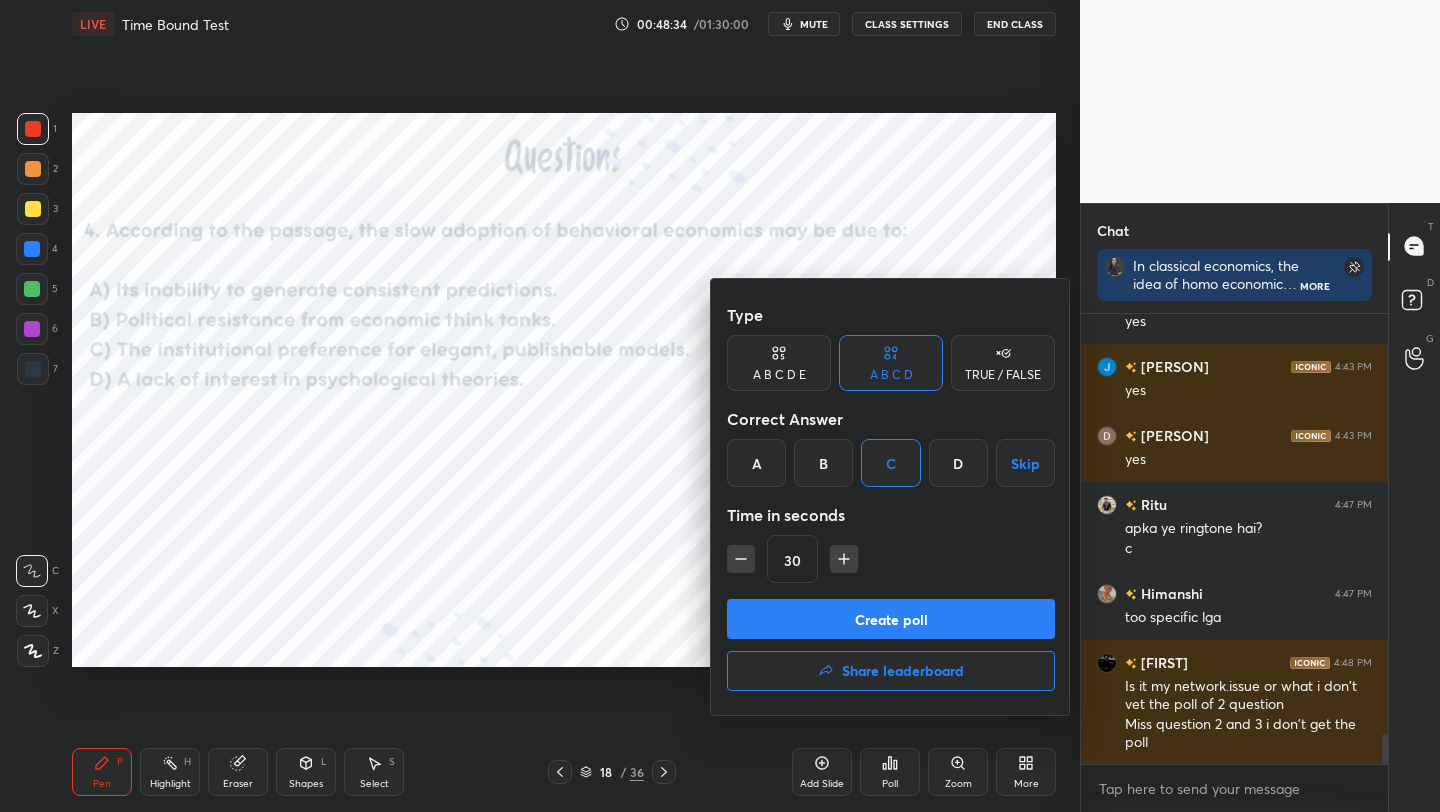 click on "Create poll" at bounding box center (891, 619) 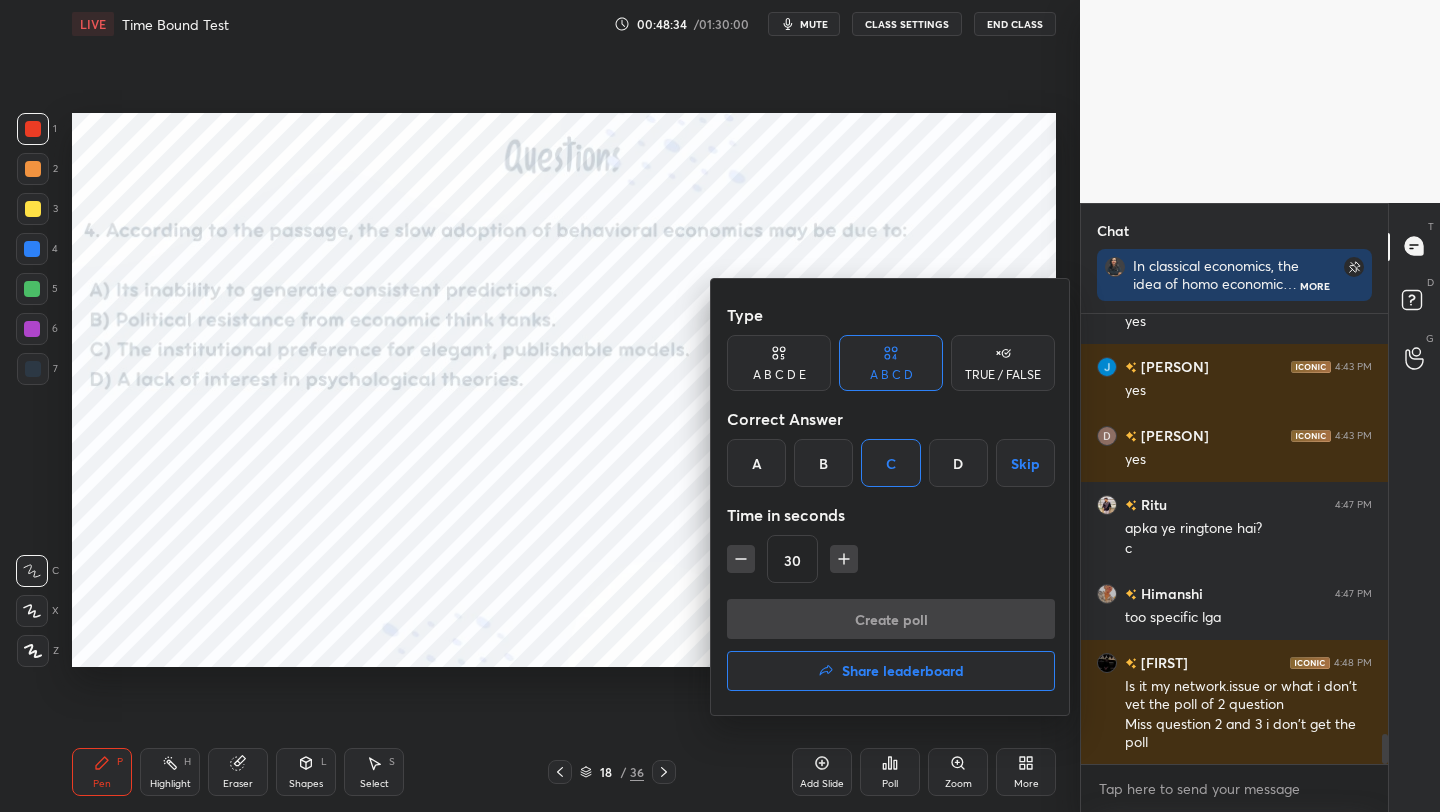 scroll, scrollTop: 411, scrollLeft: 301, axis: both 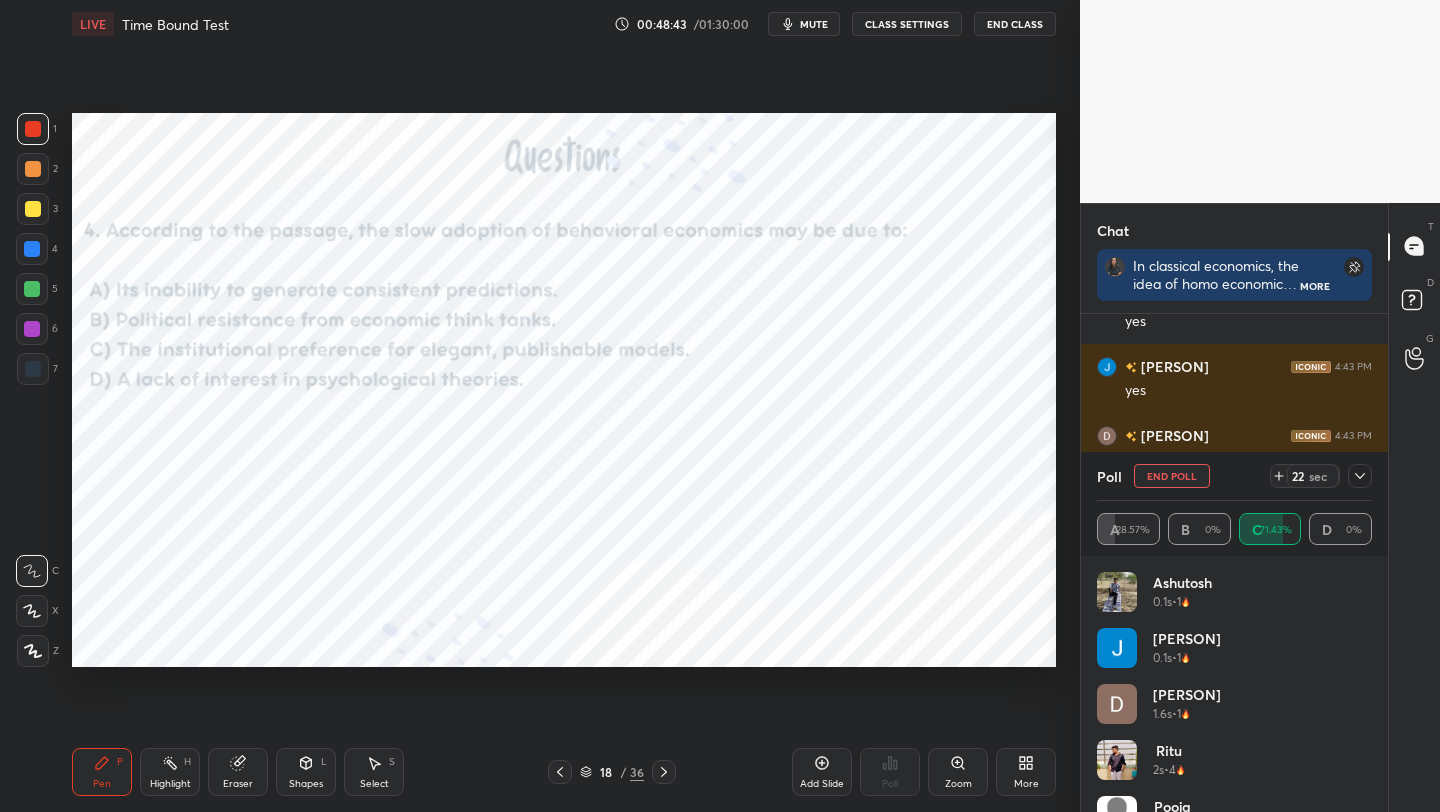 click on "mute" at bounding box center (804, 24) 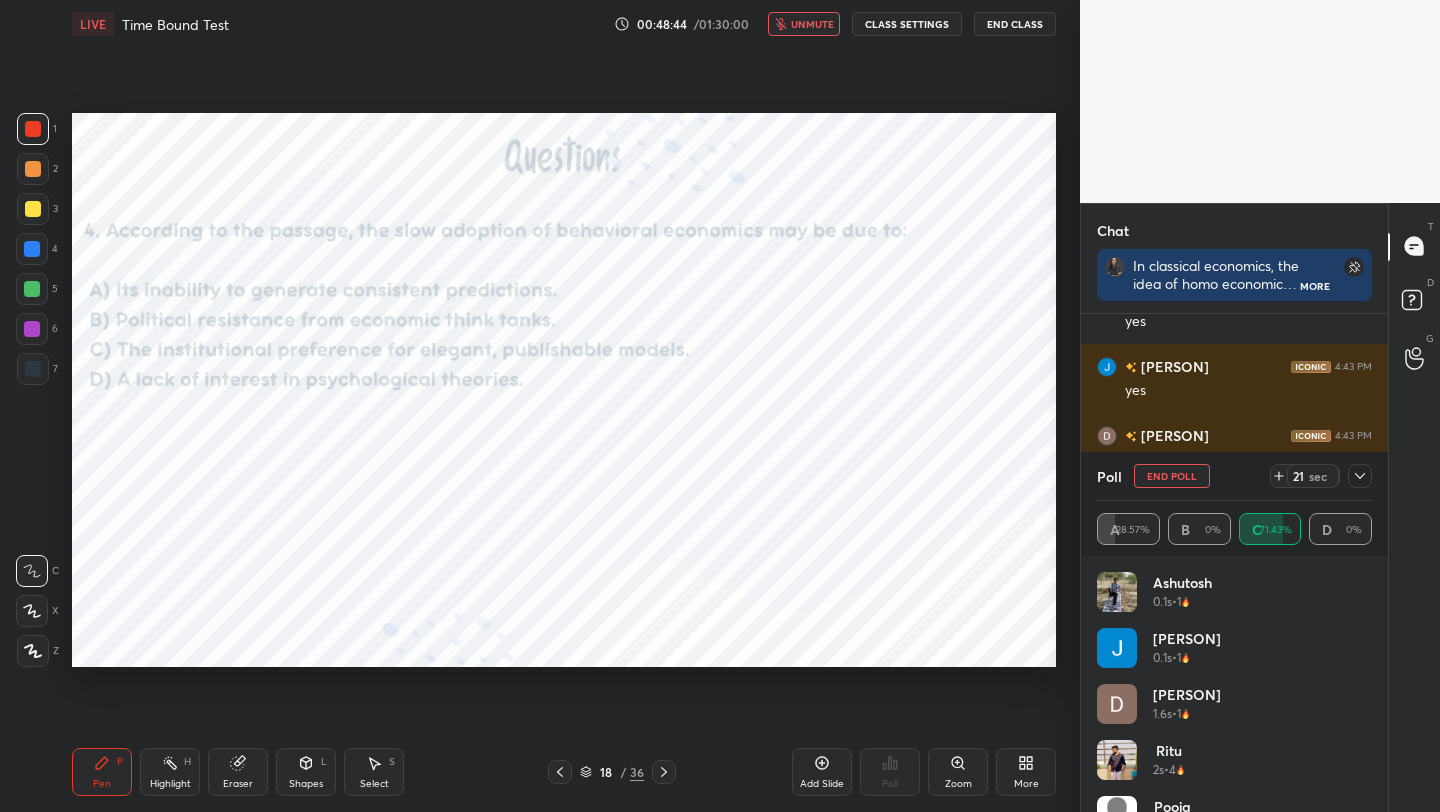 click on "End Class" at bounding box center (1015, 24) 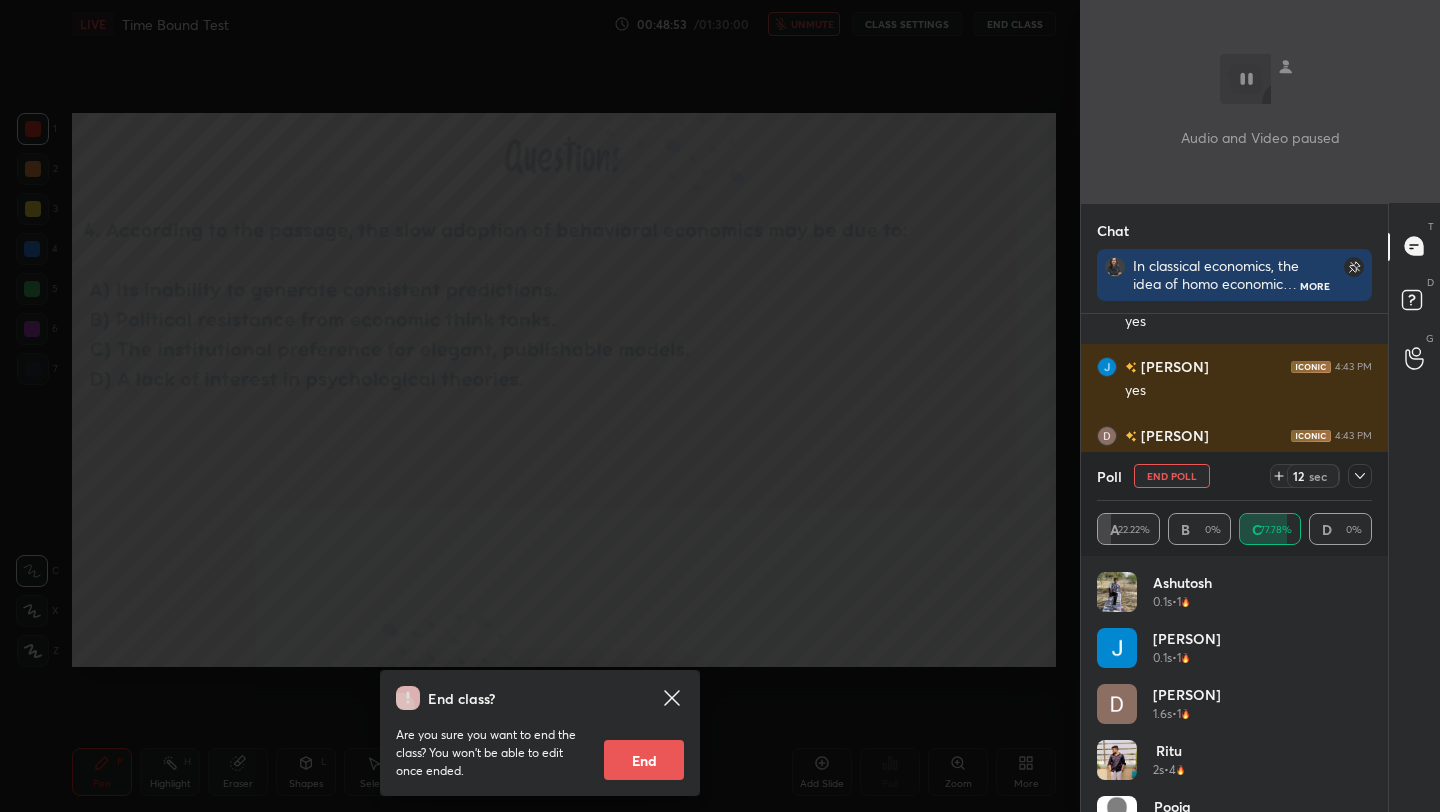 click on "End class? Are you sure you want to end the class? You won’t be able to edit once ended. End" at bounding box center (540, 406) 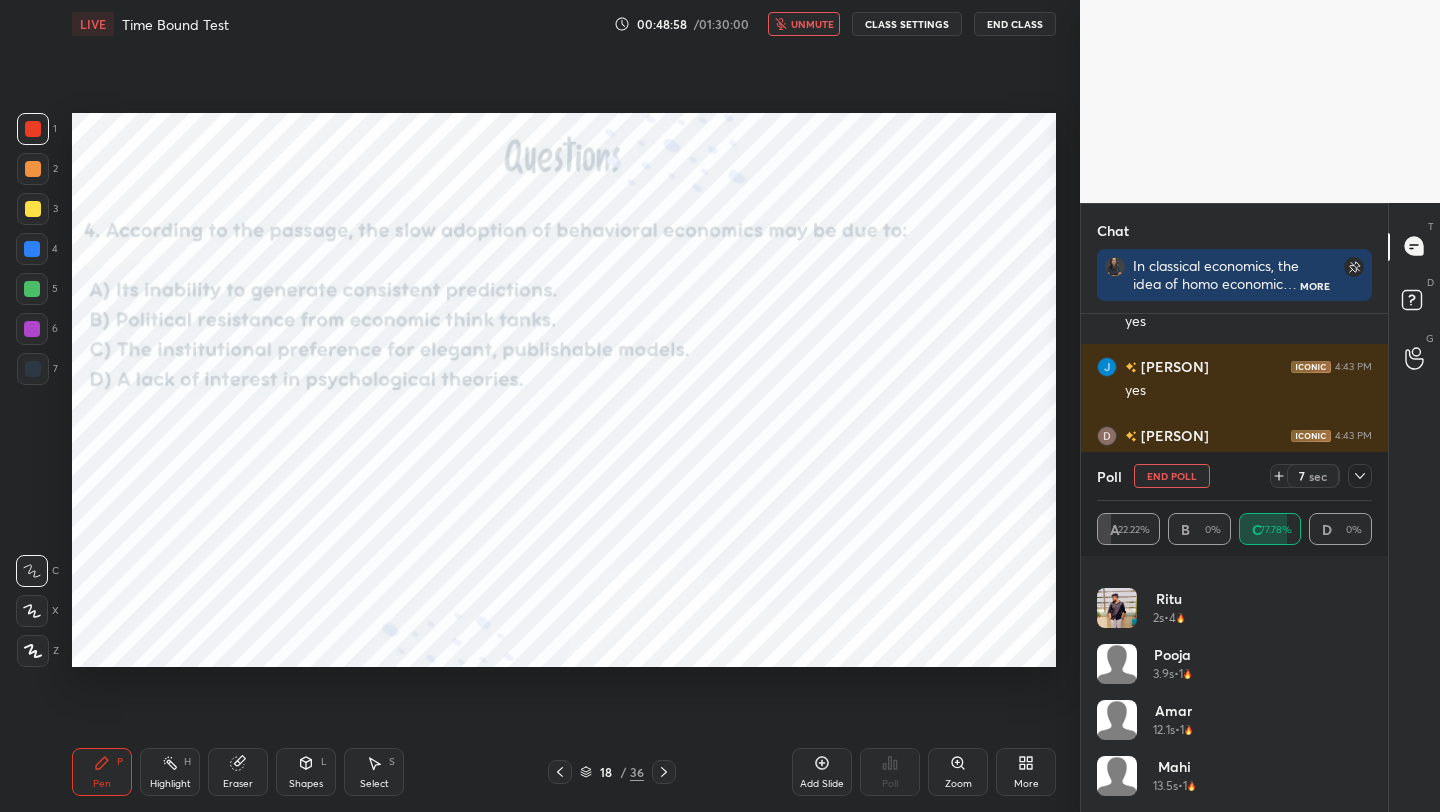 scroll, scrollTop: 0, scrollLeft: 0, axis: both 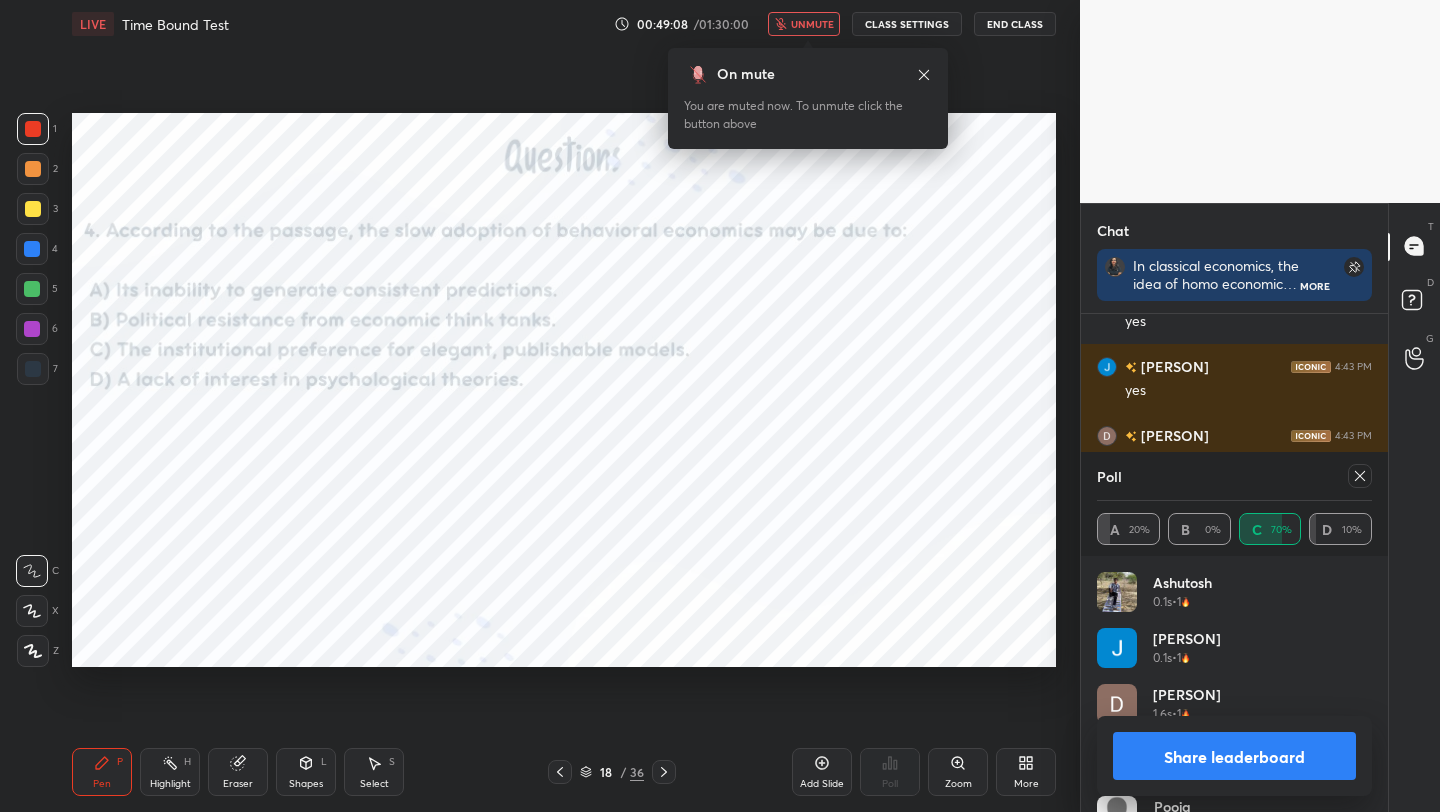 click on "unmute" at bounding box center (804, 24) 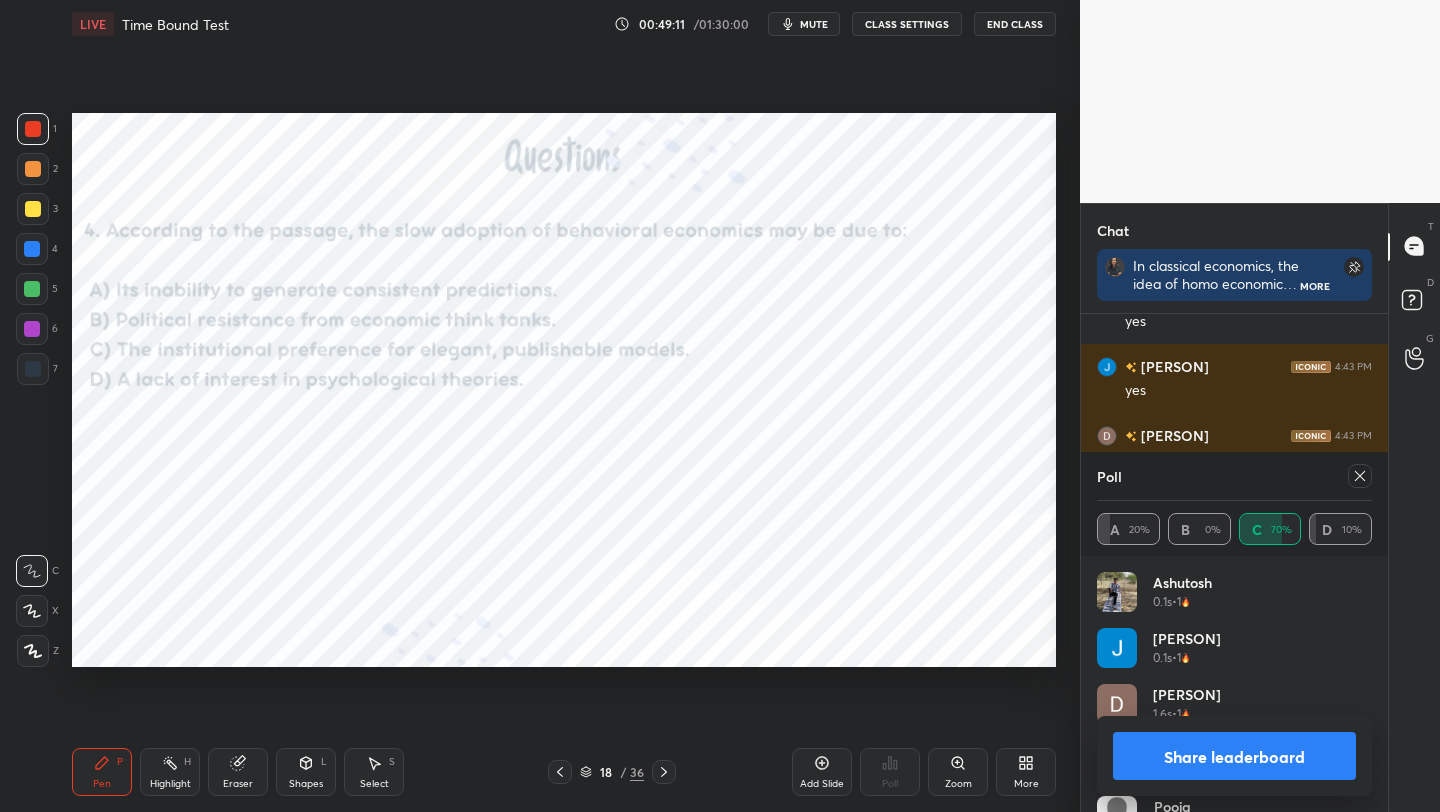 click on "Share leaderboard" at bounding box center [1234, 756] 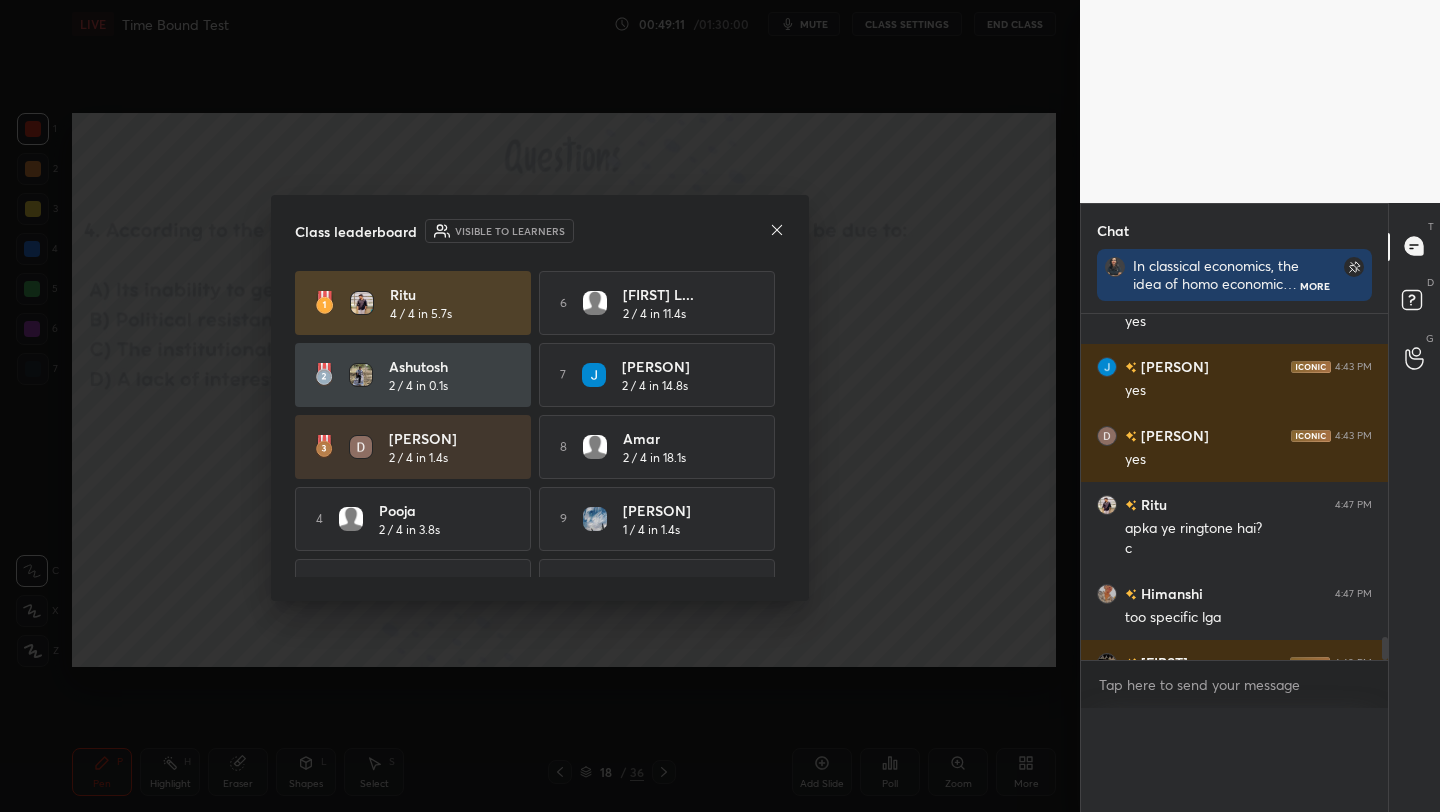 scroll, scrollTop: 0, scrollLeft: 0, axis: both 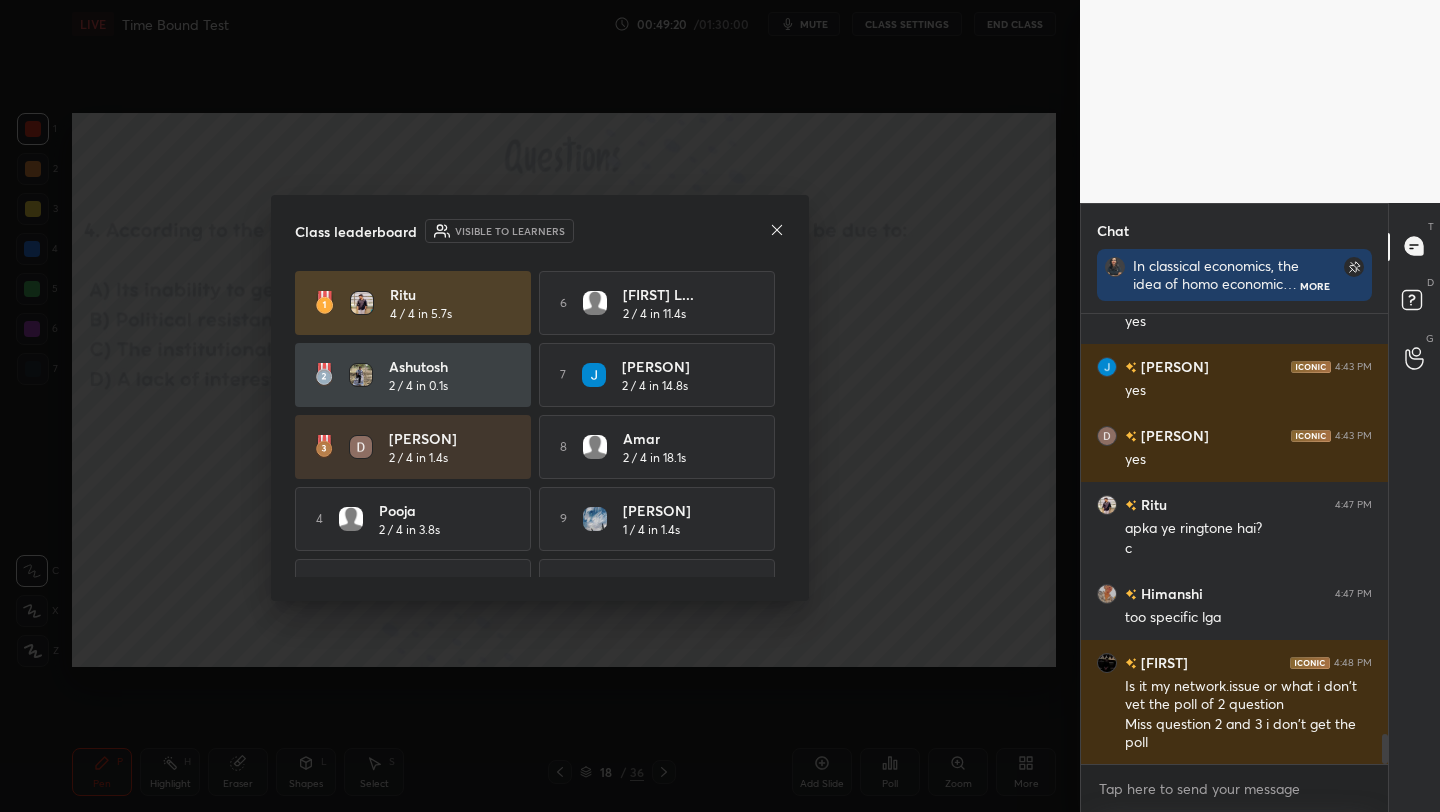 click 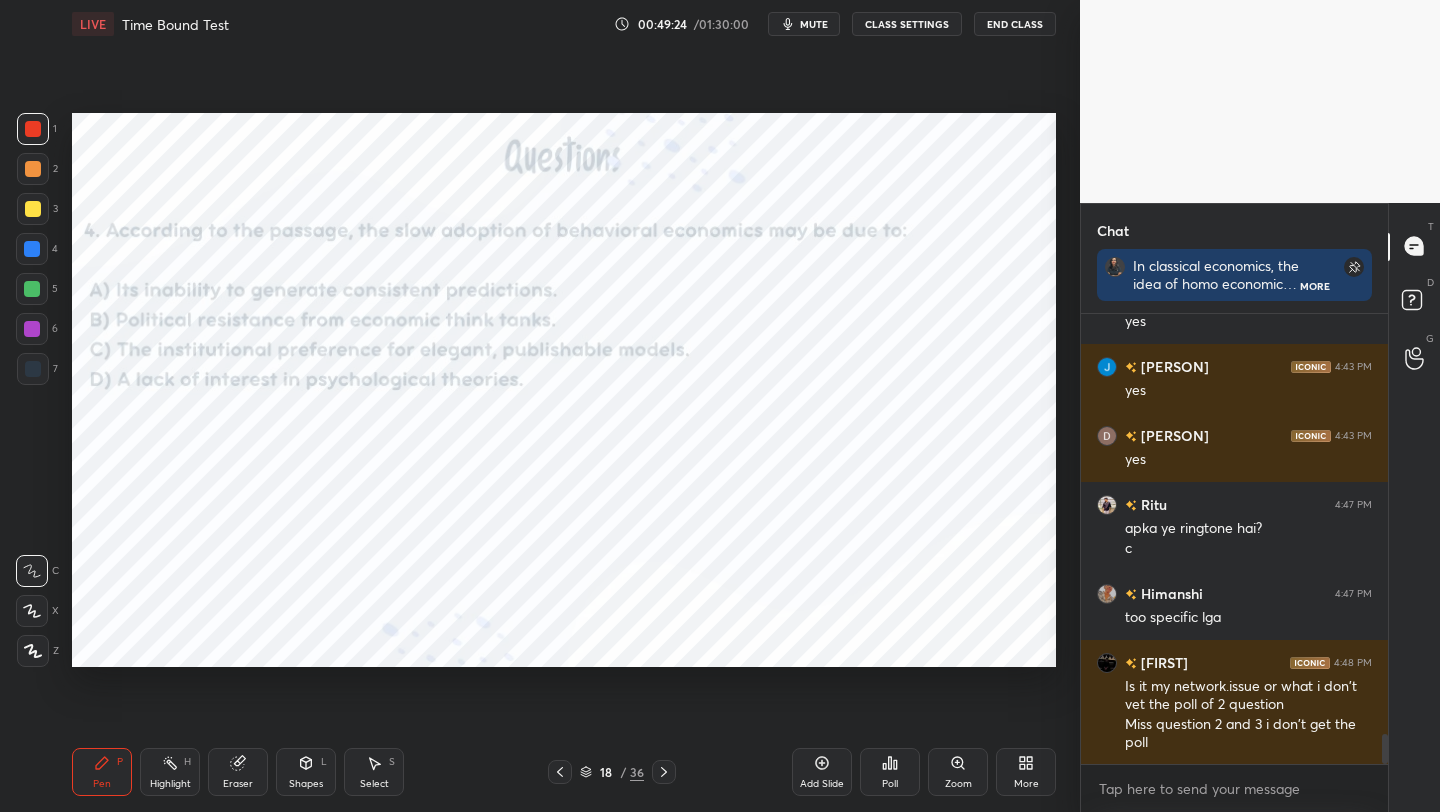 click 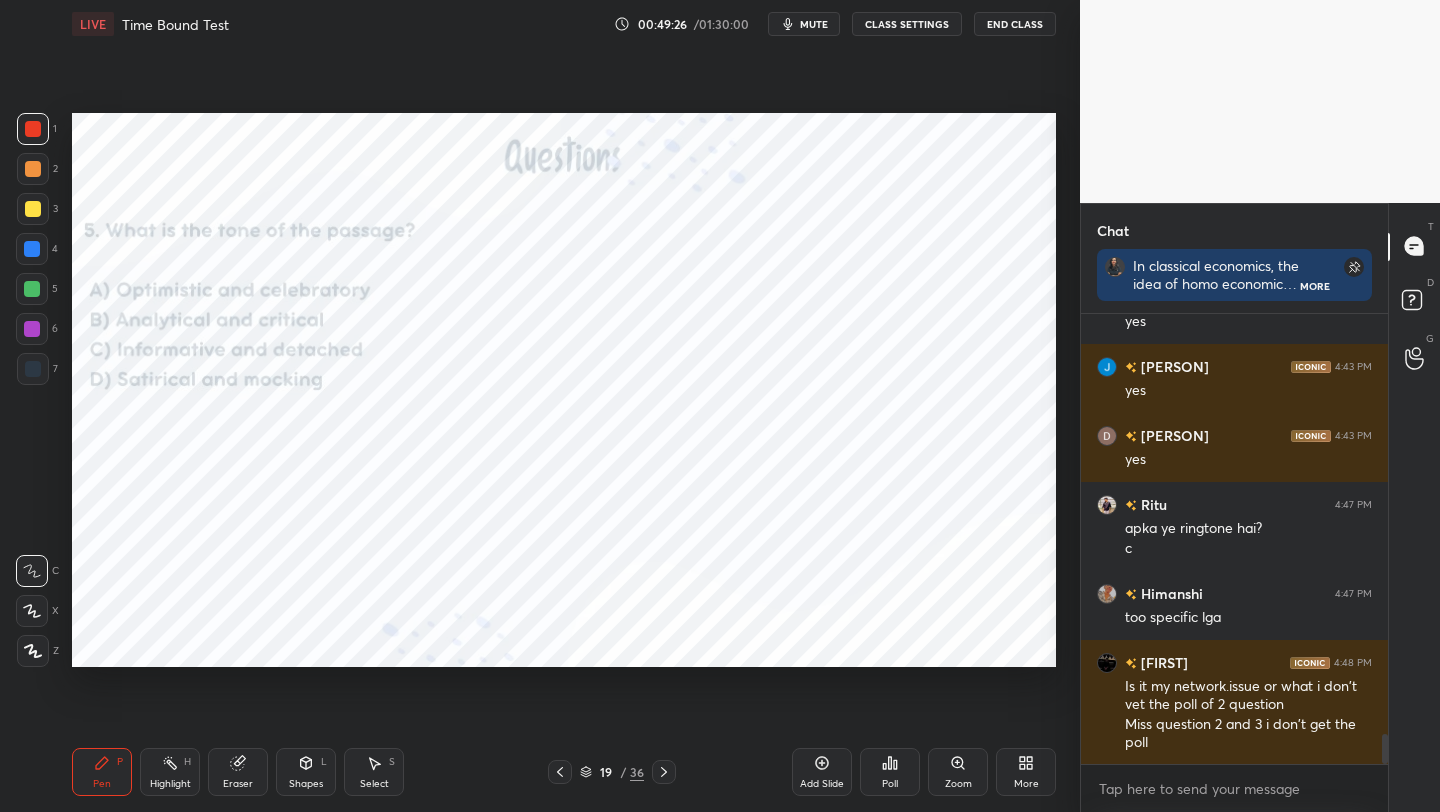 scroll, scrollTop: 6317, scrollLeft: 0, axis: vertical 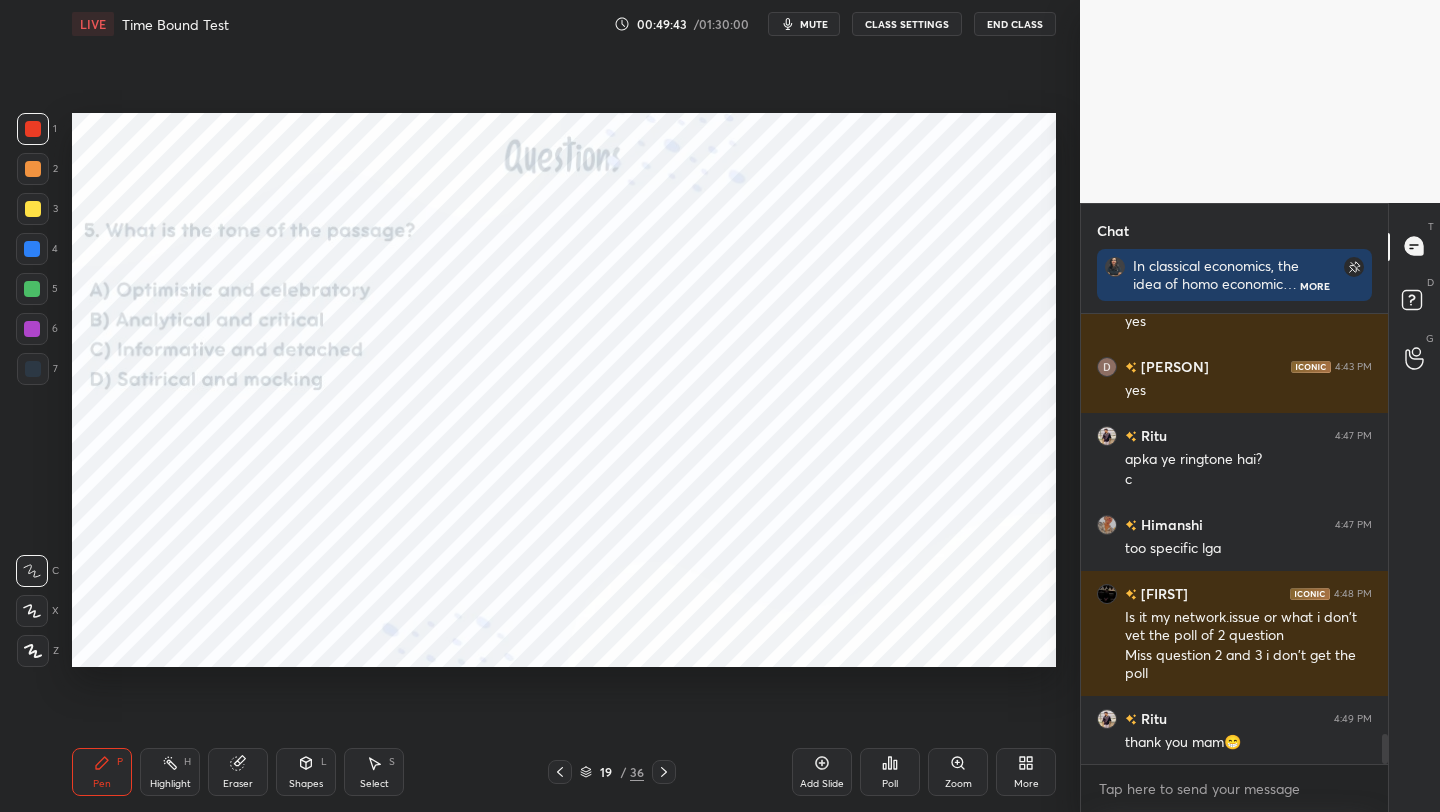 click on "Poll" at bounding box center (890, 784) 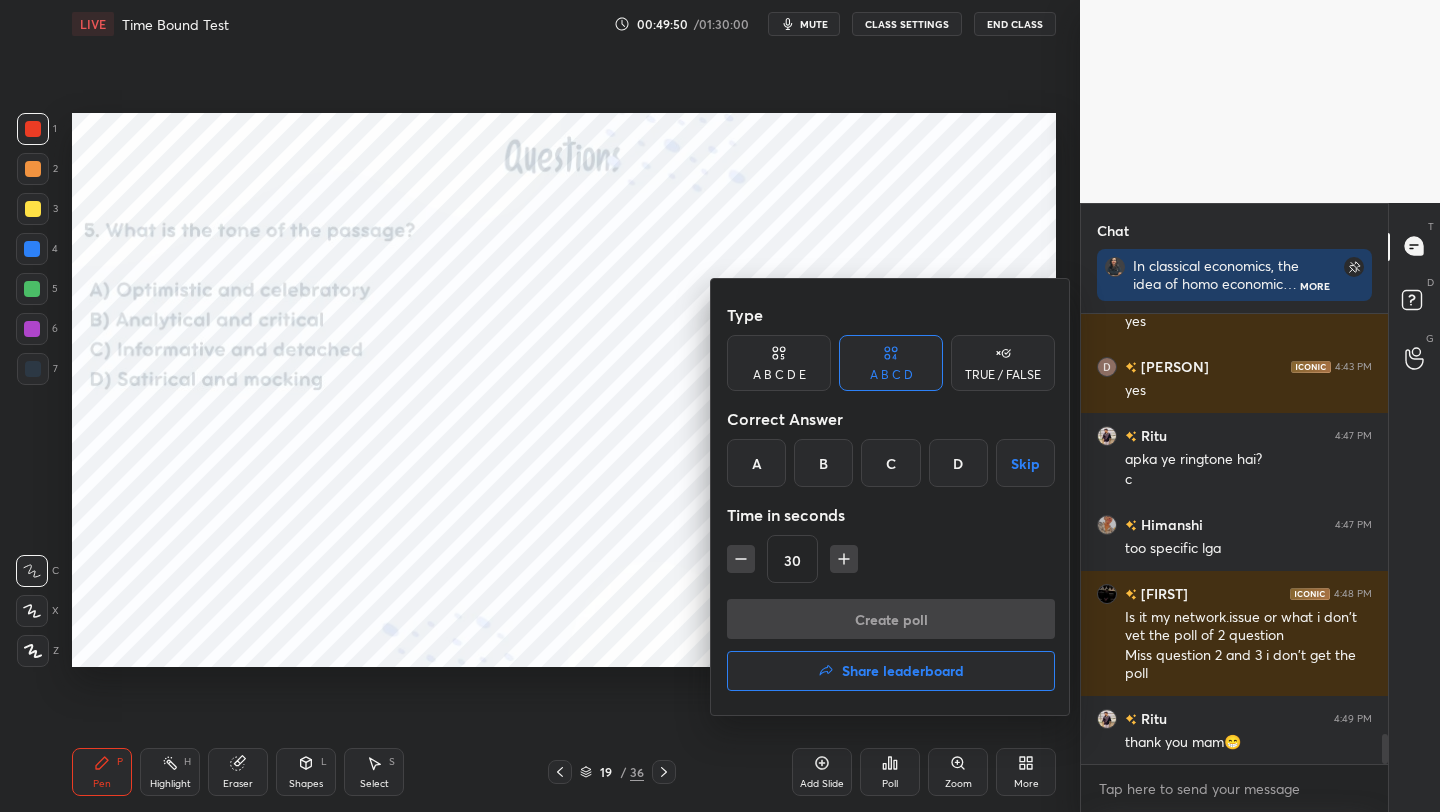 click on "B" at bounding box center (823, 463) 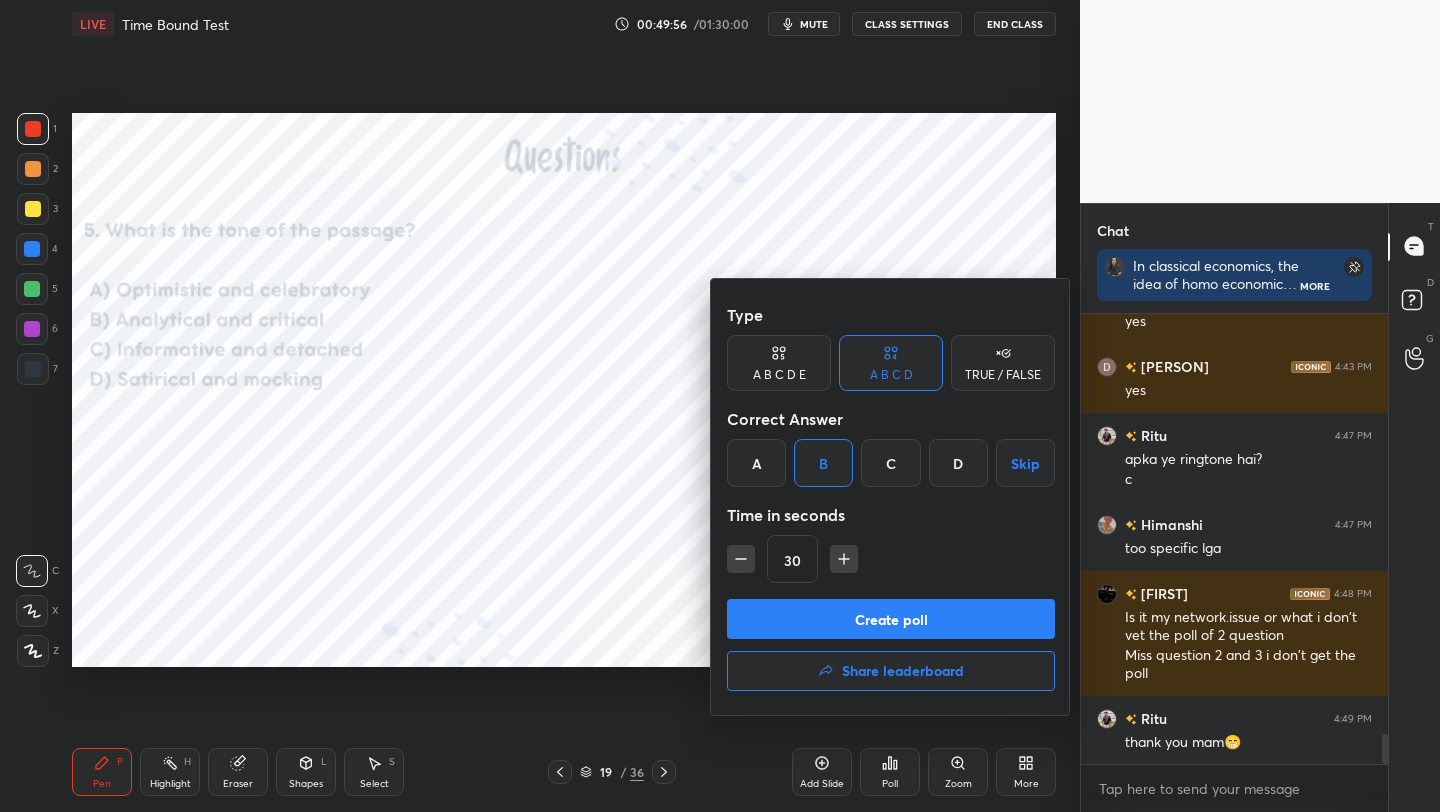 click on "Create poll" at bounding box center (891, 619) 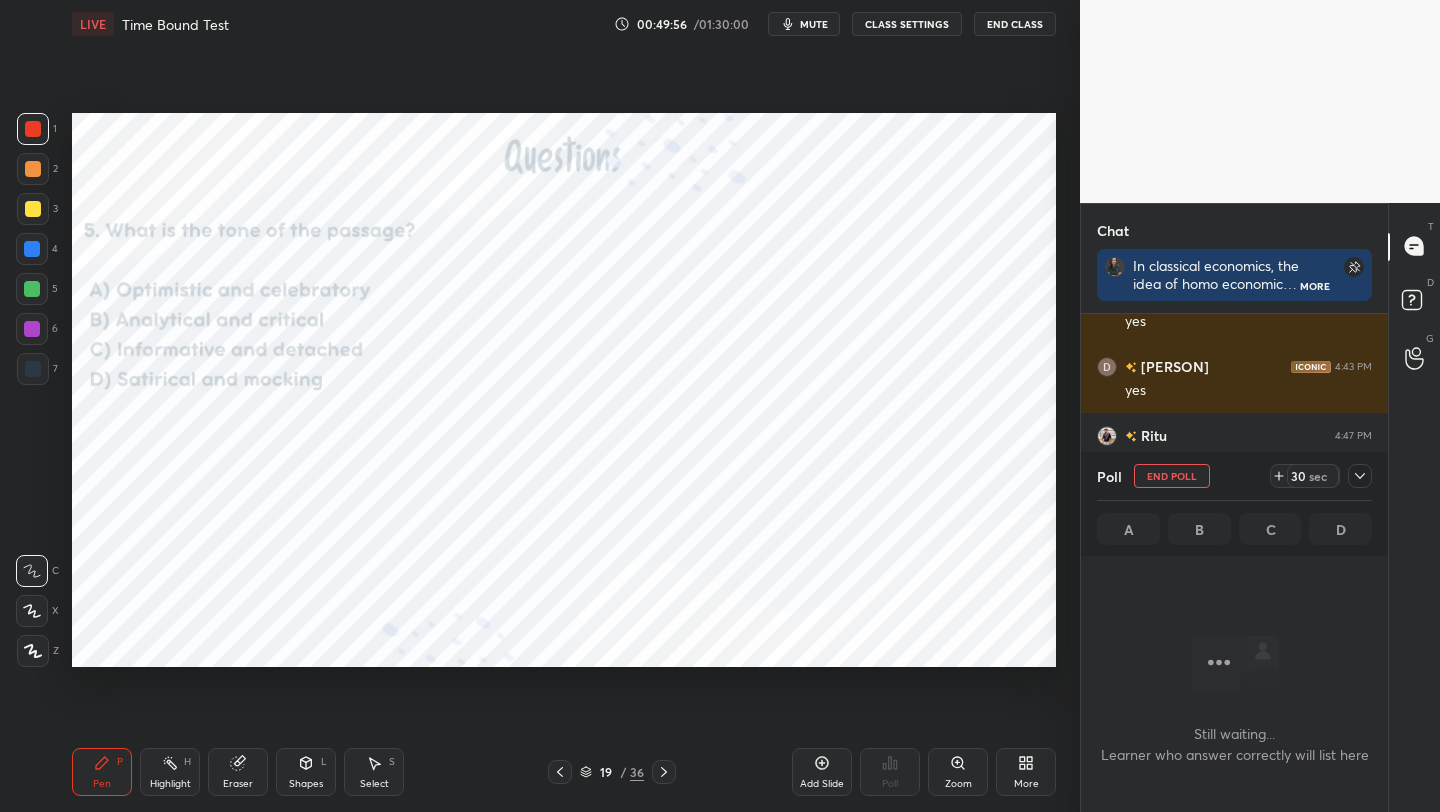 scroll, scrollTop: 357, scrollLeft: 301, axis: both 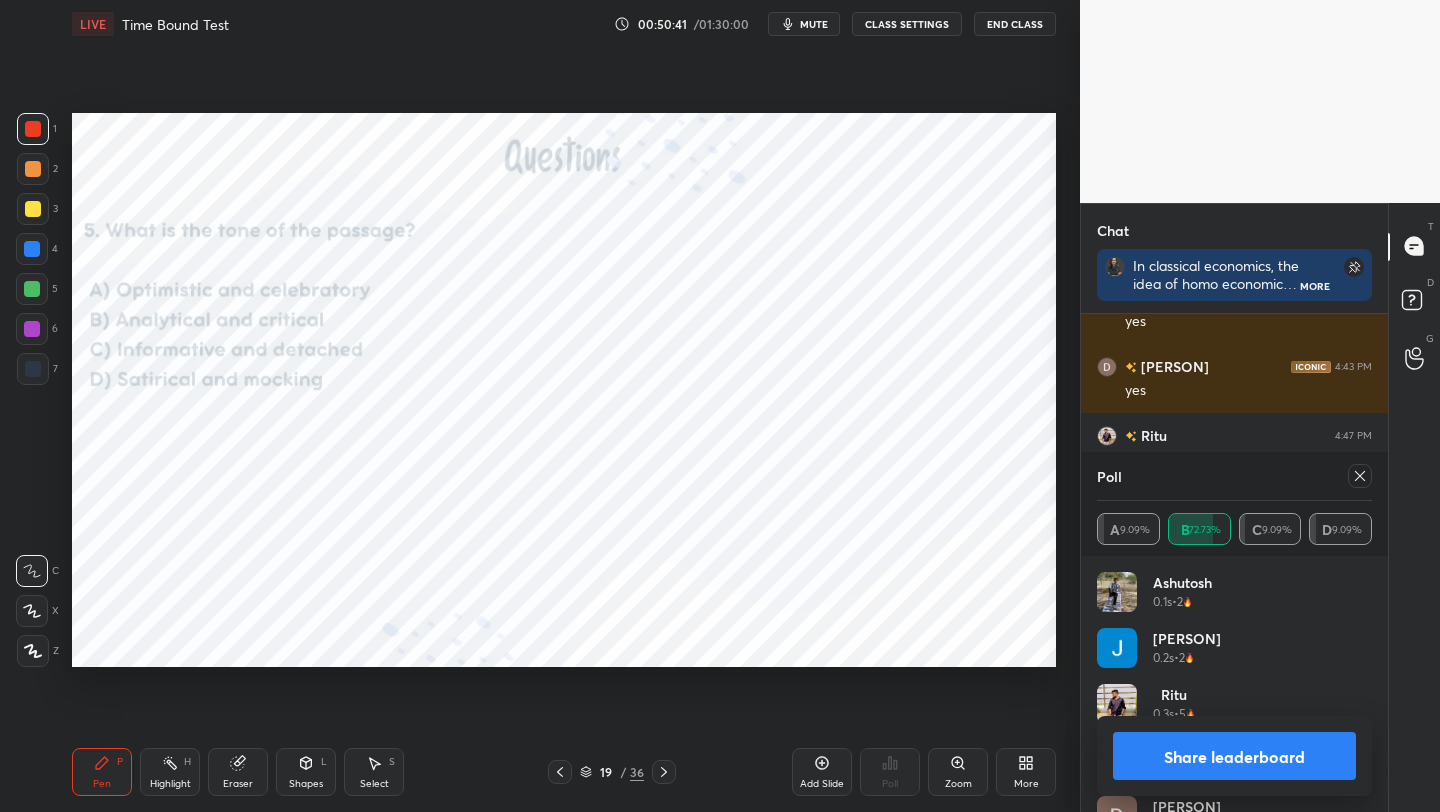 click on "Share leaderboard" at bounding box center [1234, 756] 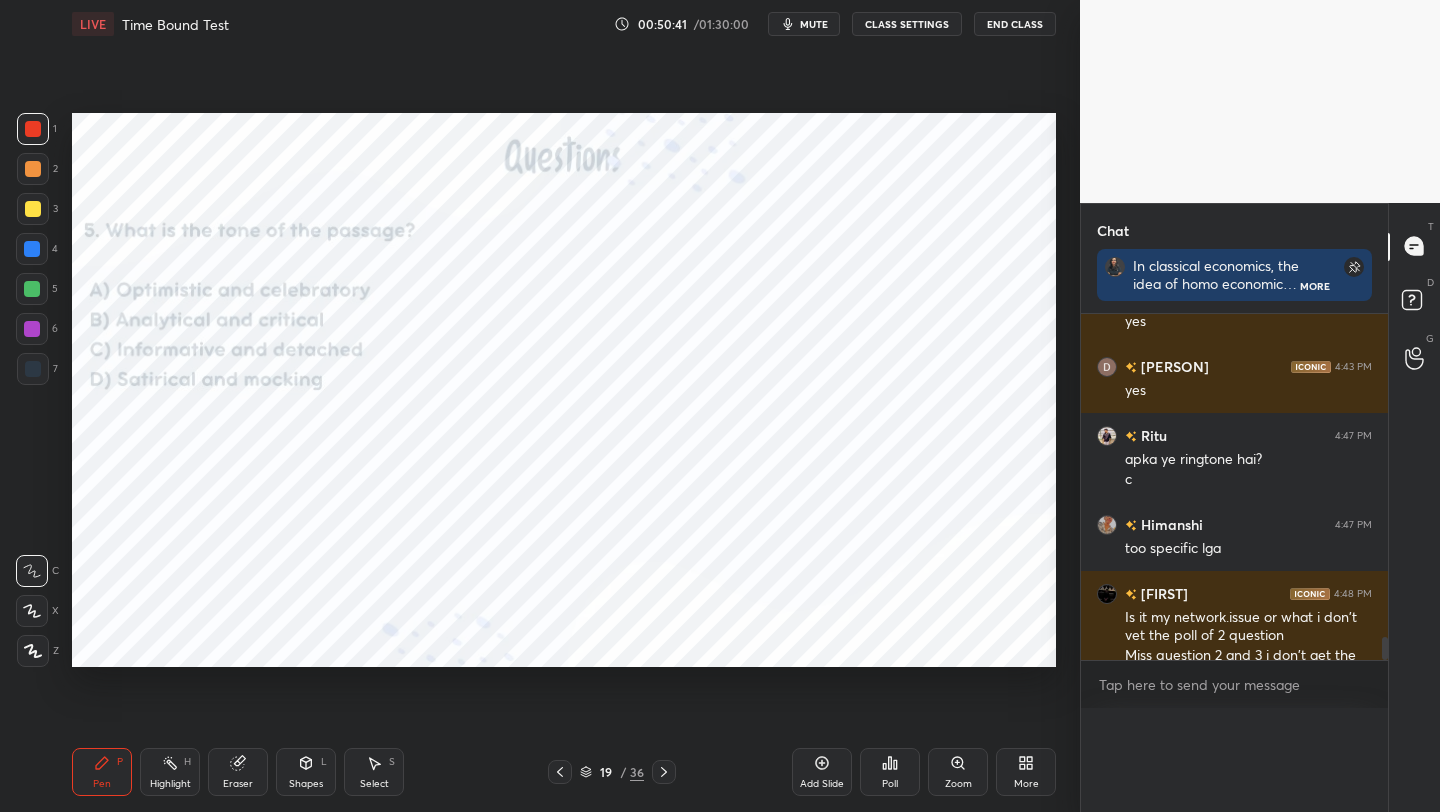 scroll, scrollTop: 55, scrollLeft: 269, axis: both 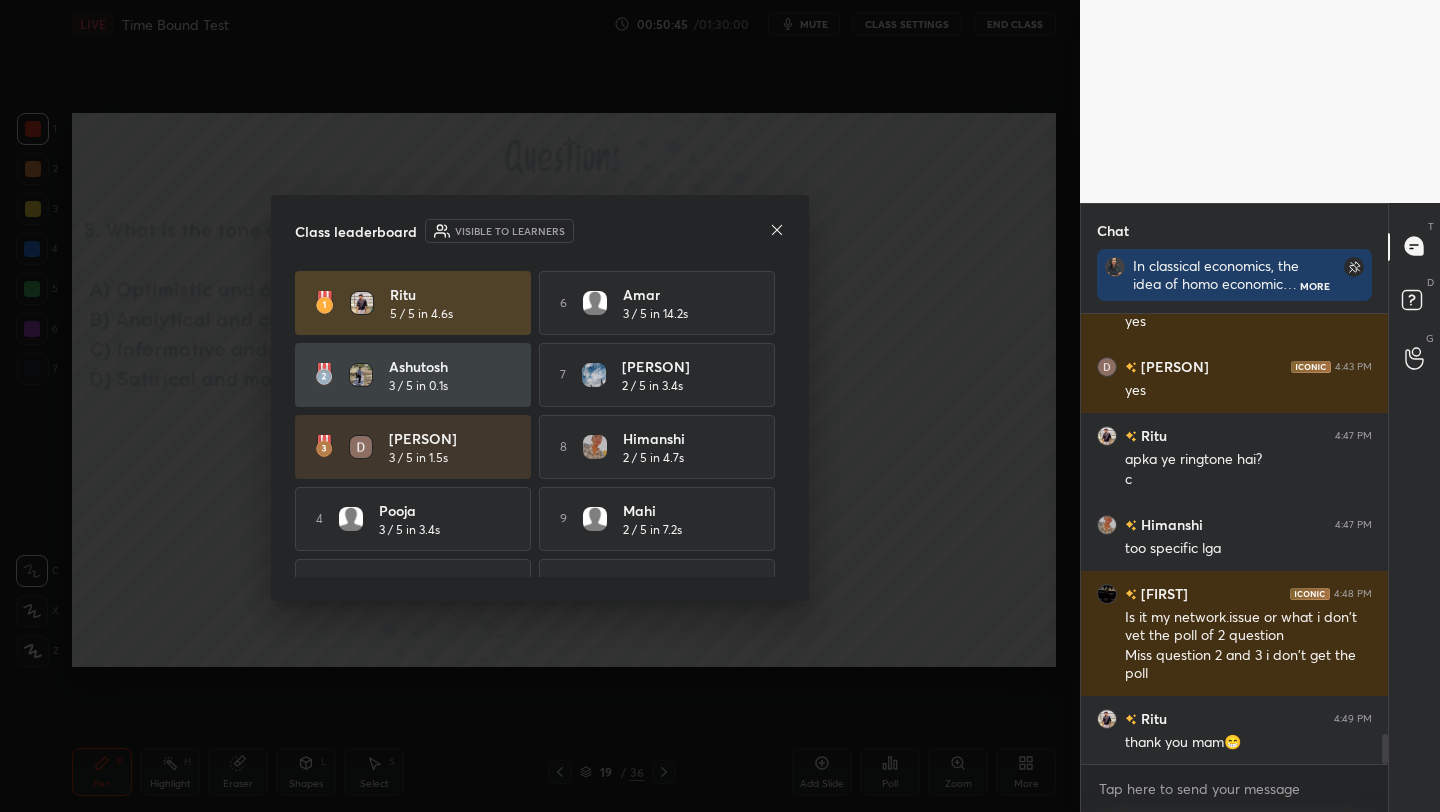 click 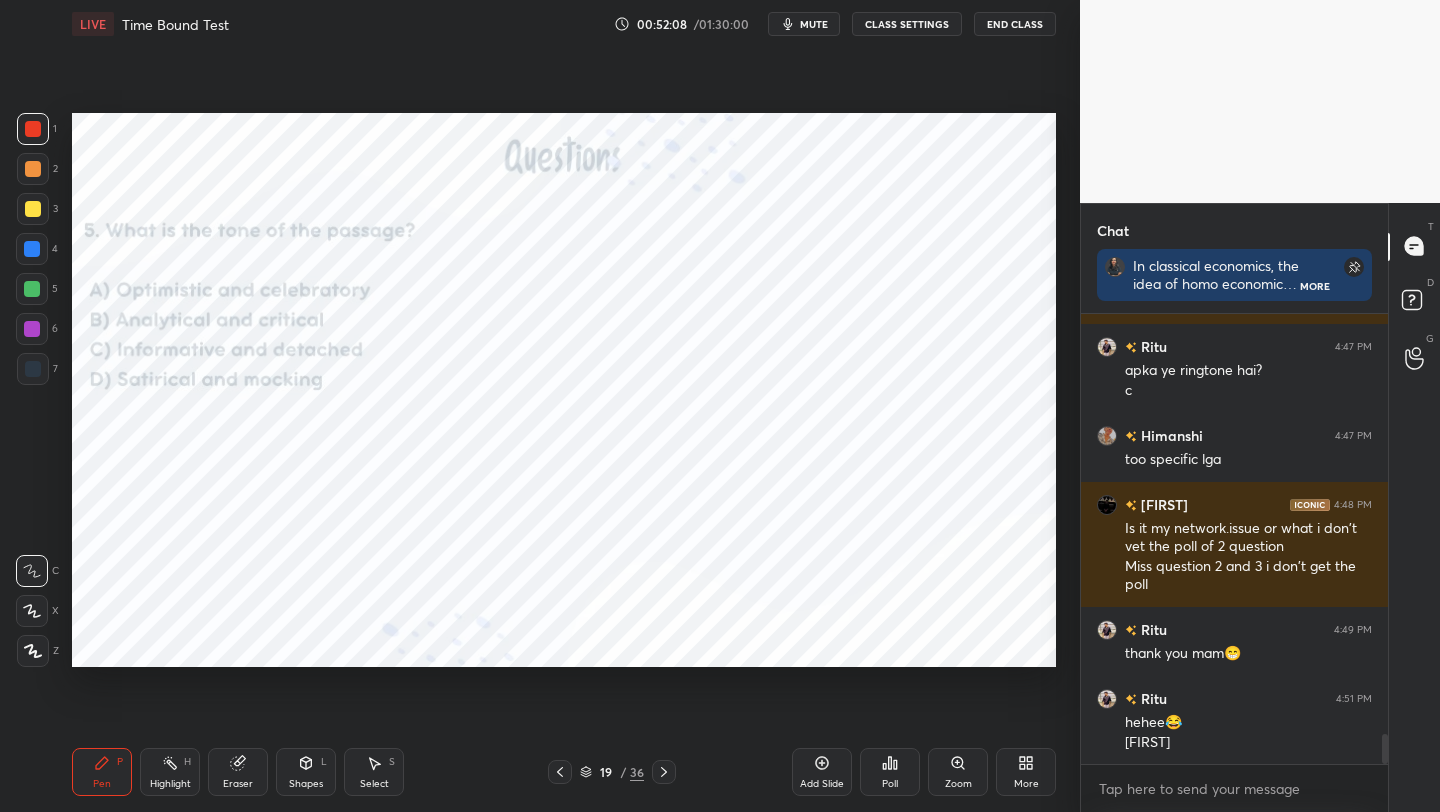 scroll, scrollTop: 6475, scrollLeft: 0, axis: vertical 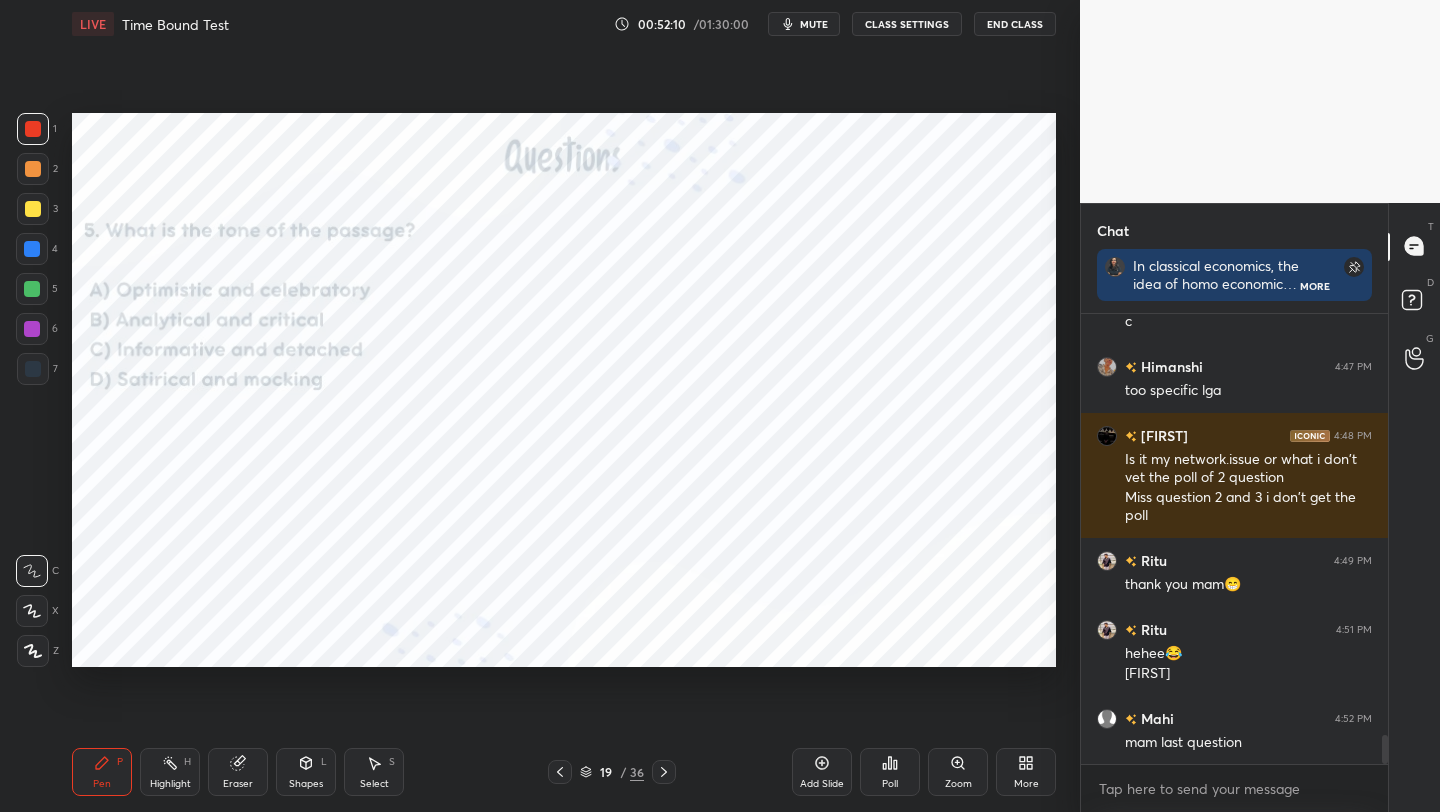 click 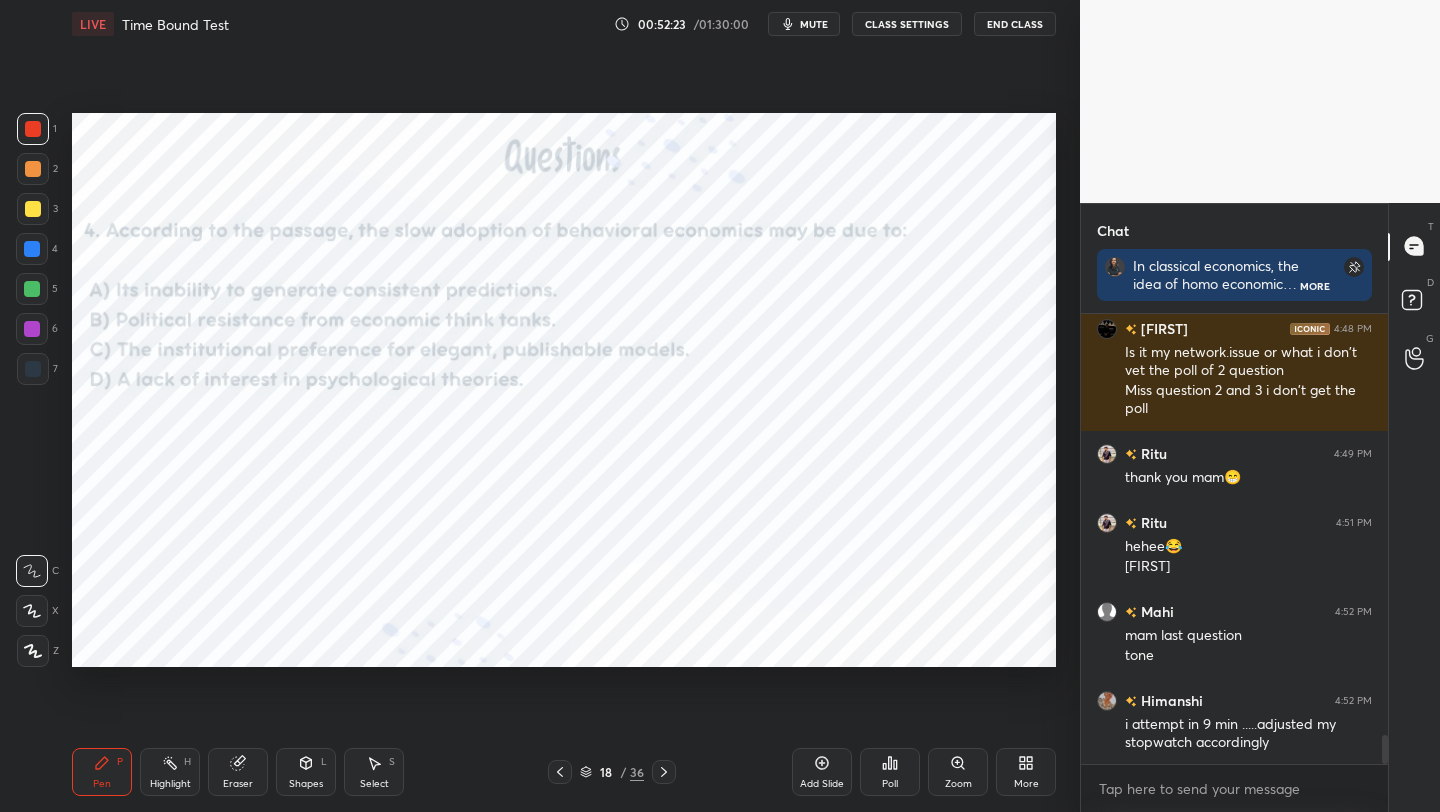 scroll, scrollTop: 6651, scrollLeft: 0, axis: vertical 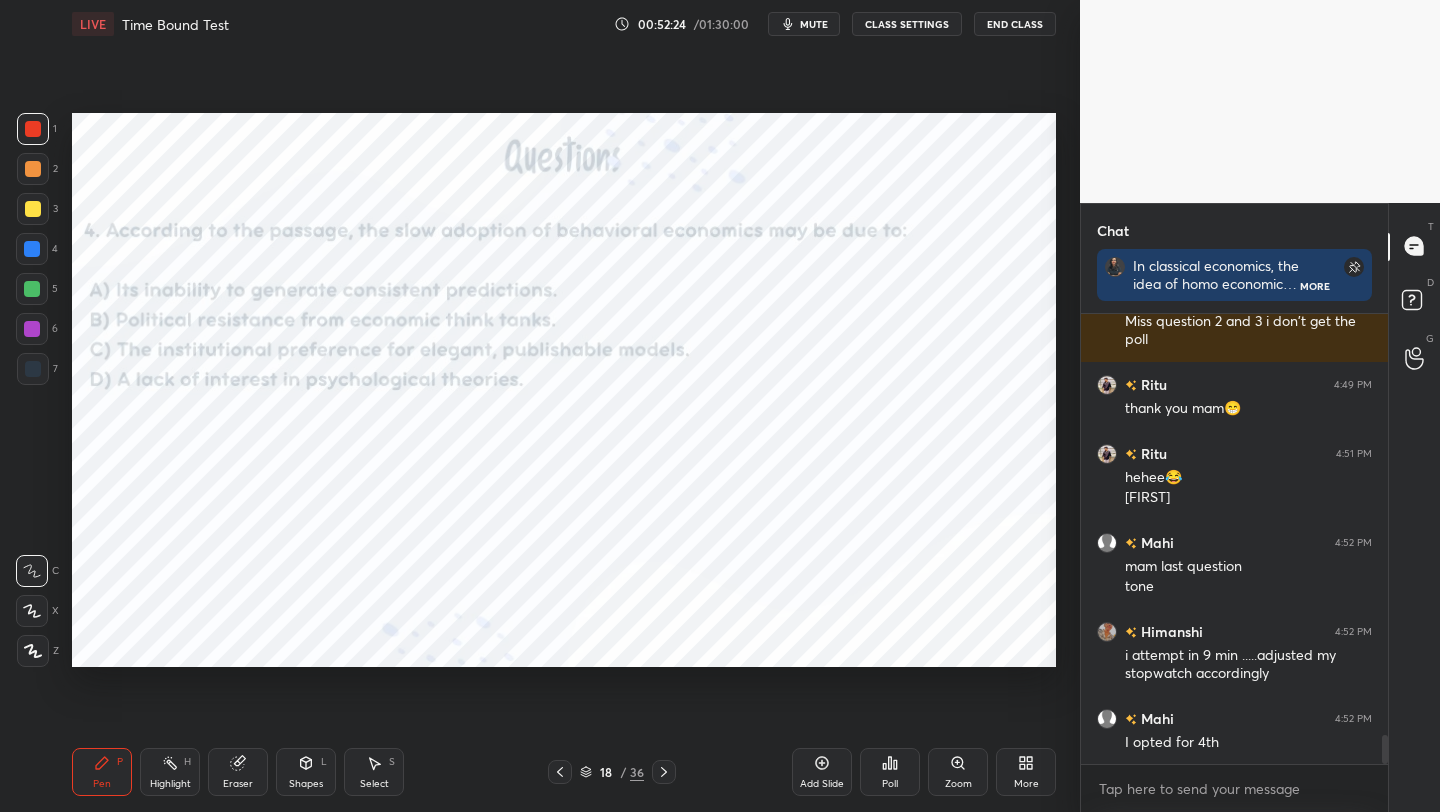 click at bounding box center [664, 772] 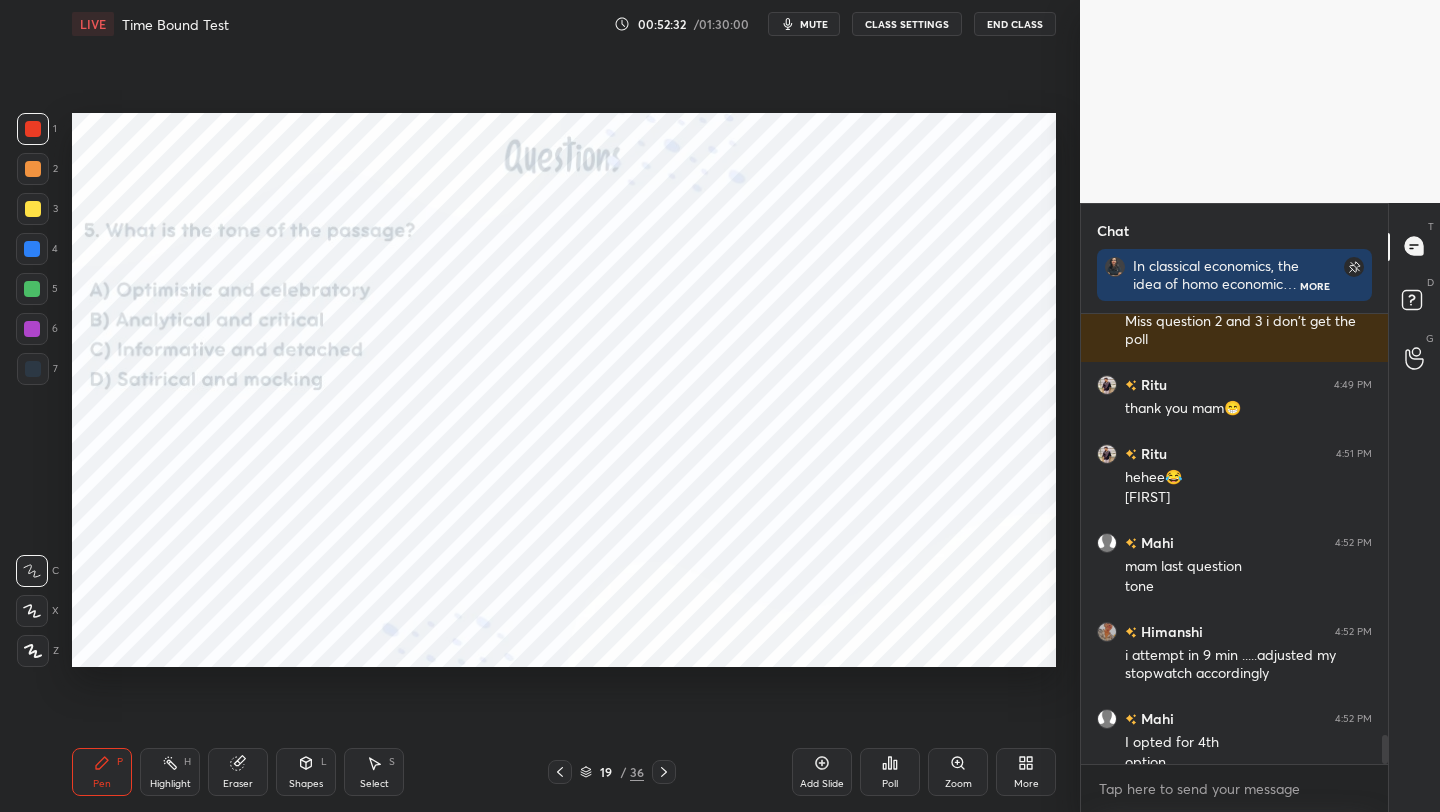 scroll, scrollTop: 6671, scrollLeft: 0, axis: vertical 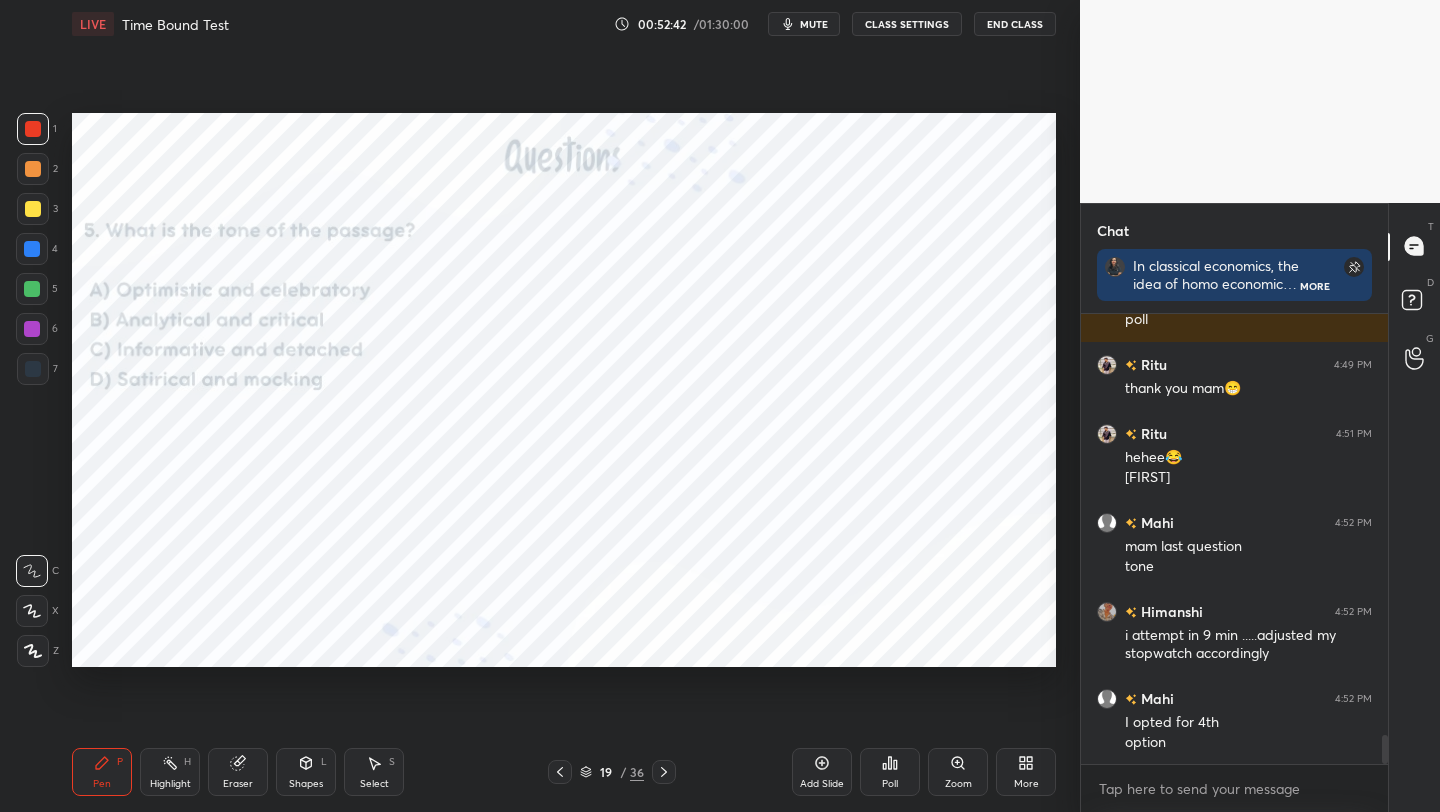 click 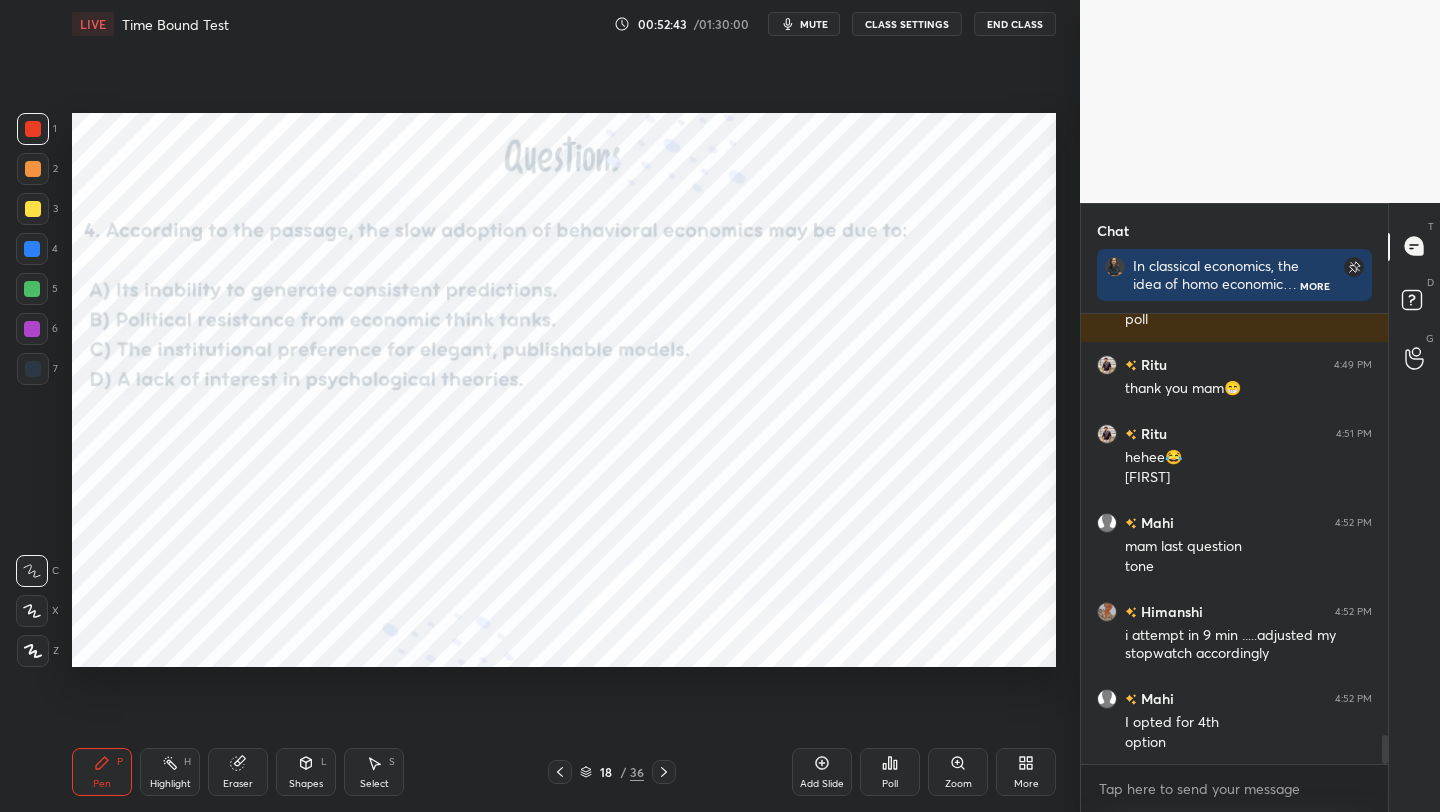 click 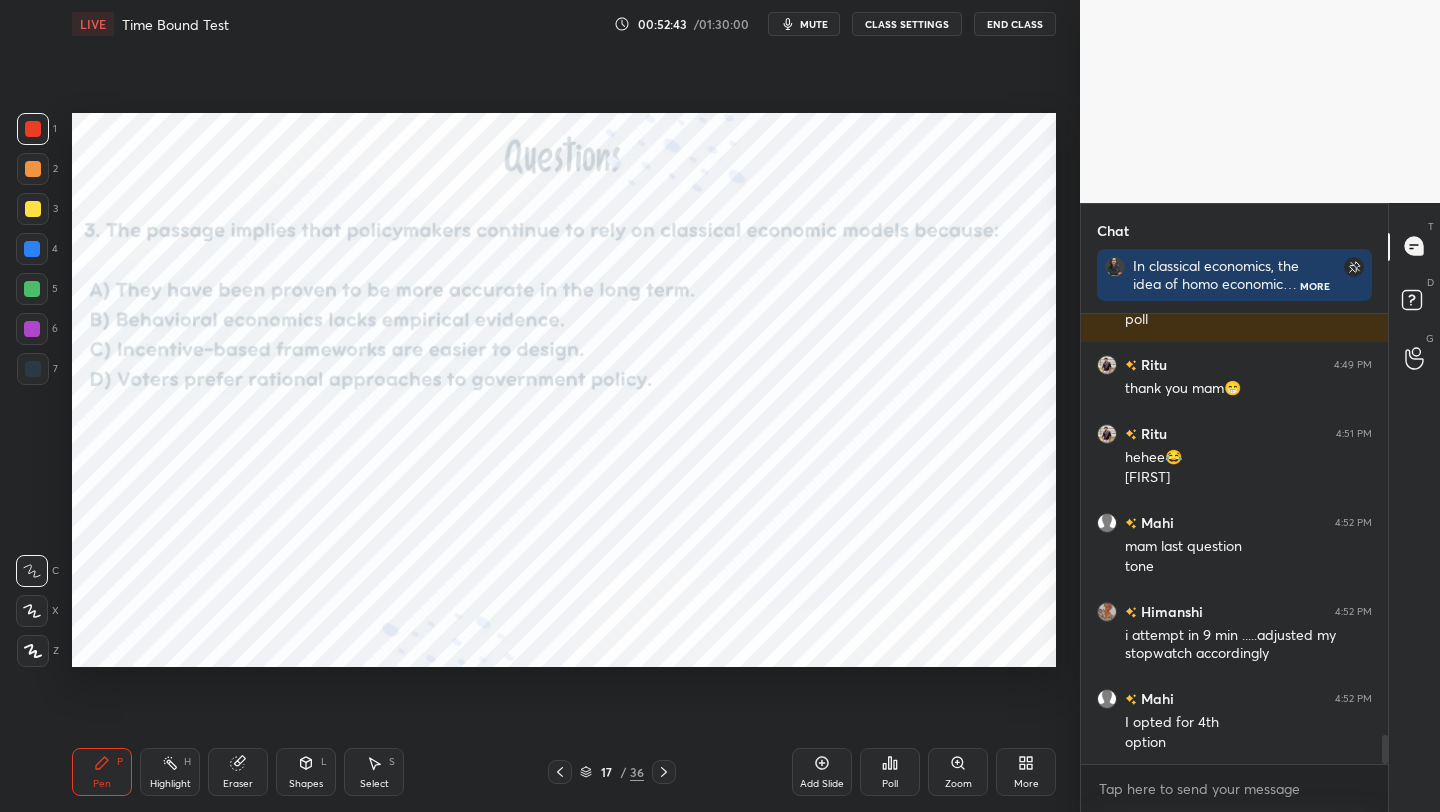 click 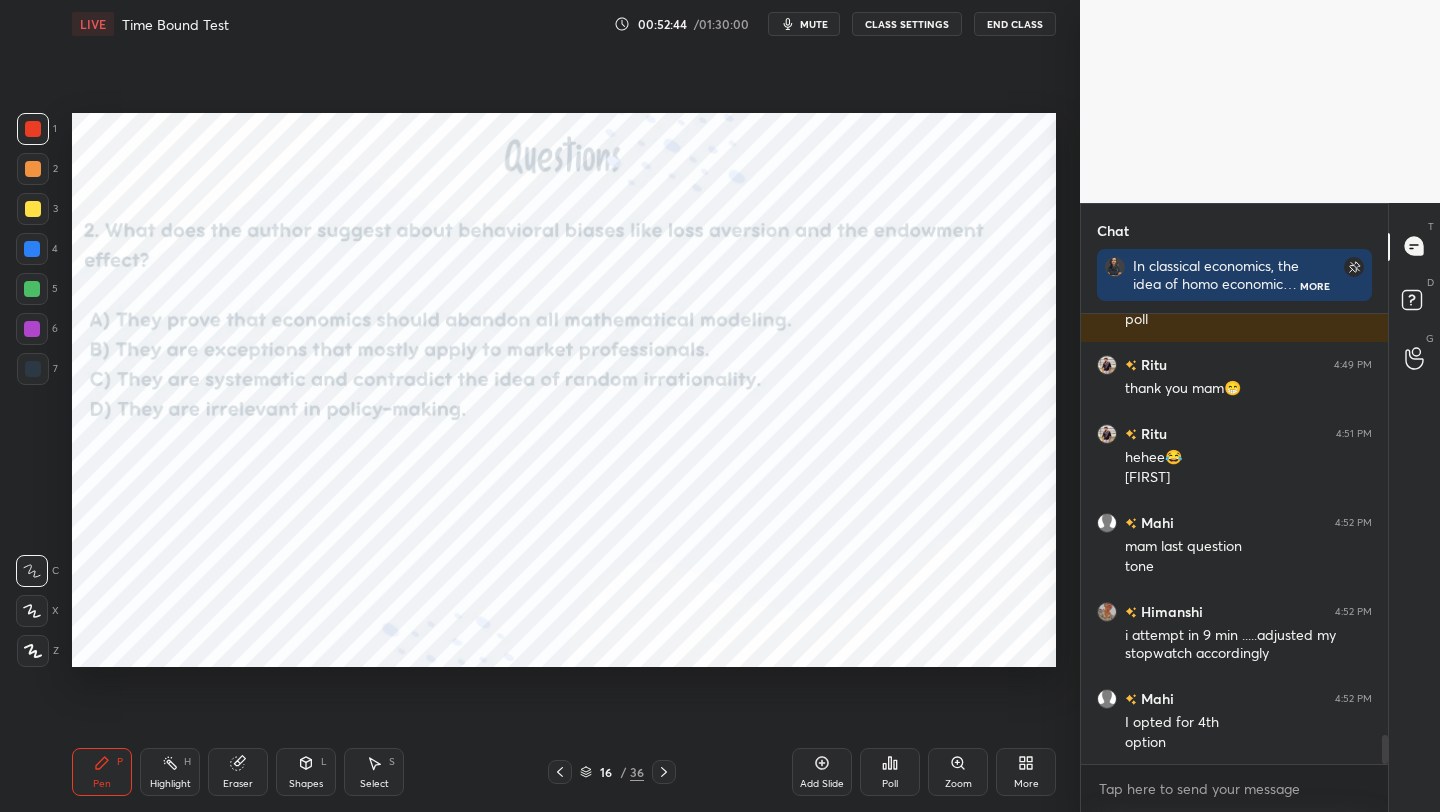 click 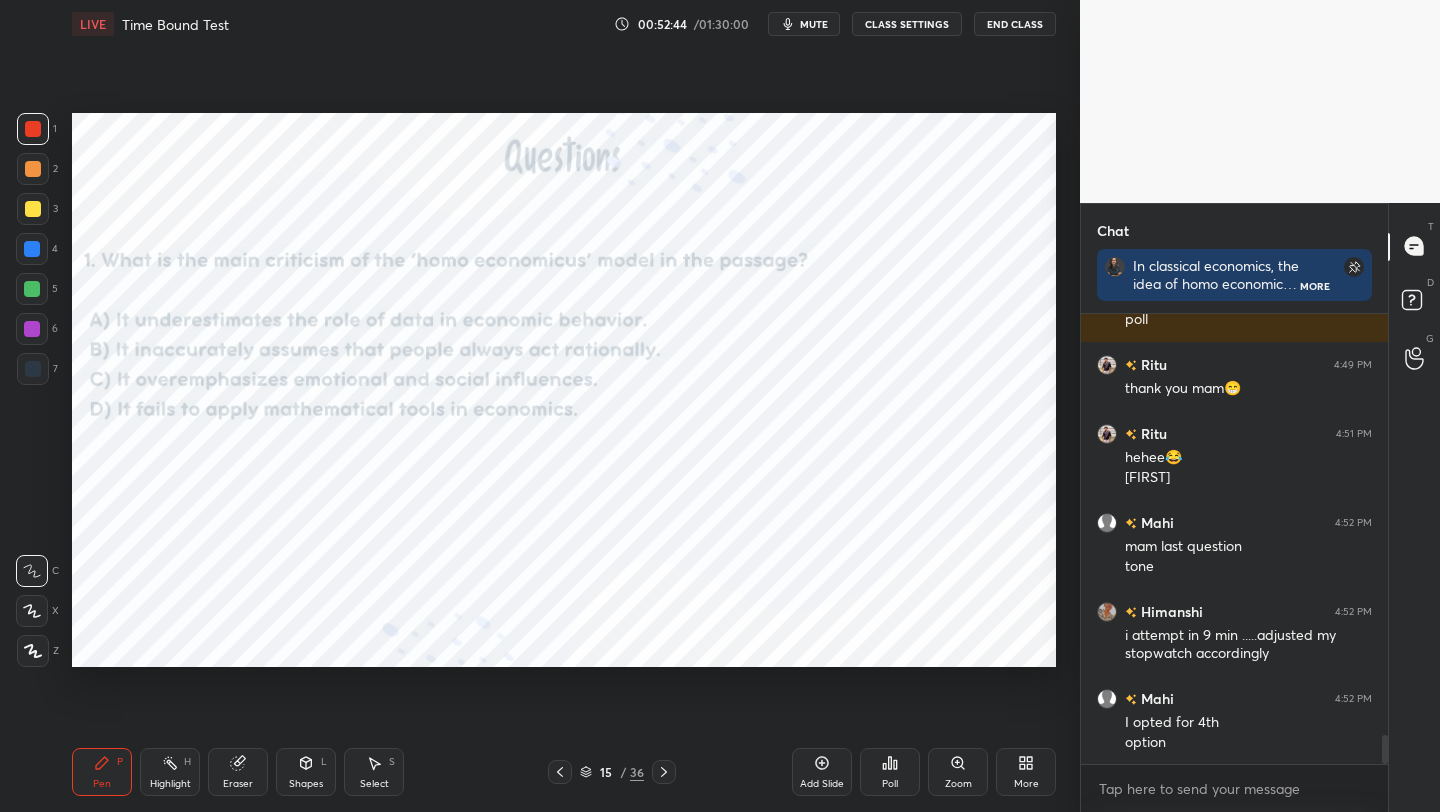 click 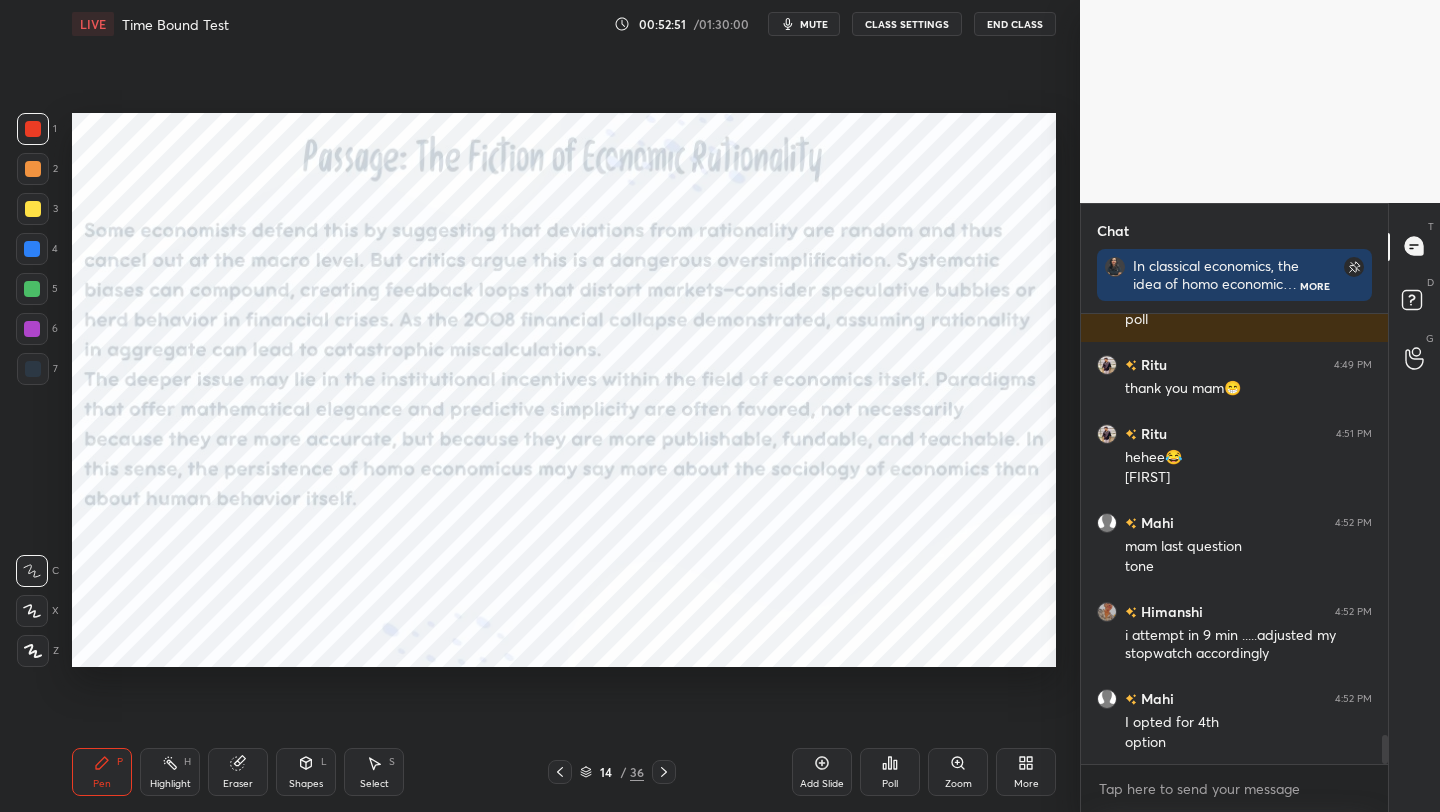 click 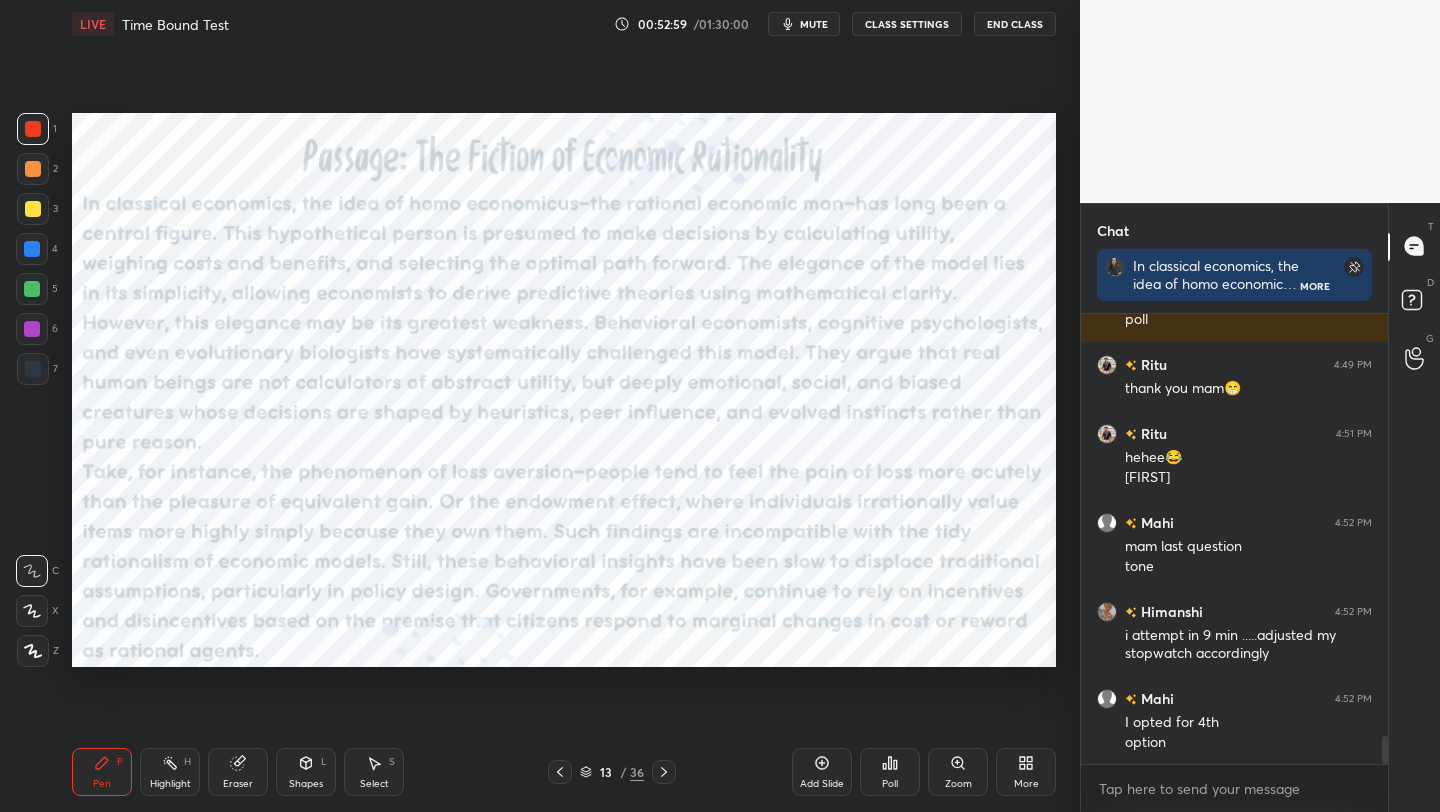 scroll, scrollTop: 6740, scrollLeft: 0, axis: vertical 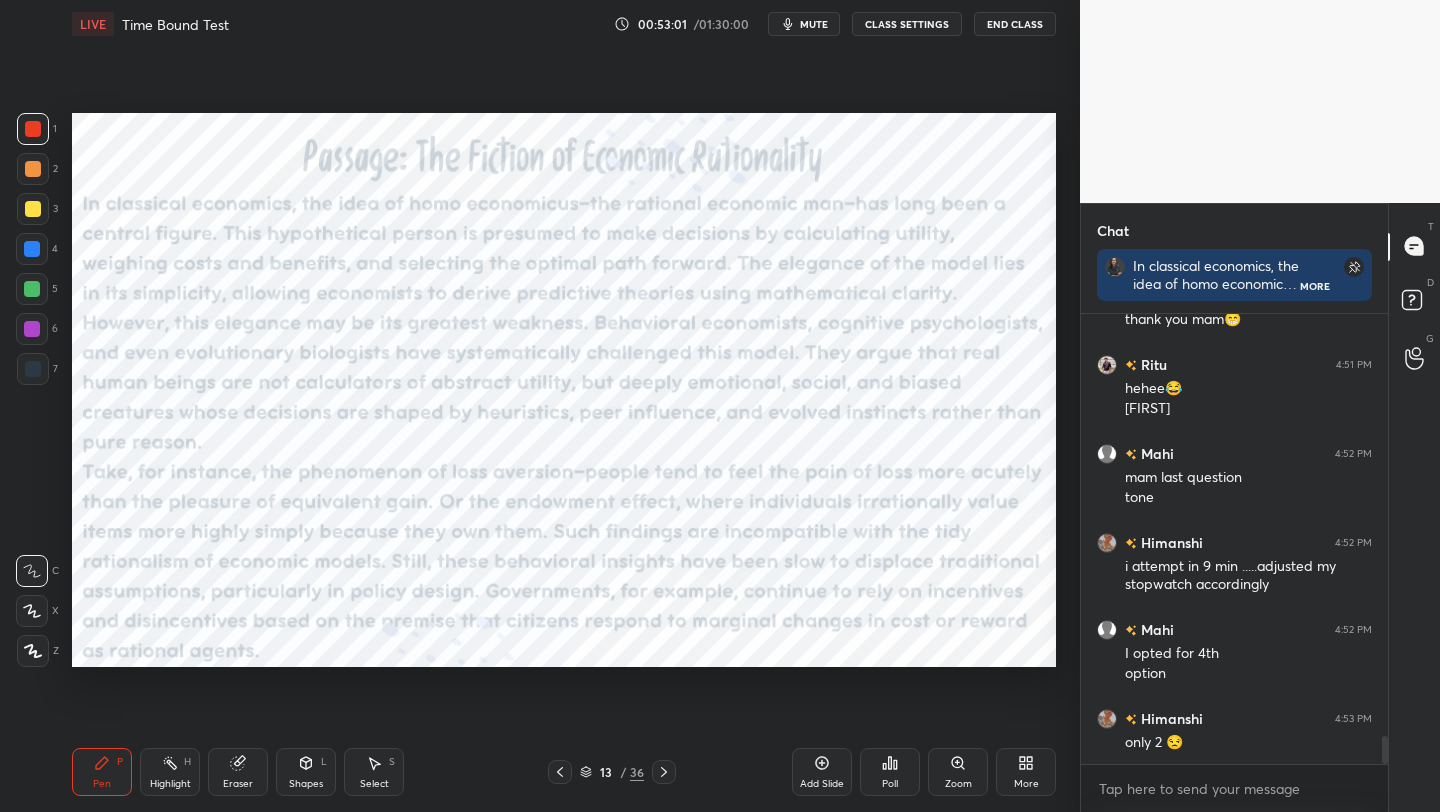 click 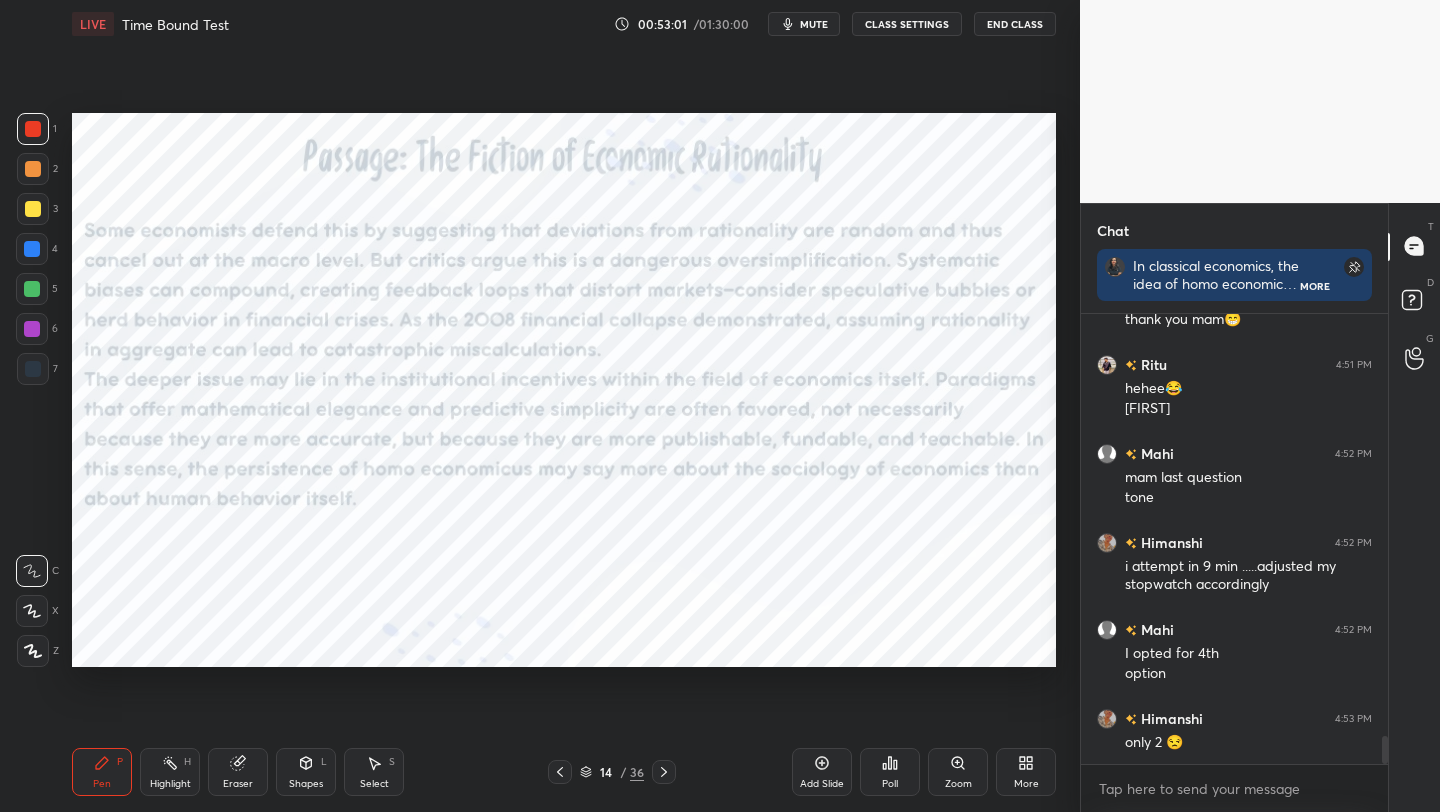 click 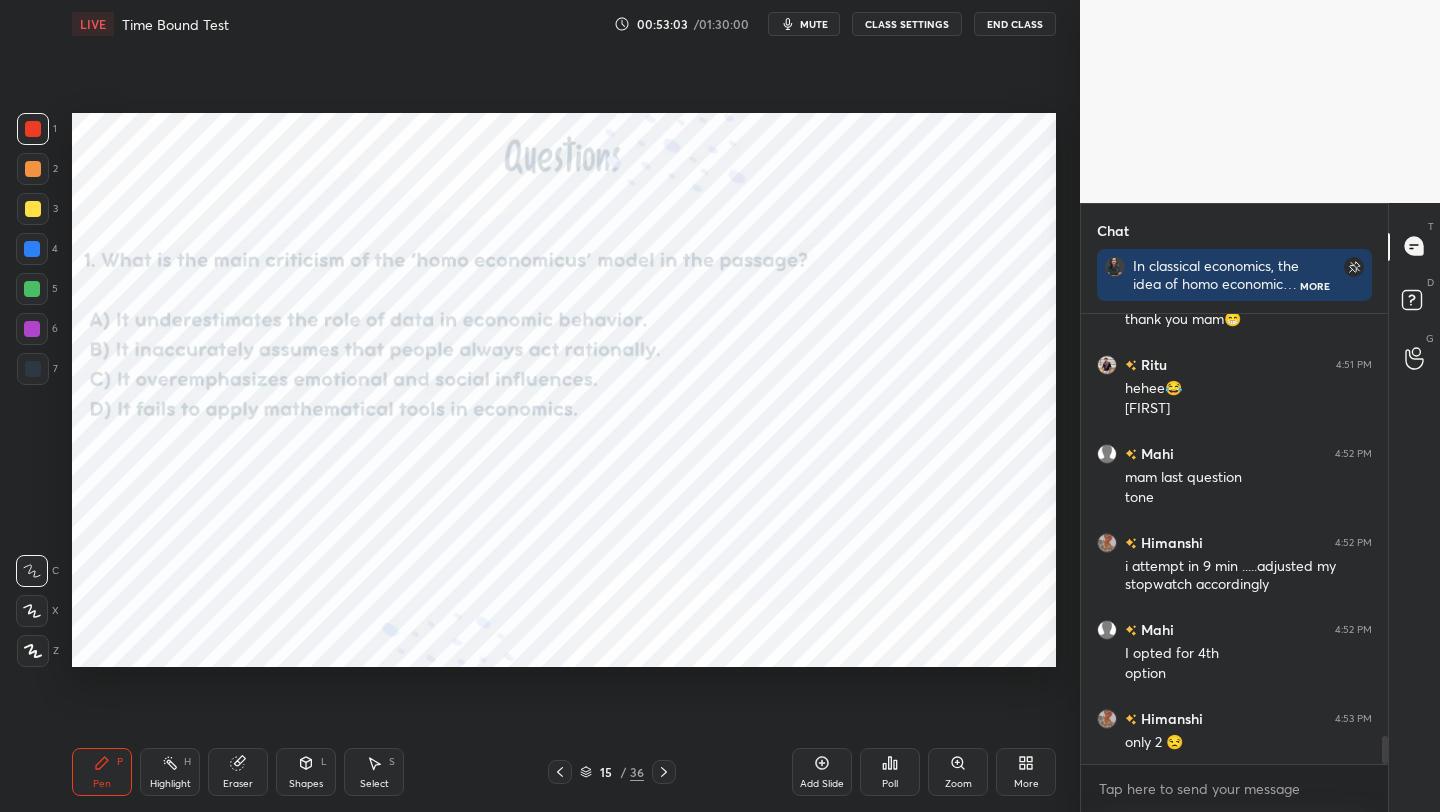 click 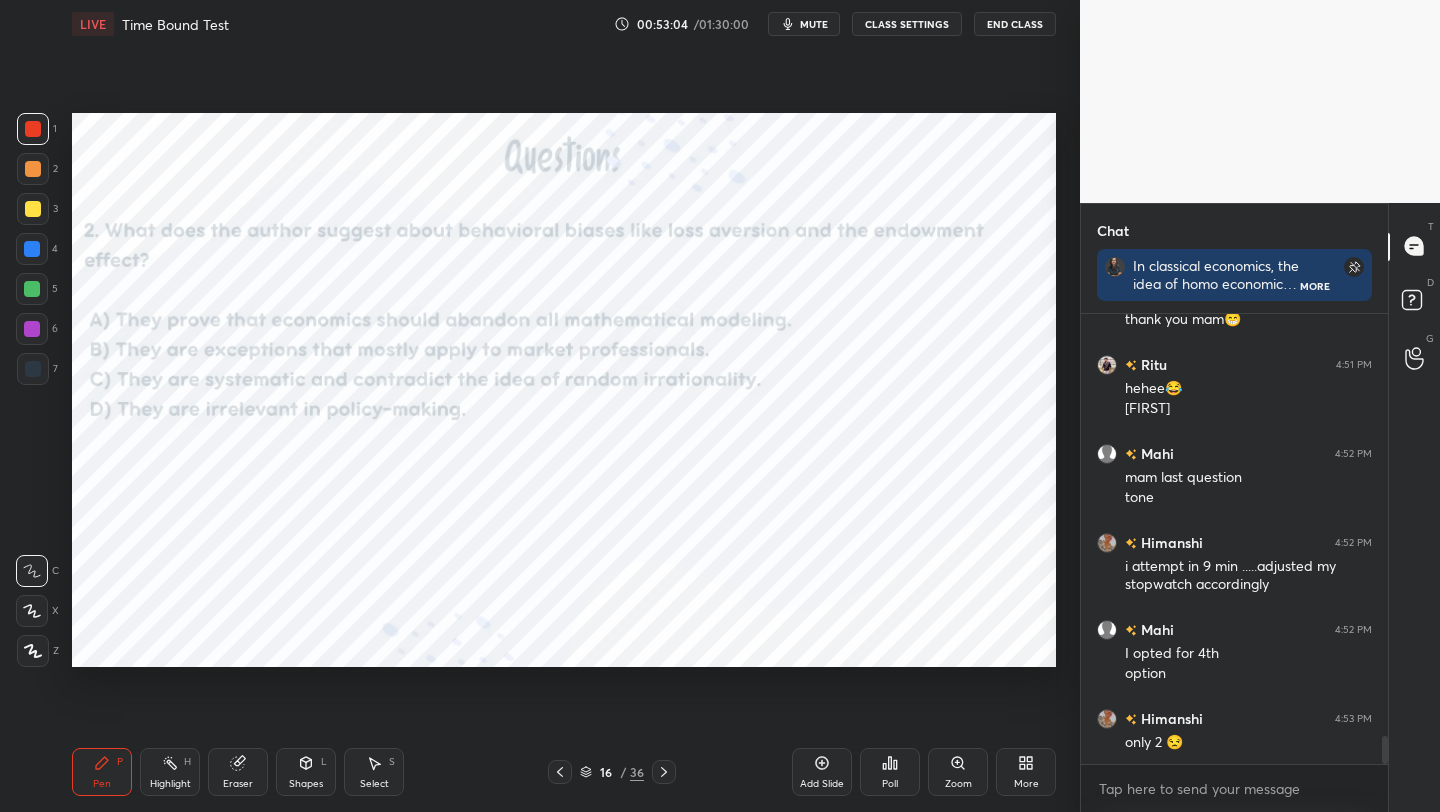 click 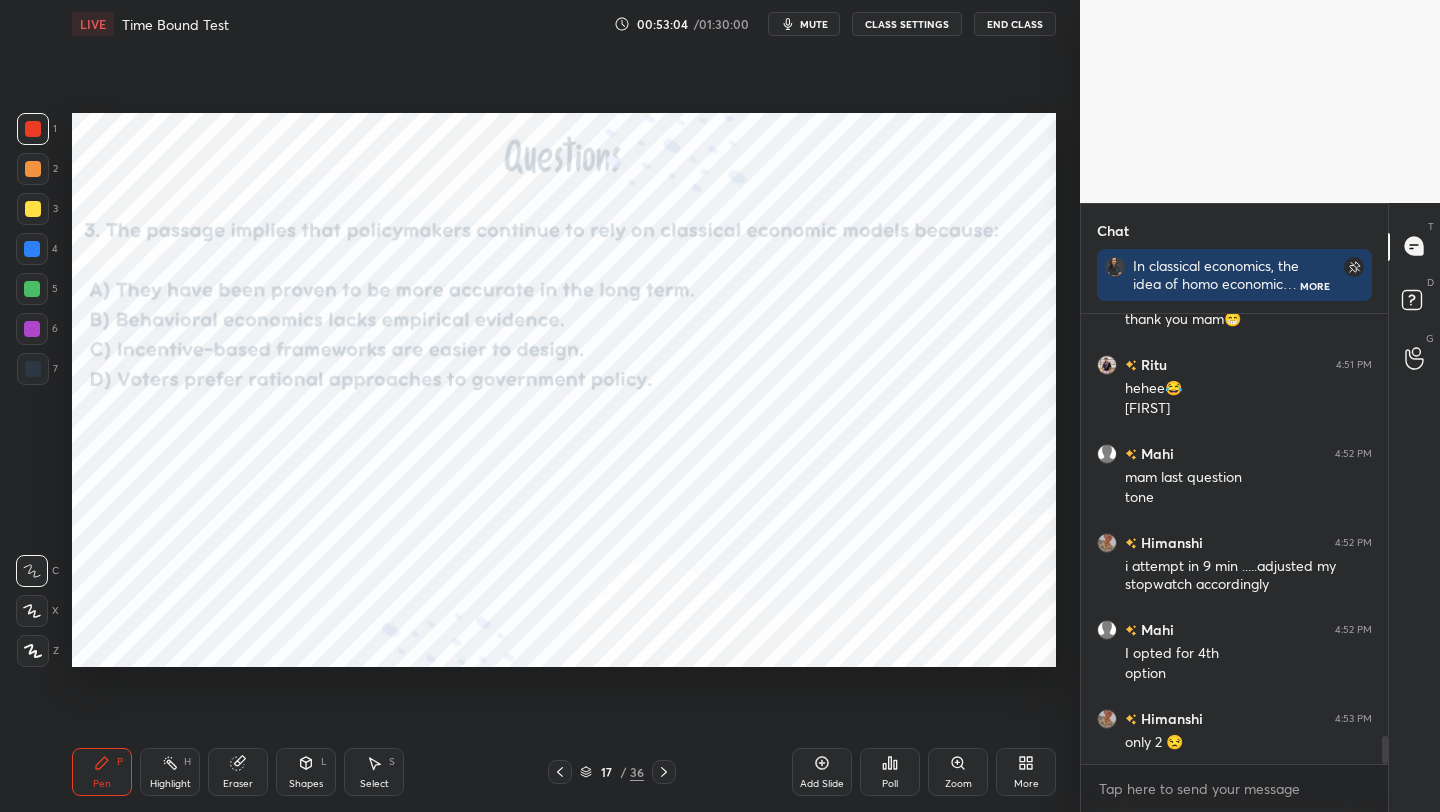 click 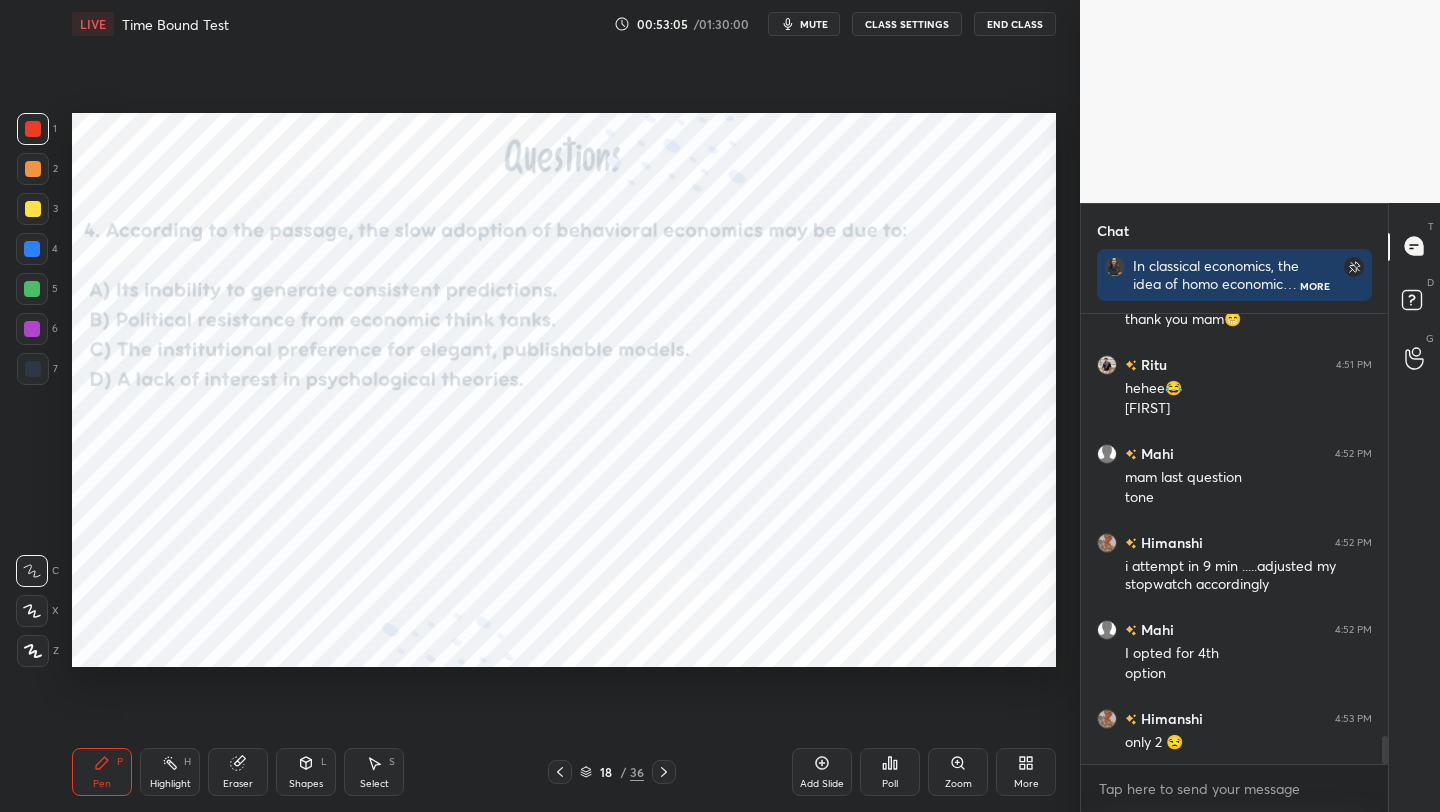 scroll, scrollTop: 6809, scrollLeft: 0, axis: vertical 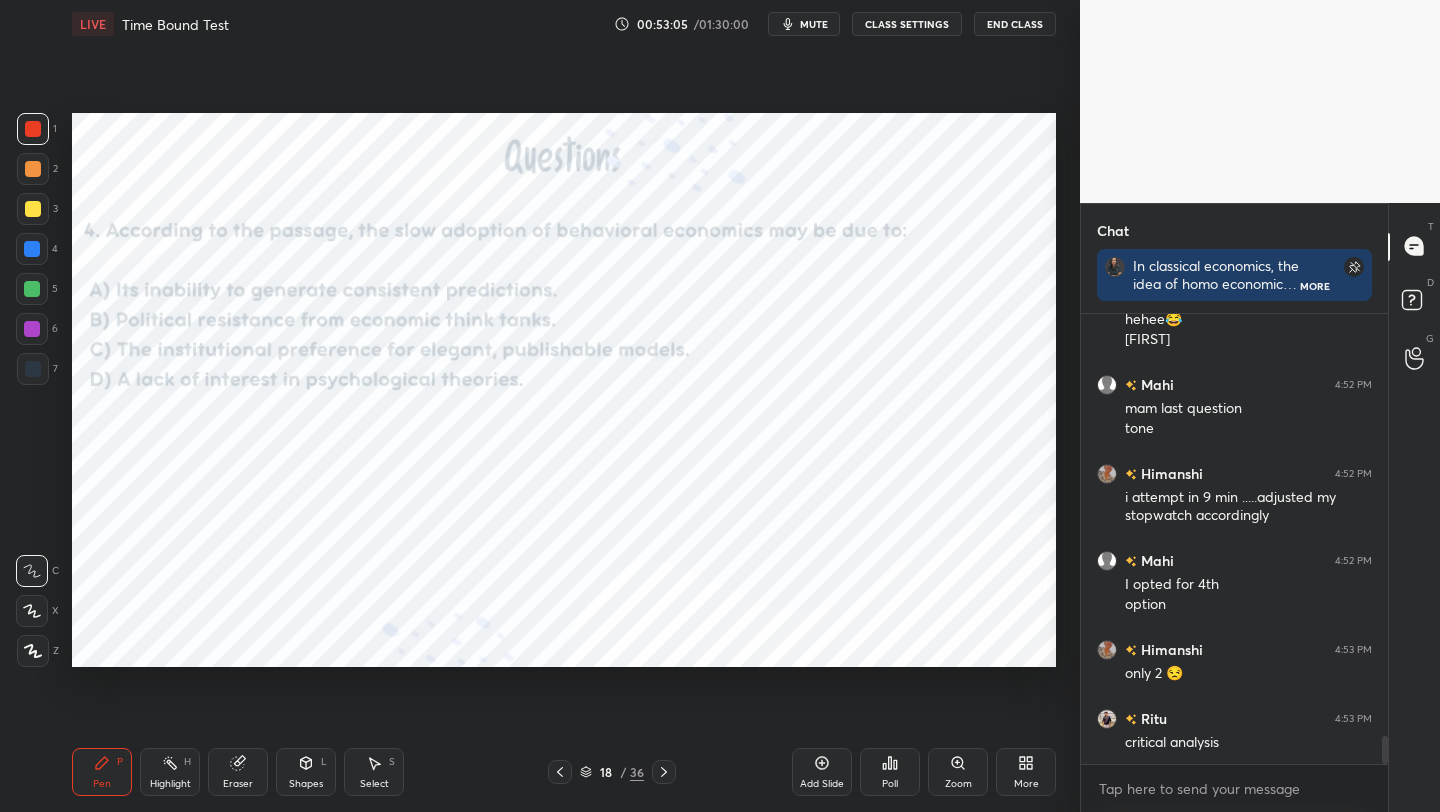 click 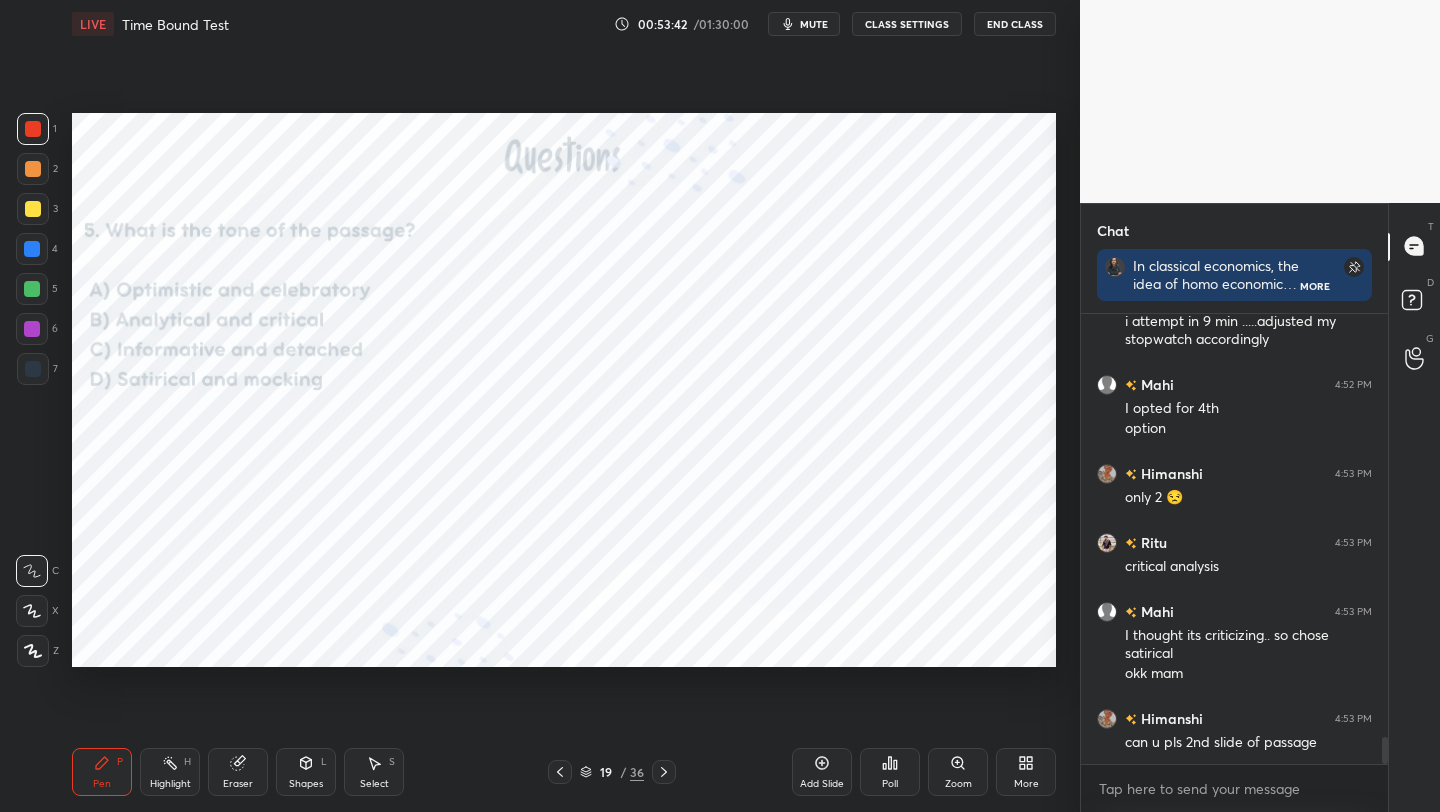 scroll, scrollTop: 7054, scrollLeft: 0, axis: vertical 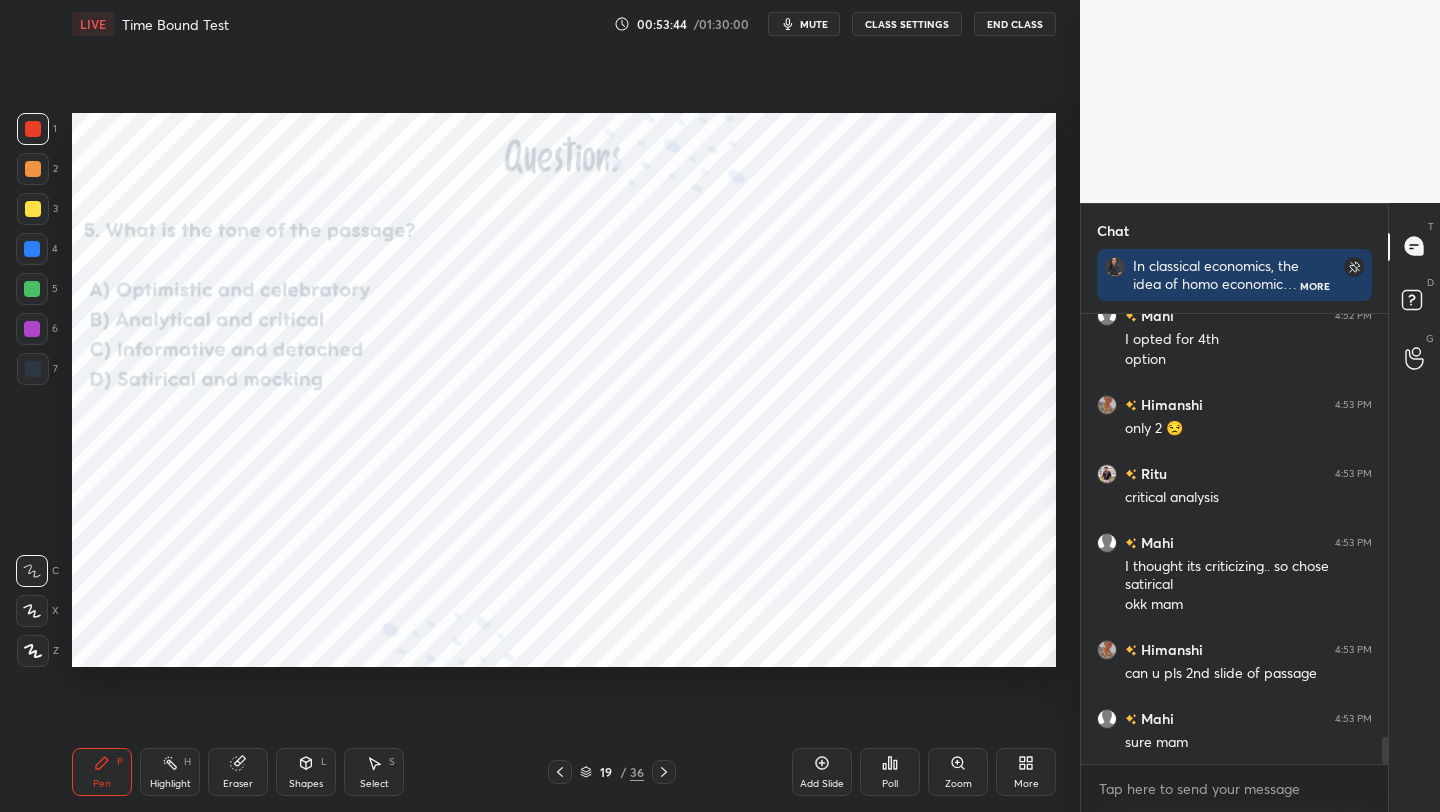 click 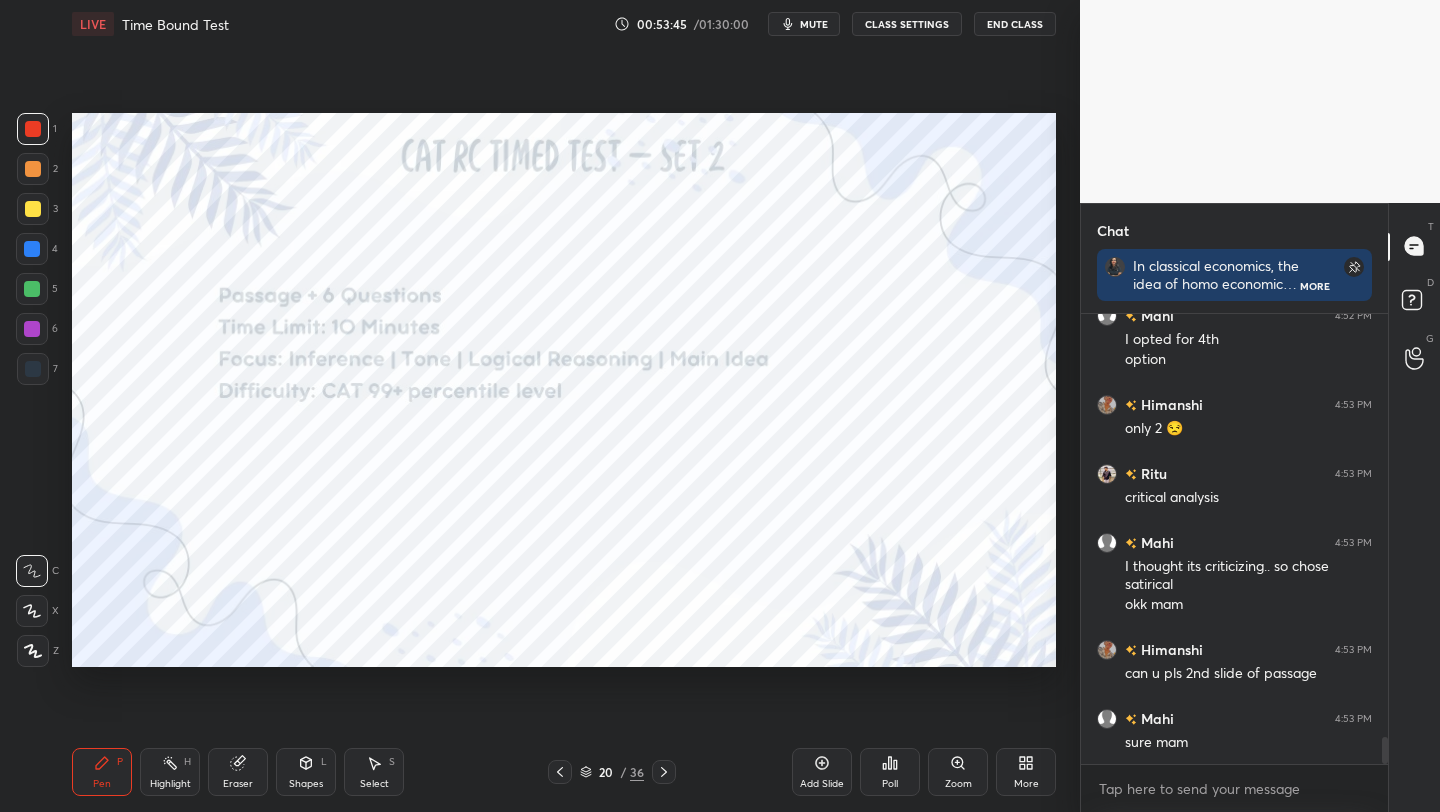 scroll, scrollTop: 7123, scrollLeft: 0, axis: vertical 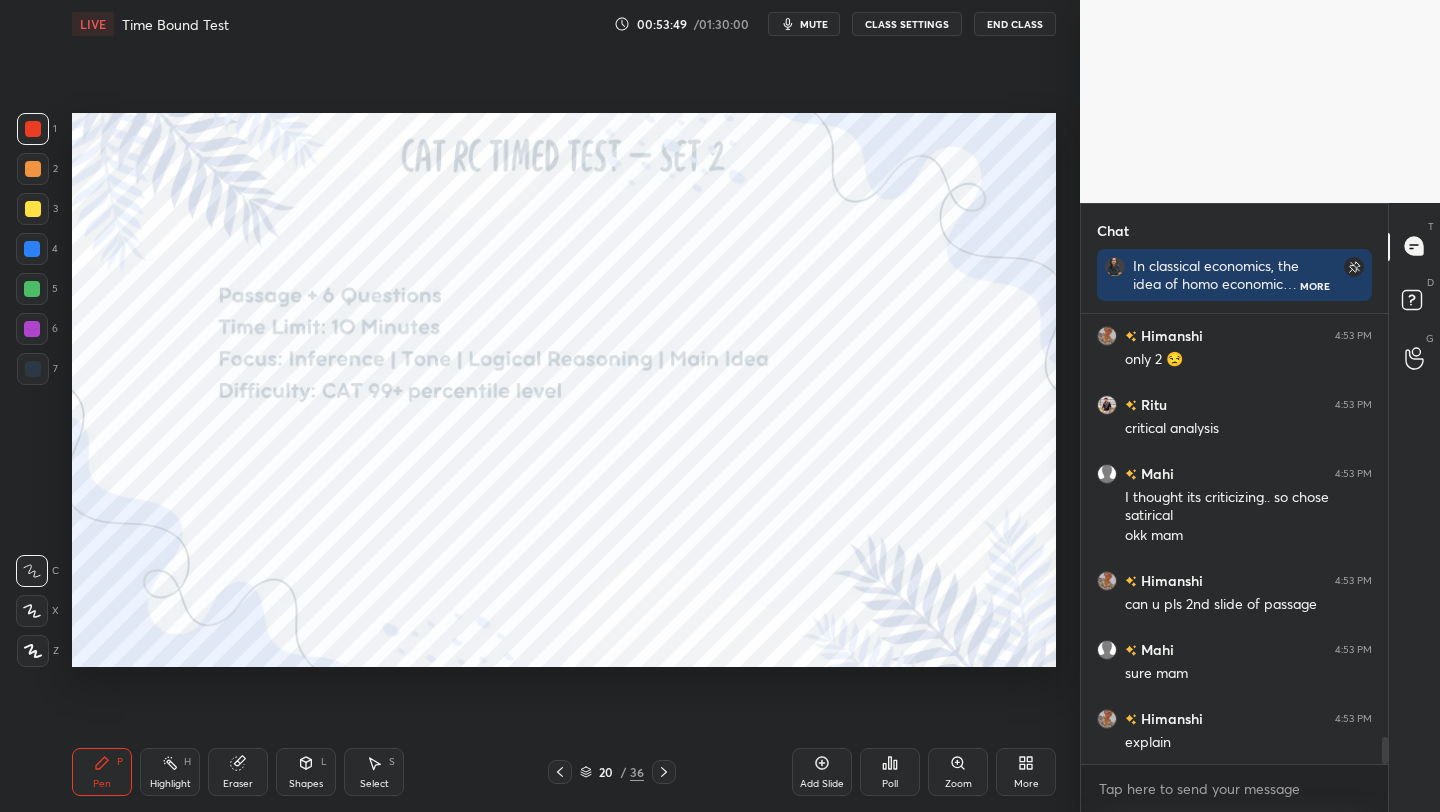 click on "20 / 36" at bounding box center [612, 772] 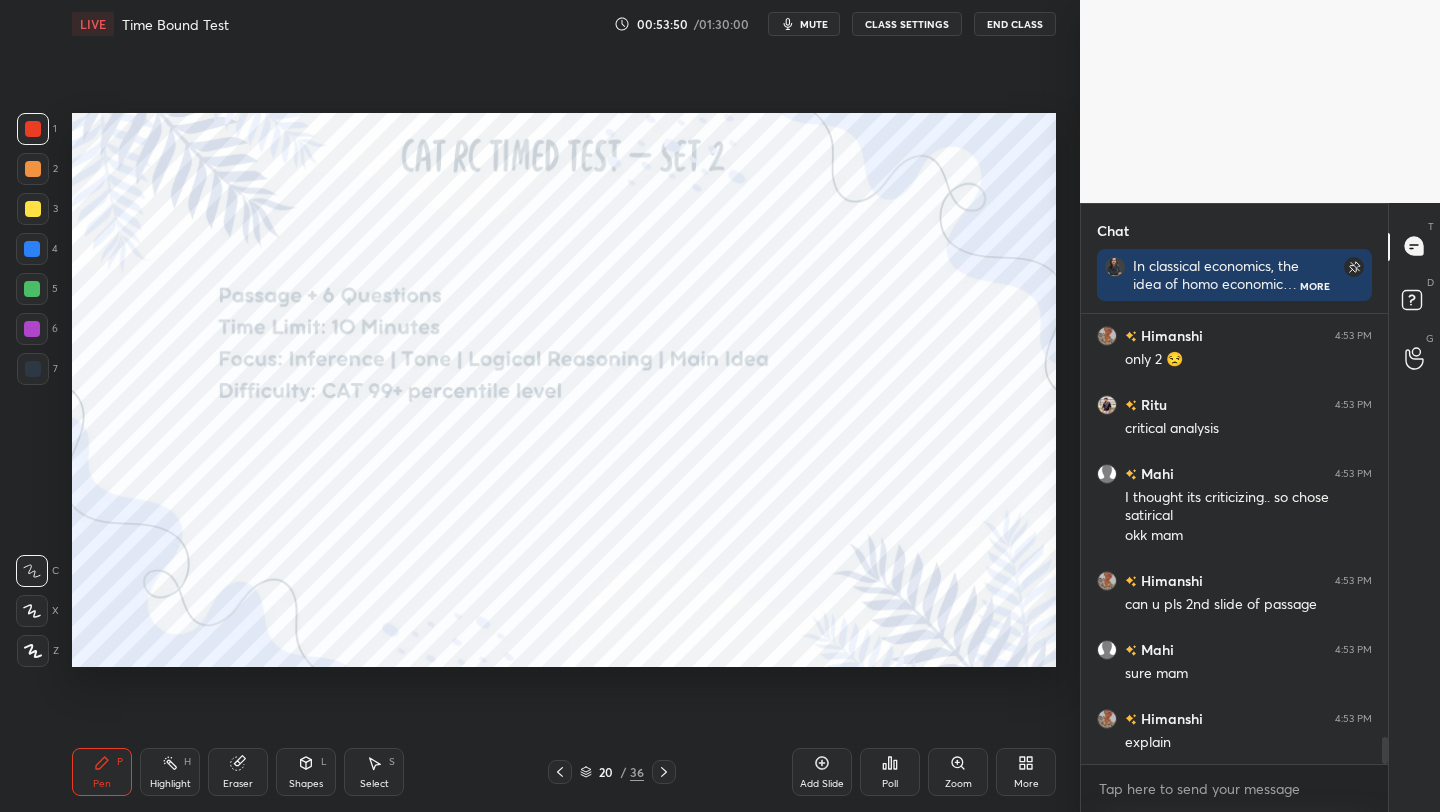 click 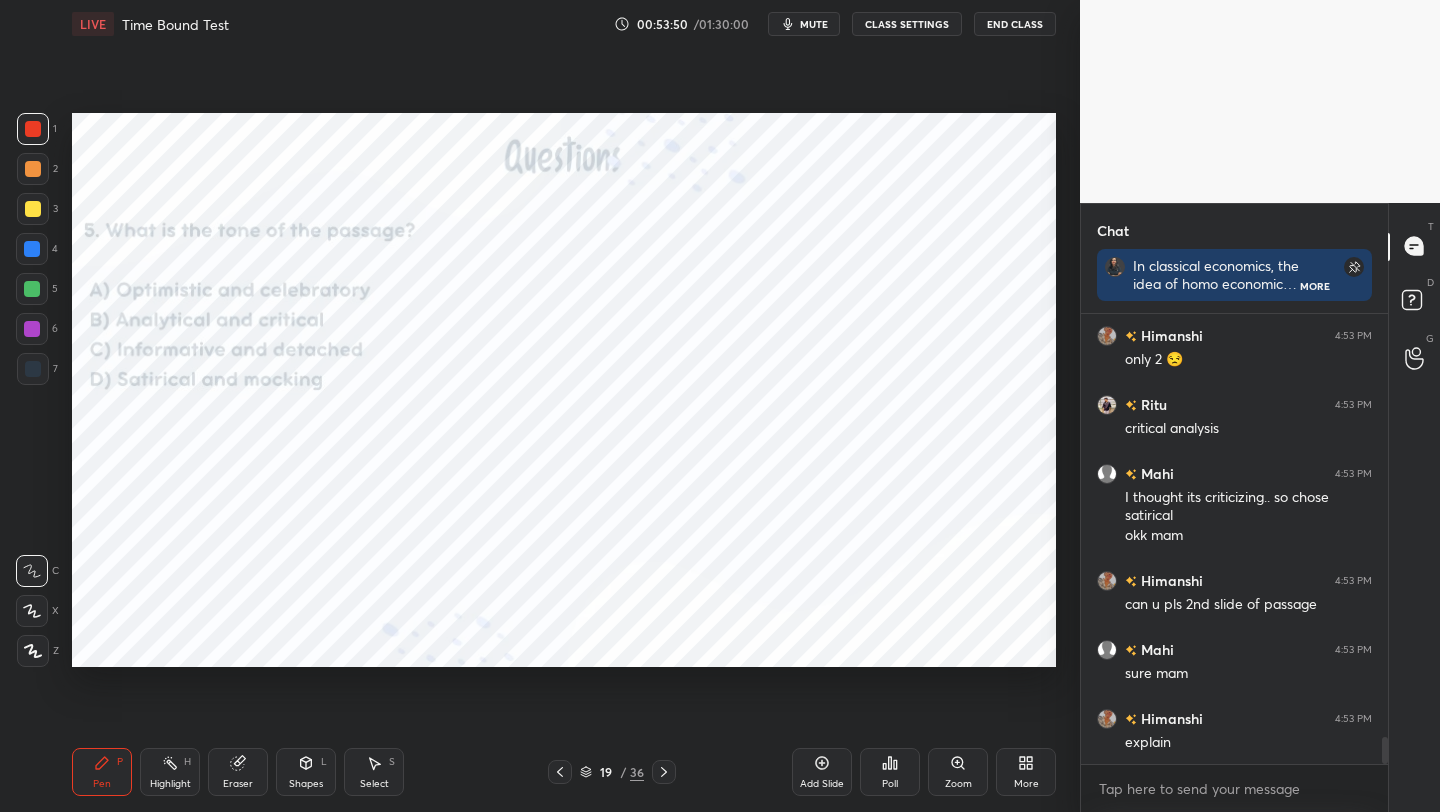 click 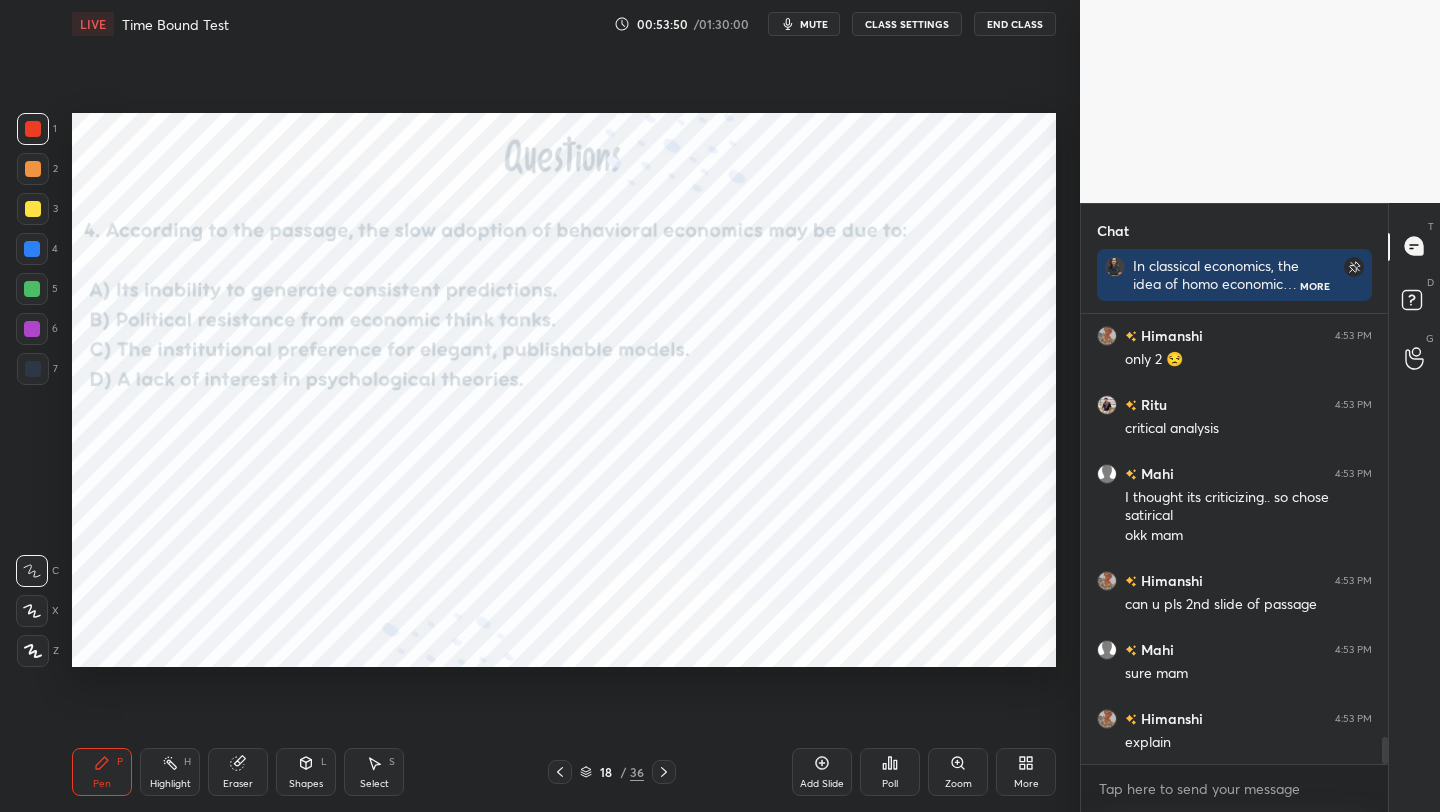 click 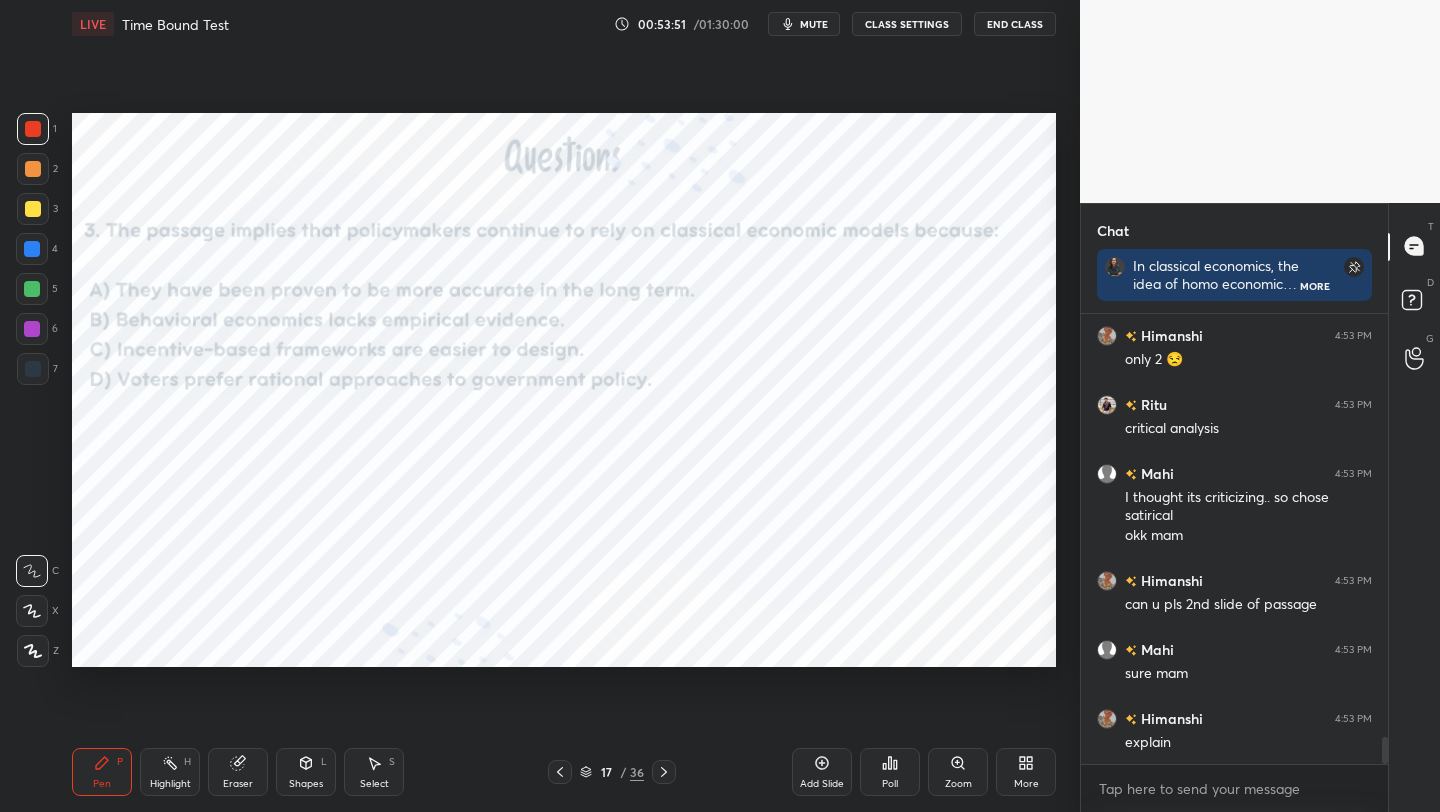 click 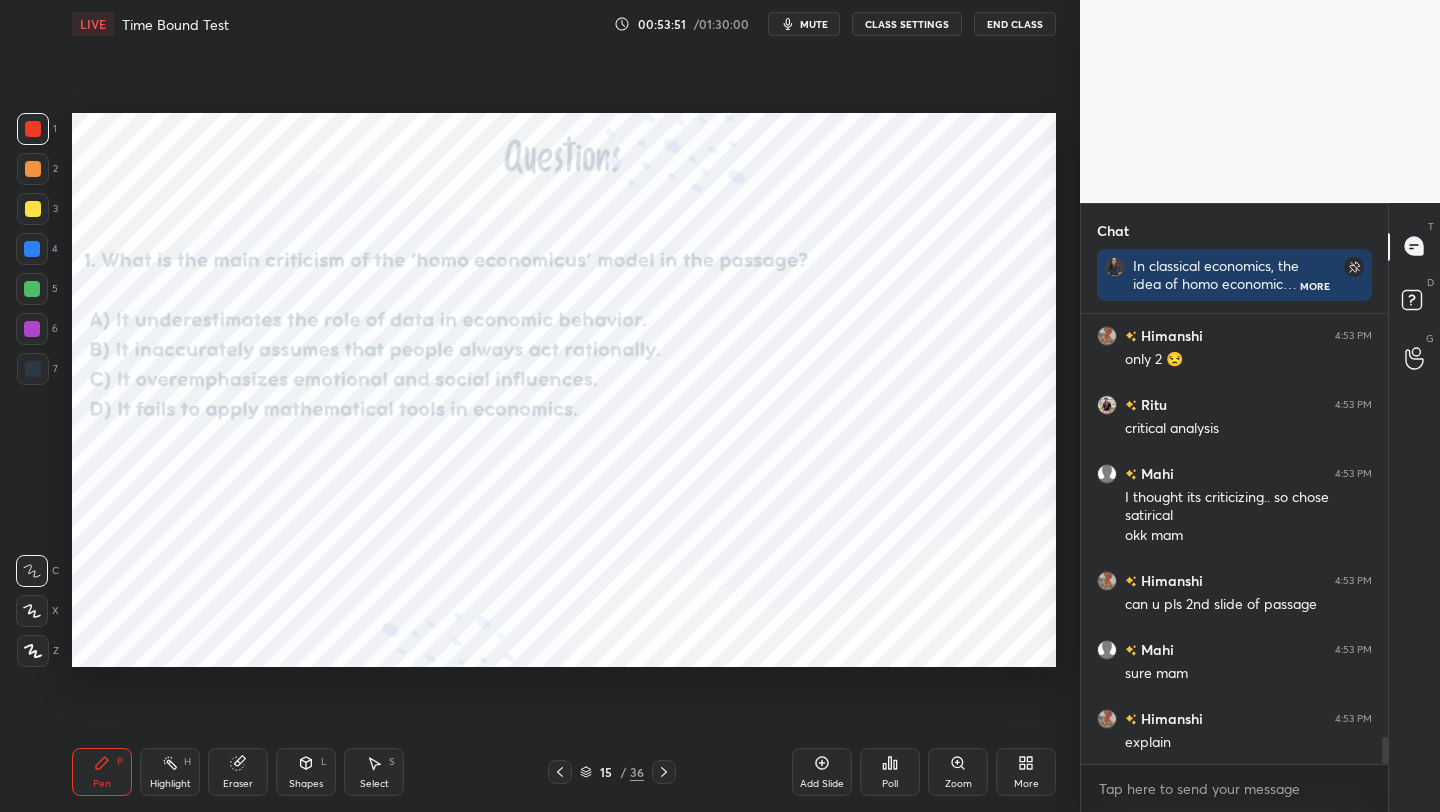 click 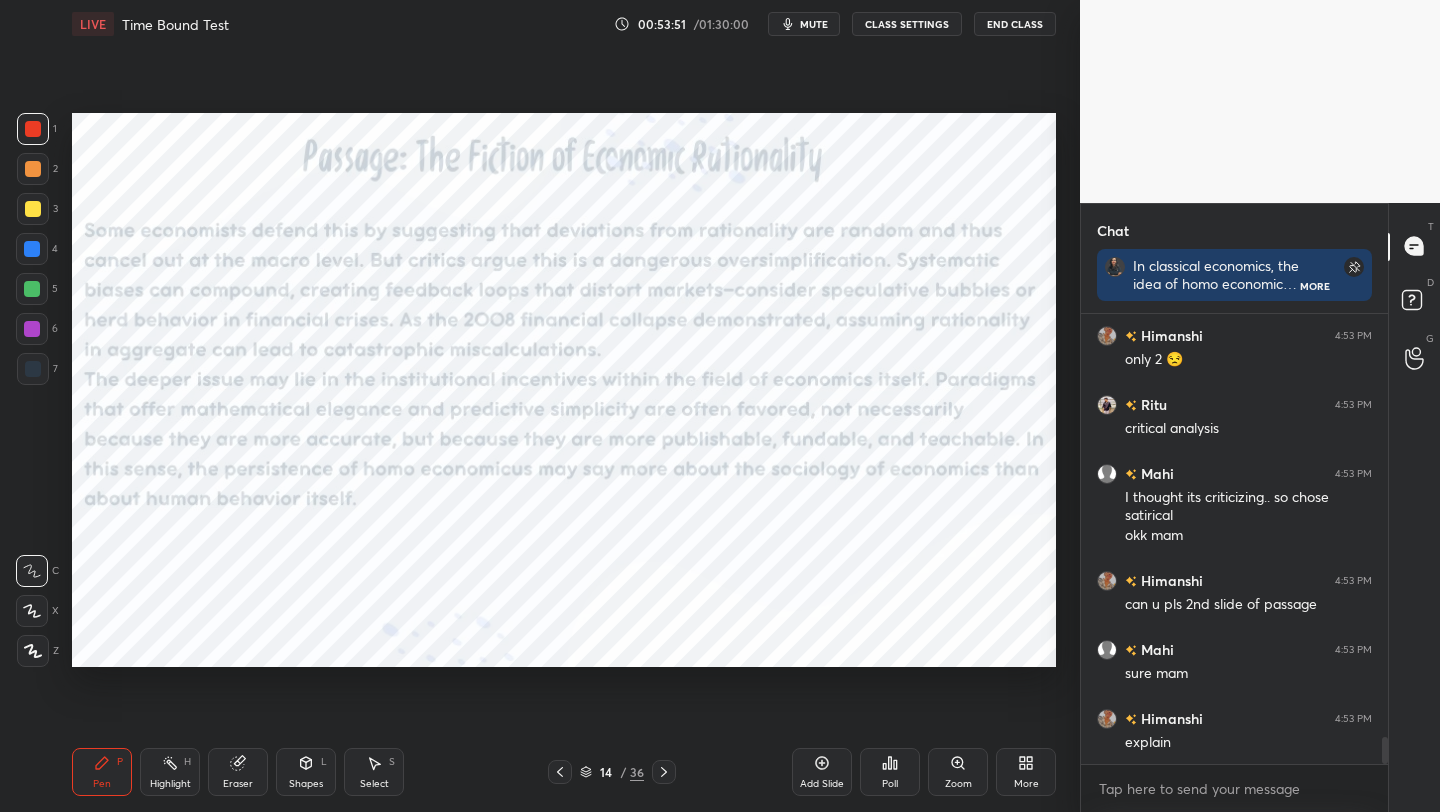 click 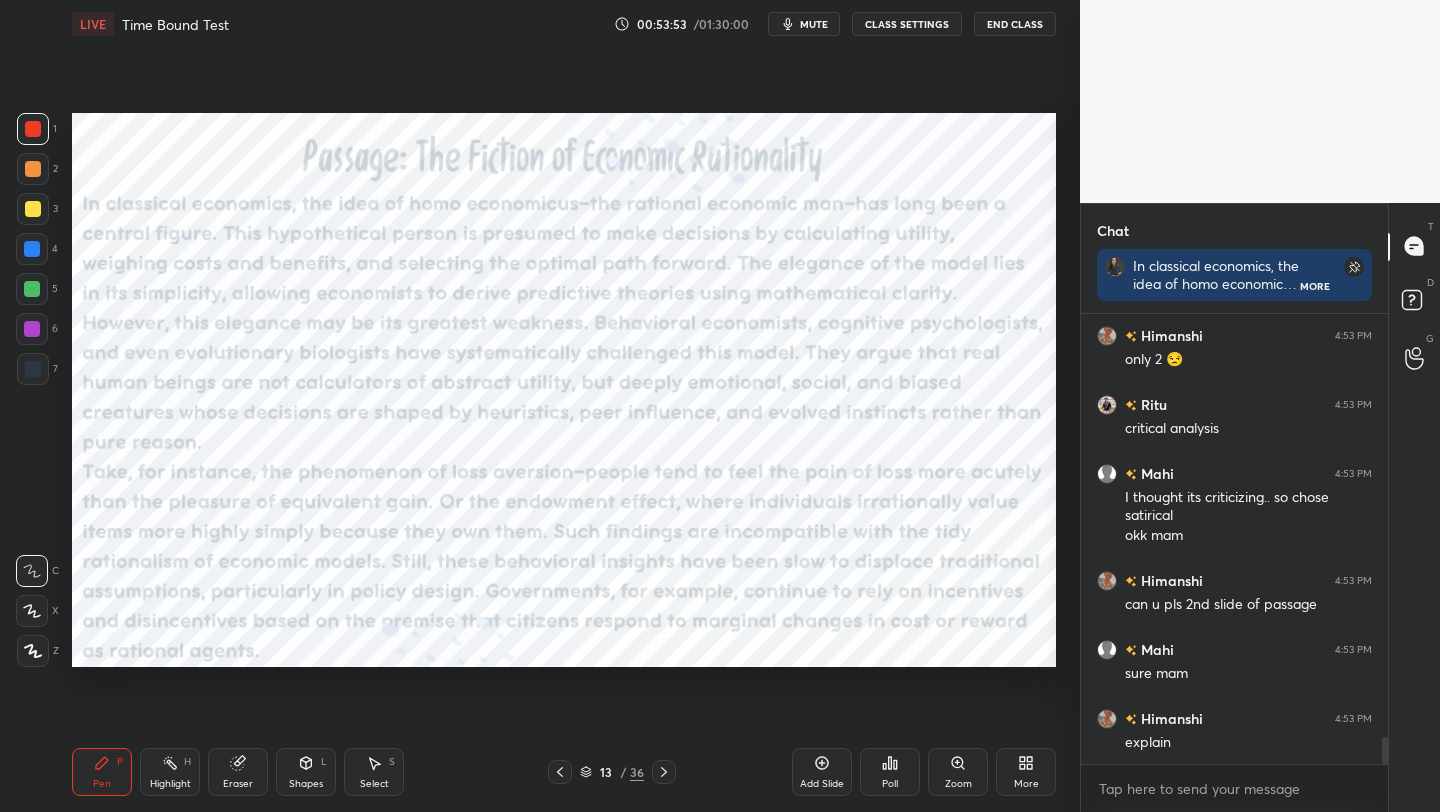click 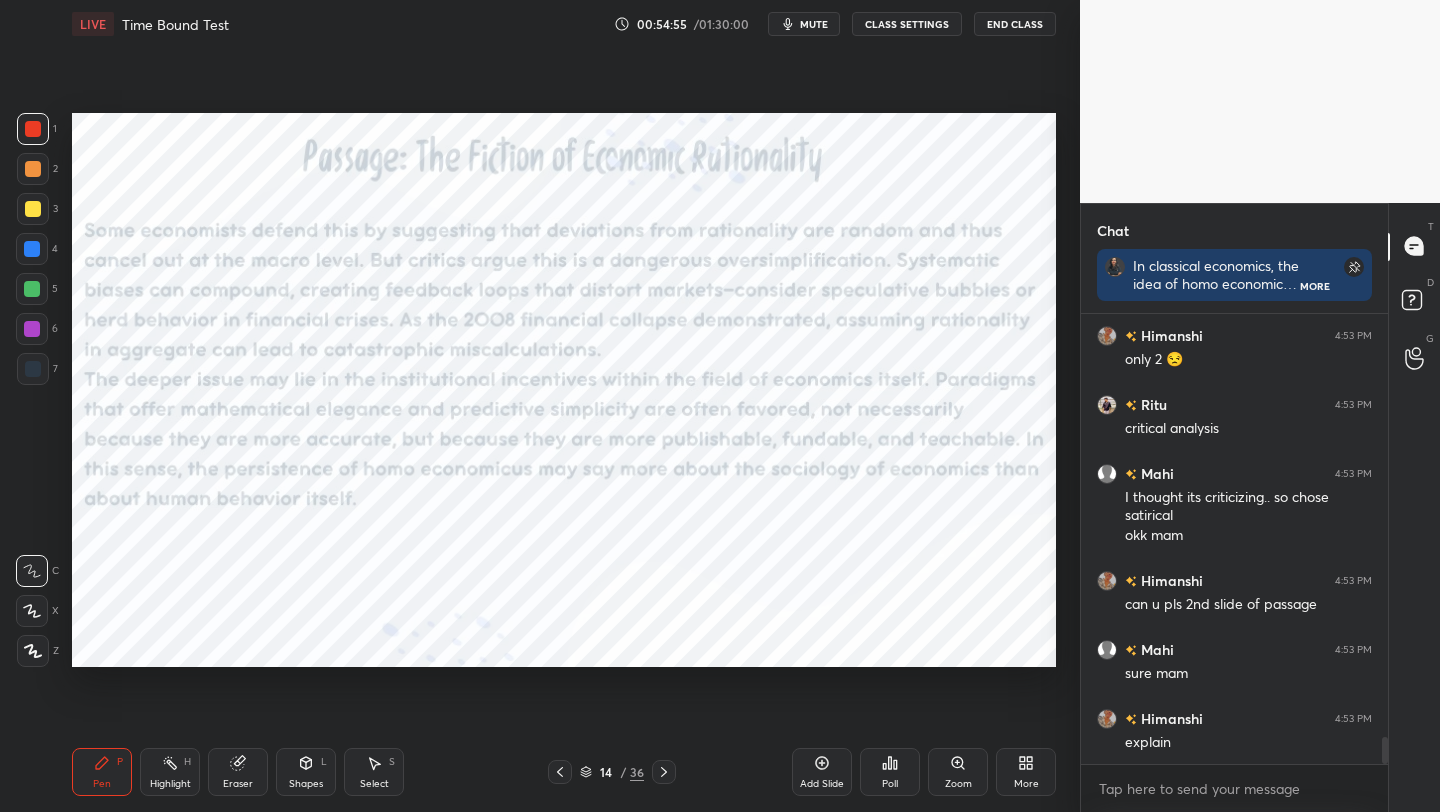scroll, scrollTop: 7240, scrollLeft: 0, axis: vertical 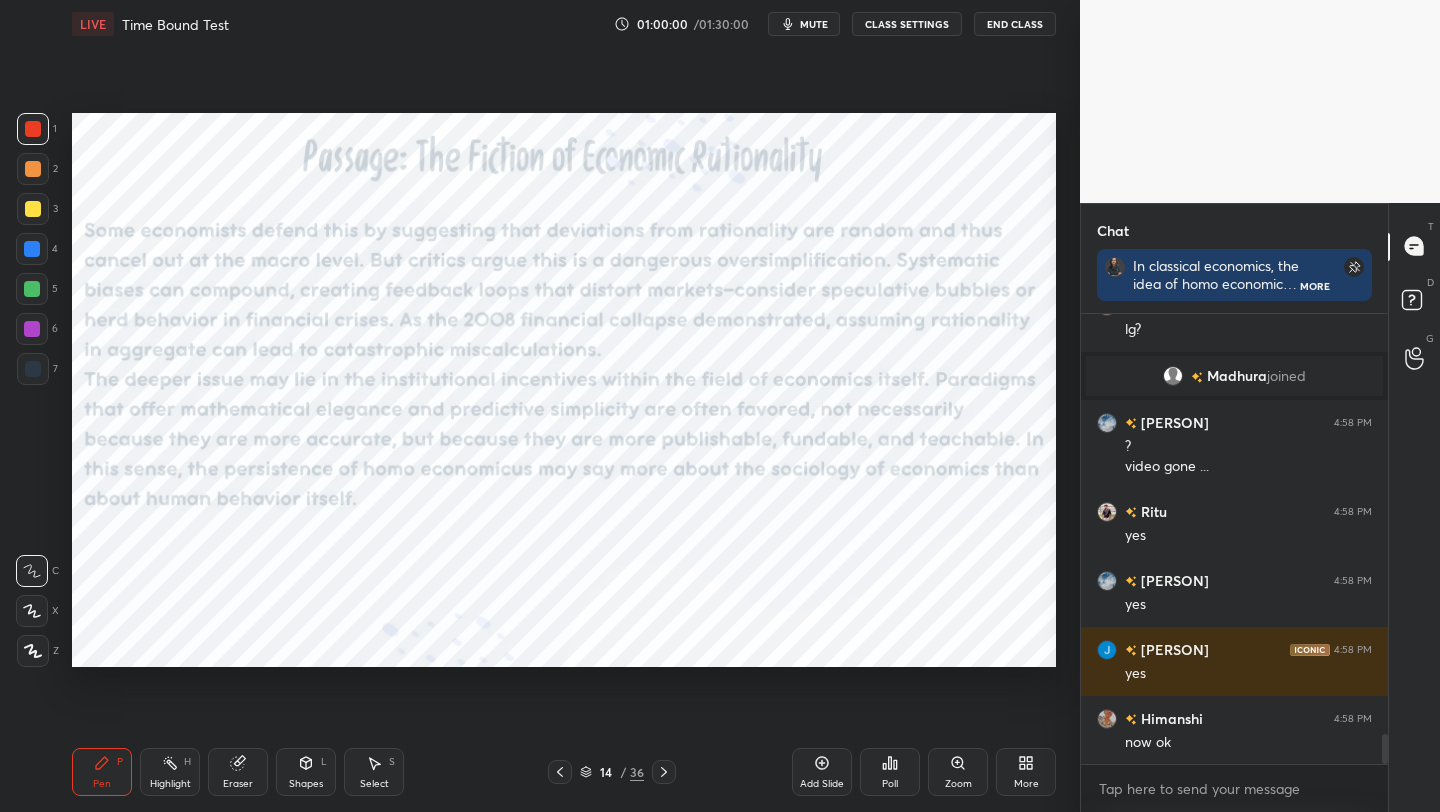 click 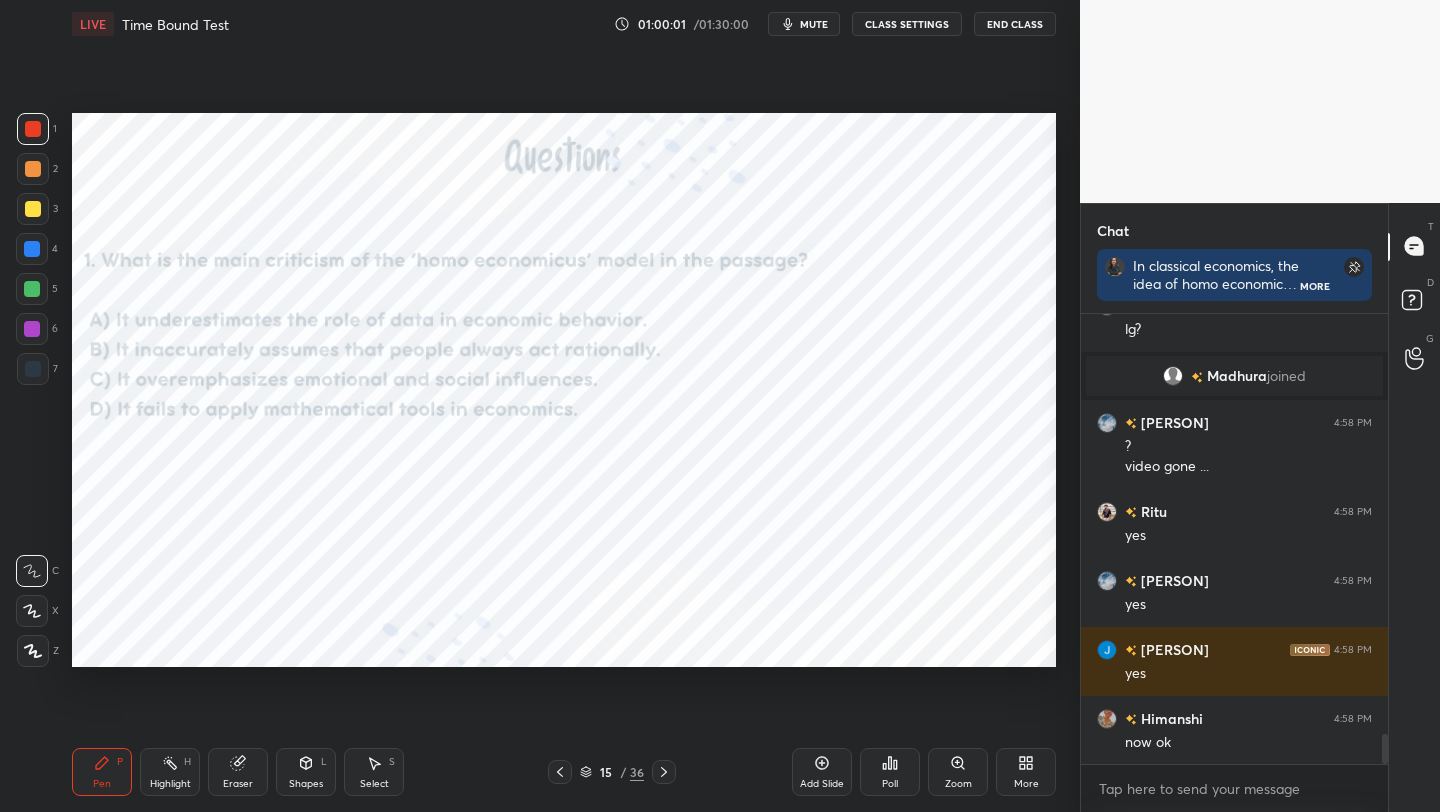 click 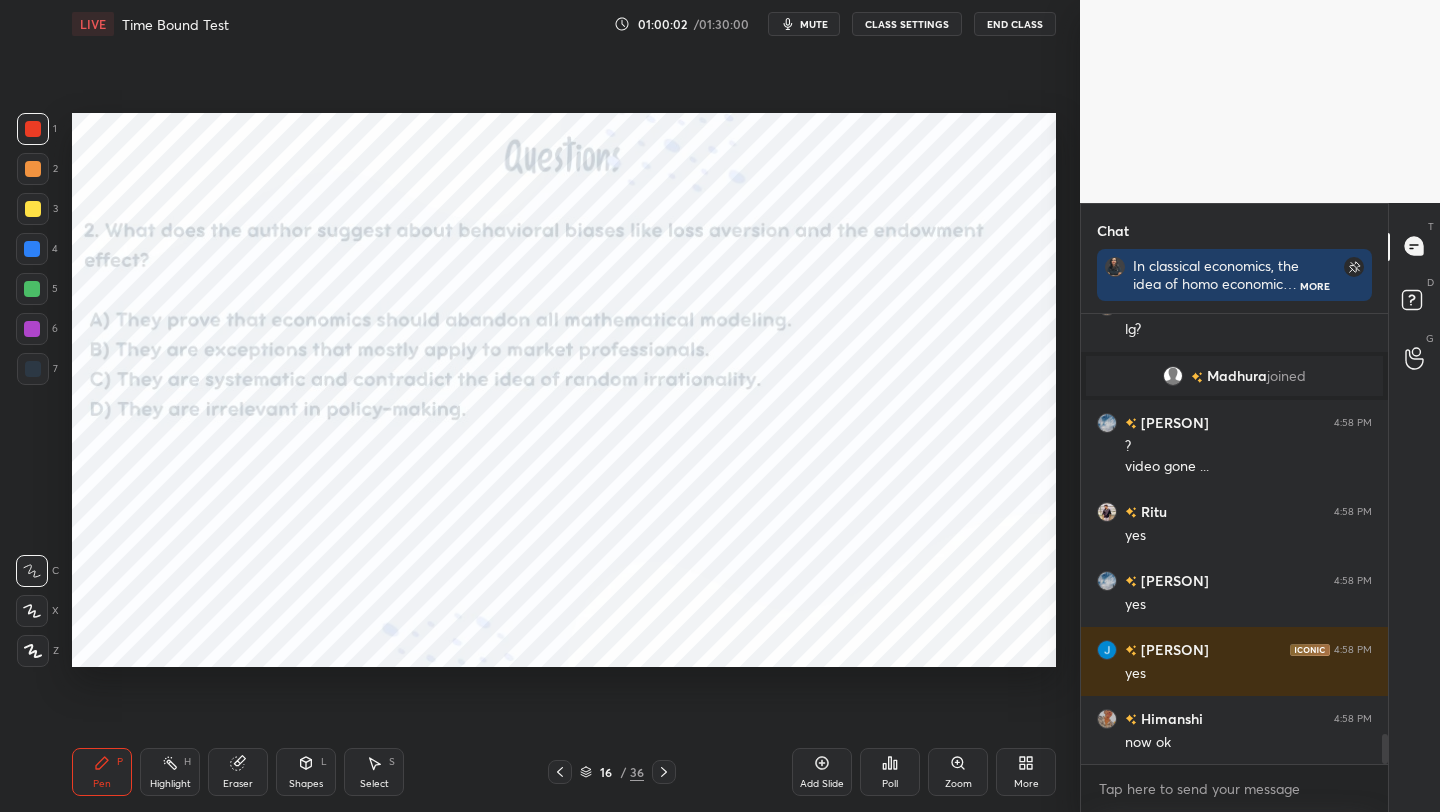 click 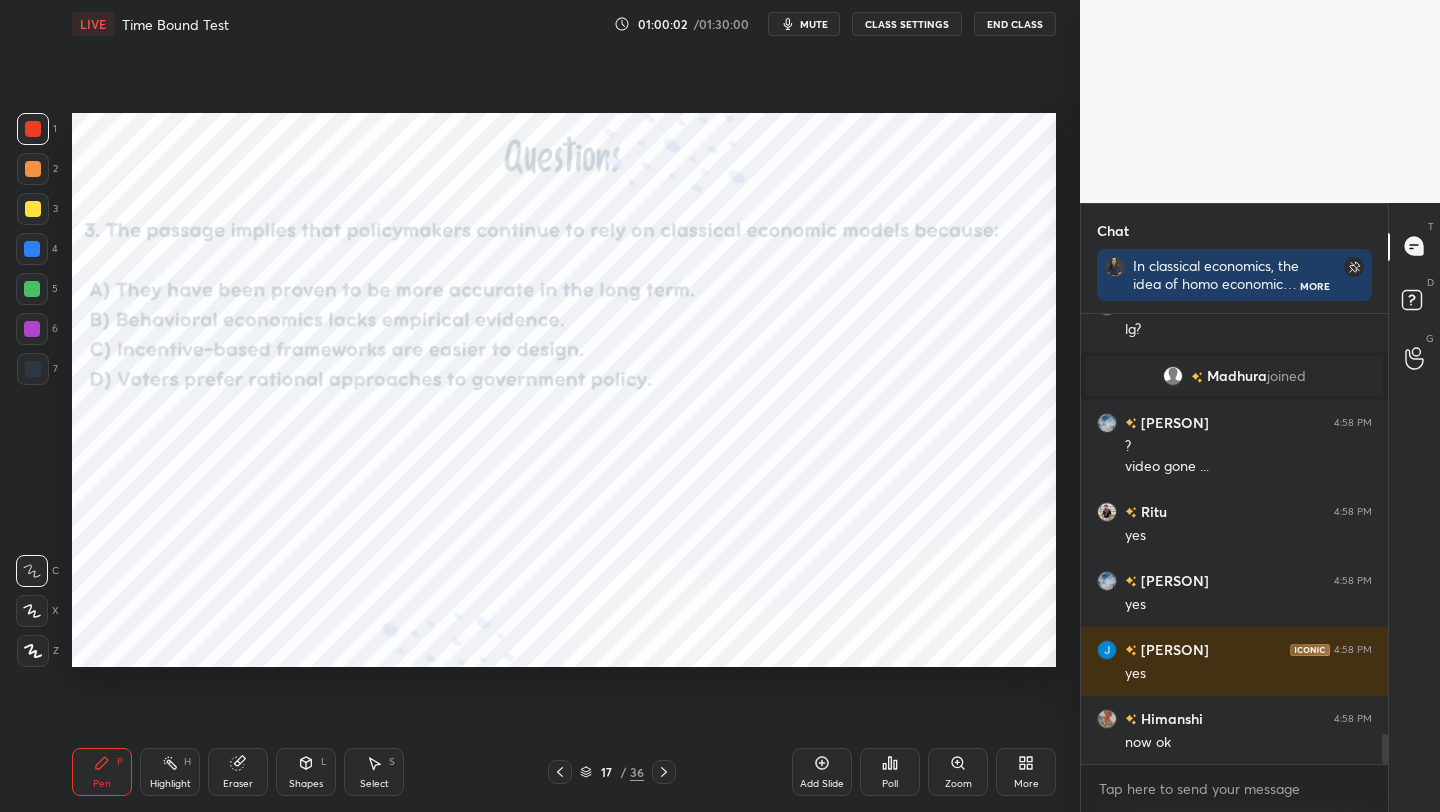 click 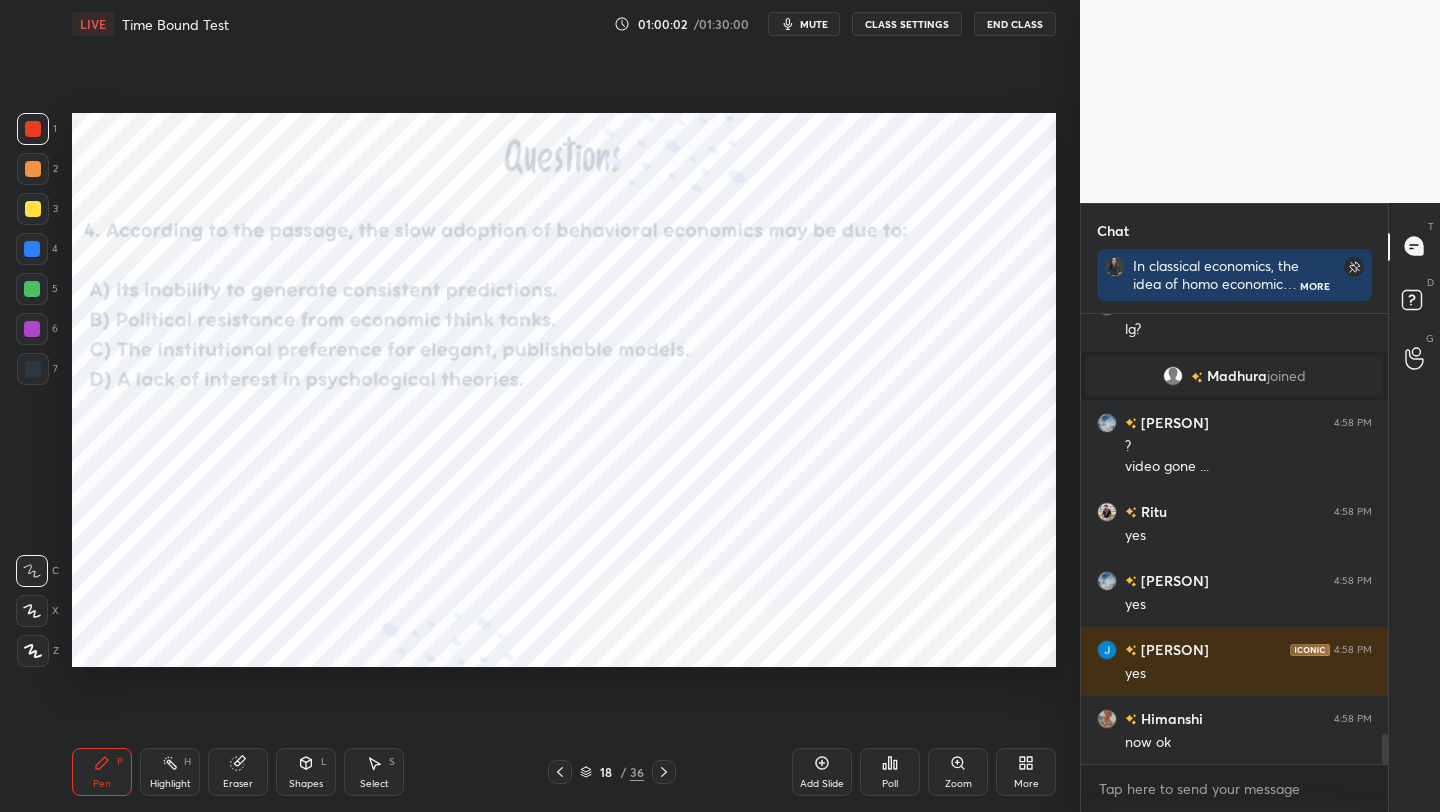 click 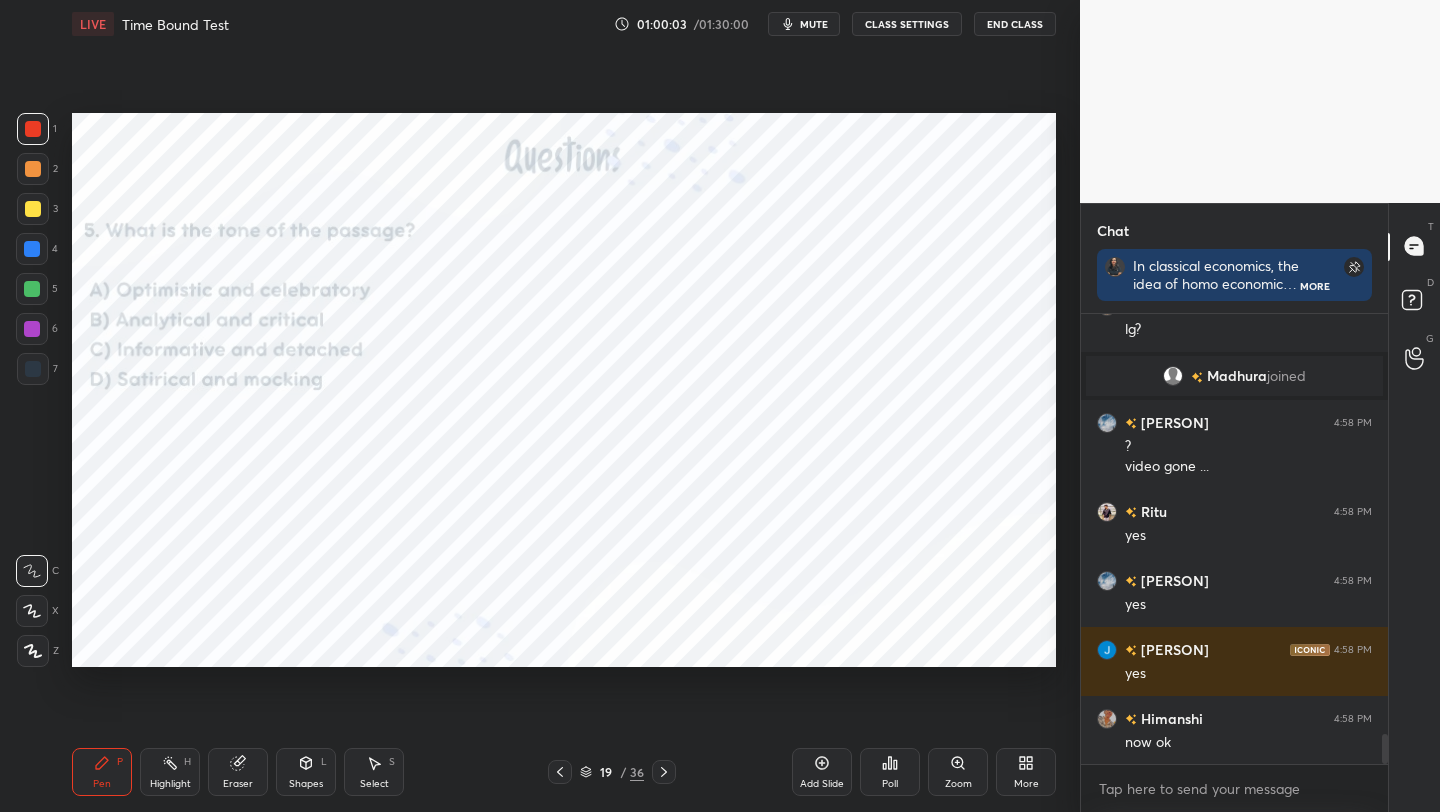 click 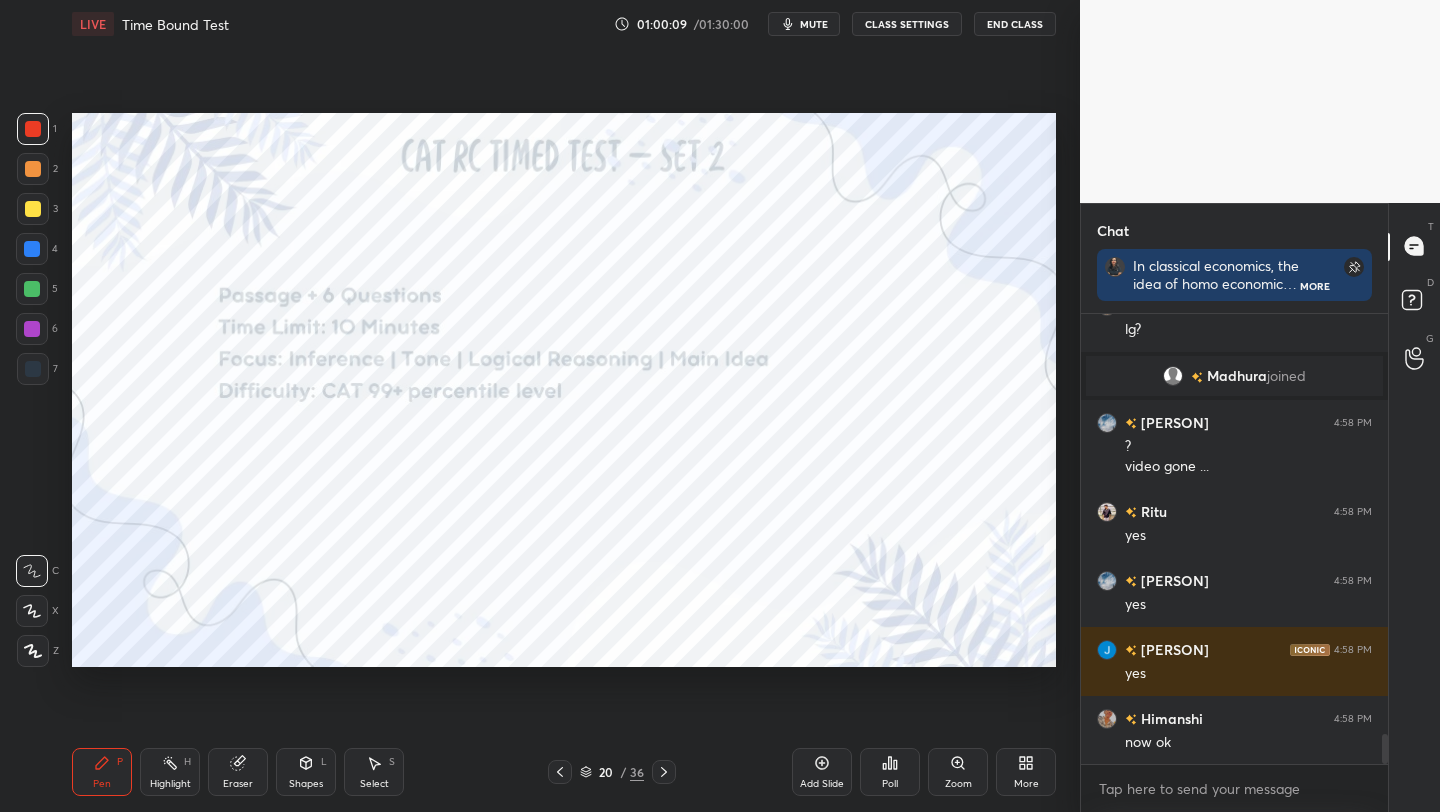 scroll, scrollTop: 6454, scrollLeft: 0, axis: vertical 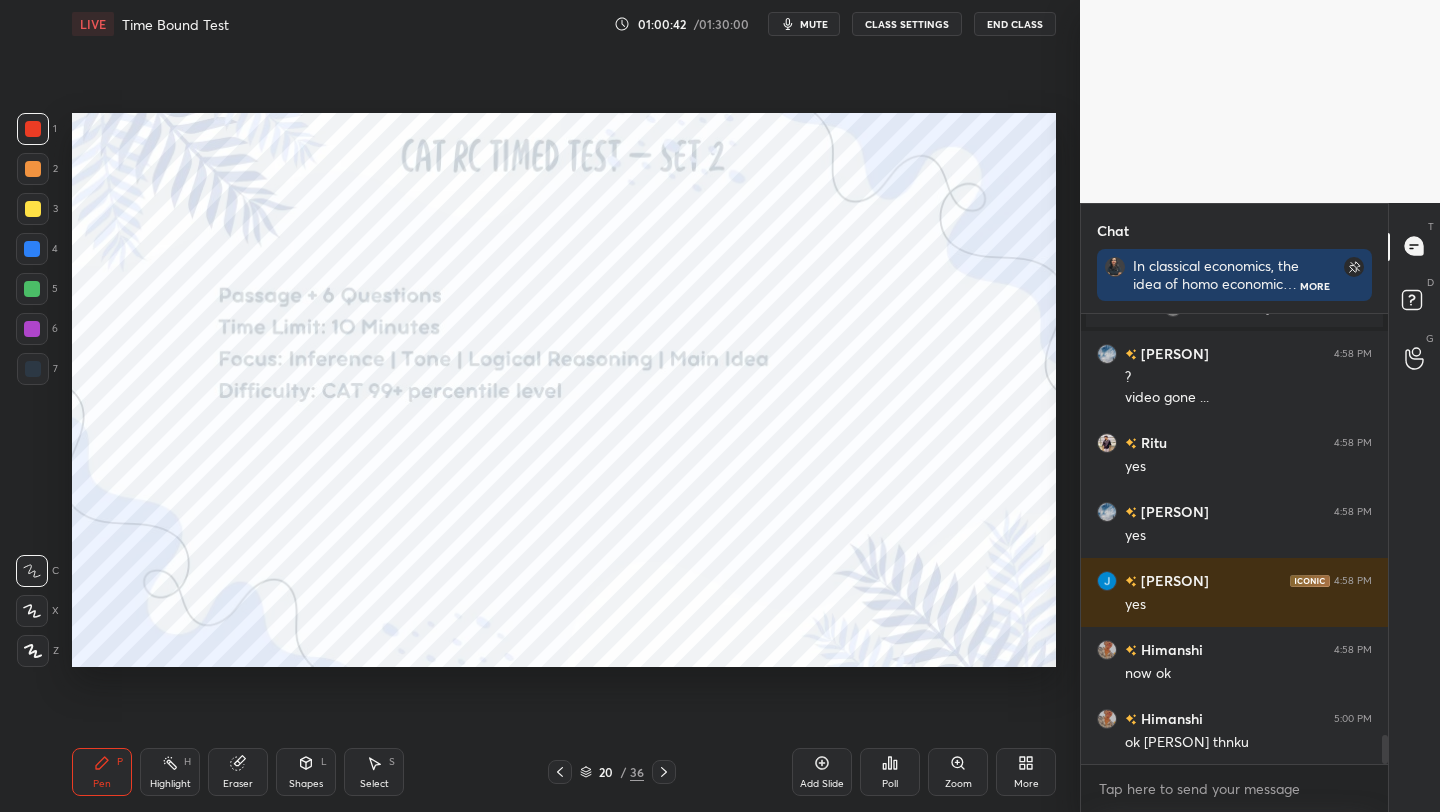 click 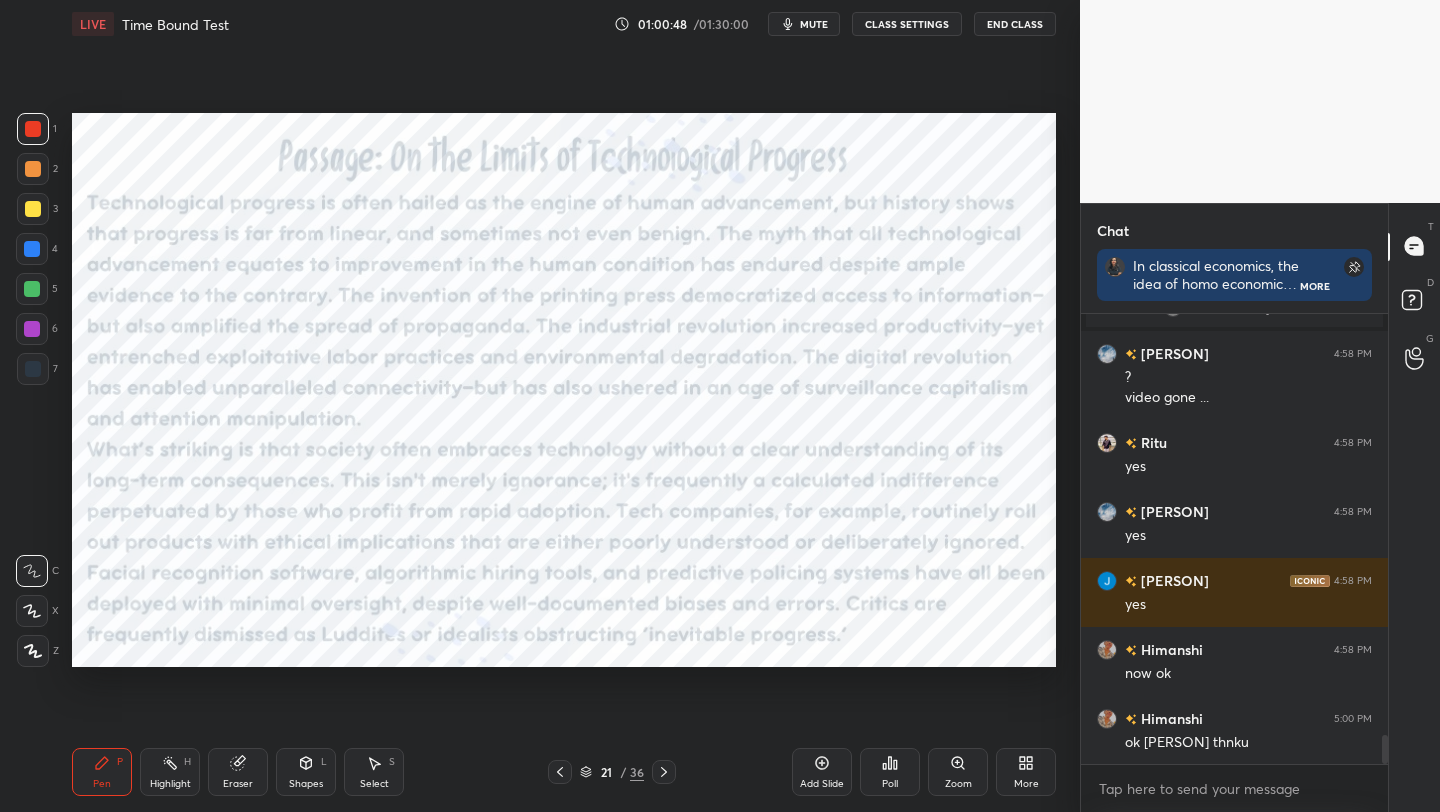 click on "mute" at bounding box center [814, 24] 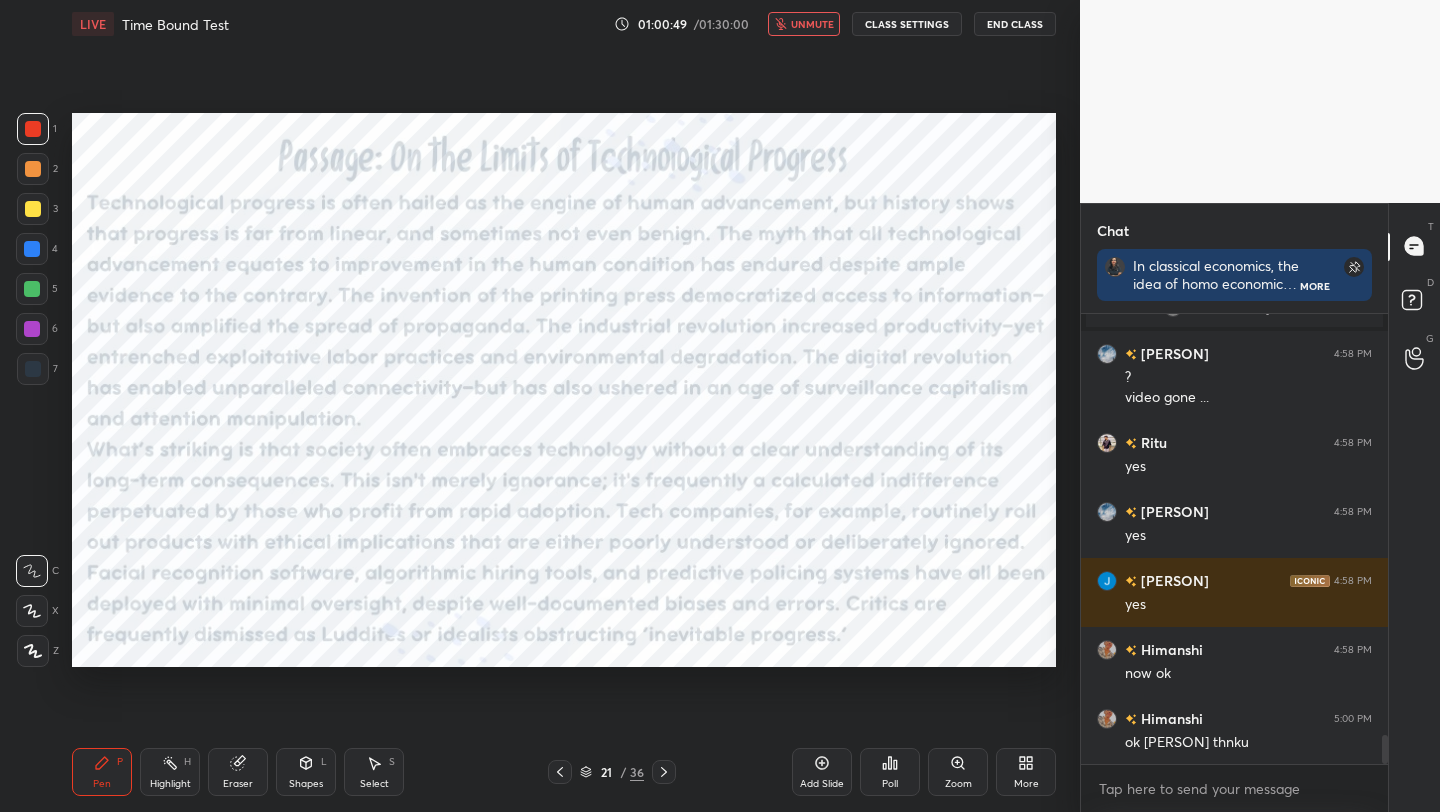 click on "End Class" at bounding box center (1015, 24) 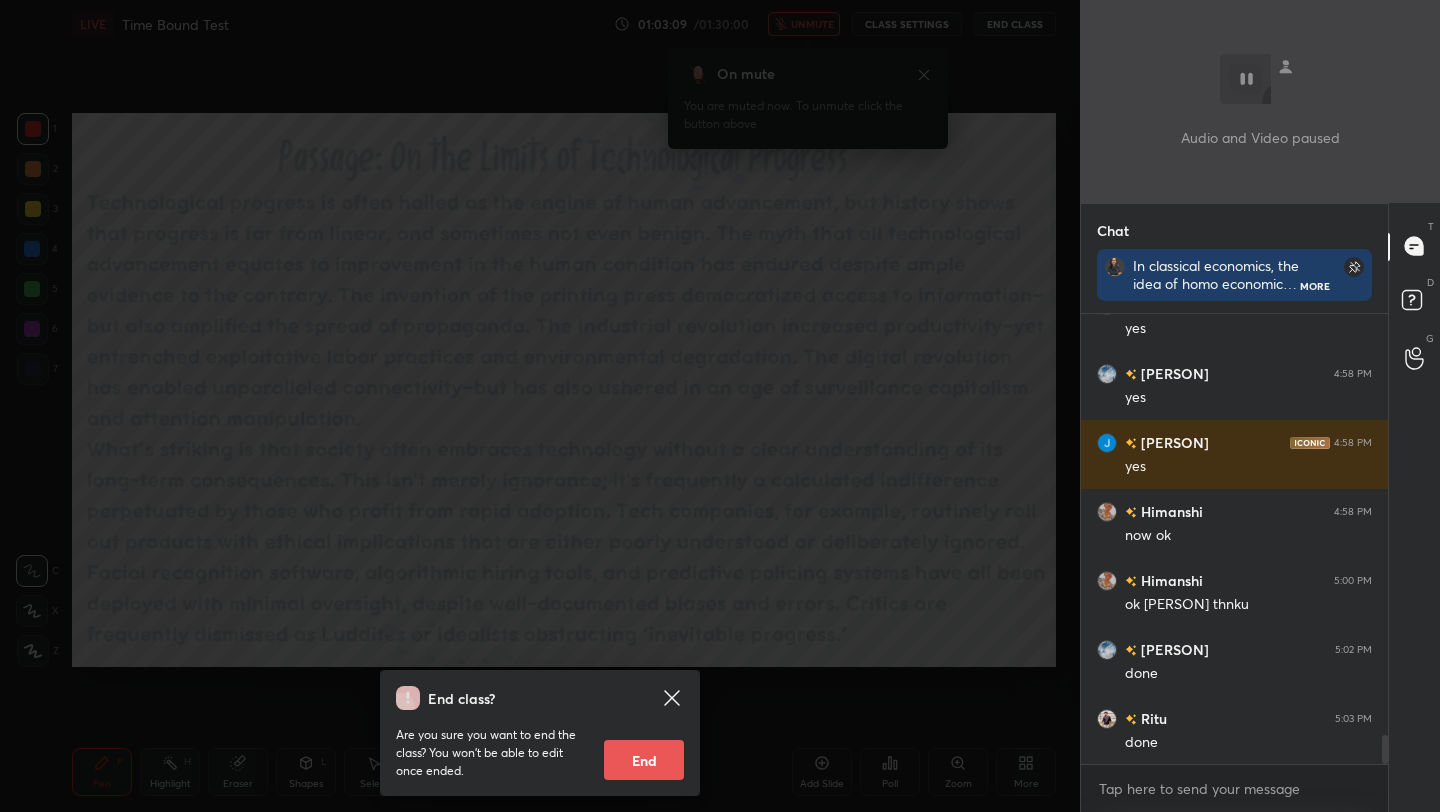 scroll, scrollTop: 6661, scrollLeft: 0, axis: vertical 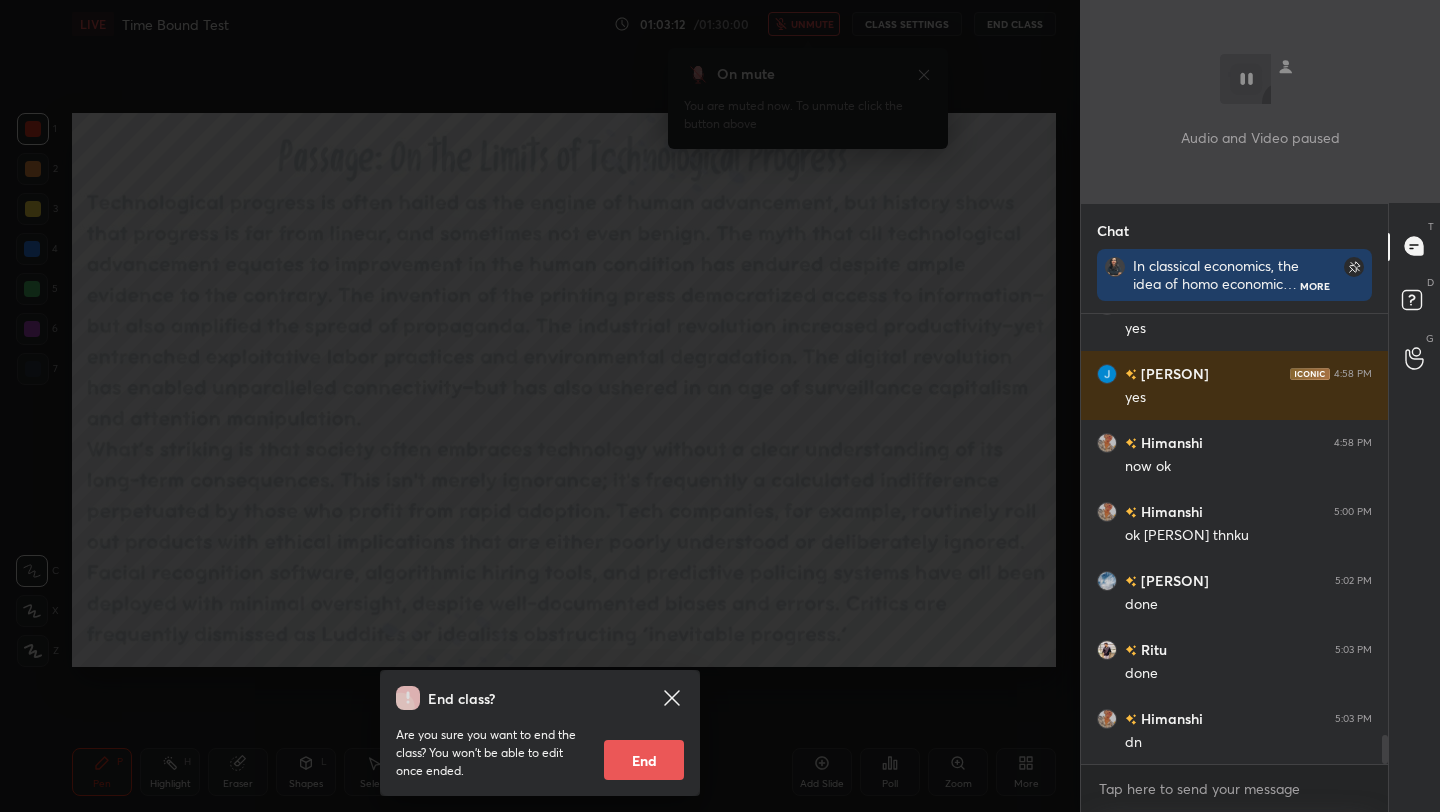 click on "End class? Are you sure you want to end the class? You won’t be able to edit once ended. End" at bounding box center [540, 406] 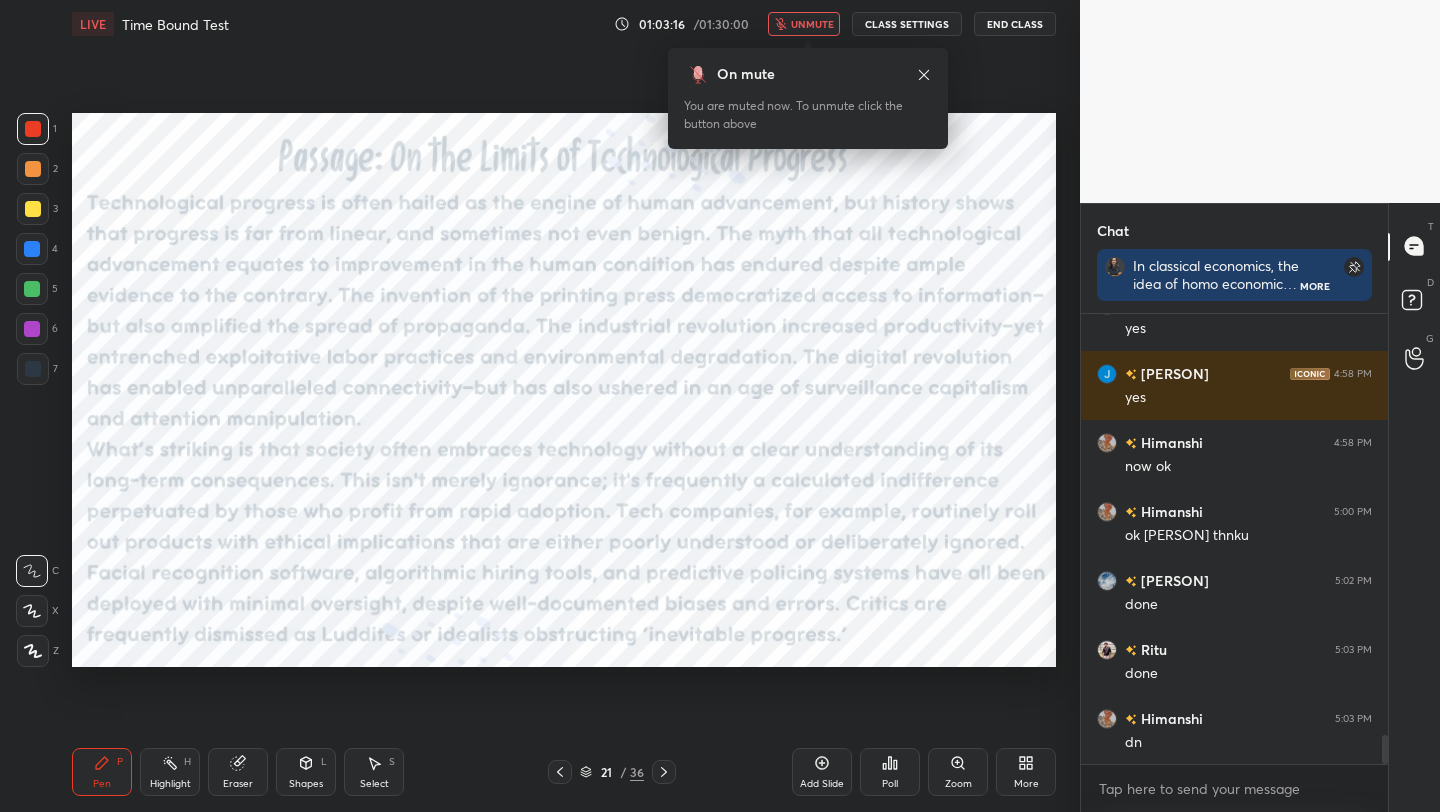 click 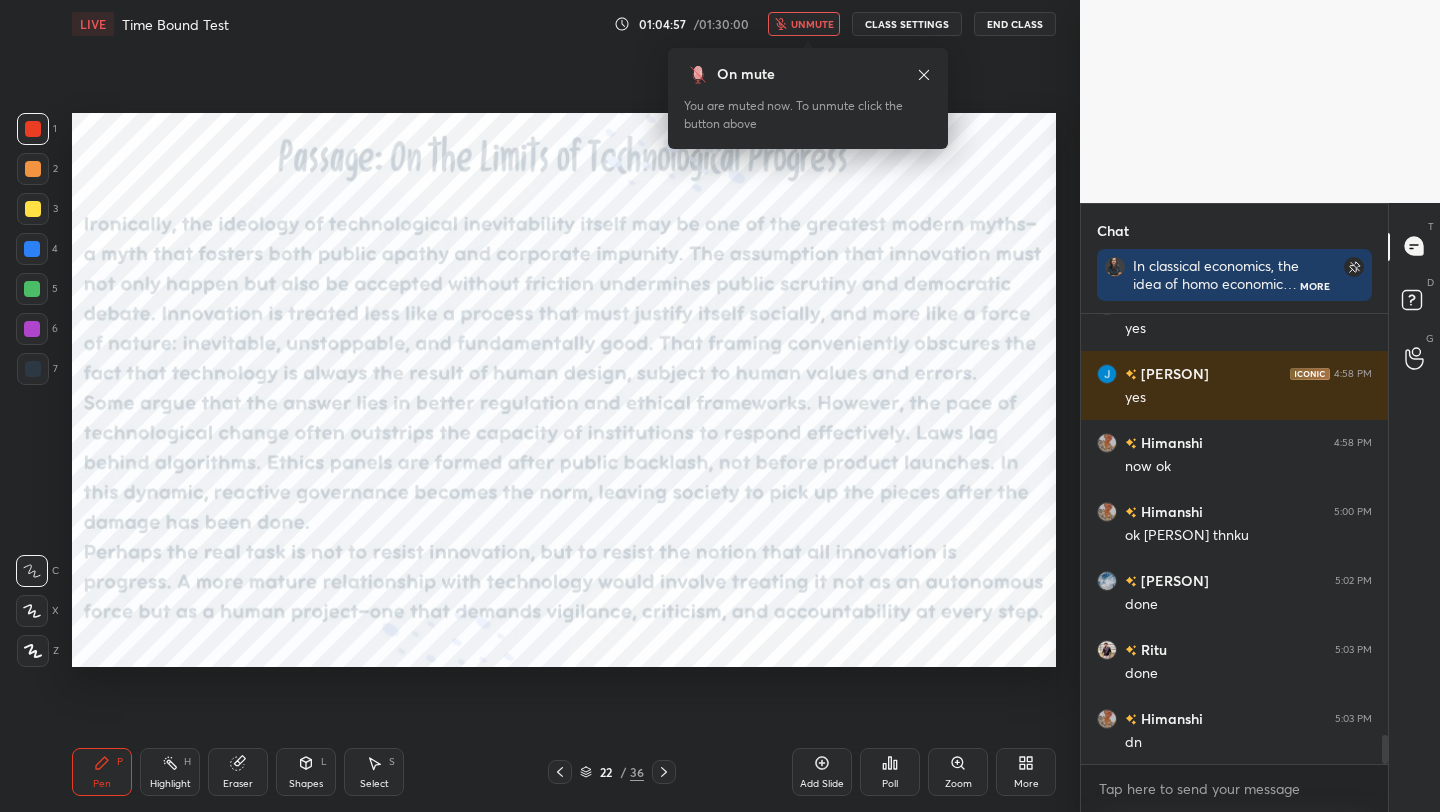 click 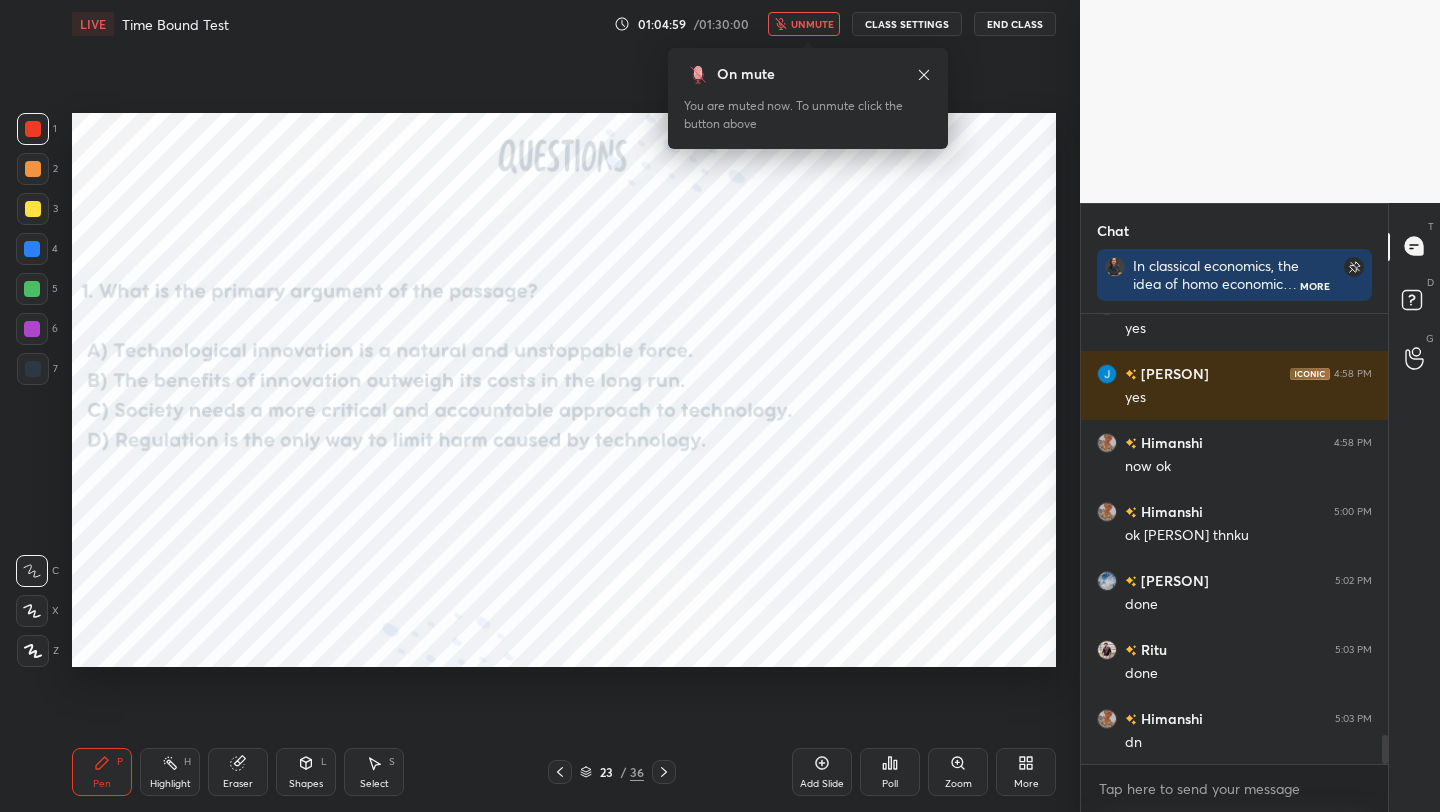 click on "unmute" at bounding box center (804, 24) 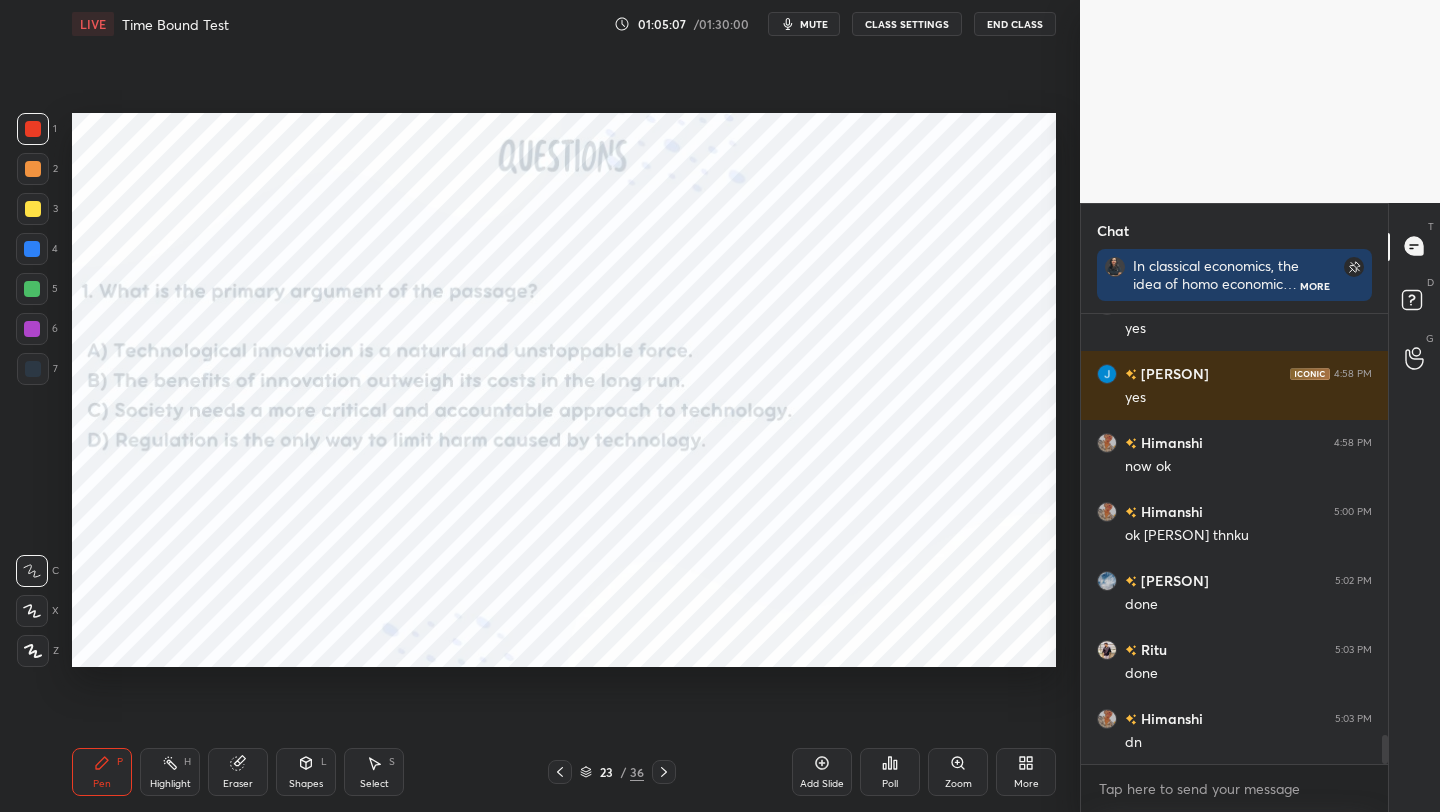 scroll, scrollTop: 6730, scrollLeft: 0, axis: vertical 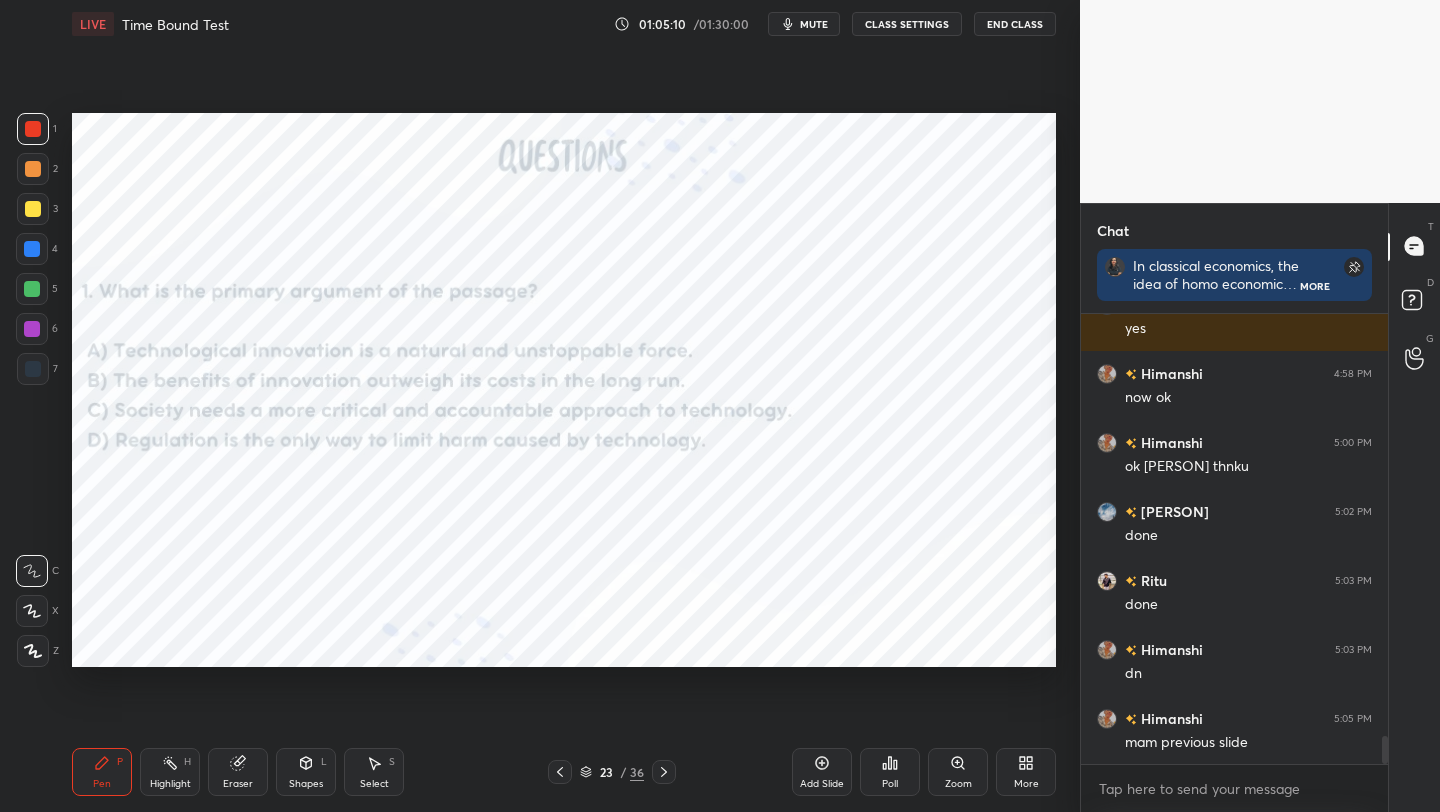 click 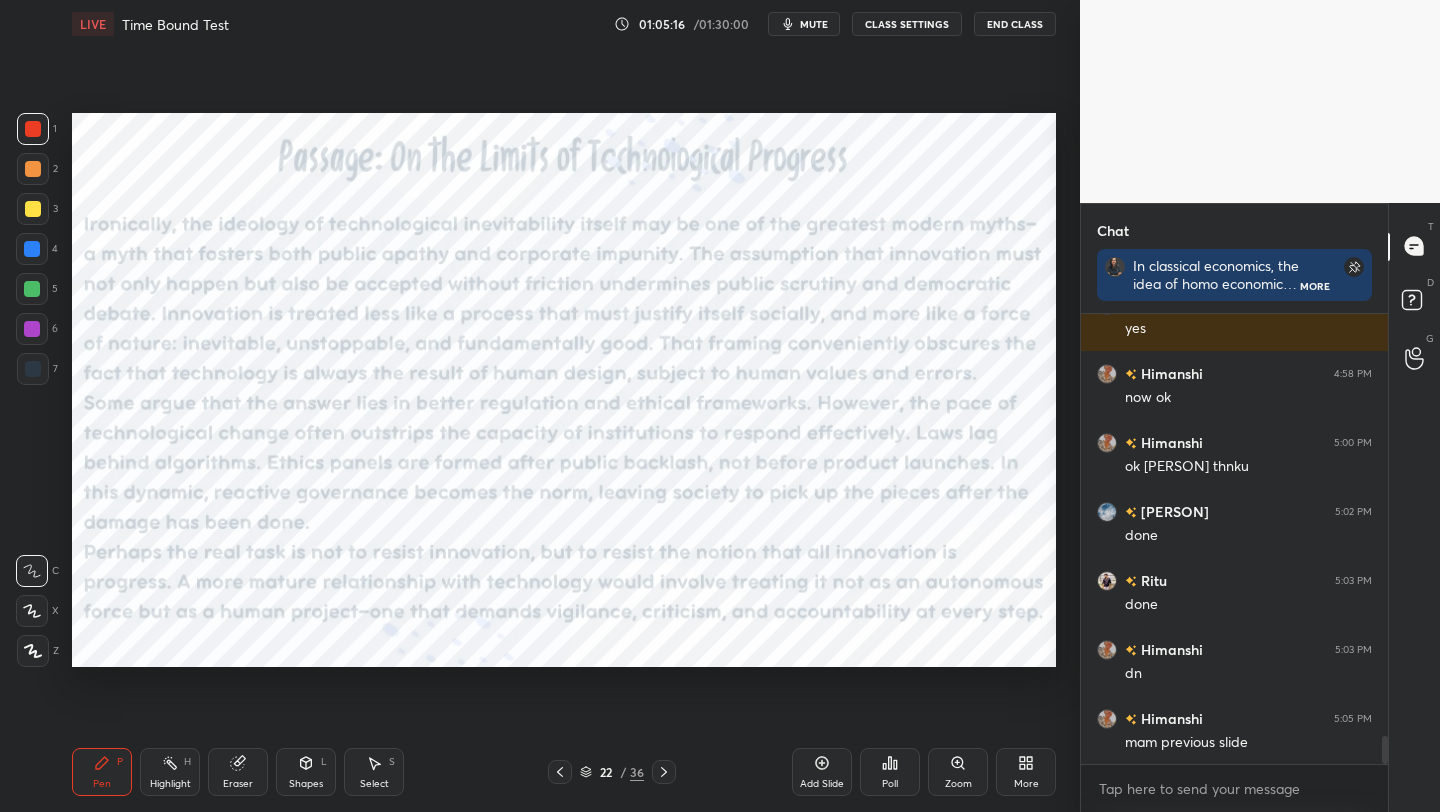 click 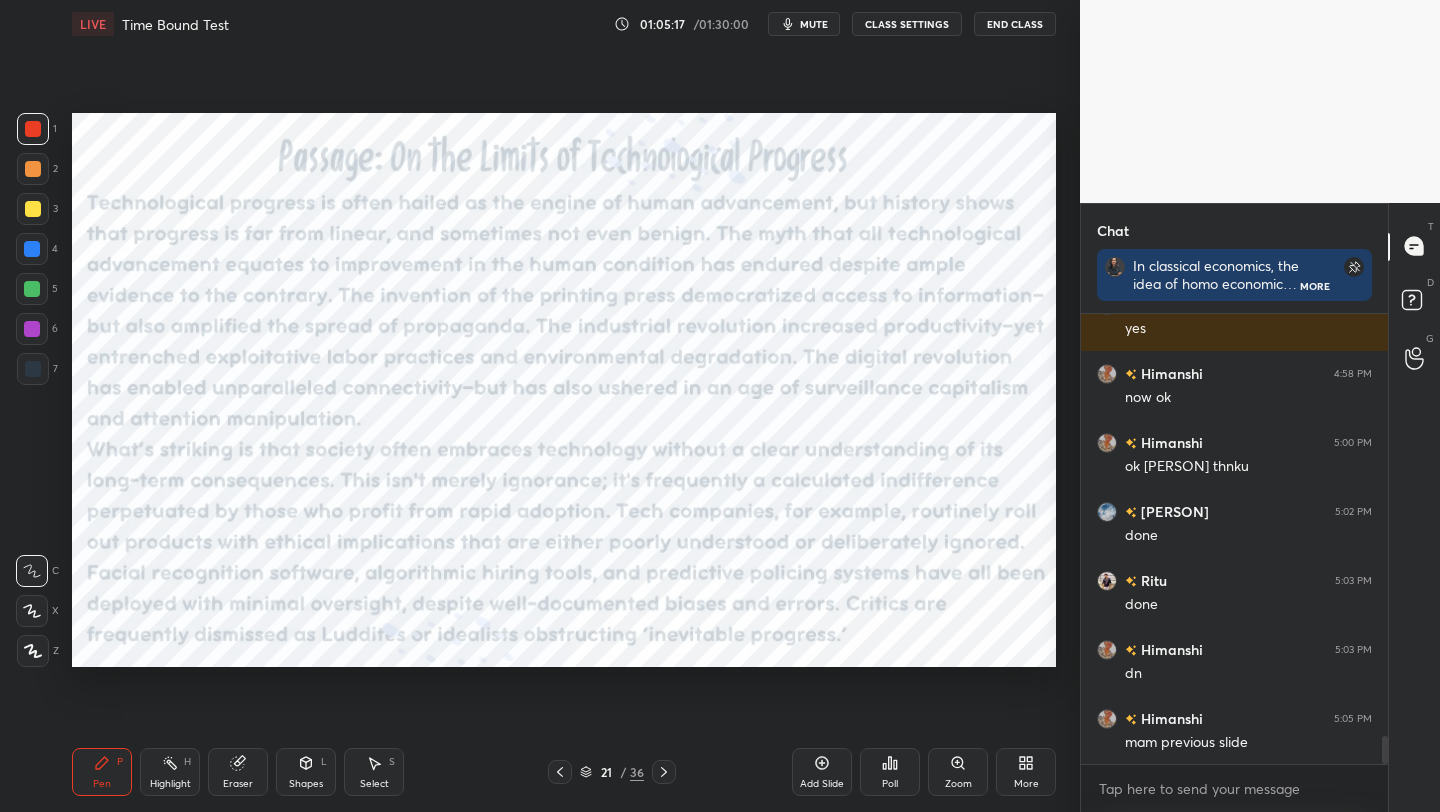 click 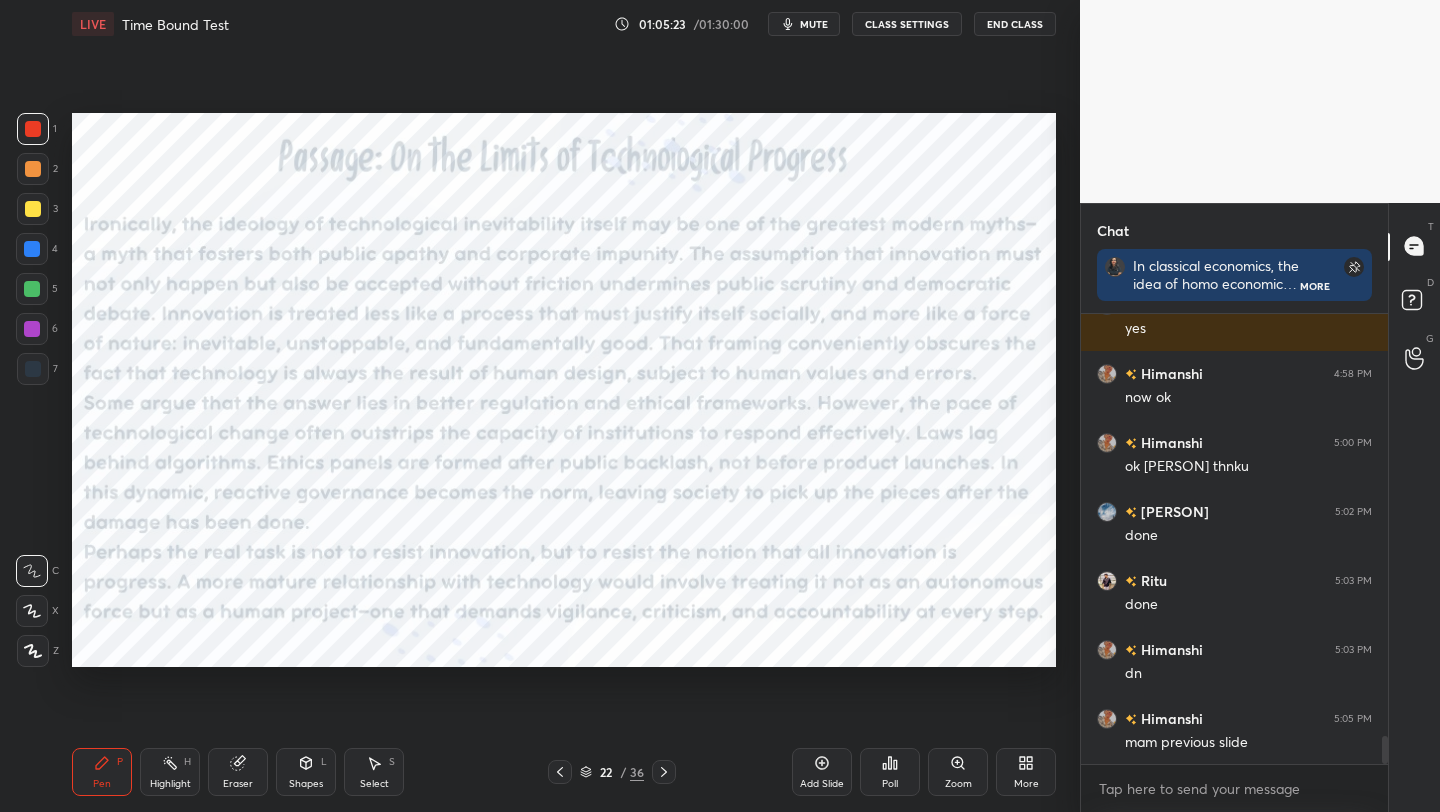 click on "mute" at bounding box center [814, 24] 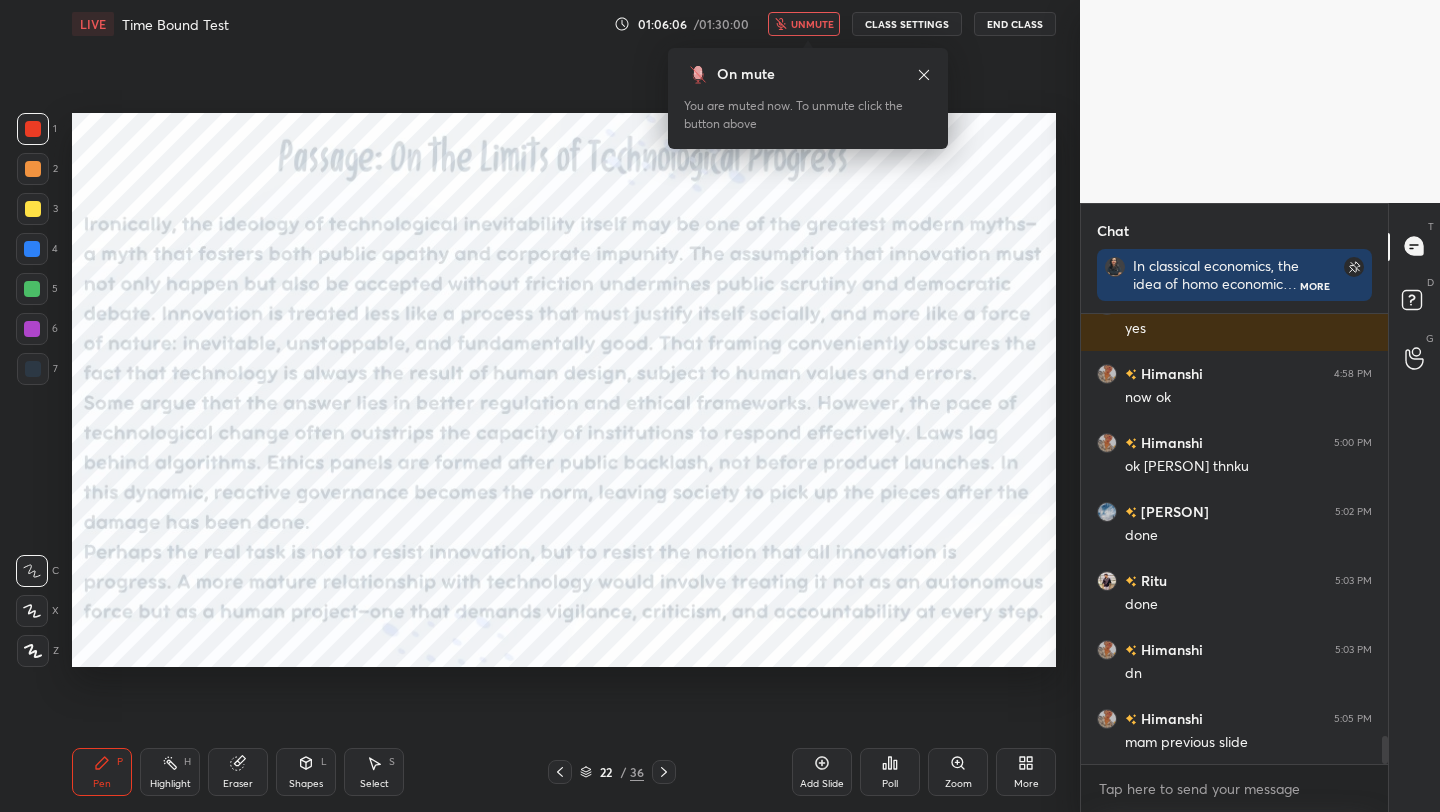 scroll, scrollTop: 6799, scrollLeft: 0, axis: vertical 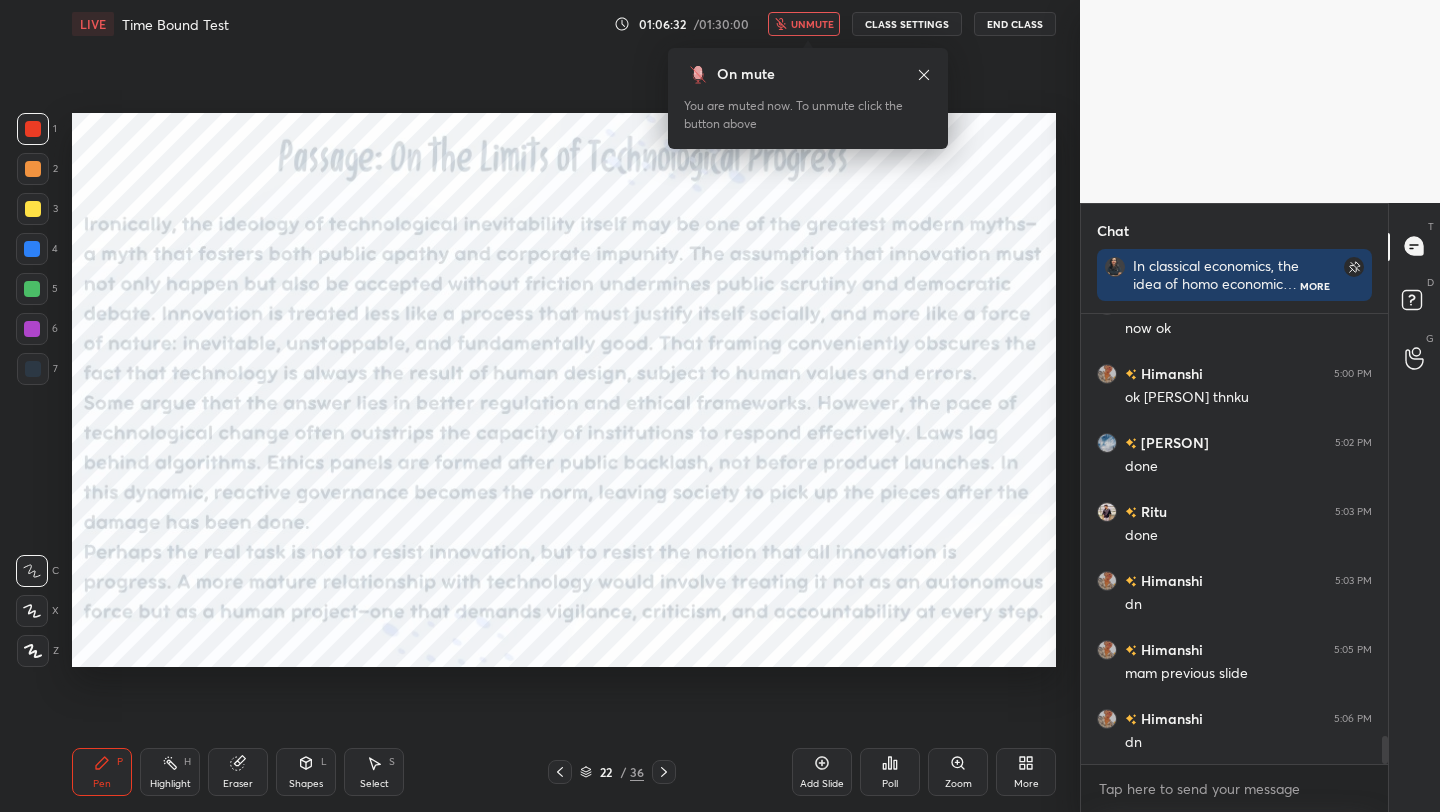 click on "unmute" at bounding box center (812, 24) 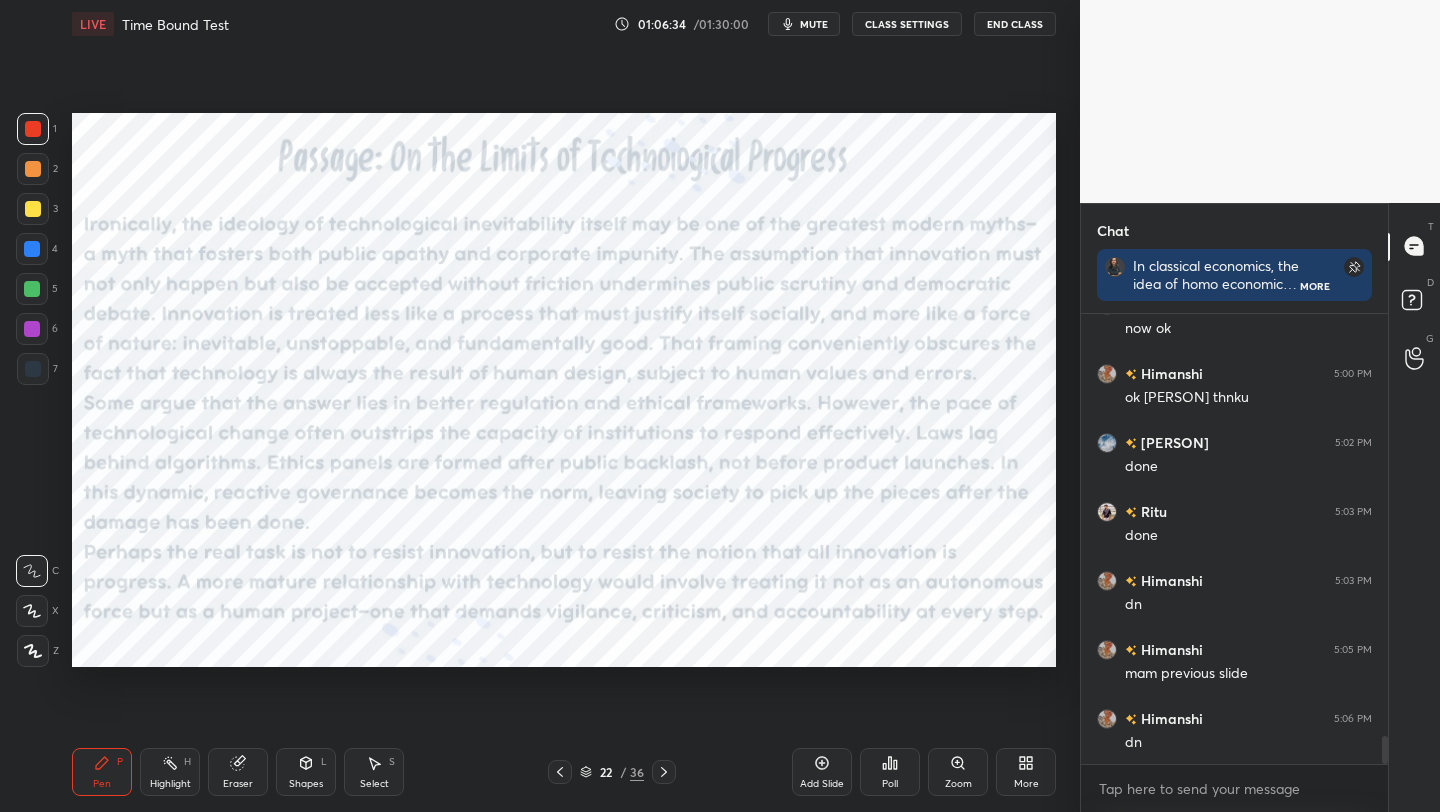 scroll, scrollTop: 6868, scrollLeft: 0, axis: vertical 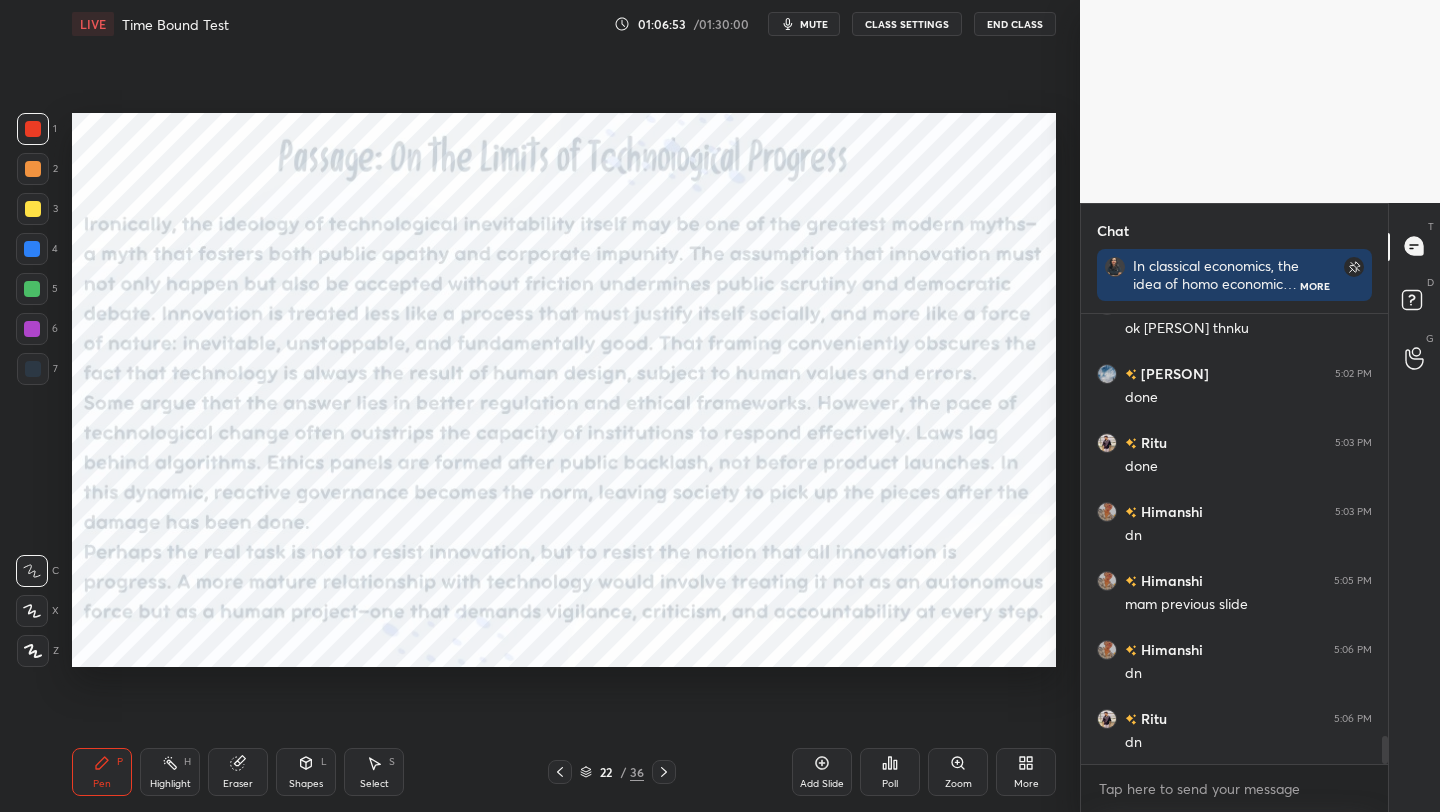 click on "x" at bounding box center (1234, 788) 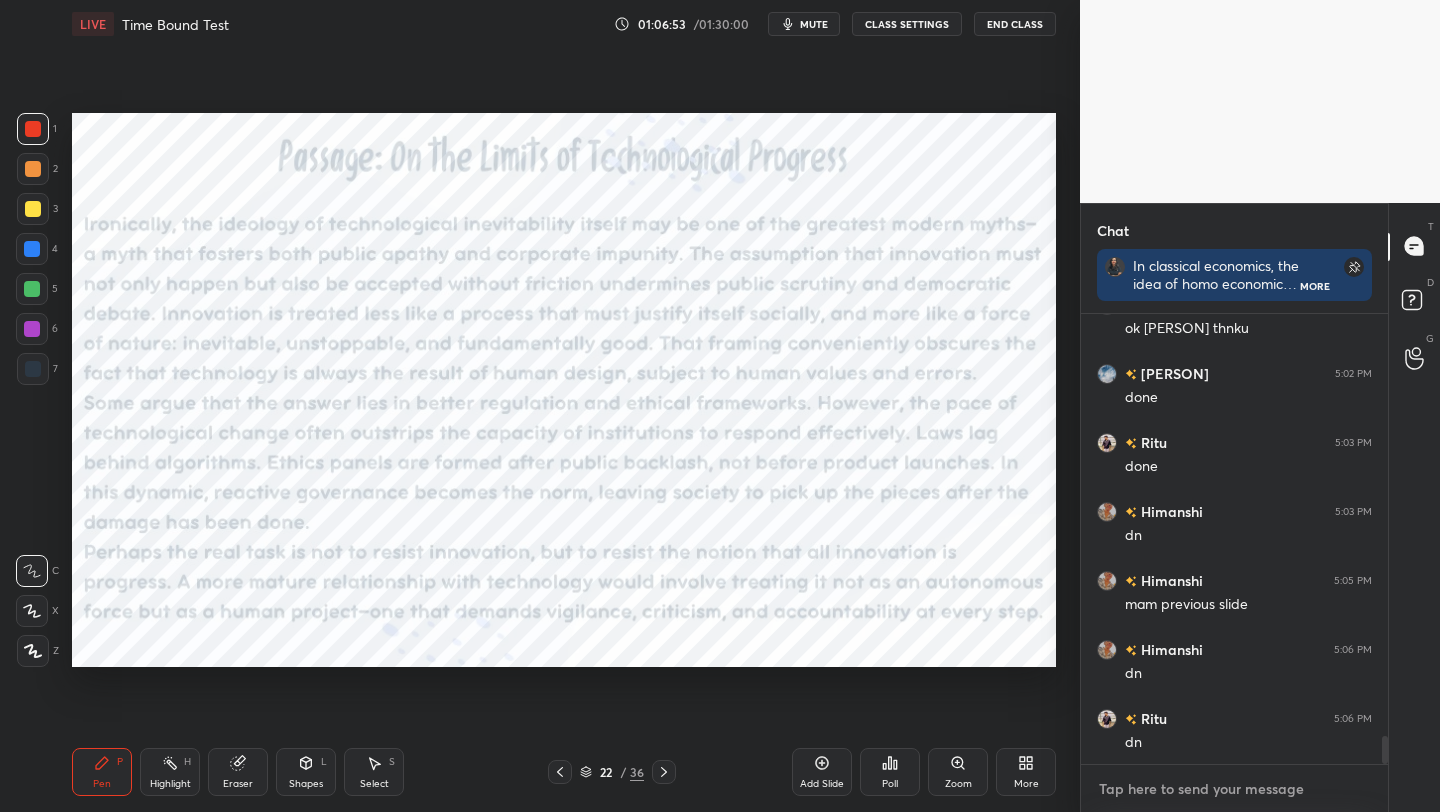 type on "x" 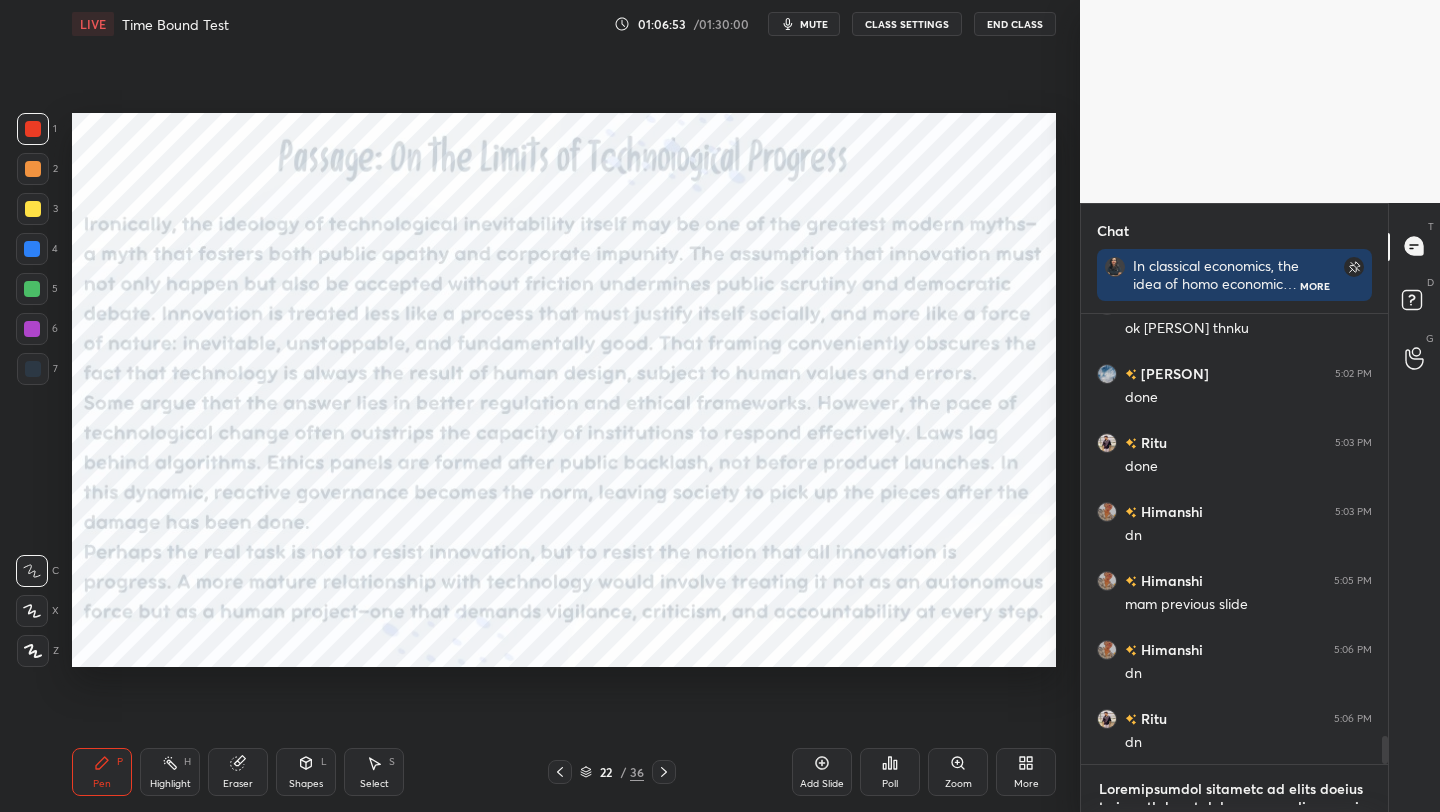 scroll, scrollTop: 1433, scrollLeft: 0, axis: vertical 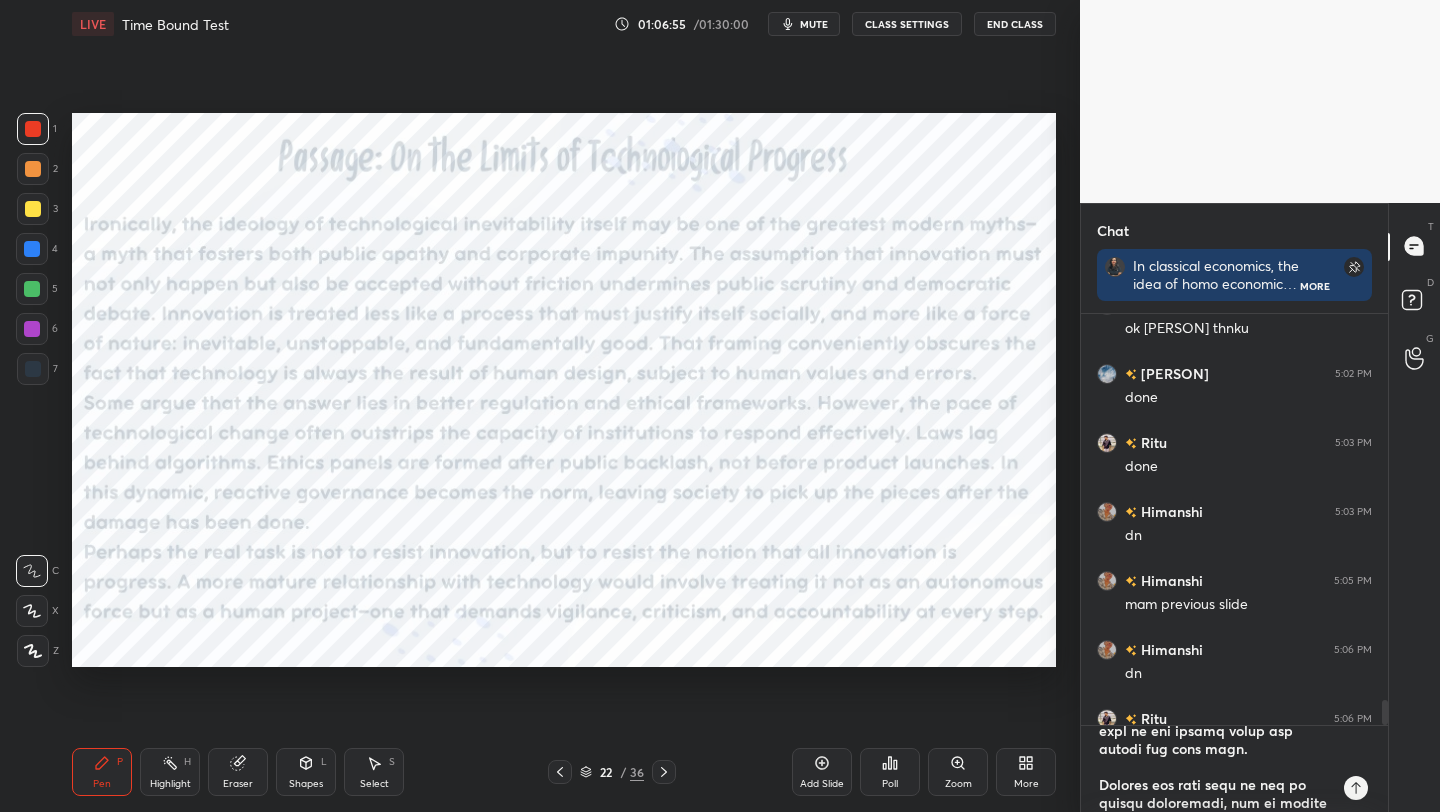 type 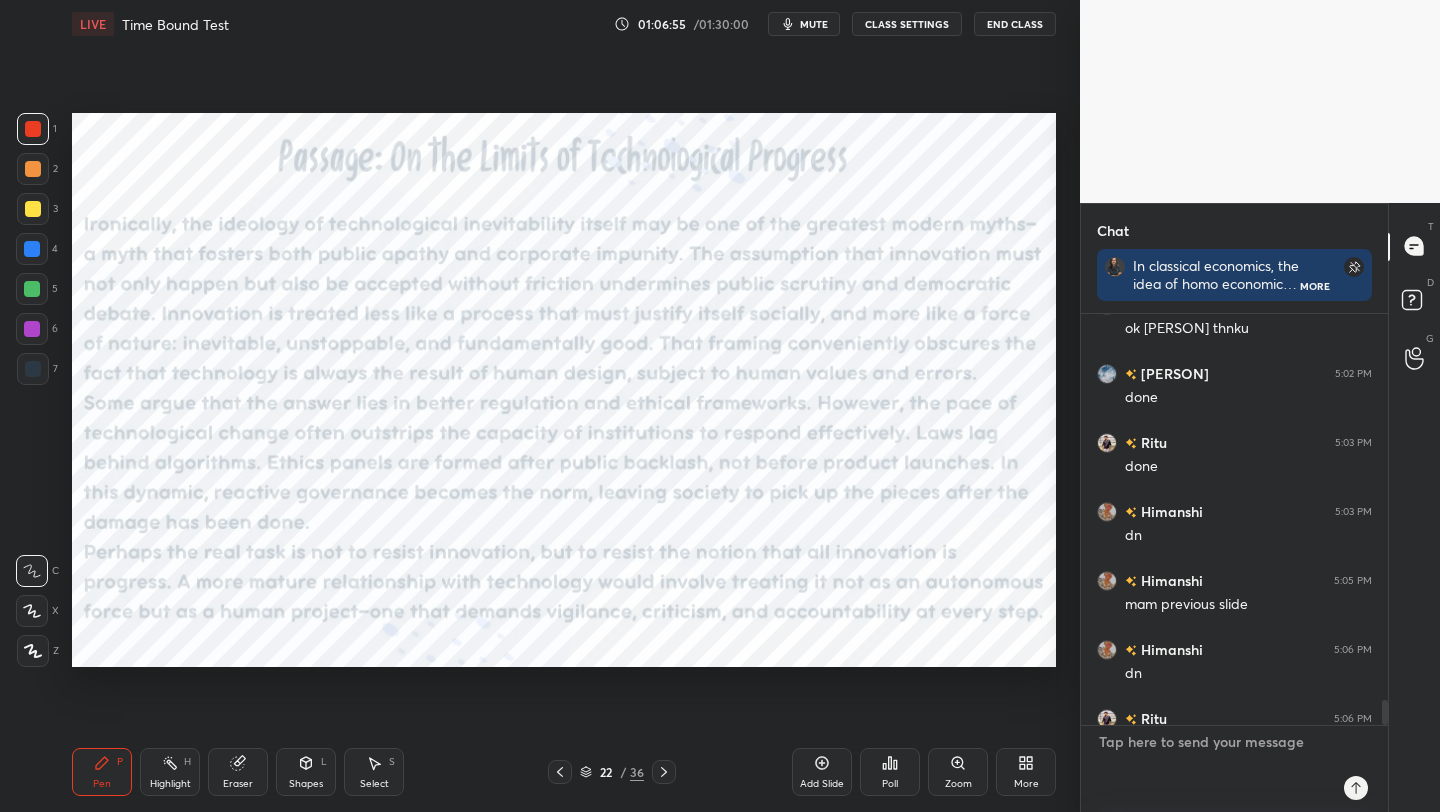 scroll, scrollTop: 0, scrollLeft: 0, axis: both 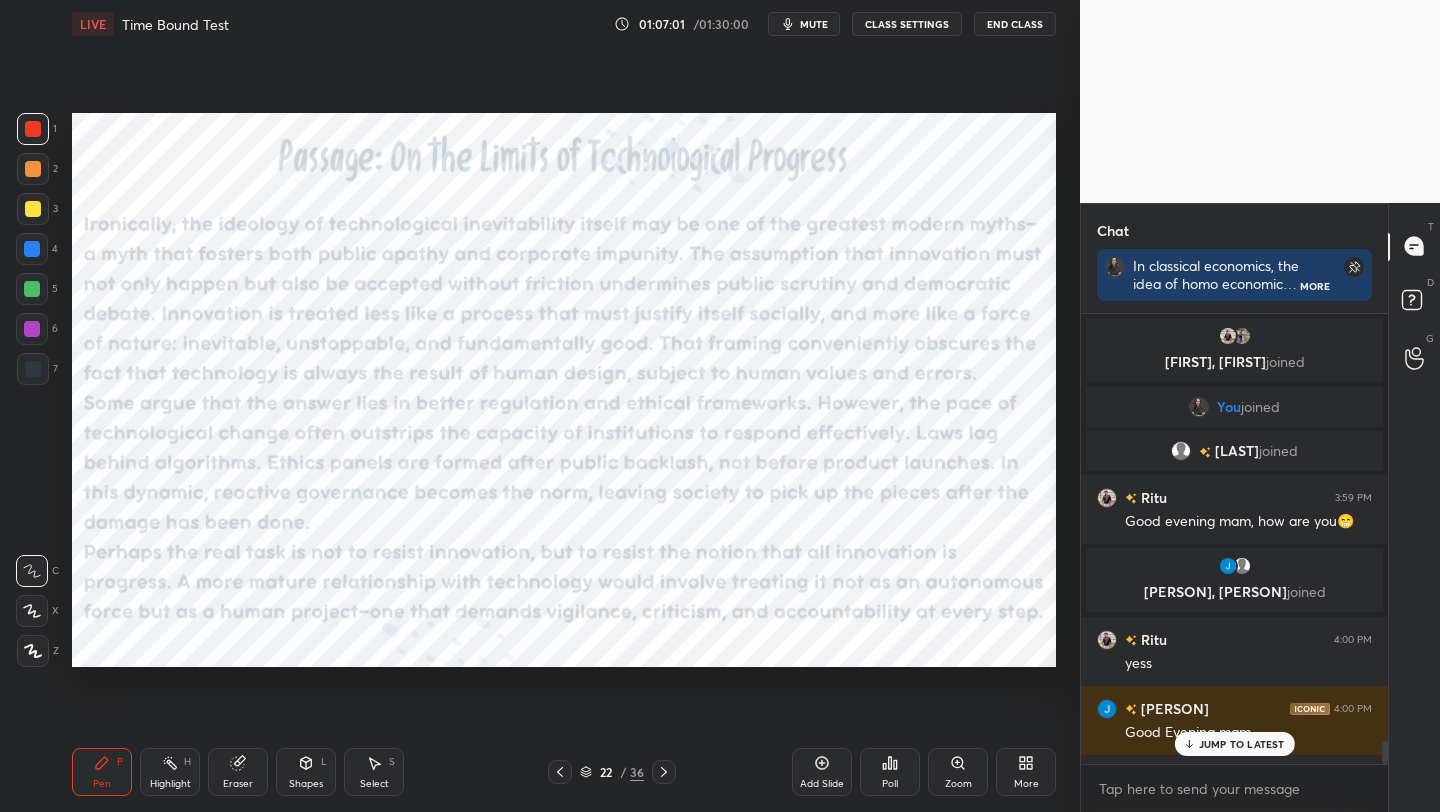 click on "JUMP TO LATEST" at bounding box center (1242, 744) 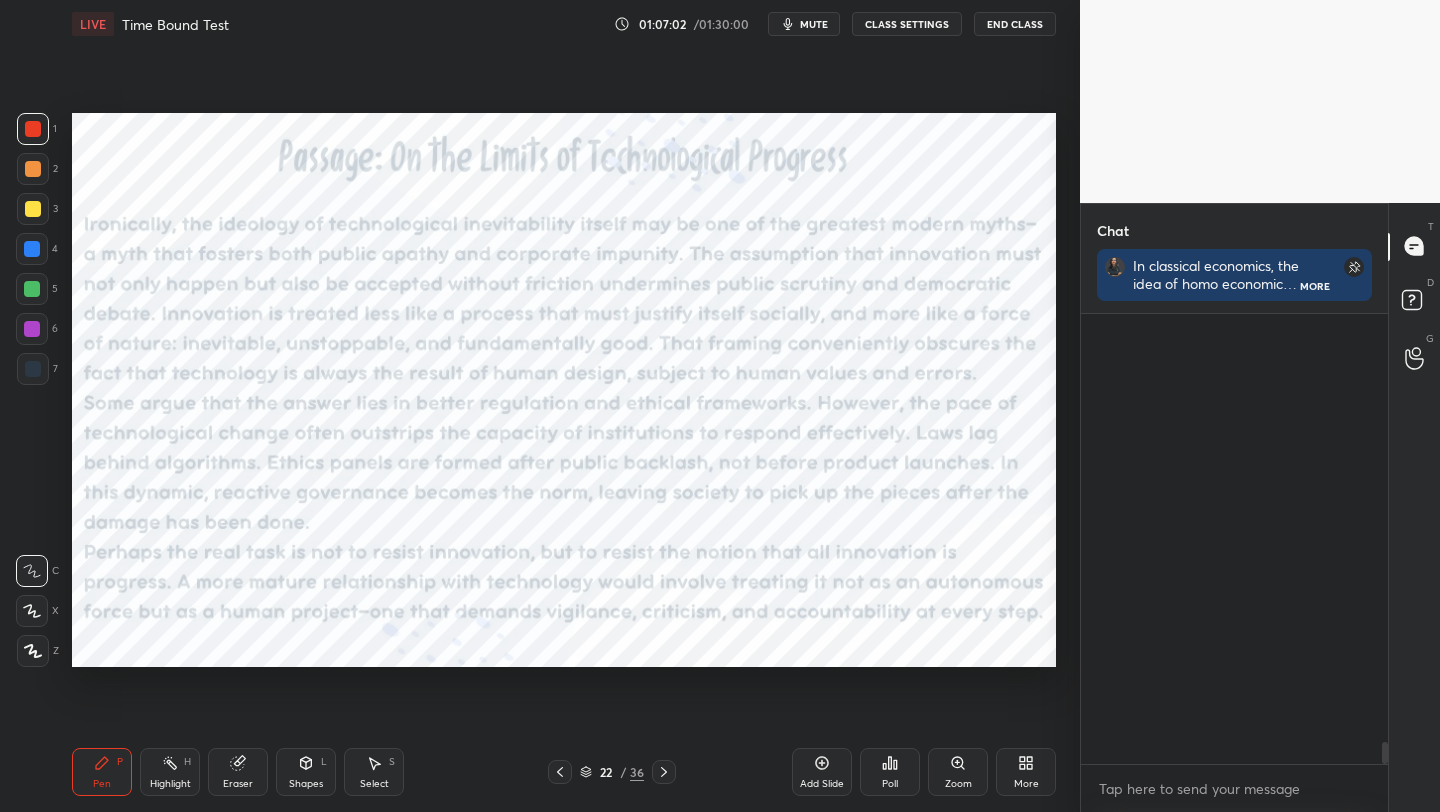 scroll, scrollTop: 8622, scrollLeft: 0, axis: vertical 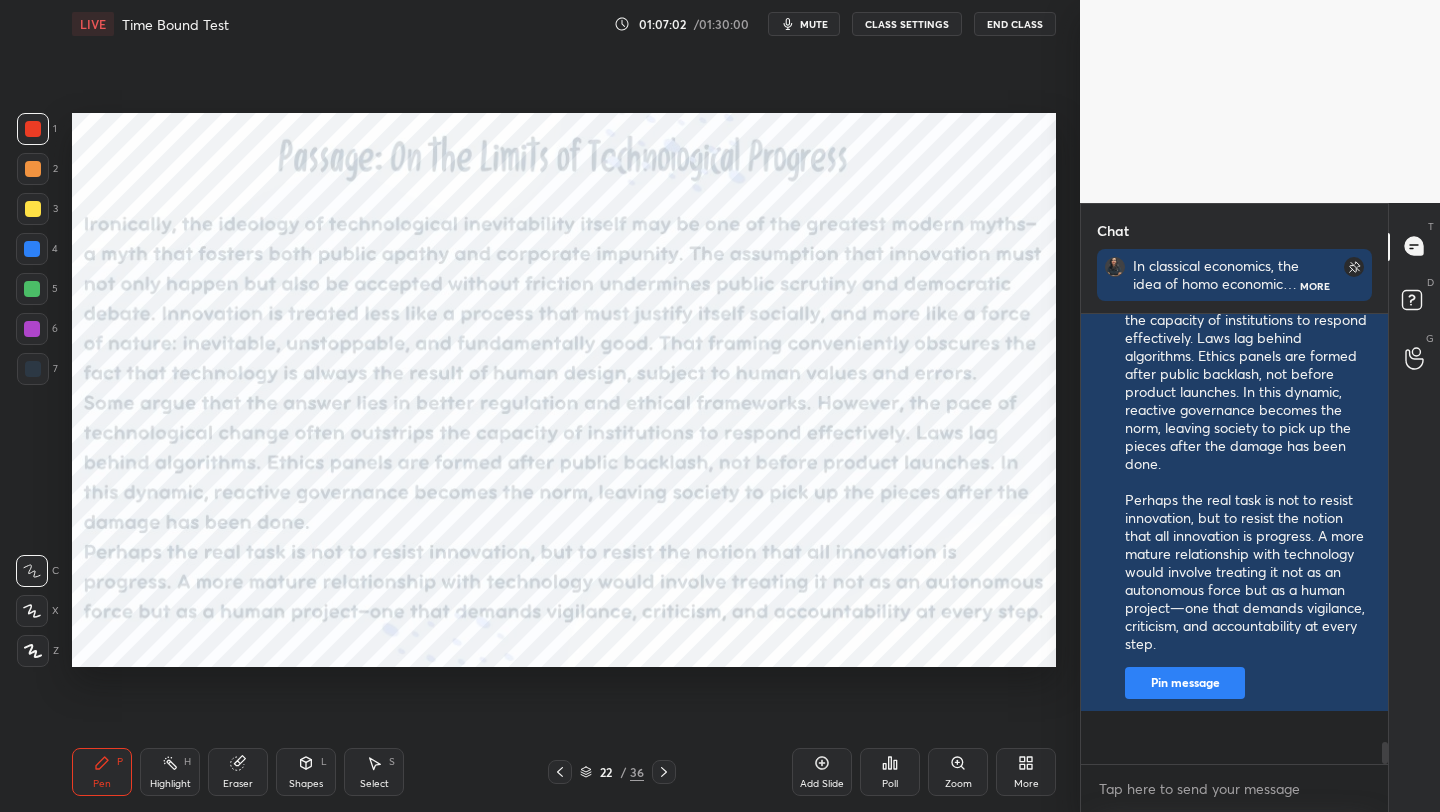 click on "Pin message" at bounding box center [1185, 683] 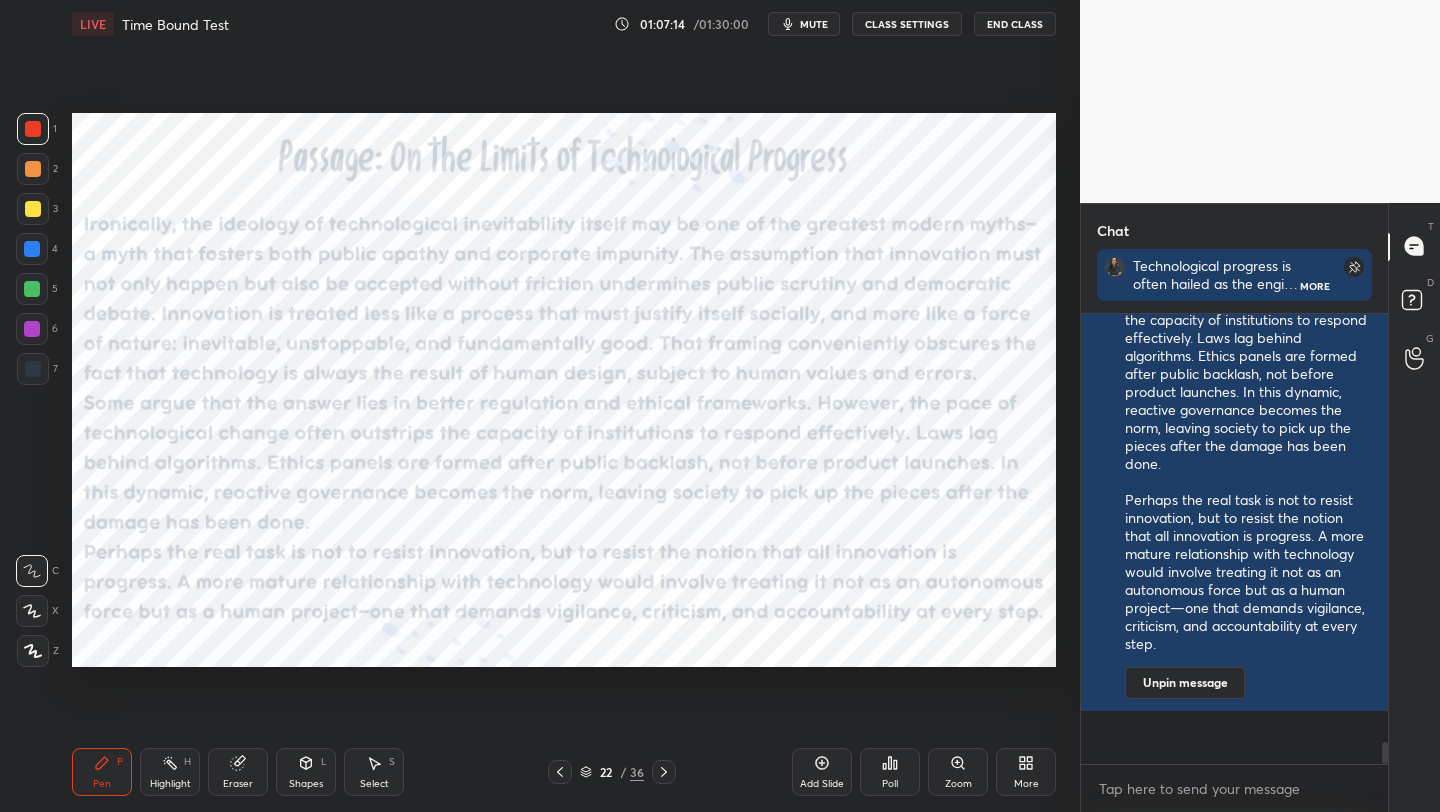 scroll, scrollTop: 8691, scrollLeft: 0, axis: vertical 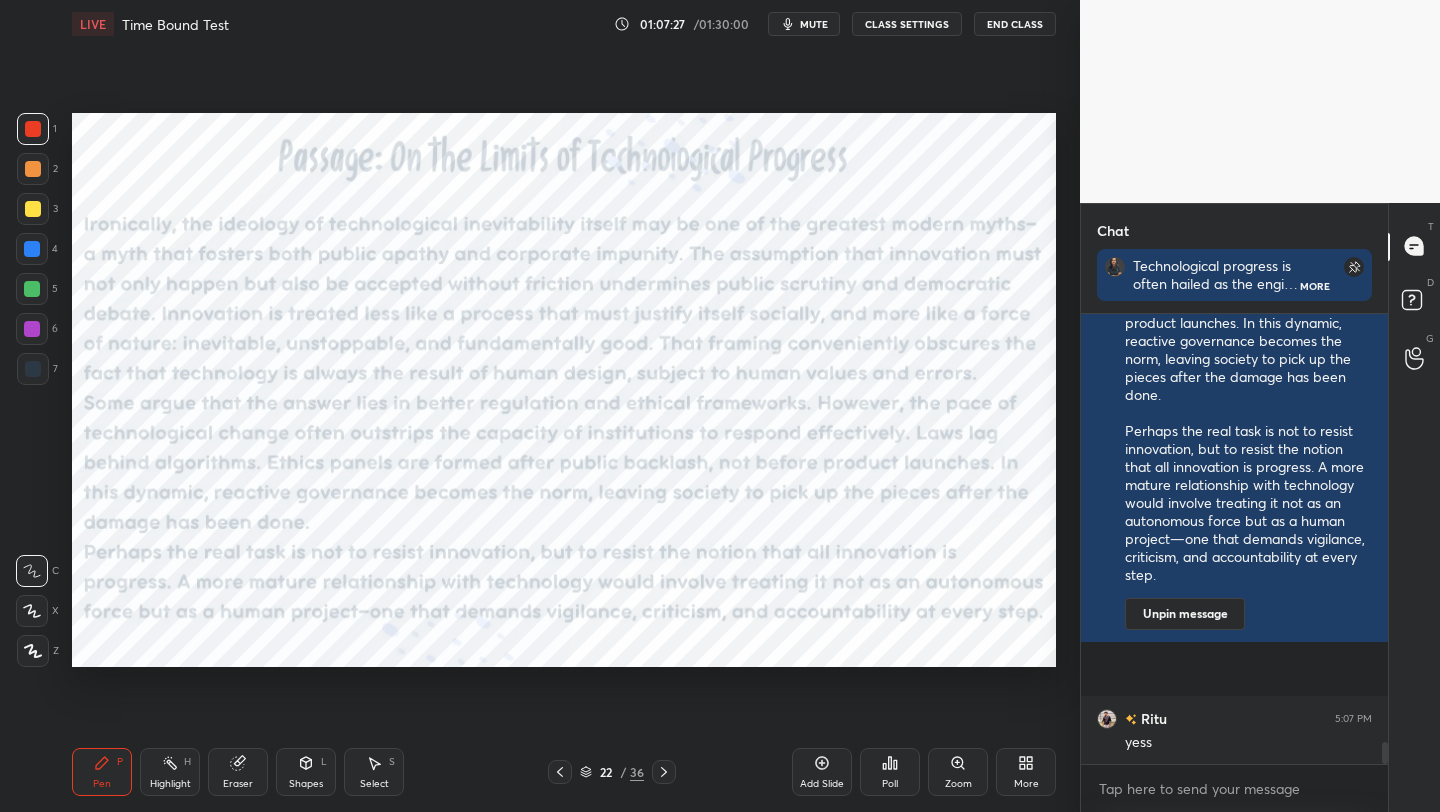 click 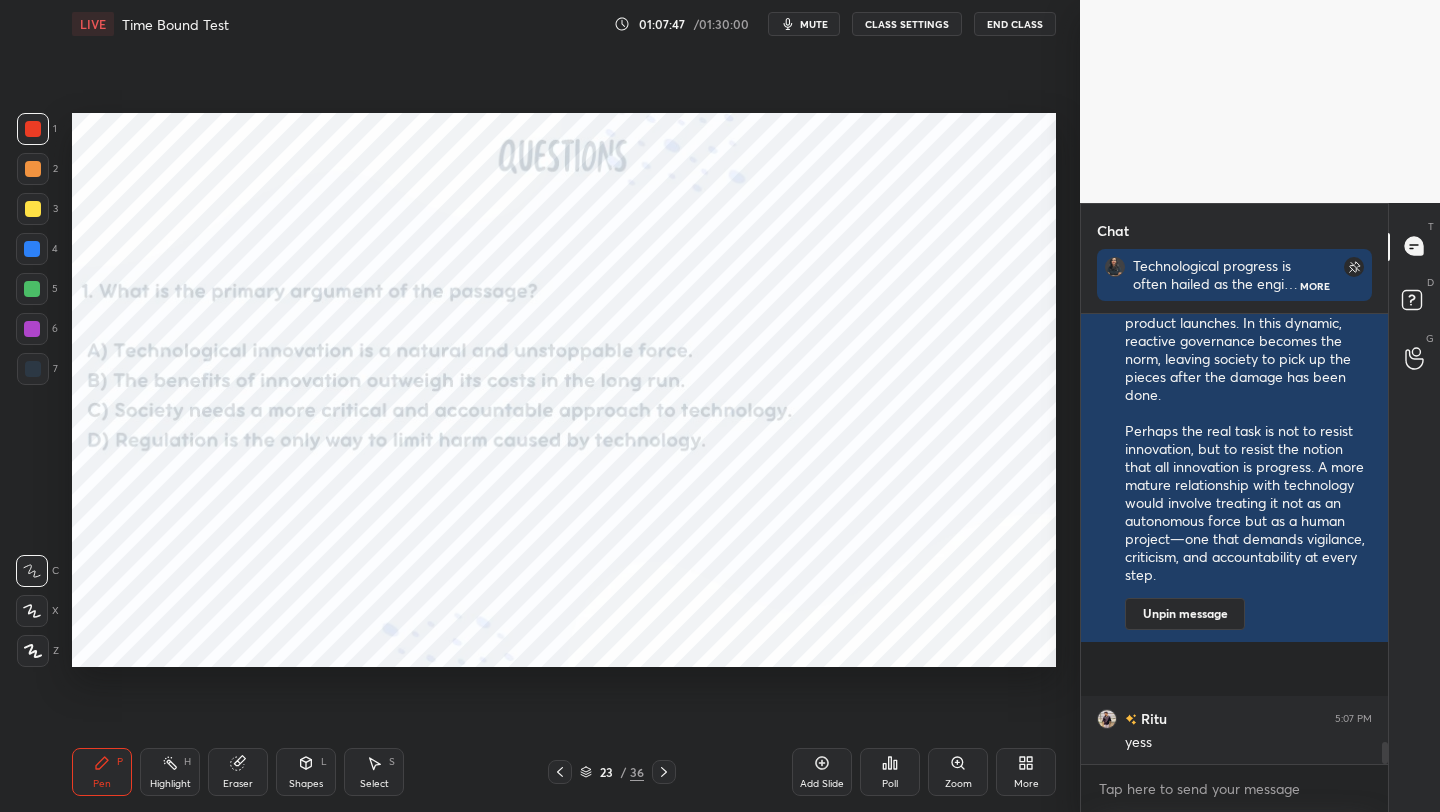 click 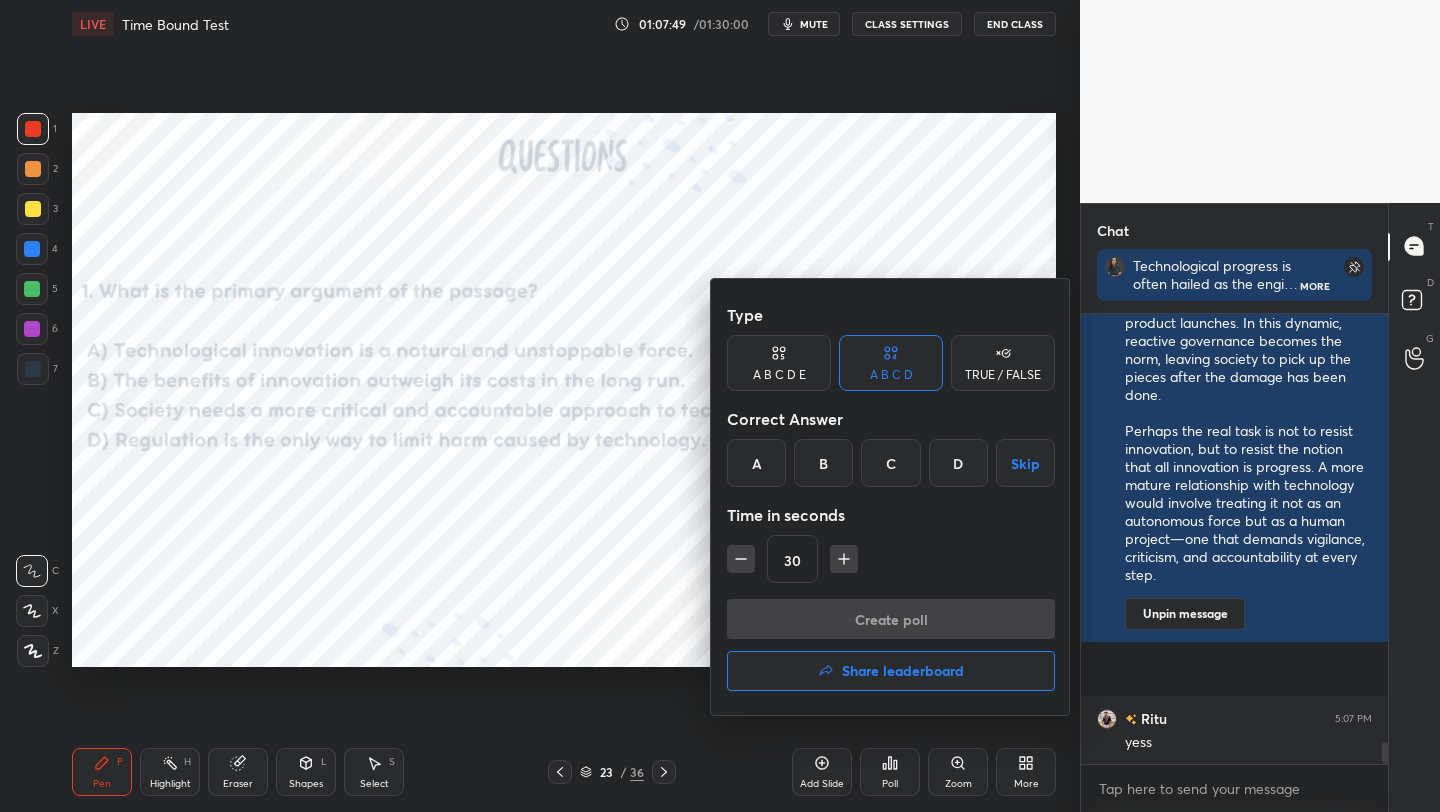 click on "C" at bounding box center [890, 463] 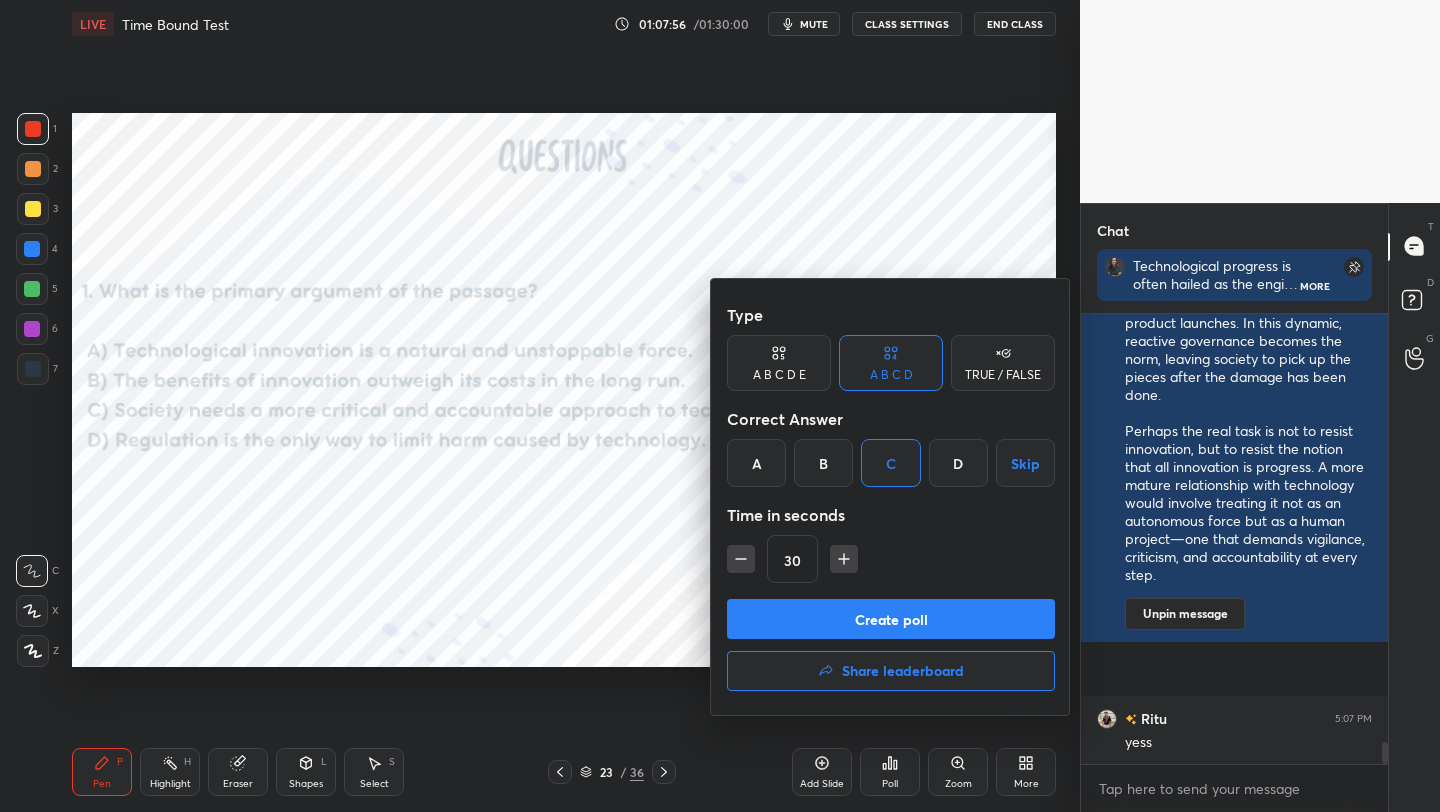 click on "Create poll" at bounding box center (891, 619) 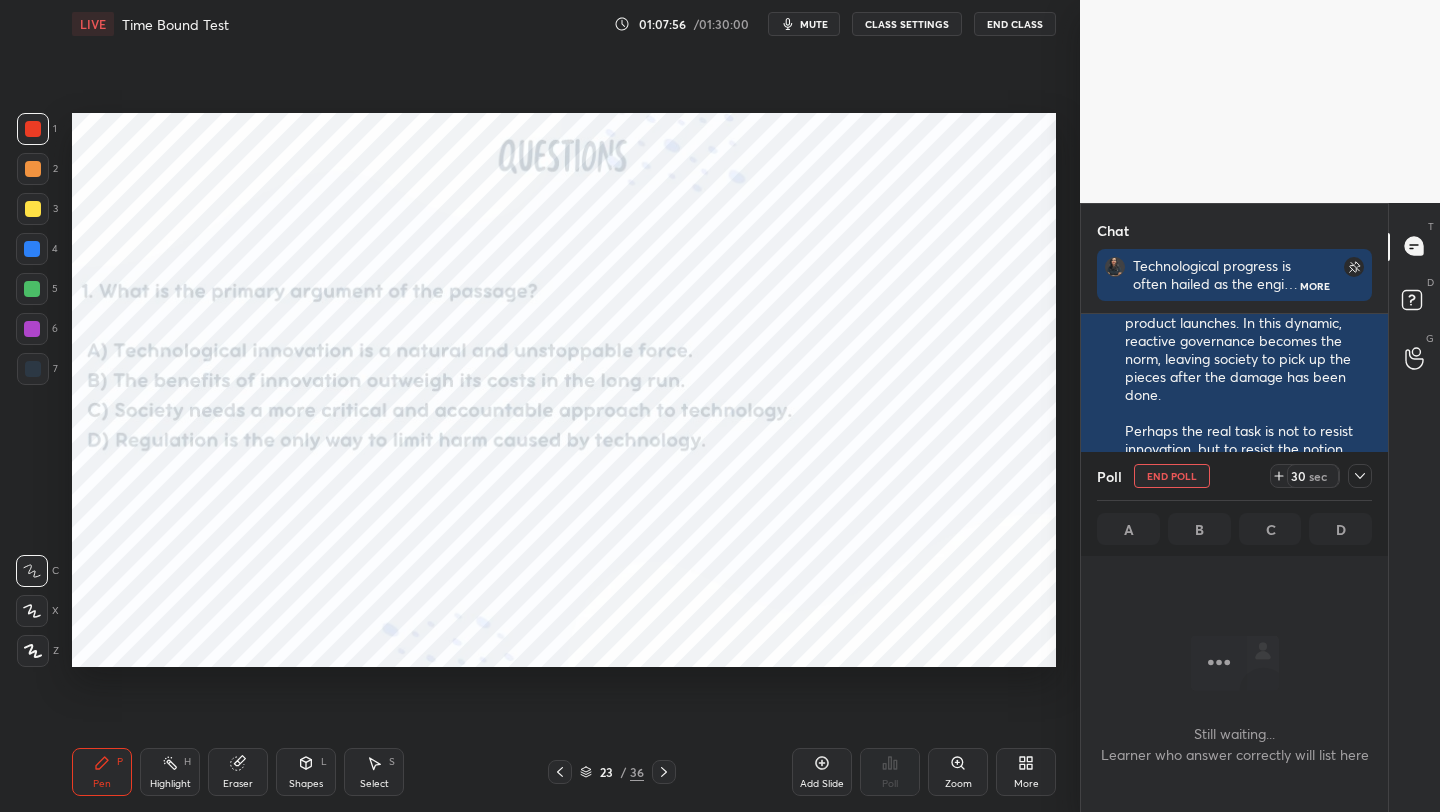 scroll, scrollTop: 346, scrollLeft: 301, axis: both 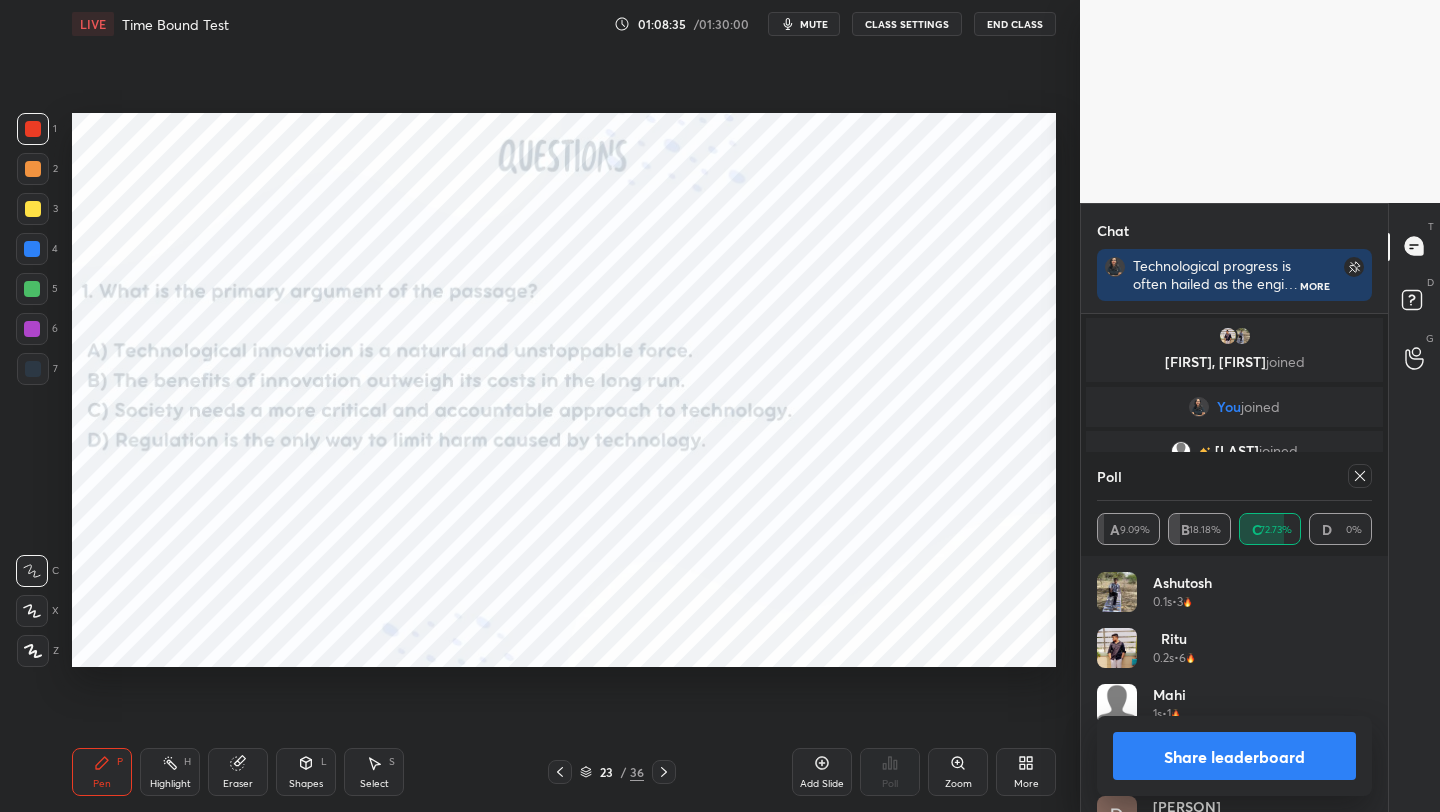 click 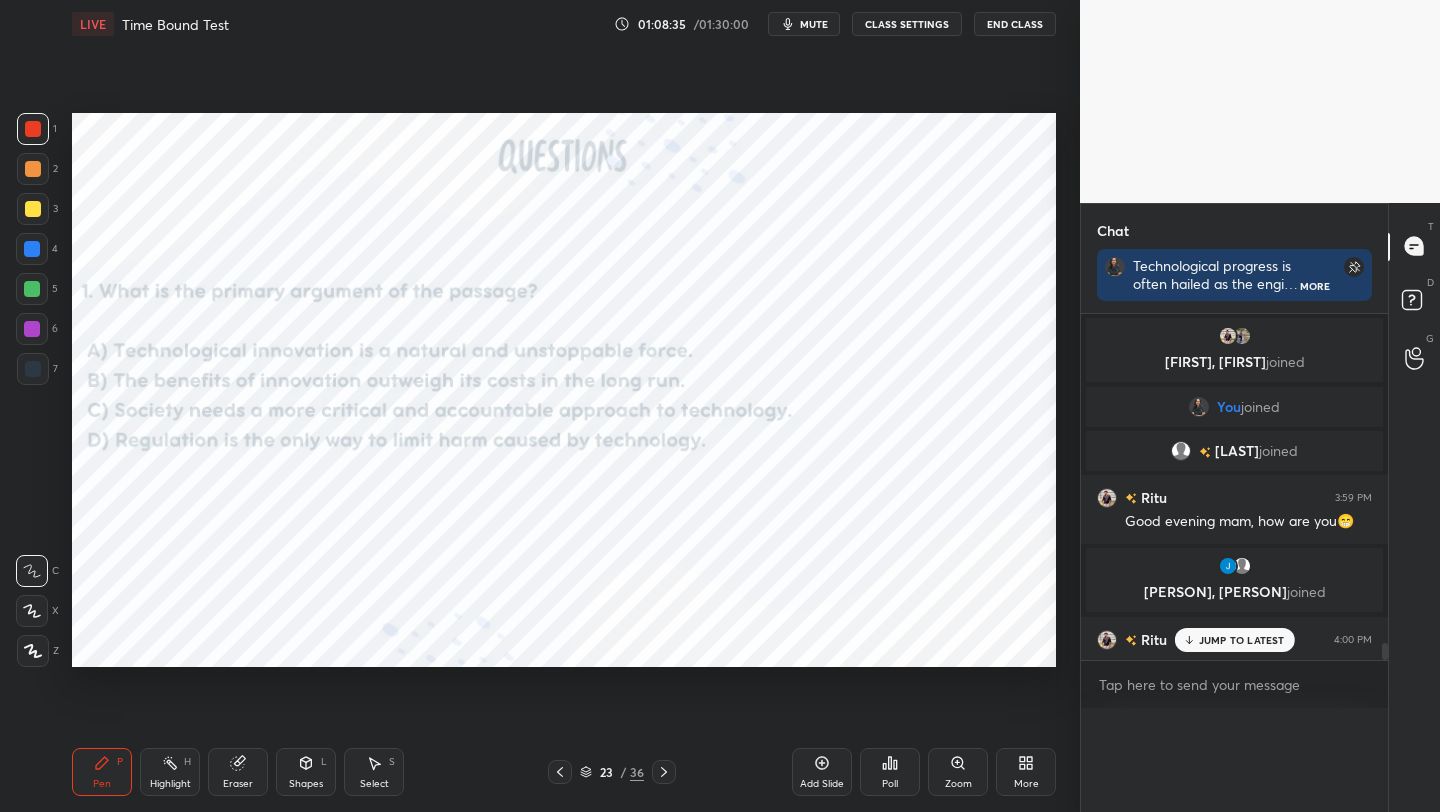 scroll, scrollTop: 0, scrollLeft: 0, axis: both 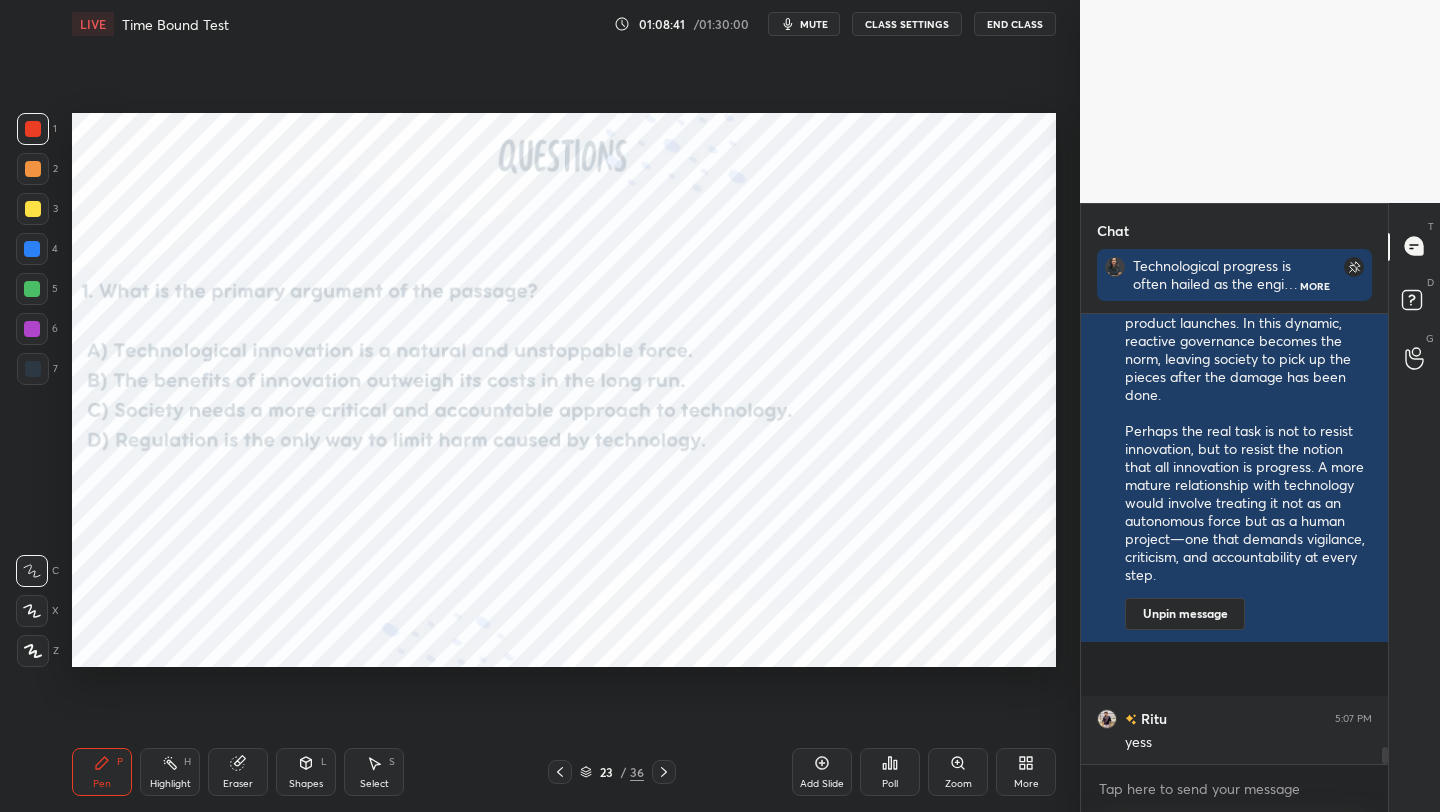 click 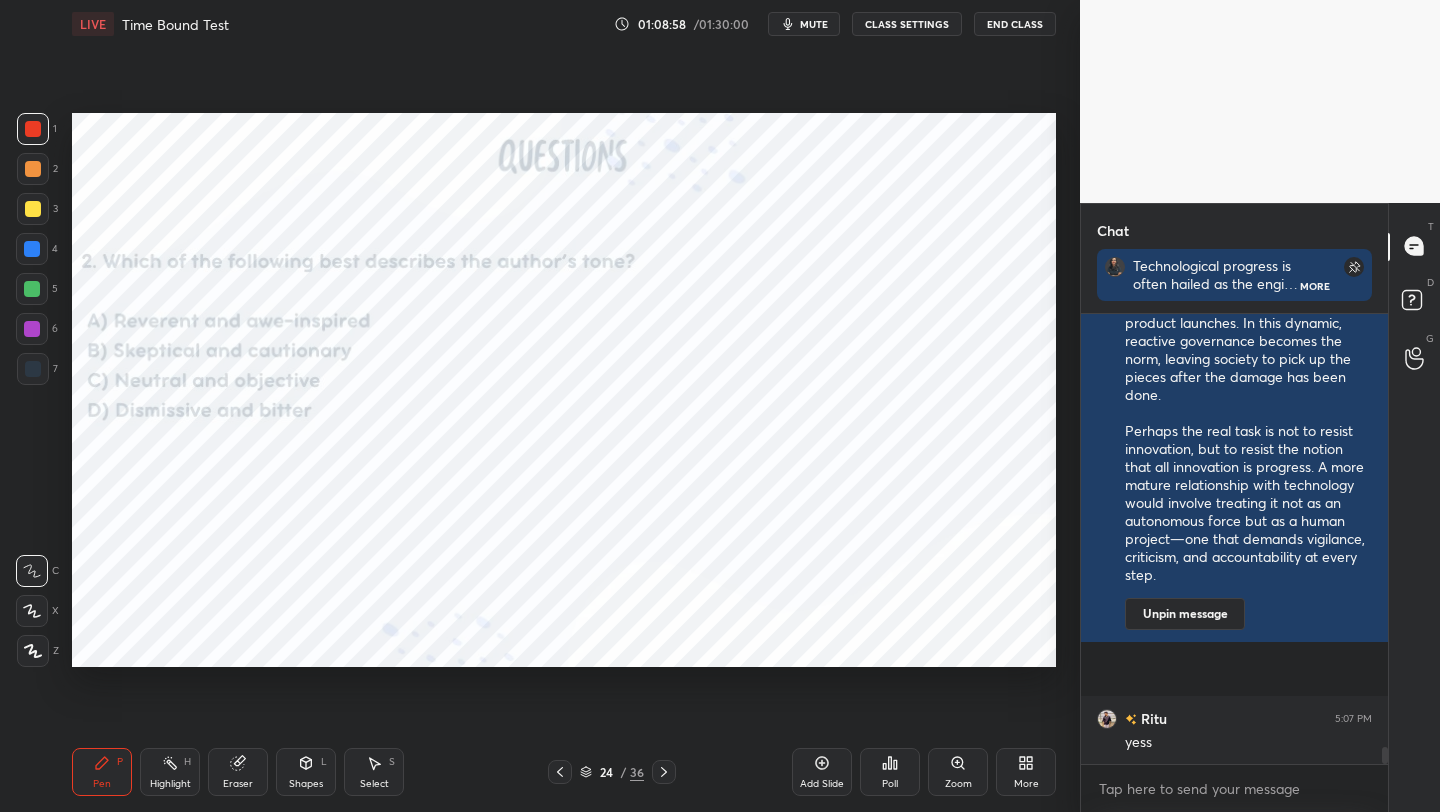 click 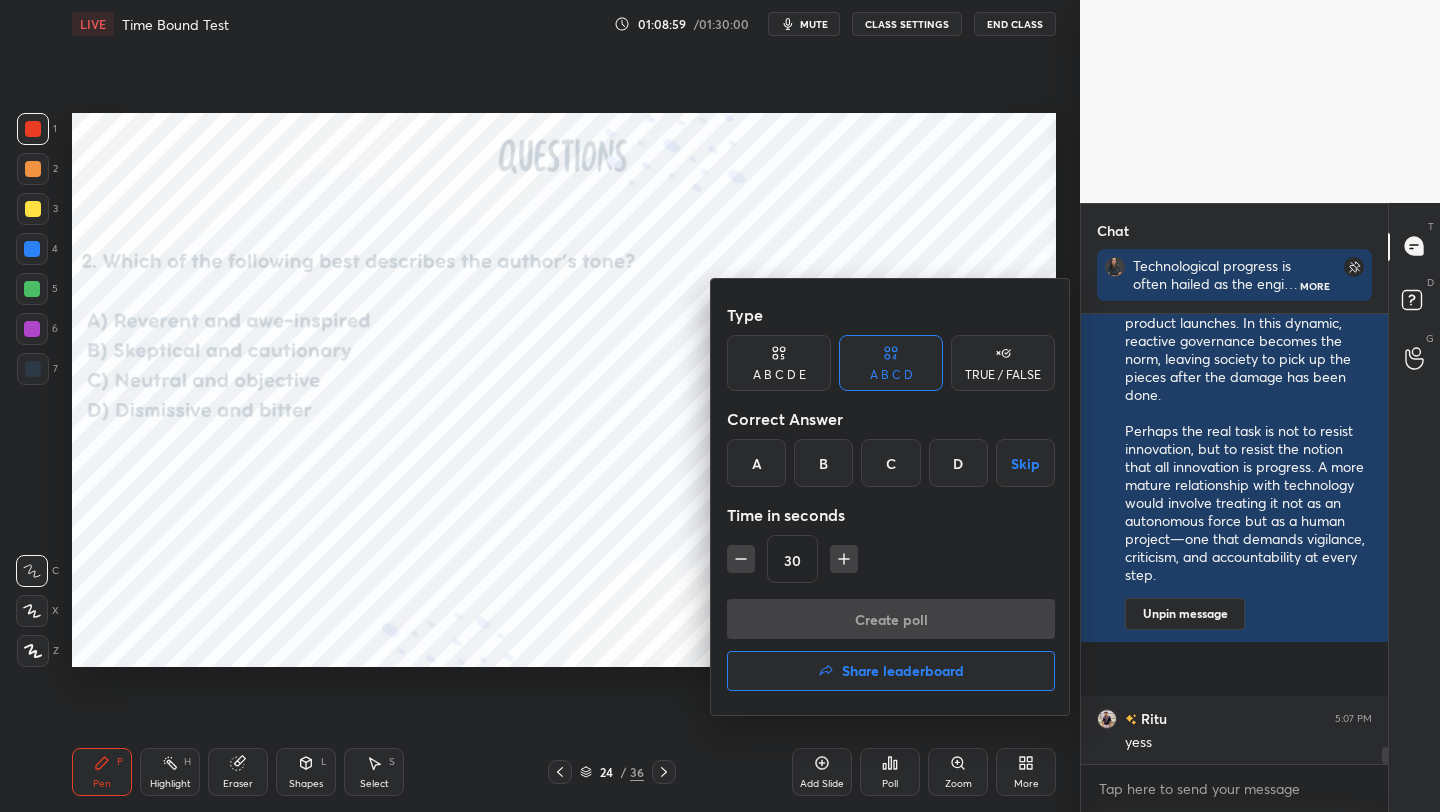 click on "B" at bounding box center (823, 463) 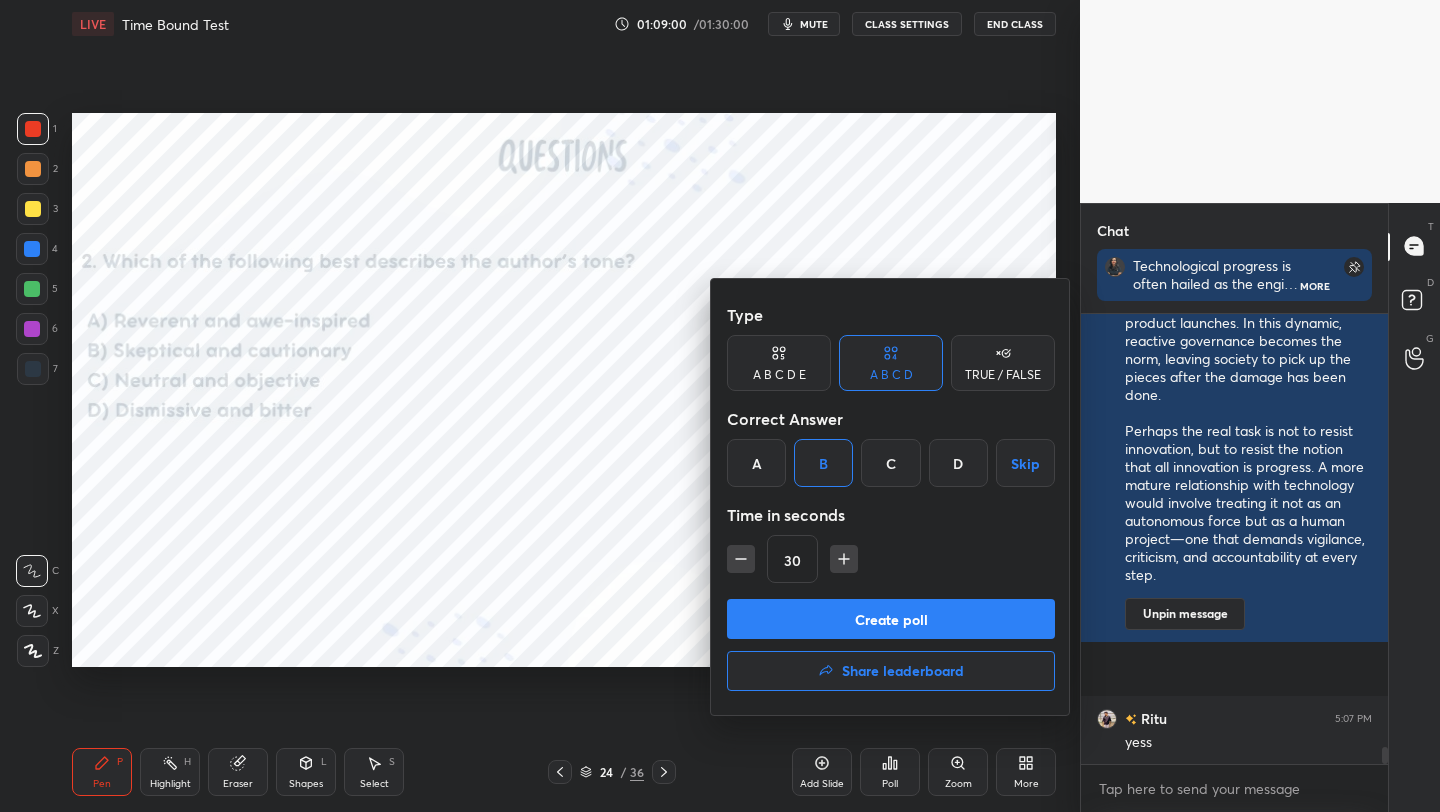 click on "Create poll" at bounding box center (891, 619) 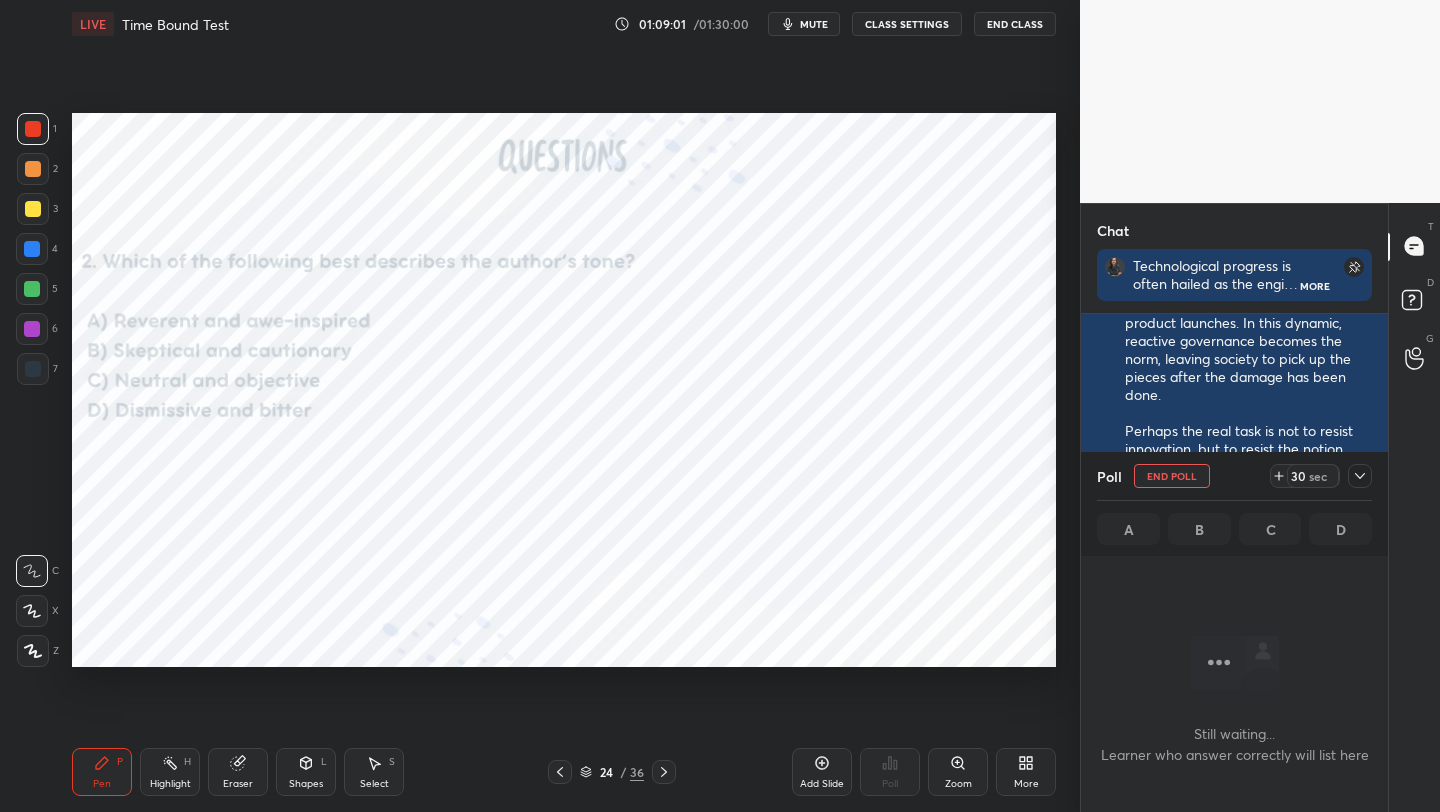 scroll, scrollTop: 346, scrollLeft: 301, axis: both 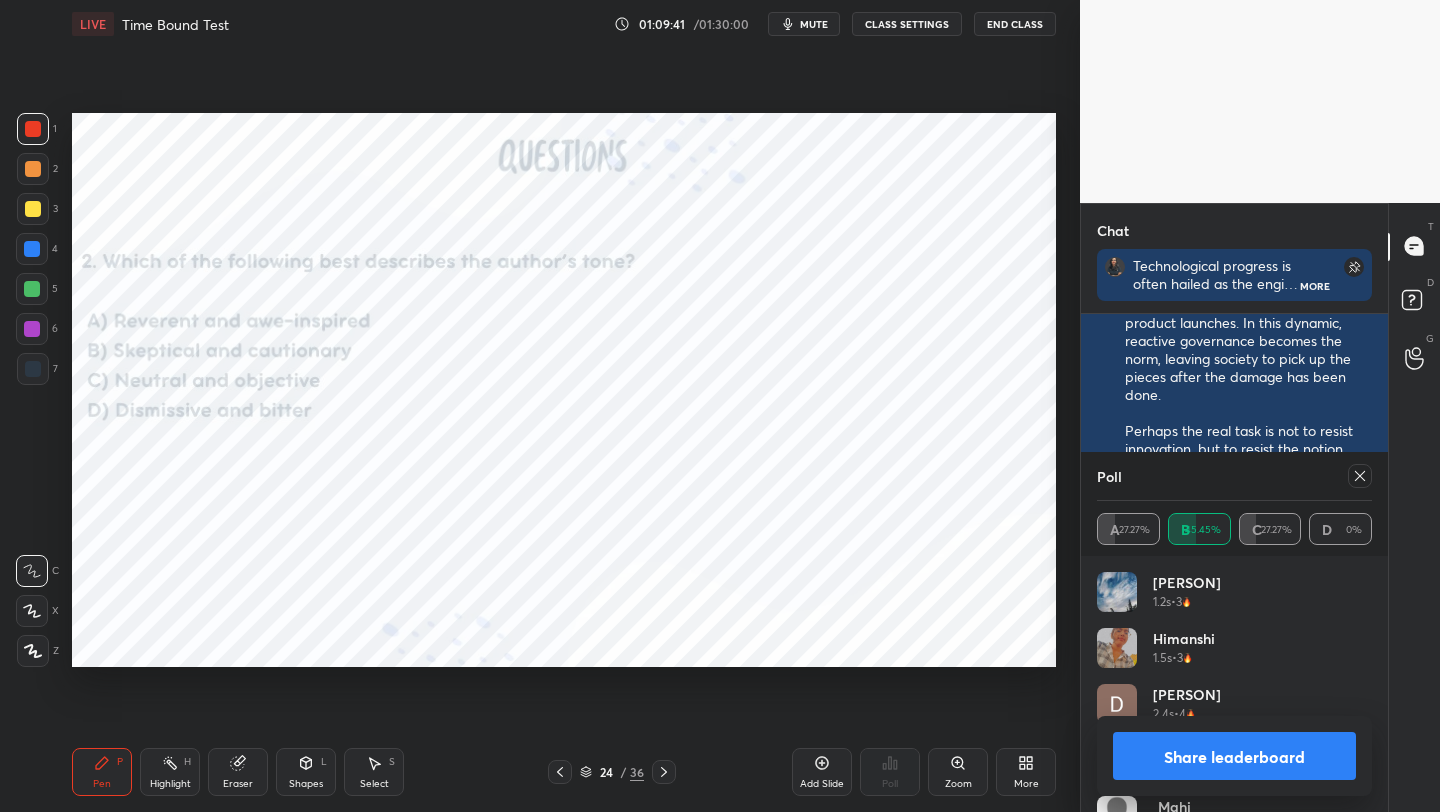 click 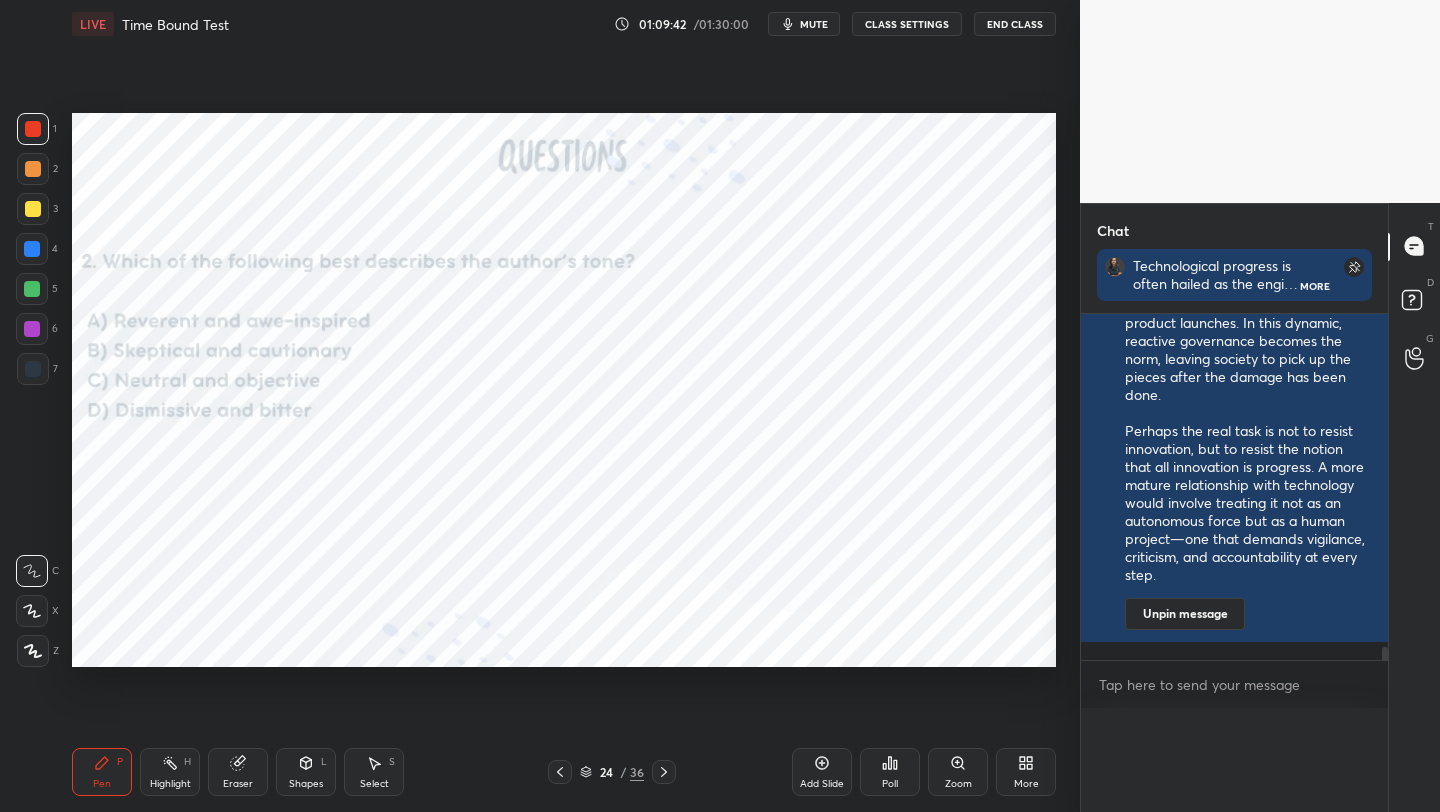 scroll, scrollTop: 0, scrollLeft: 0, axis: both 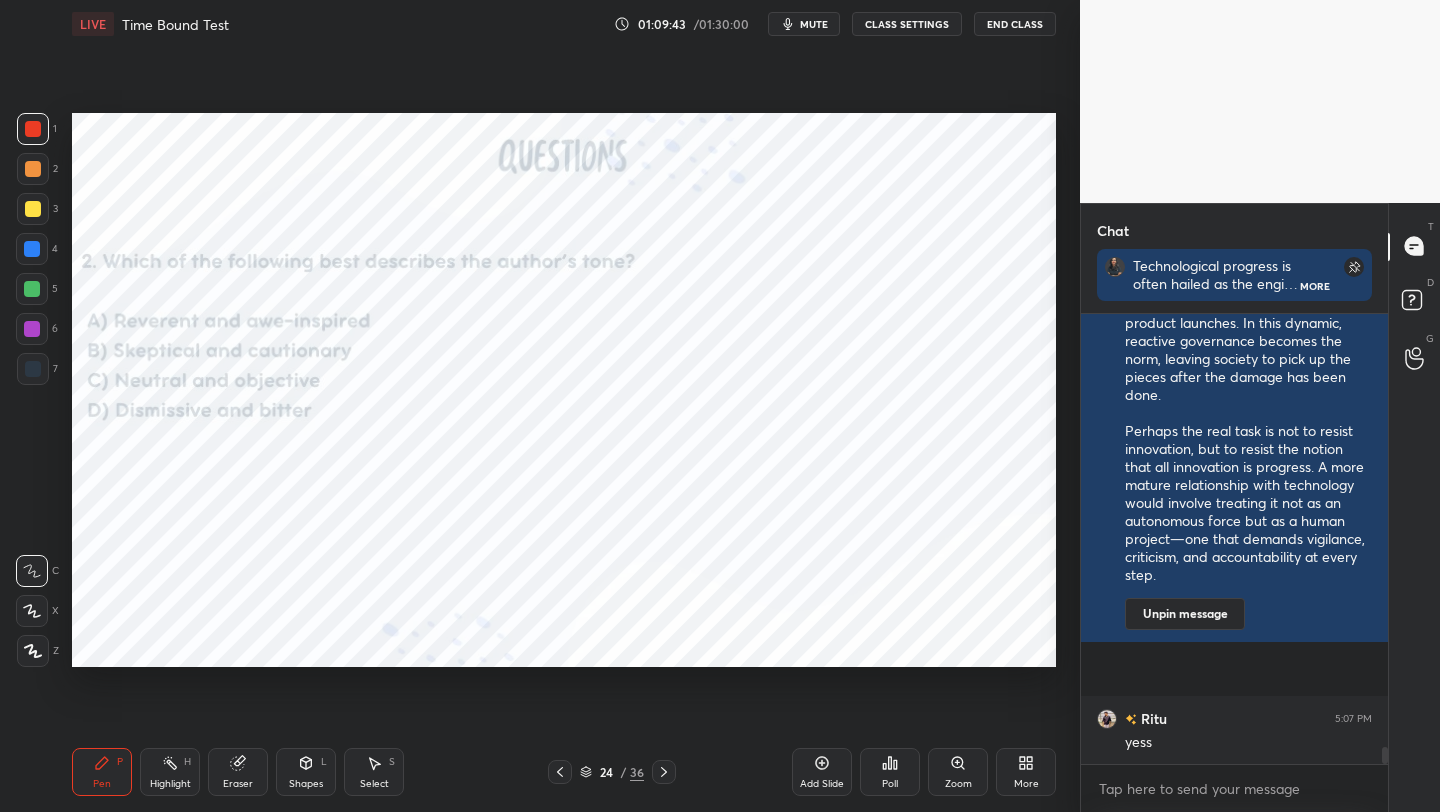 click 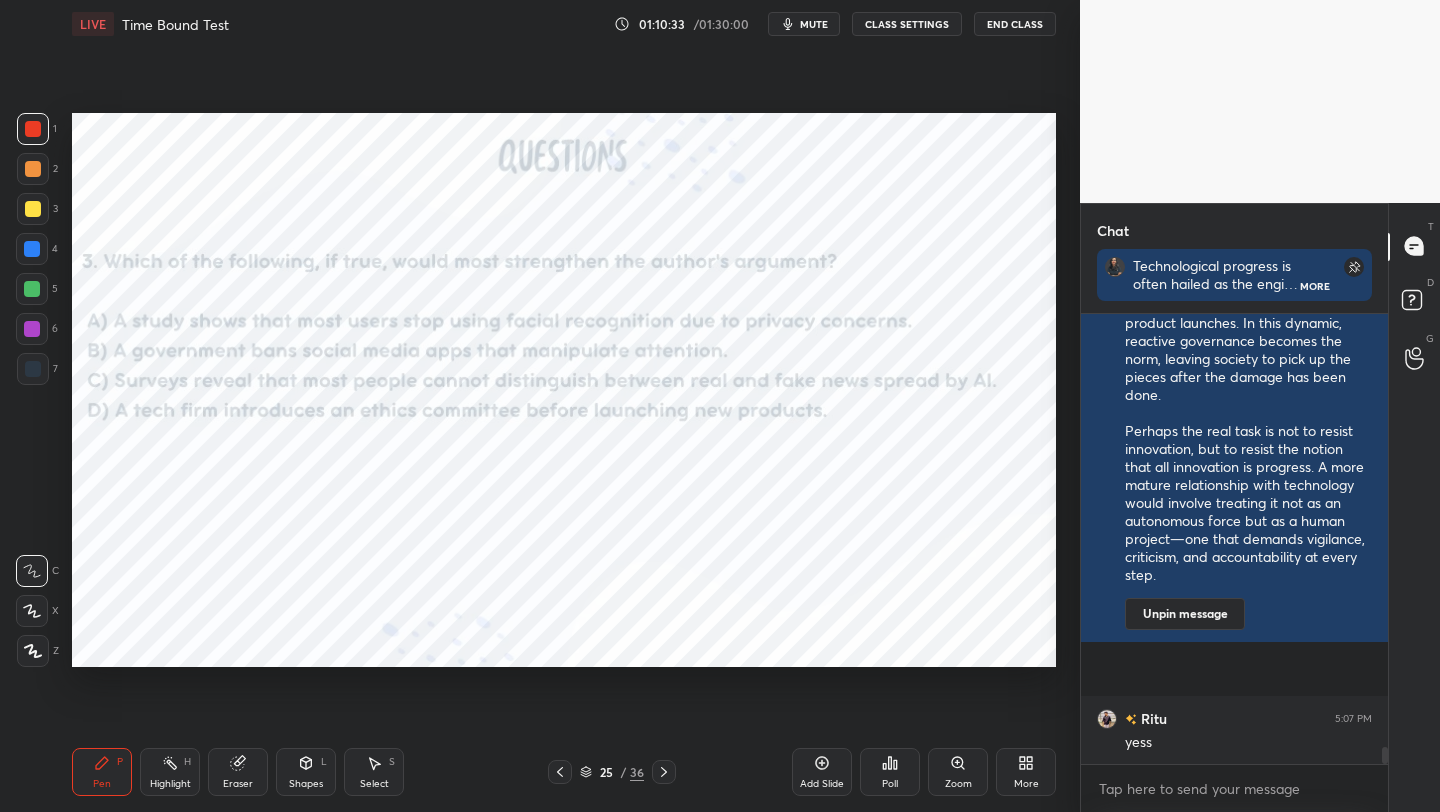 click on "Poll" at bounding box center (890, 772) 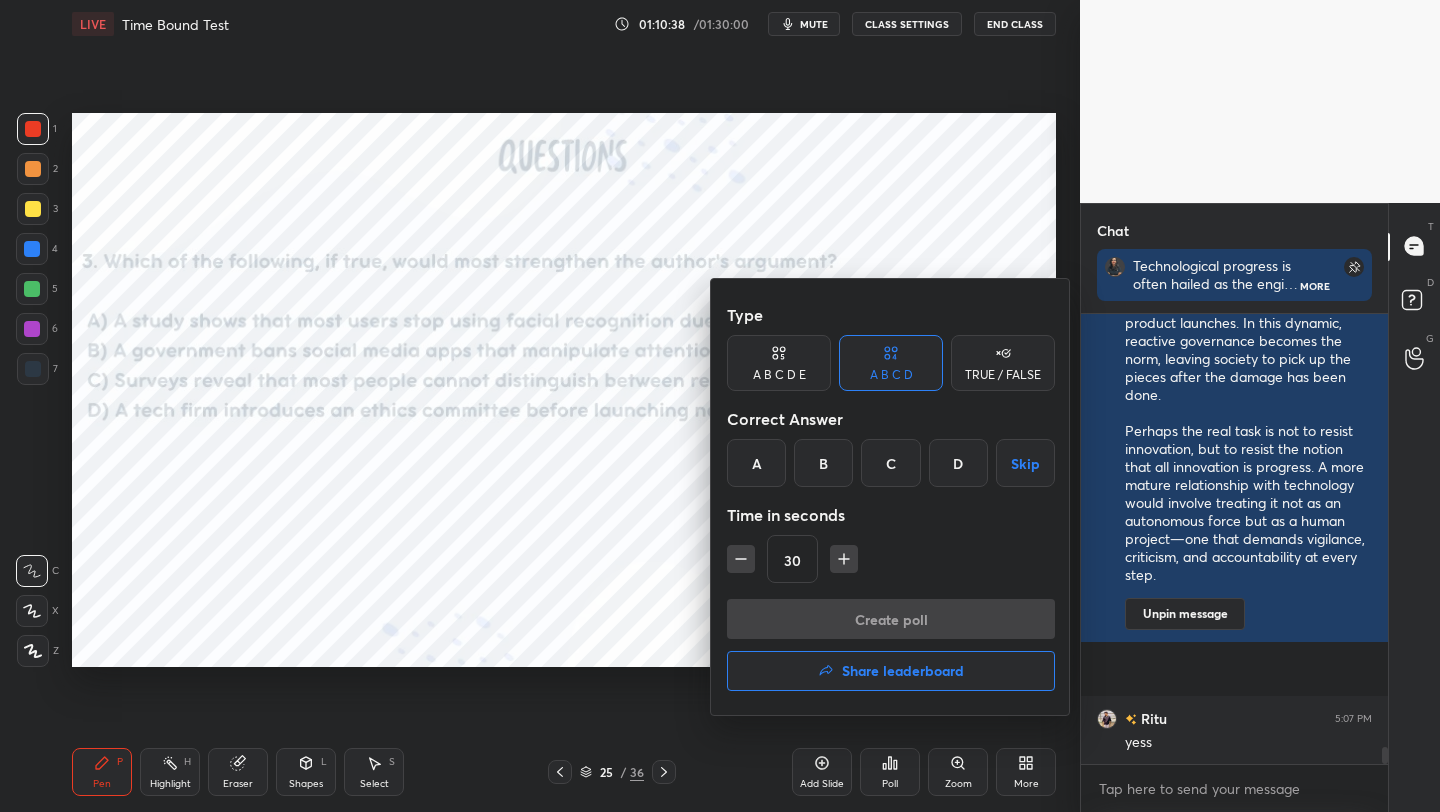 click on "C" at bounding box center [890, 463] 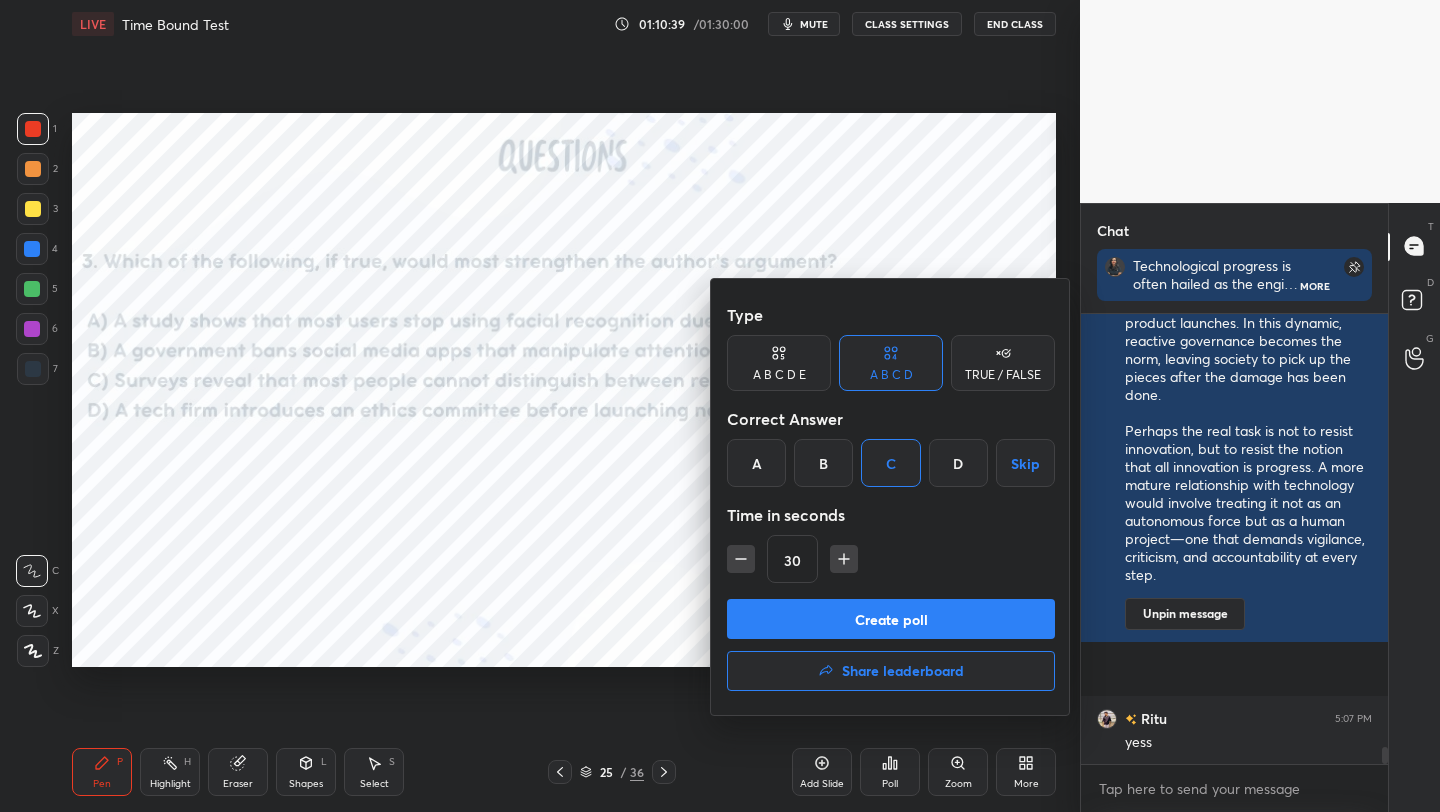 click on "Create poll" at bounding box center (891, 619) 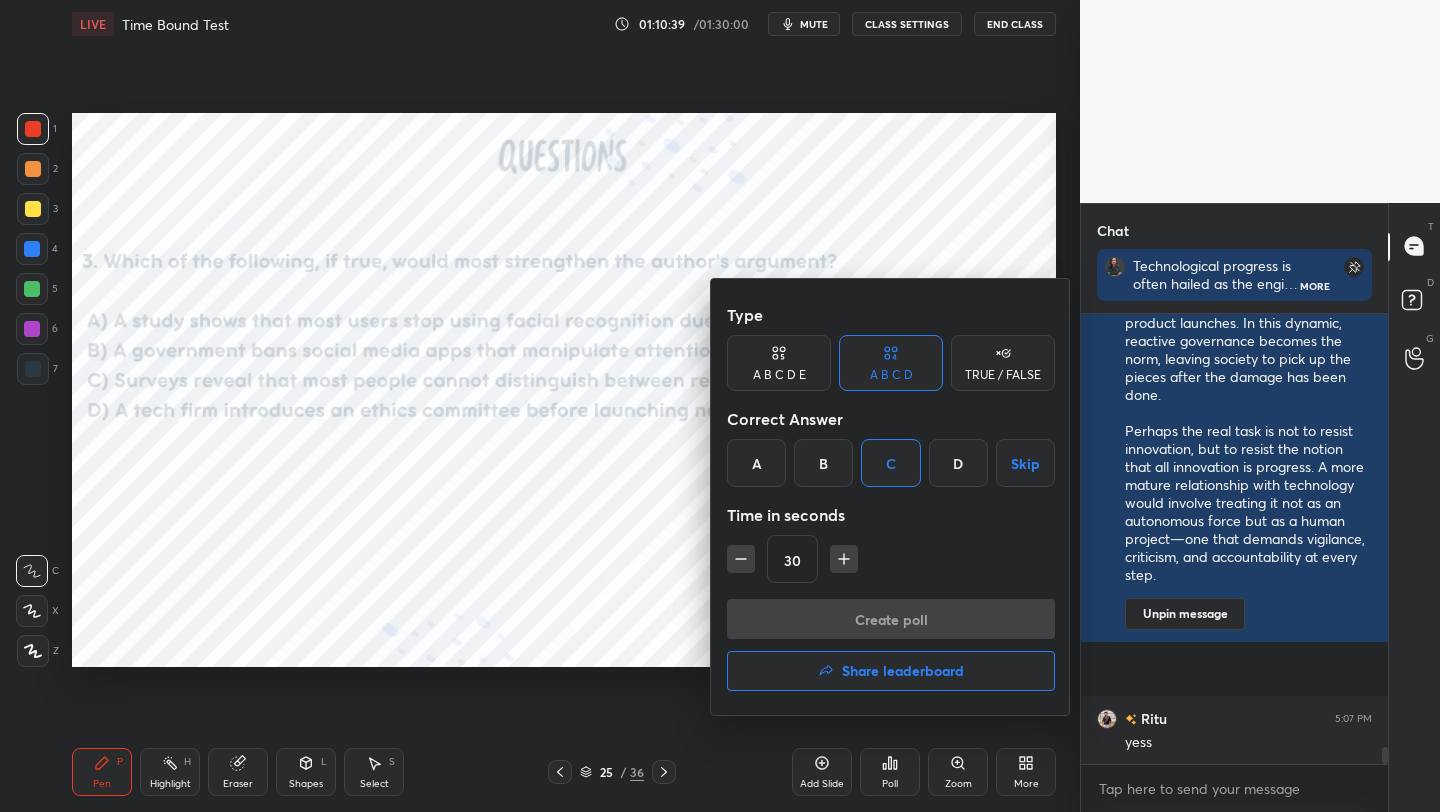 scroll, scrollTop: 412, scrollLeft: 301, axis: both 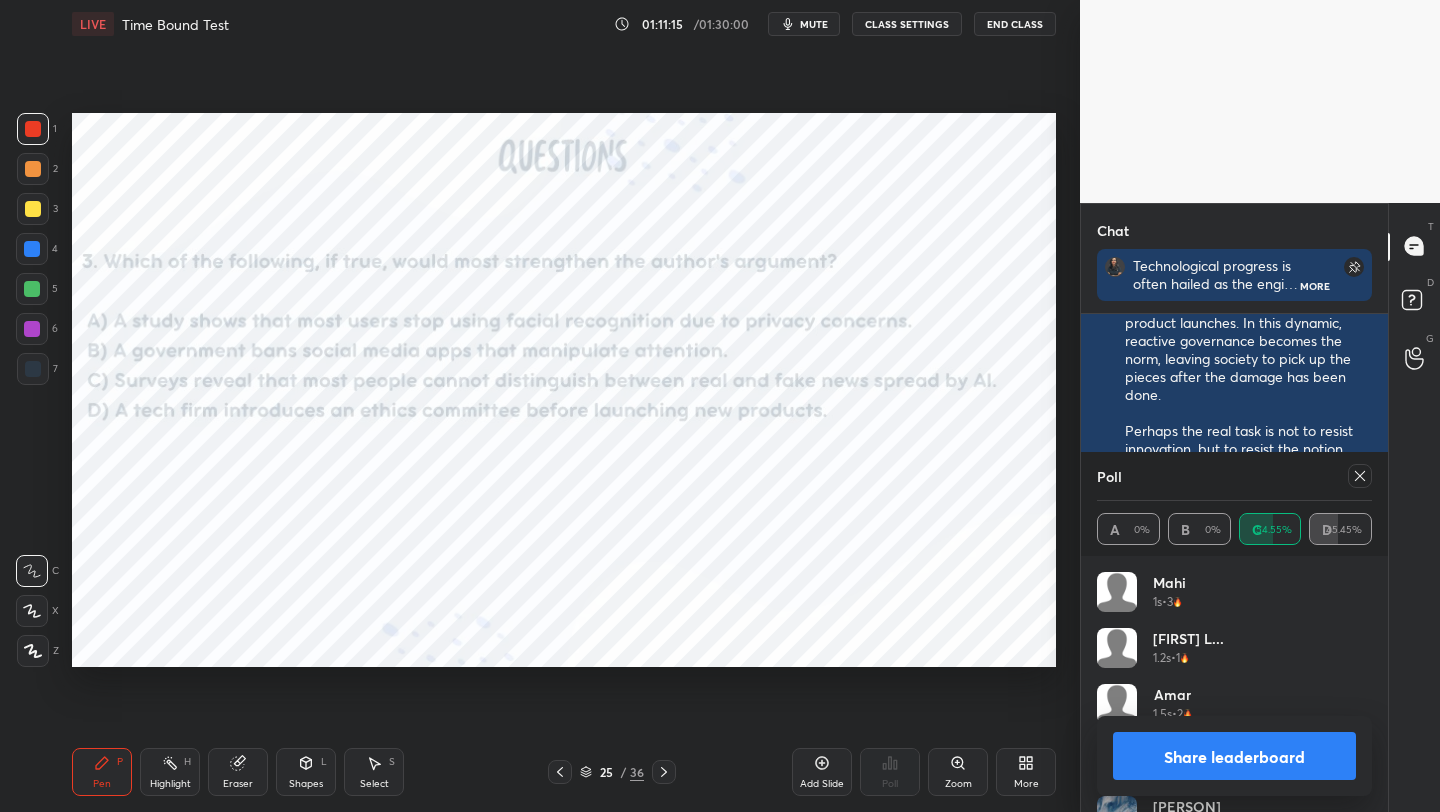 click on "Share leaderboard" at bounding box center [1234, 756] 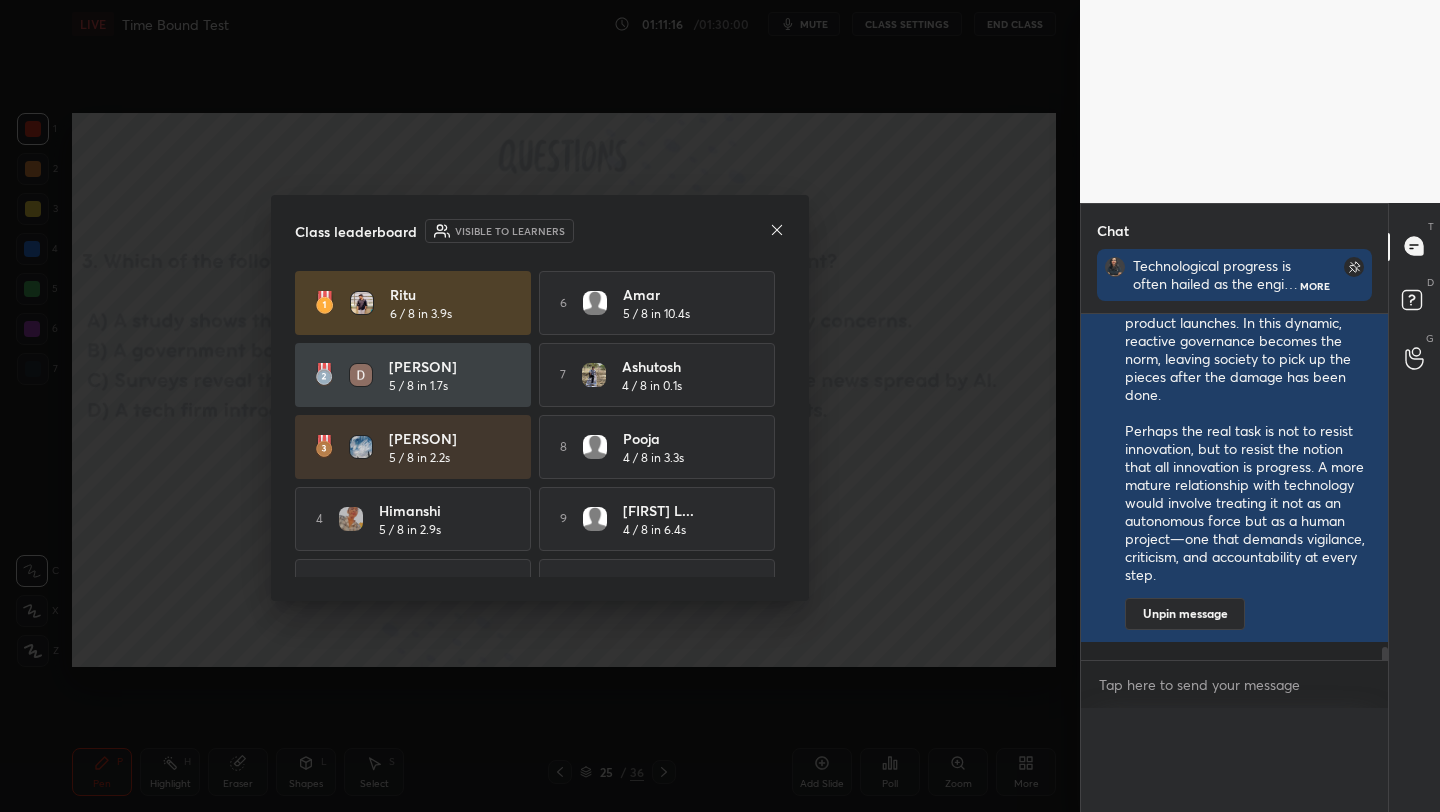 scroll, scrollTop: 1, scrollLeft: 7, axis: both 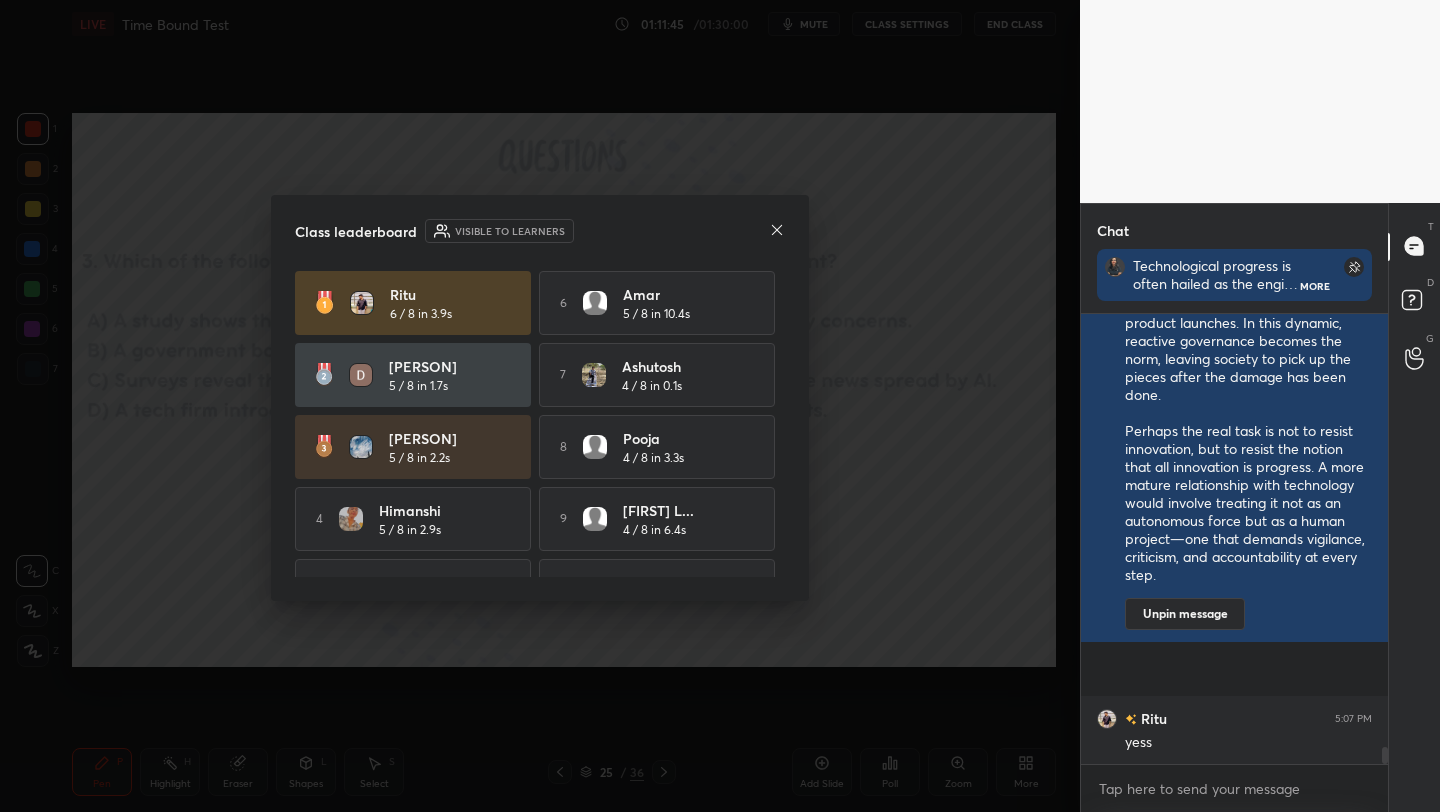click 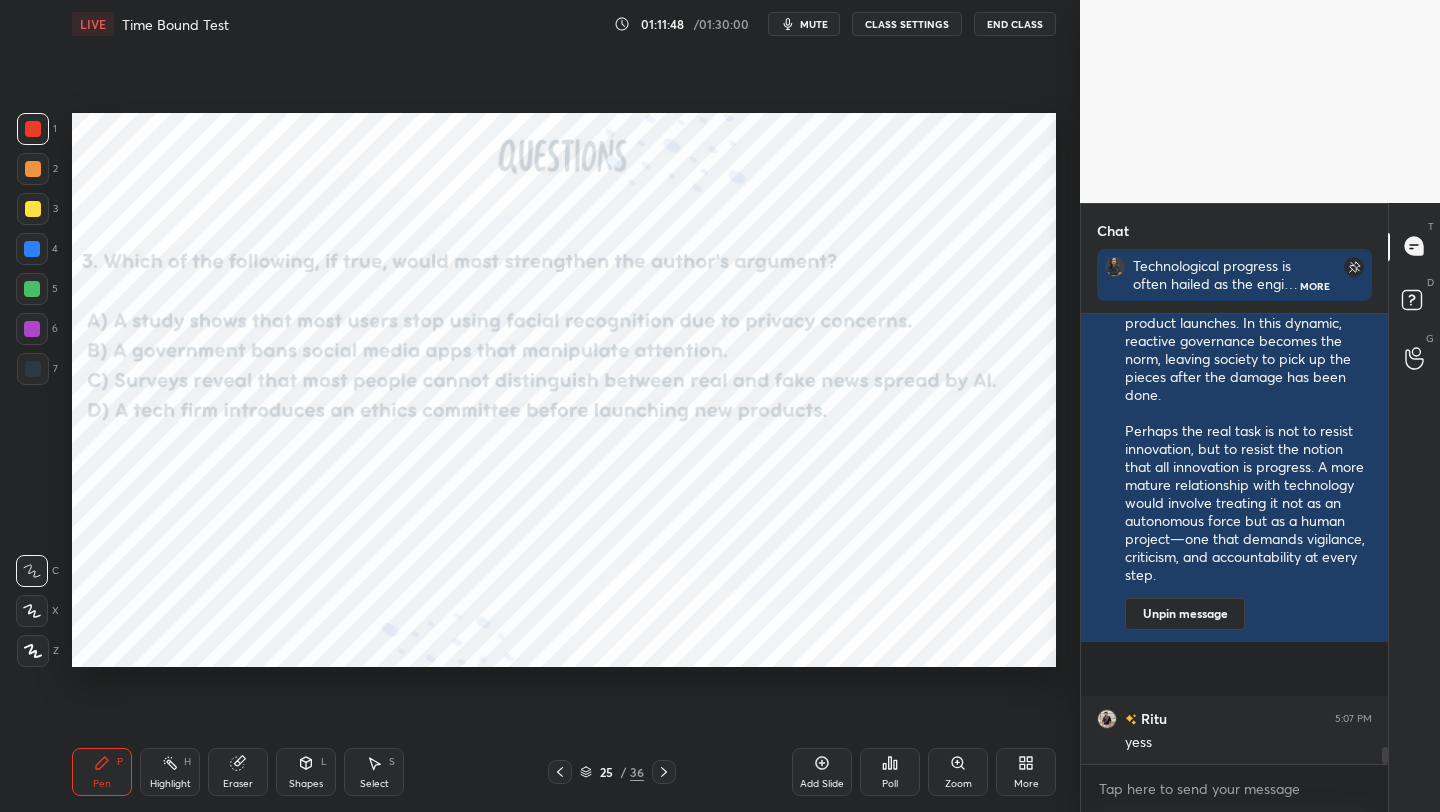 click 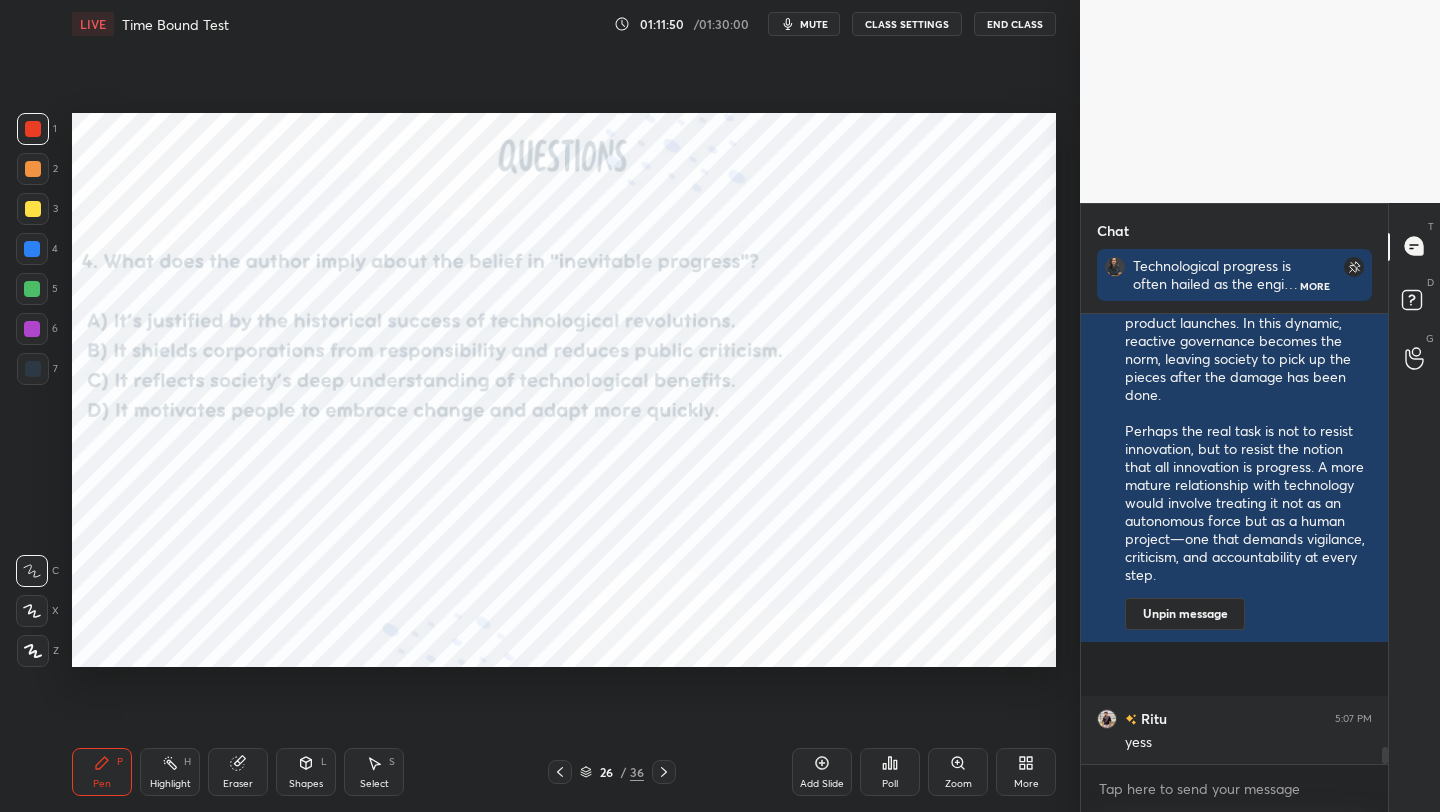 scroll, scrollTop: 11541, scrollLeft: 0, axis: vertical 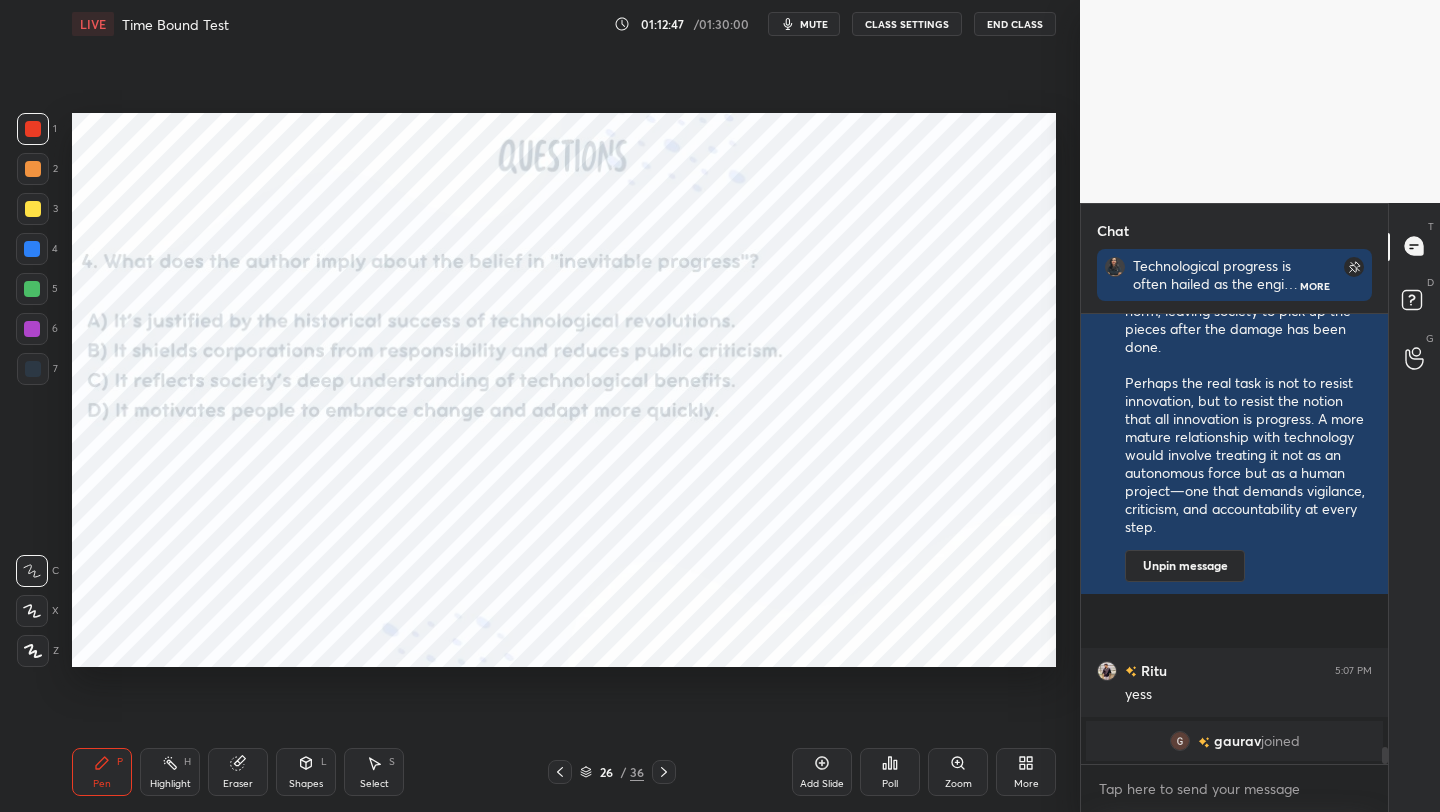 click 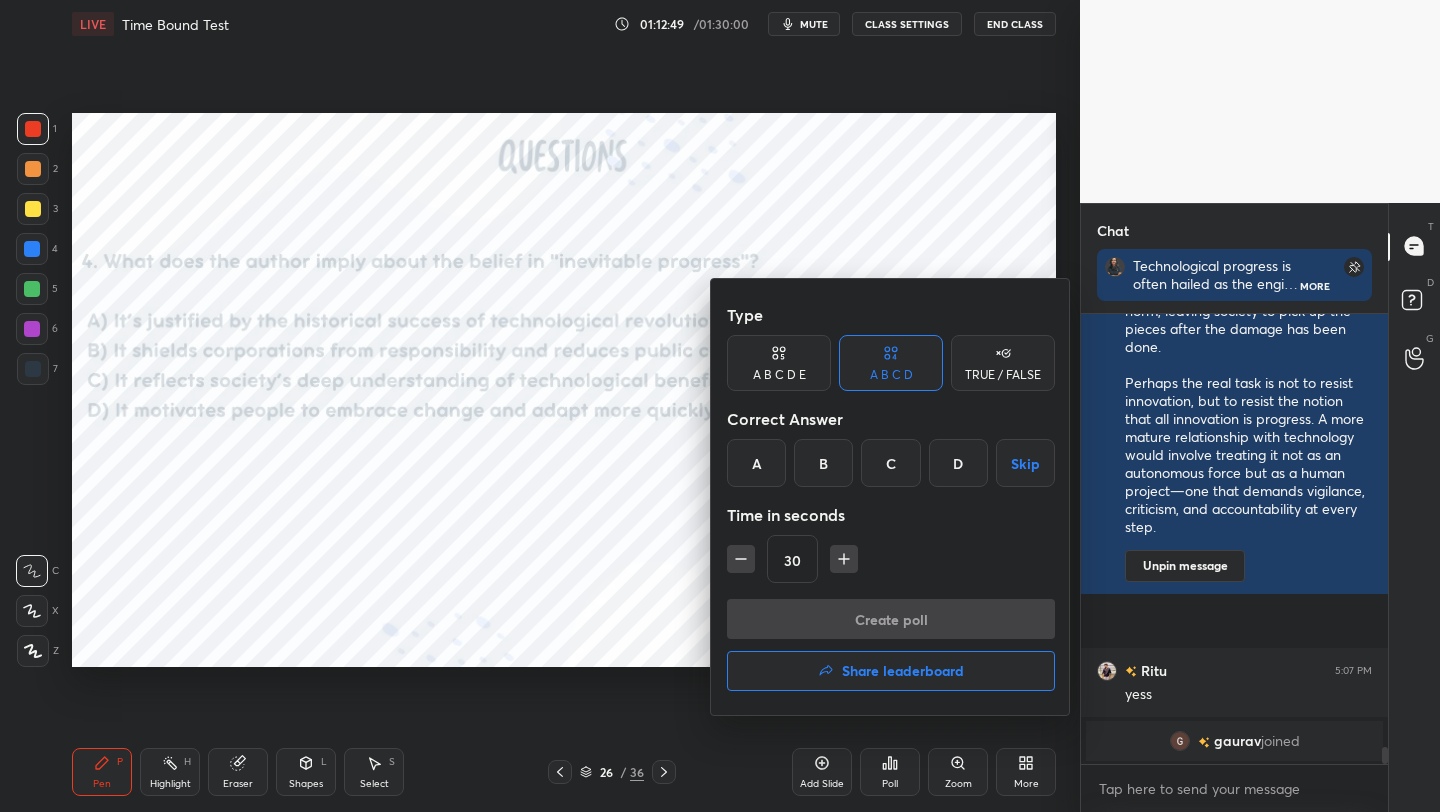click on "B" at bounding box center [823, 463] 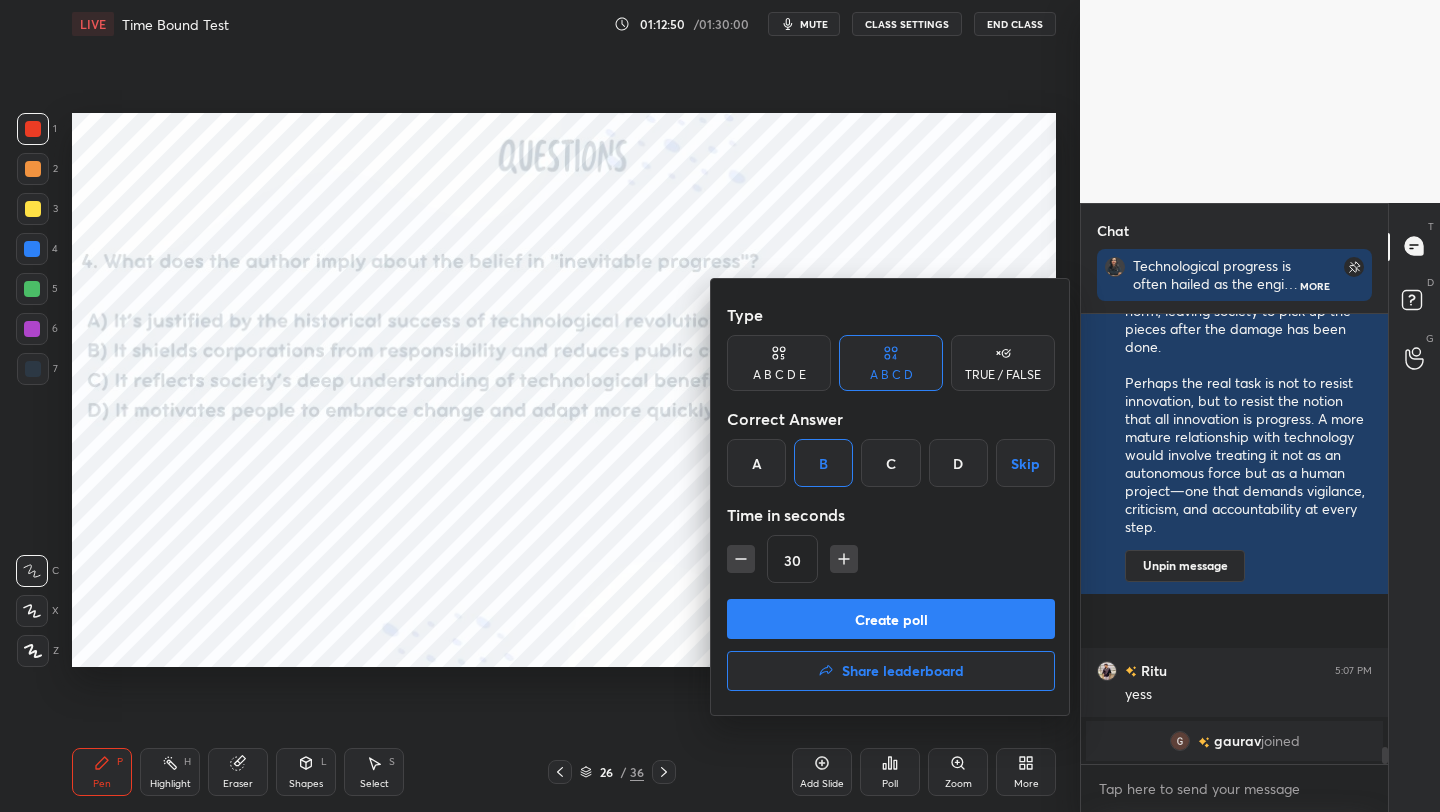 click on "Create poll" at bounding box center (891, 619) 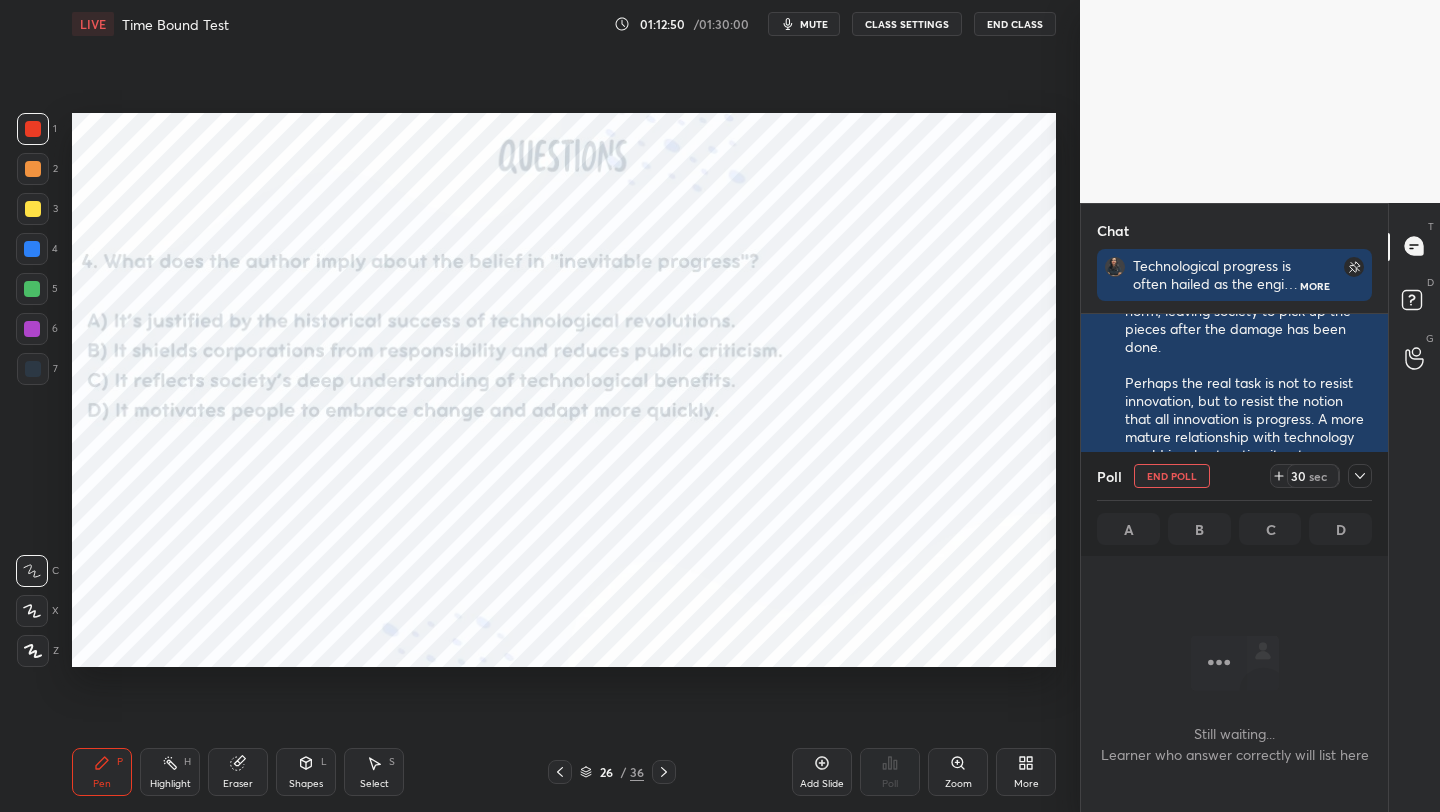 scroll, scrollTop: 7, scrollLeft: 7, axis: both 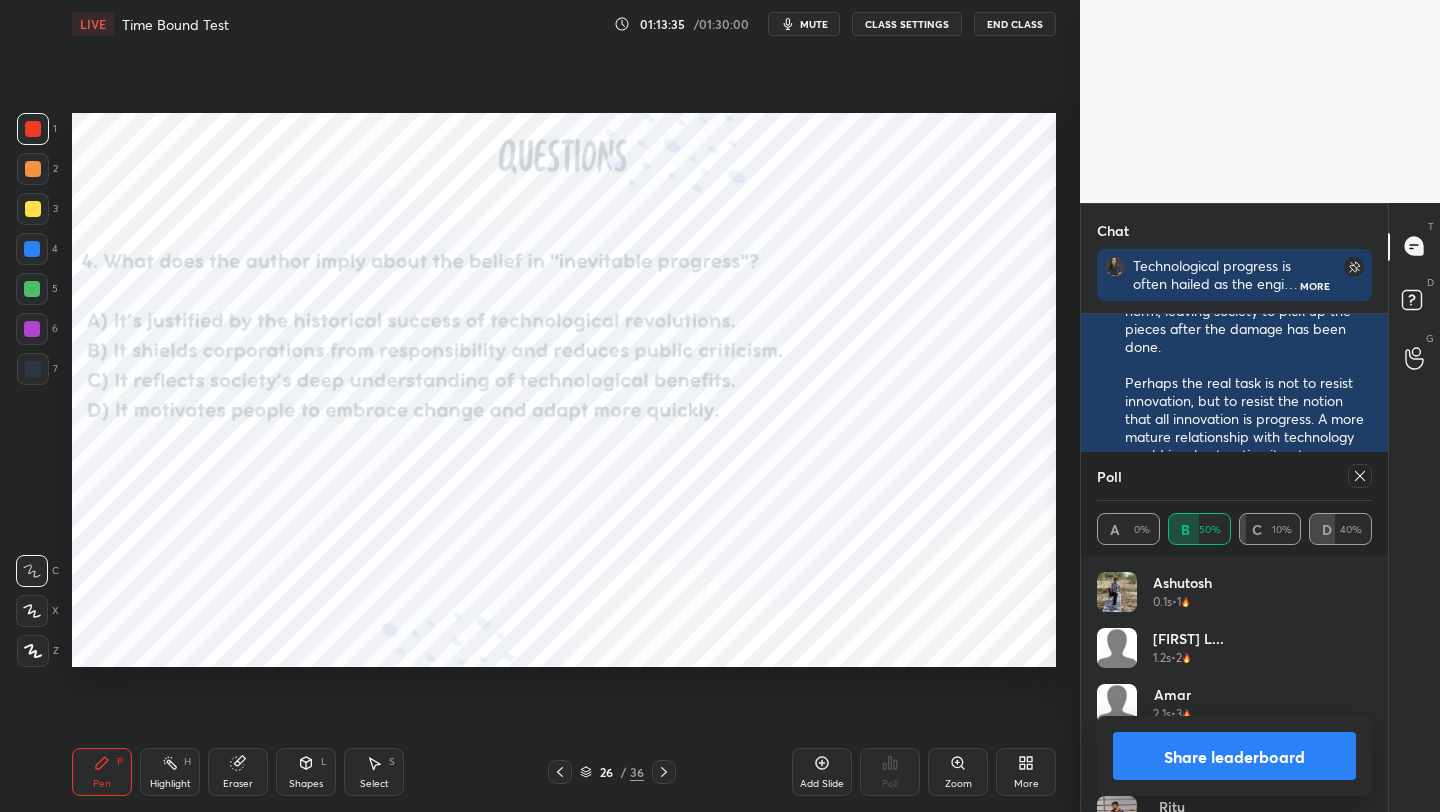 click on "Share leaderboard" at bounding box center (1234, 756) 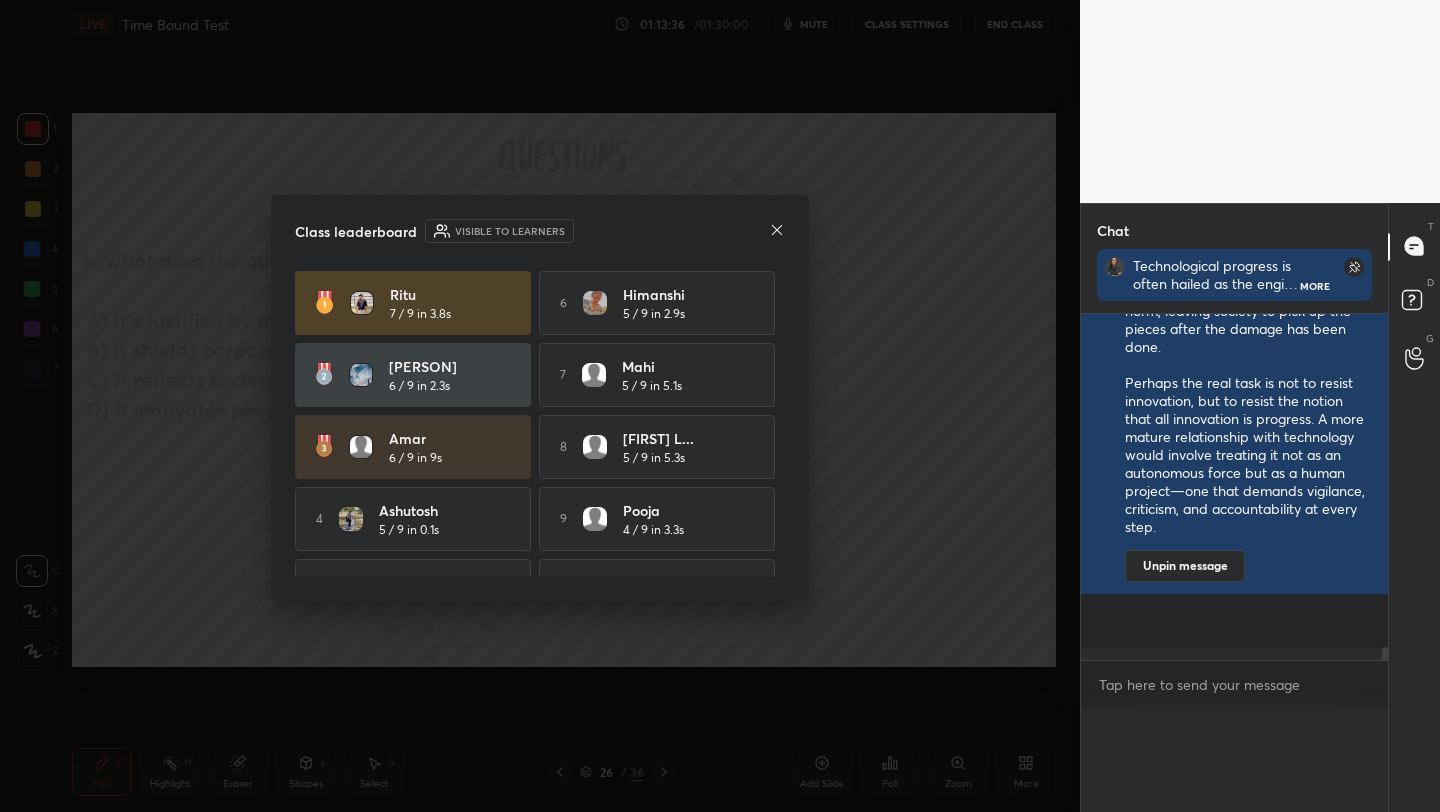 scroll, scrollTop: 0, scrollLeft: 0, axis: both 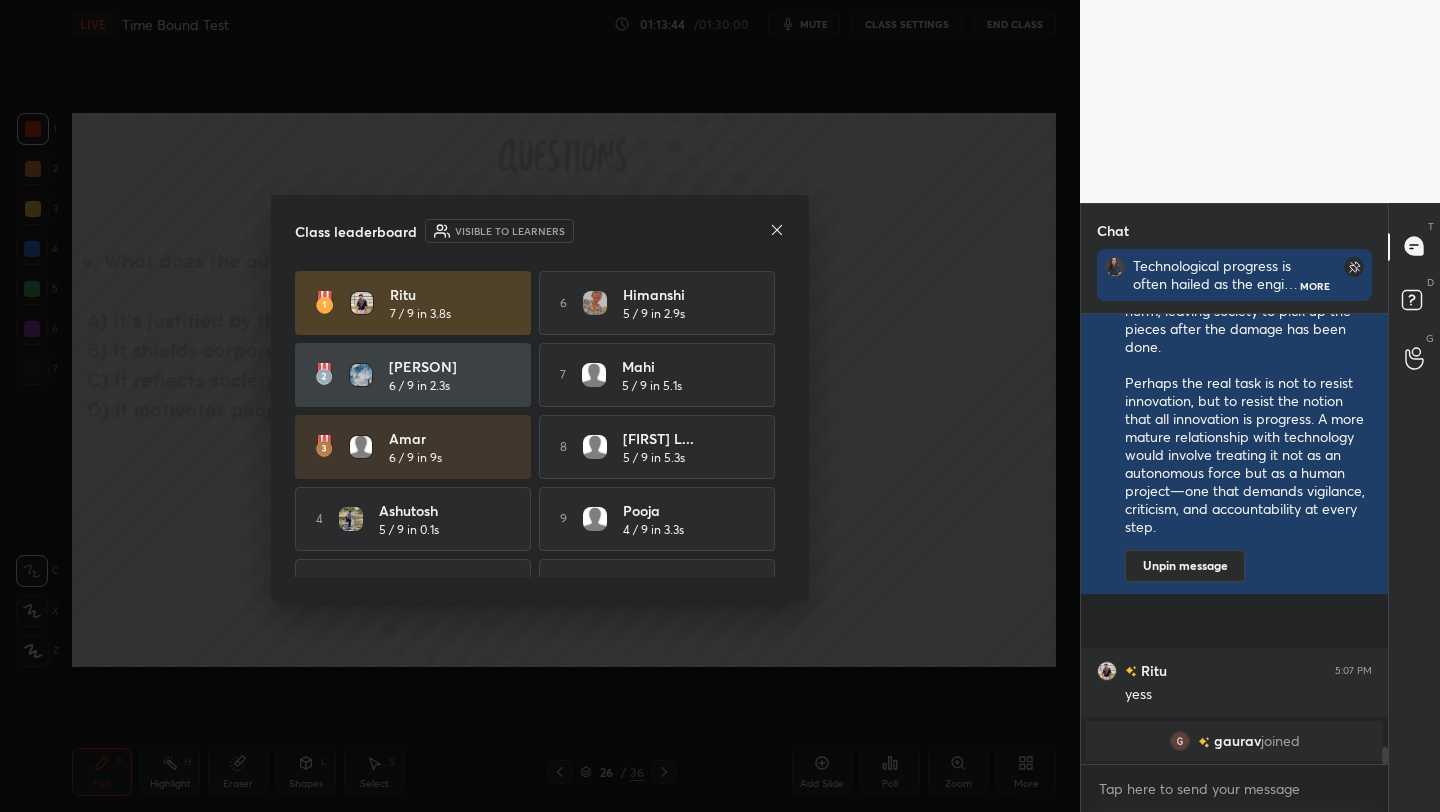 click 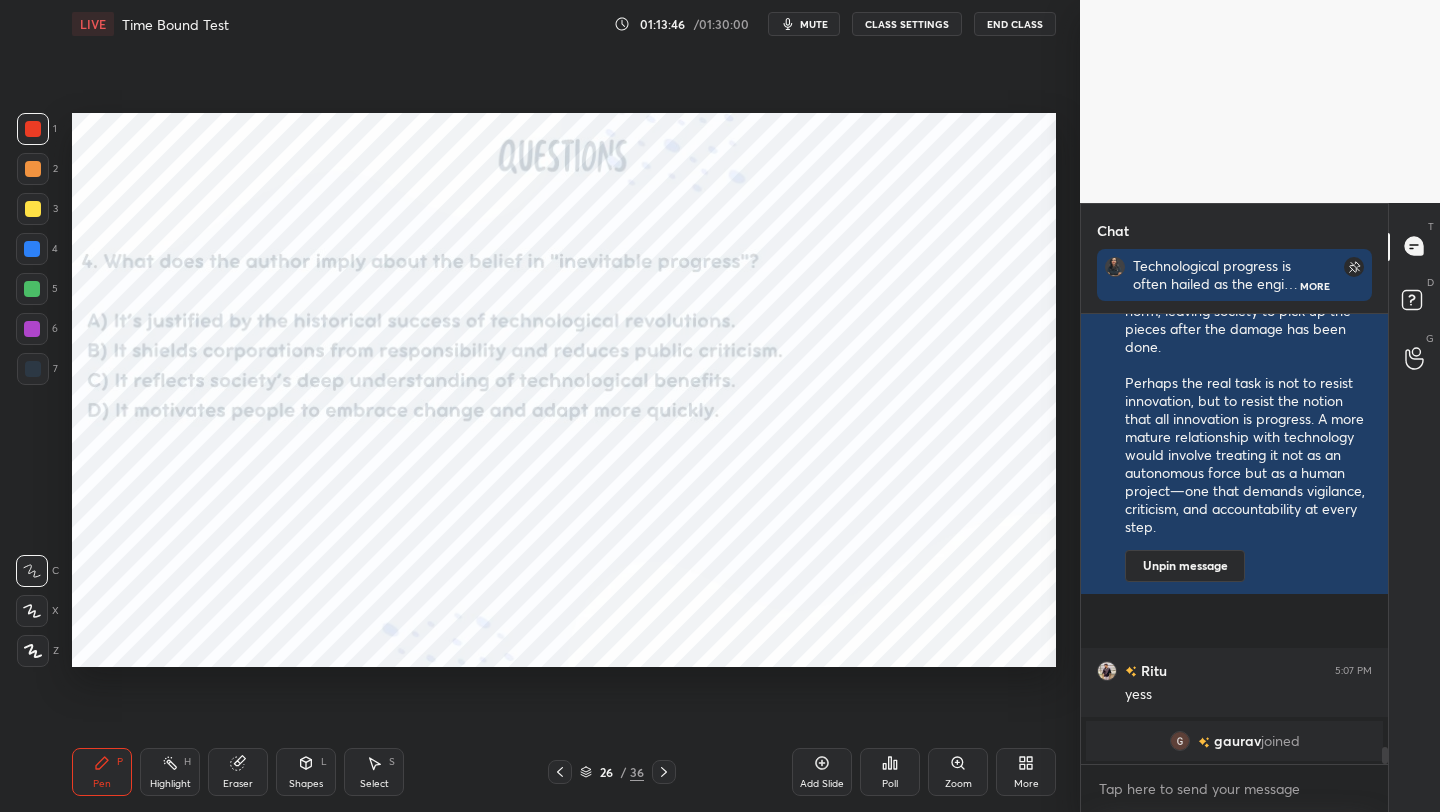 click 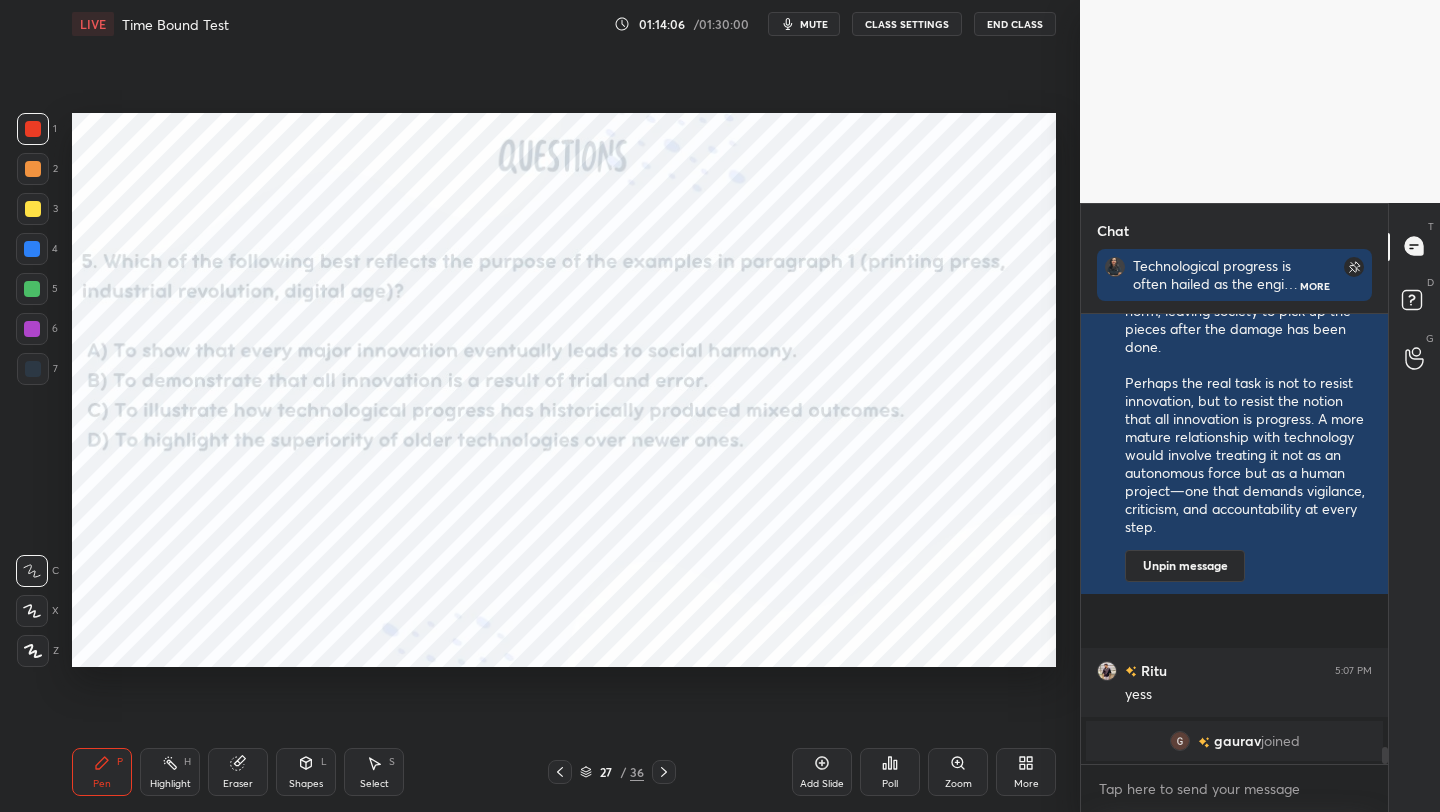 click 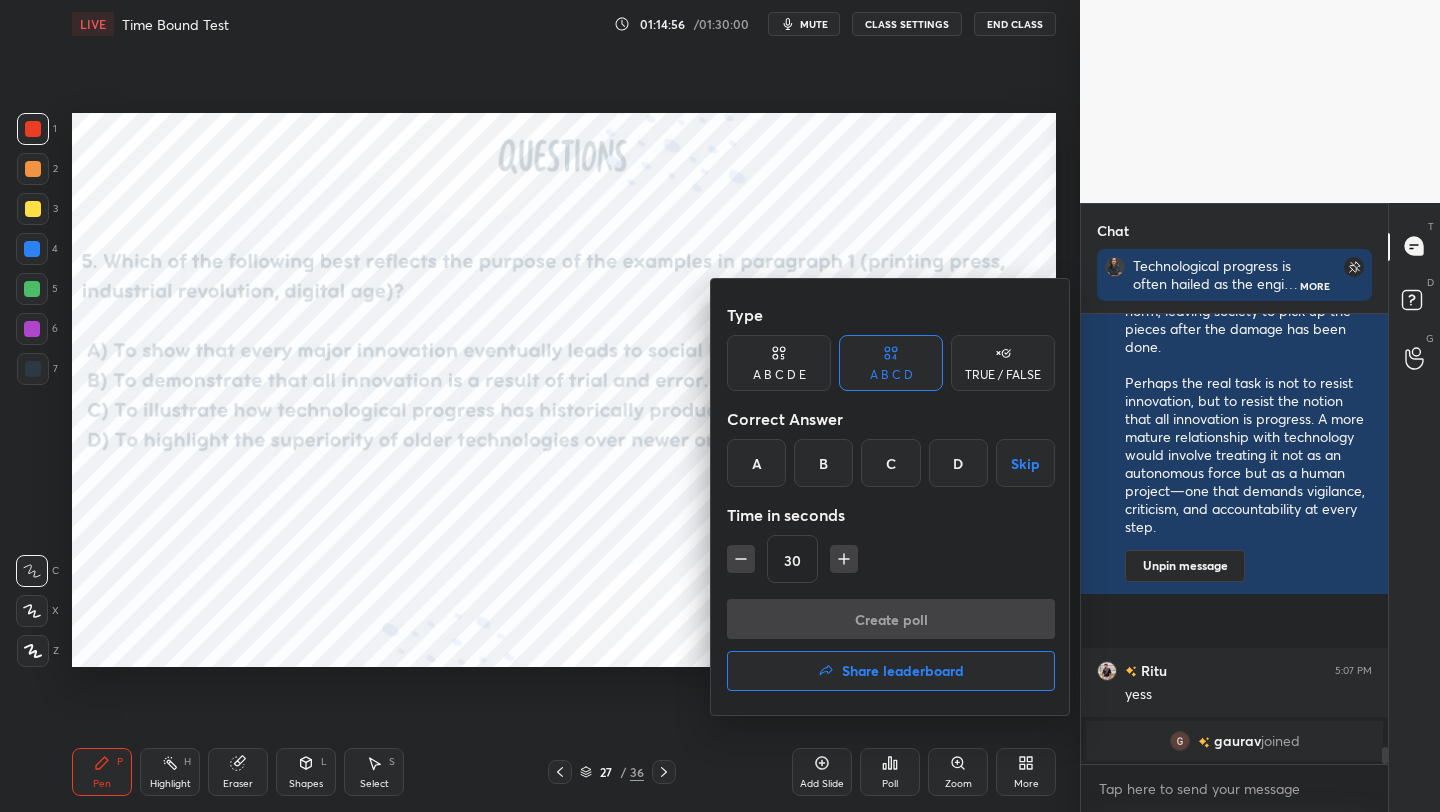 click on "C" at bounding box center [890, 463] 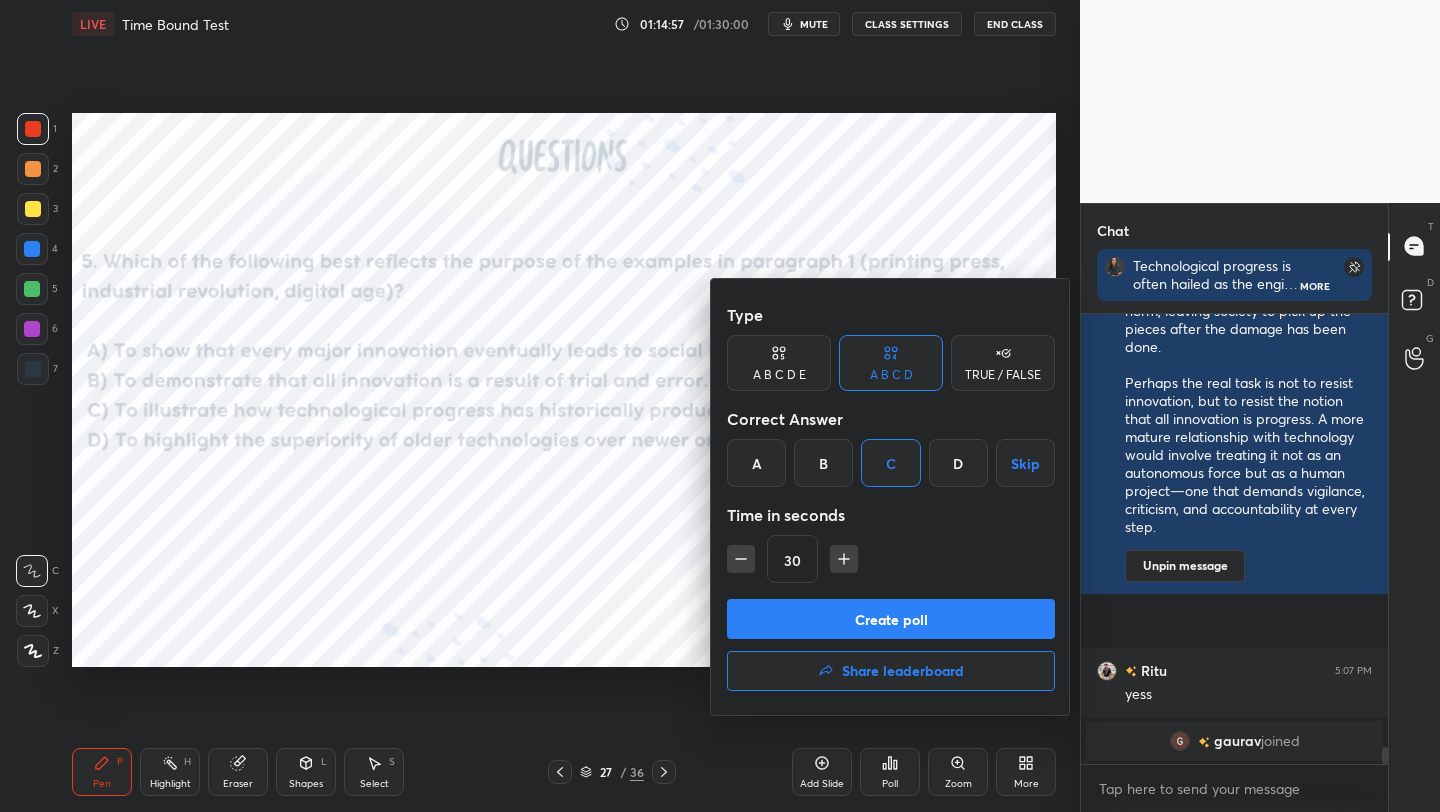click on "Create poll" at bounding box center [891, 619] 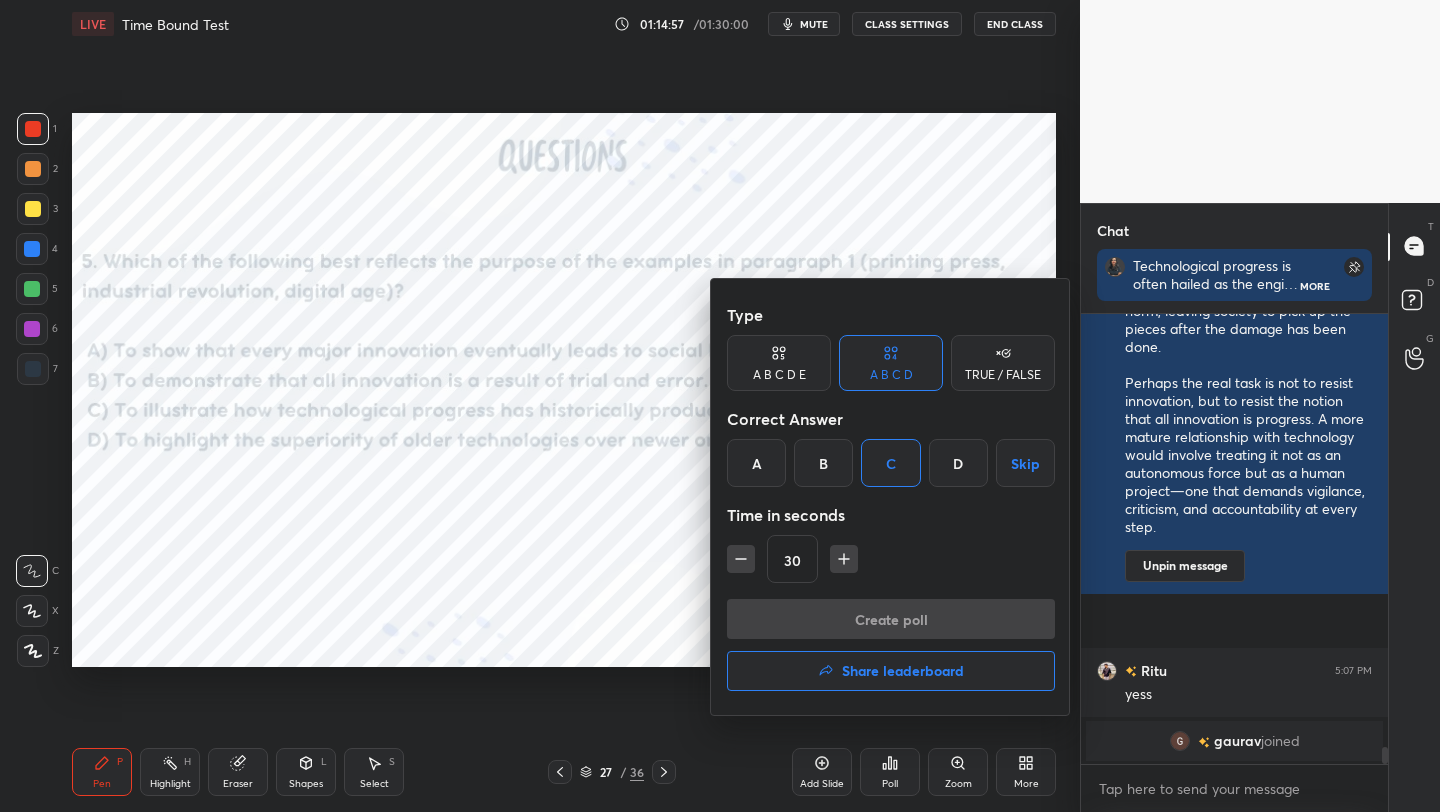 scroll, scrollTop: 411, scrollLeft: 301, axis: both 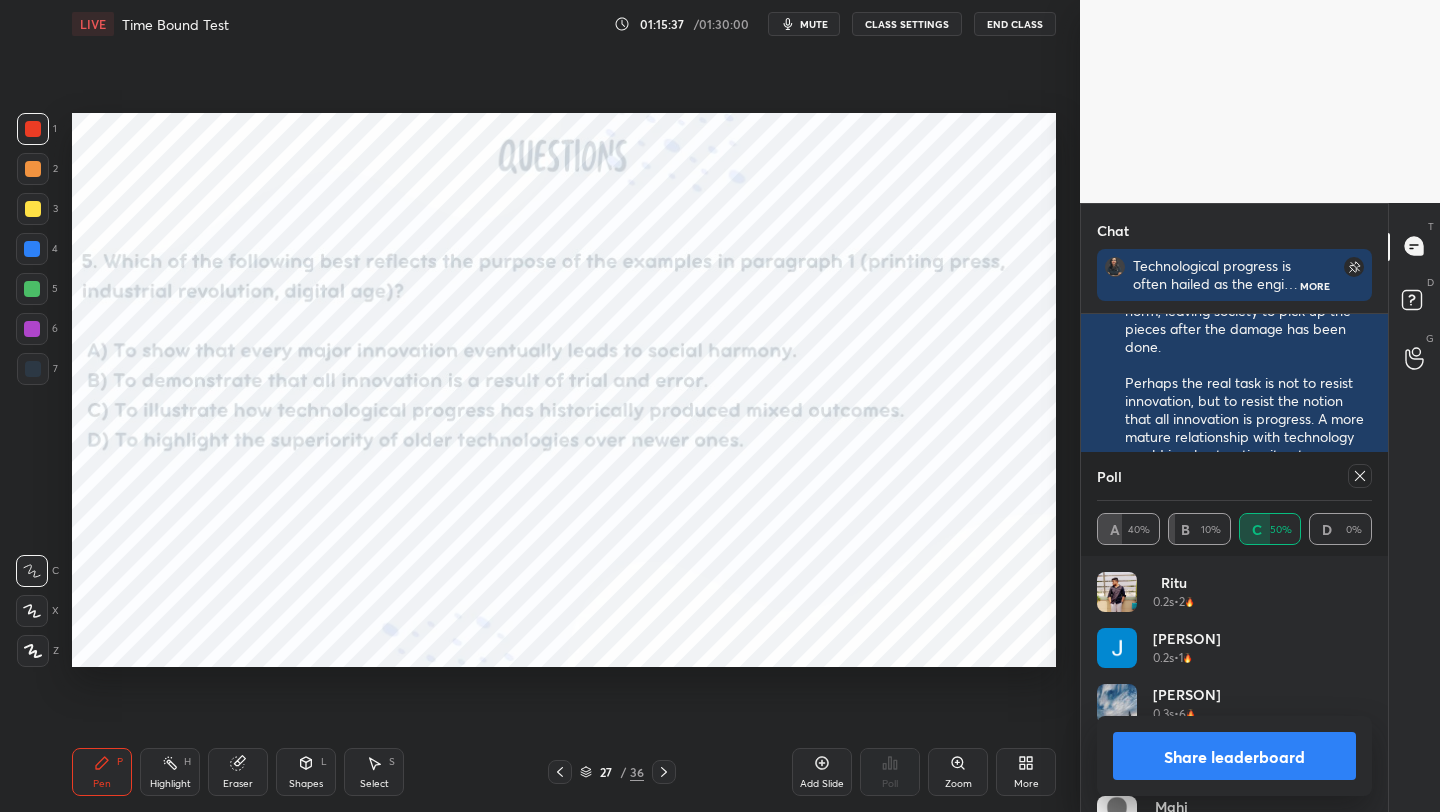 click on "Share leaderboard" at bounding box center [1234, 756] 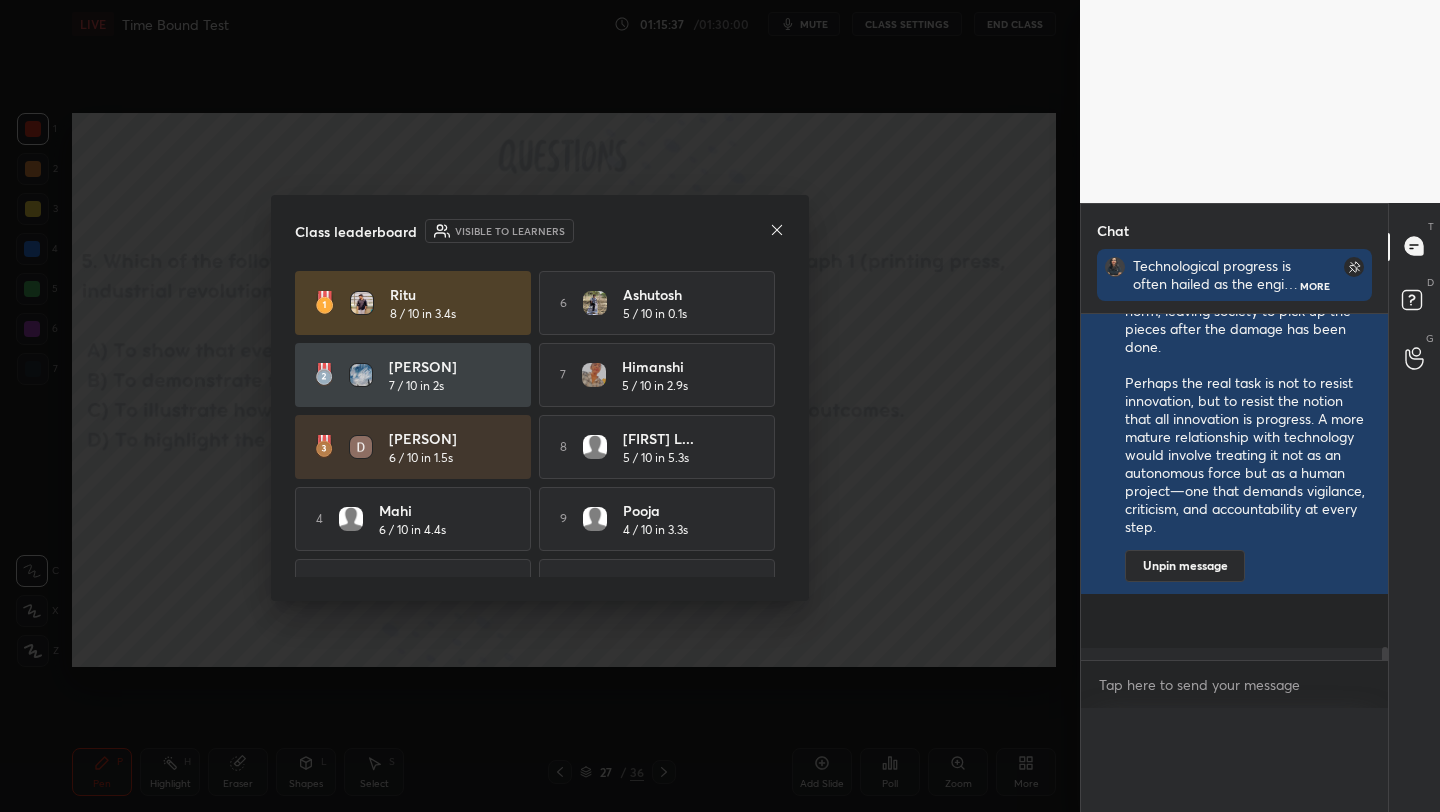 scroll, scrollTop: 0, scrollLeft: 0, axis: both 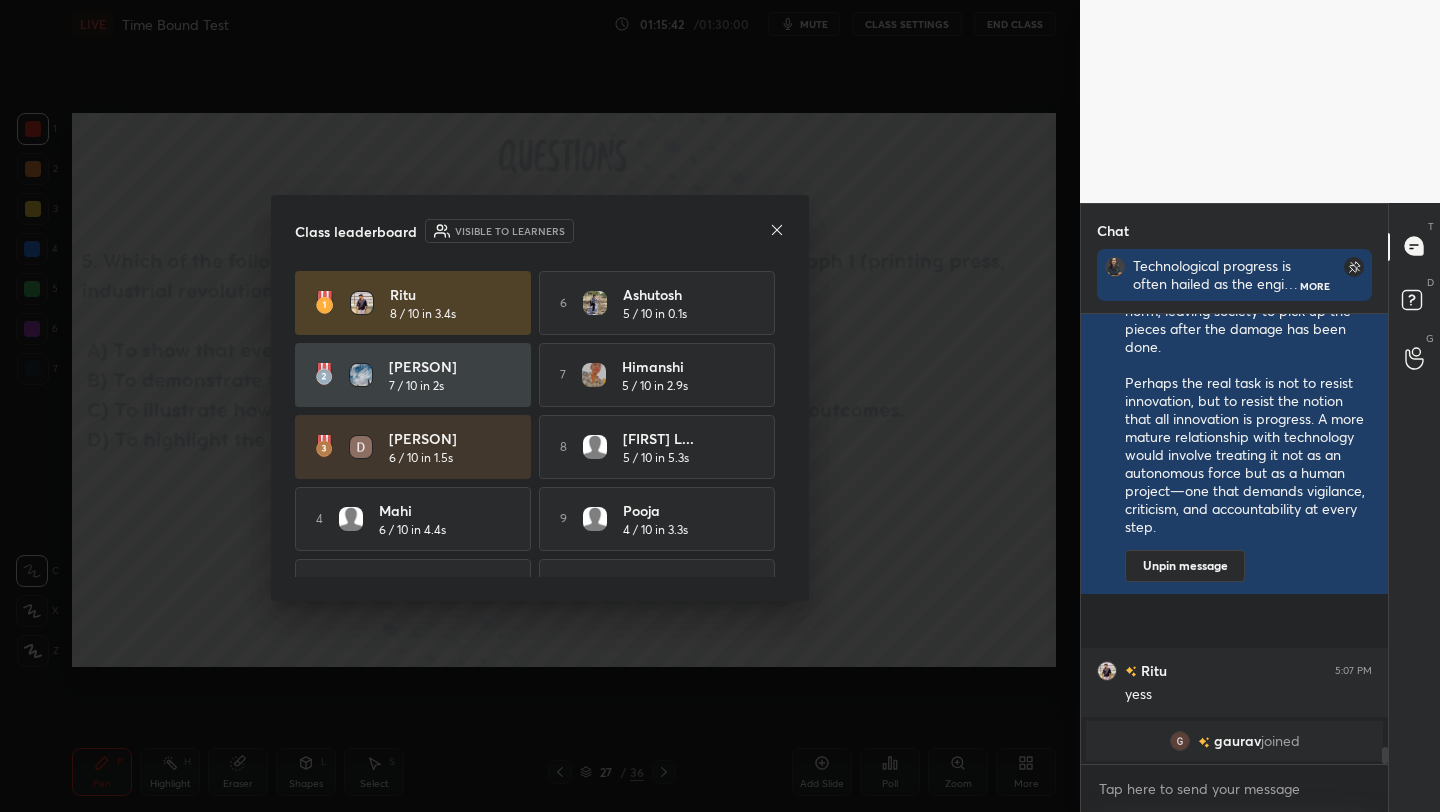 click 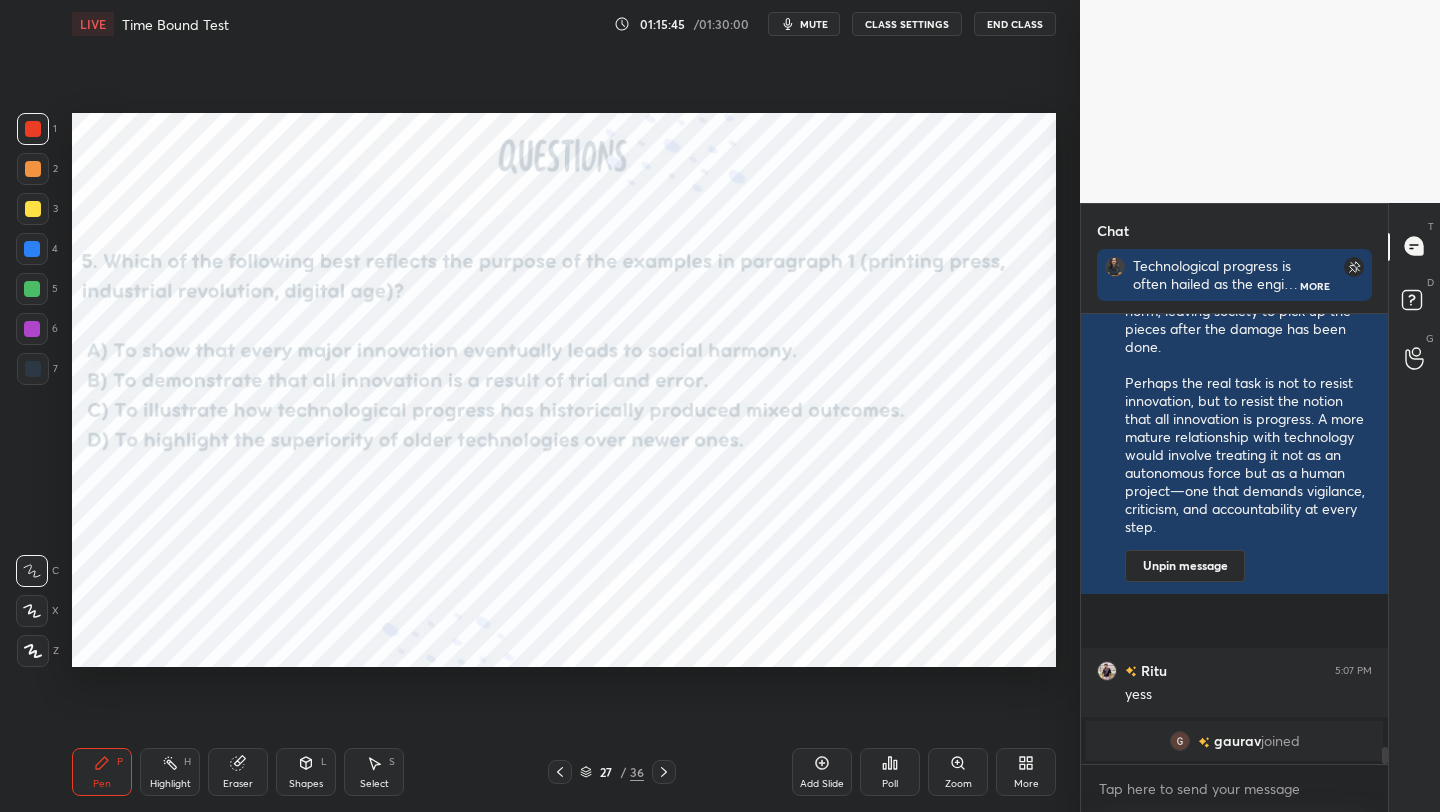 click 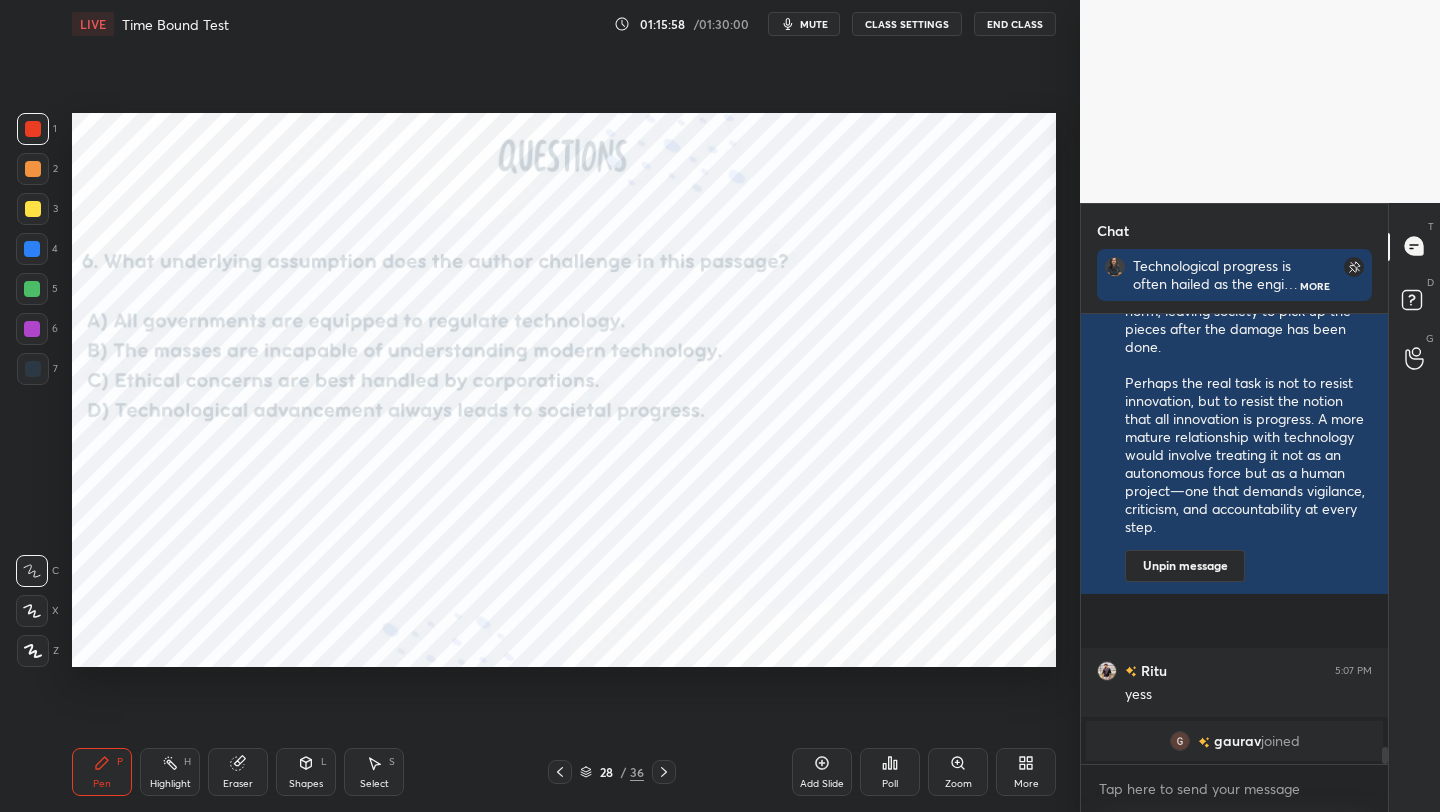 click on "Poll" at bounding box center [890, 784] 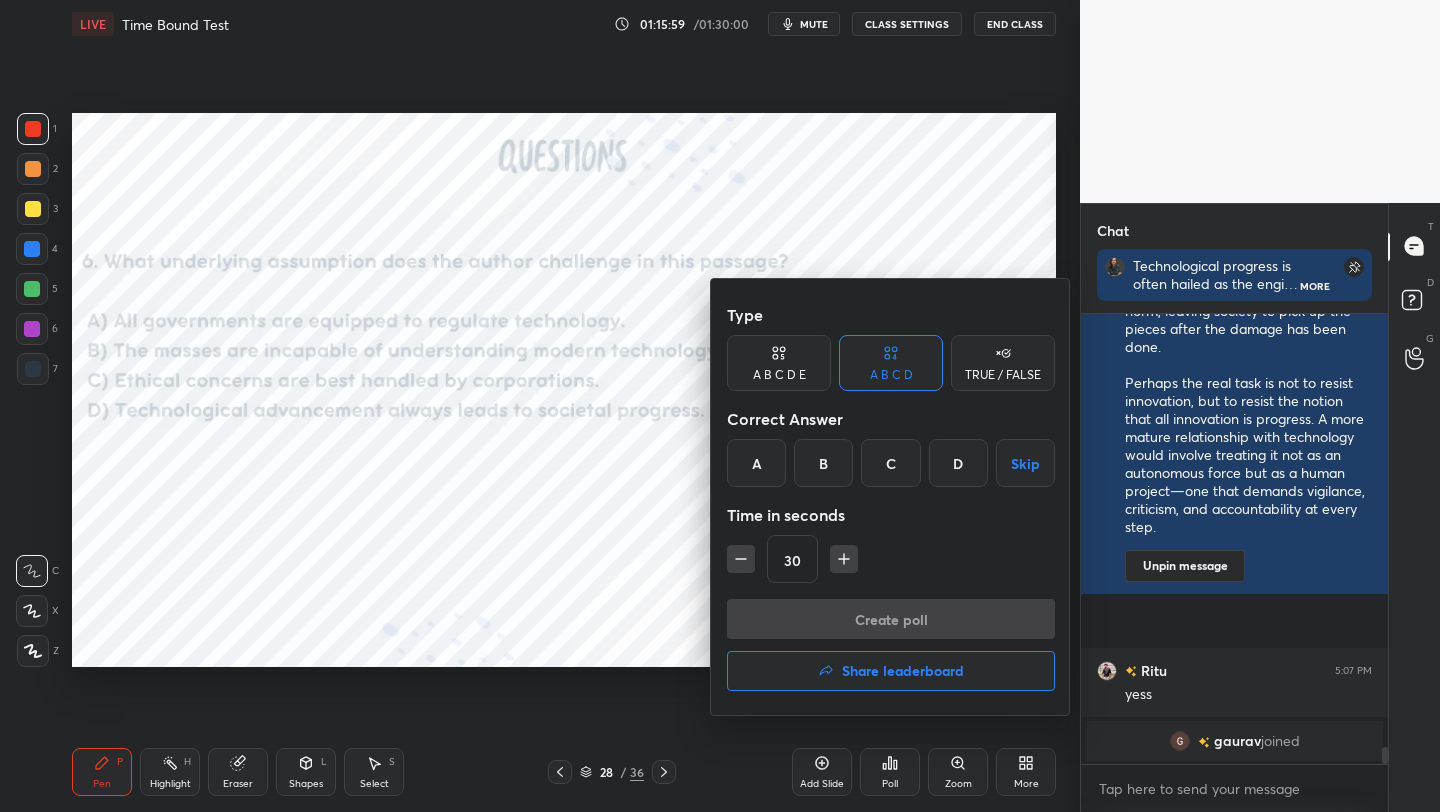 click on "D" at bounding box center (958, 463) 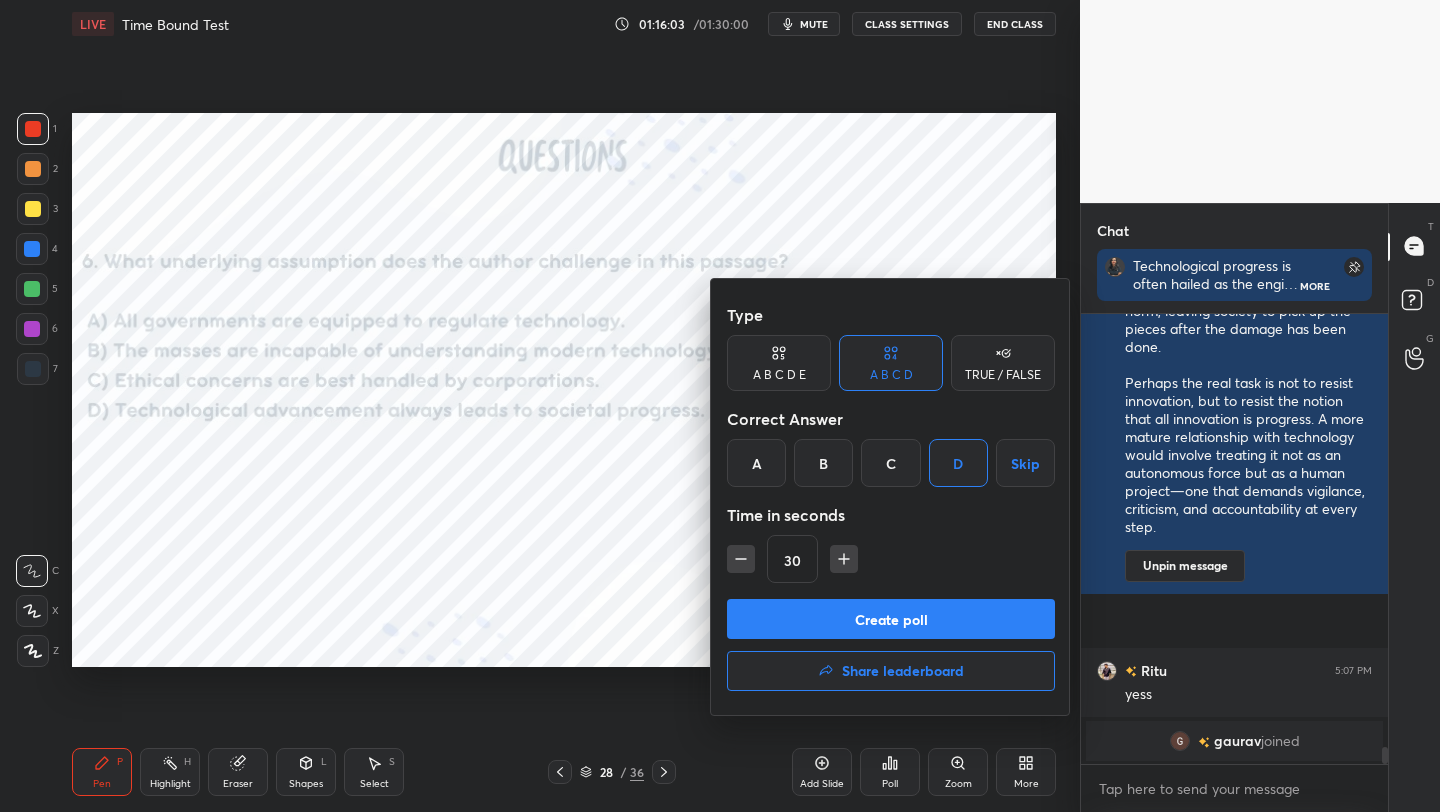 click on "Create poll" at bounding box center (891, 619) 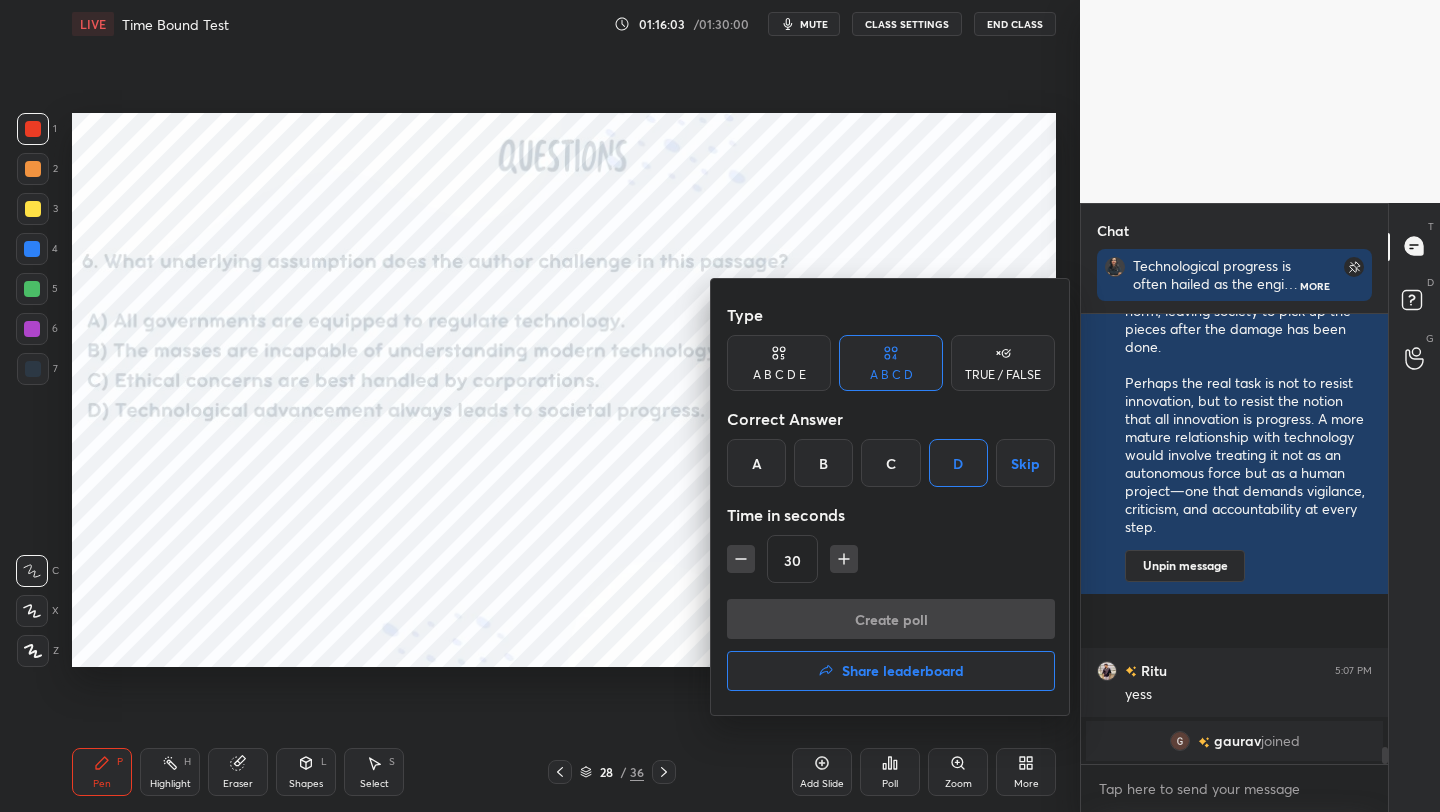 scroll, scrollTop: 411, scrollLeft: 301, axis: both 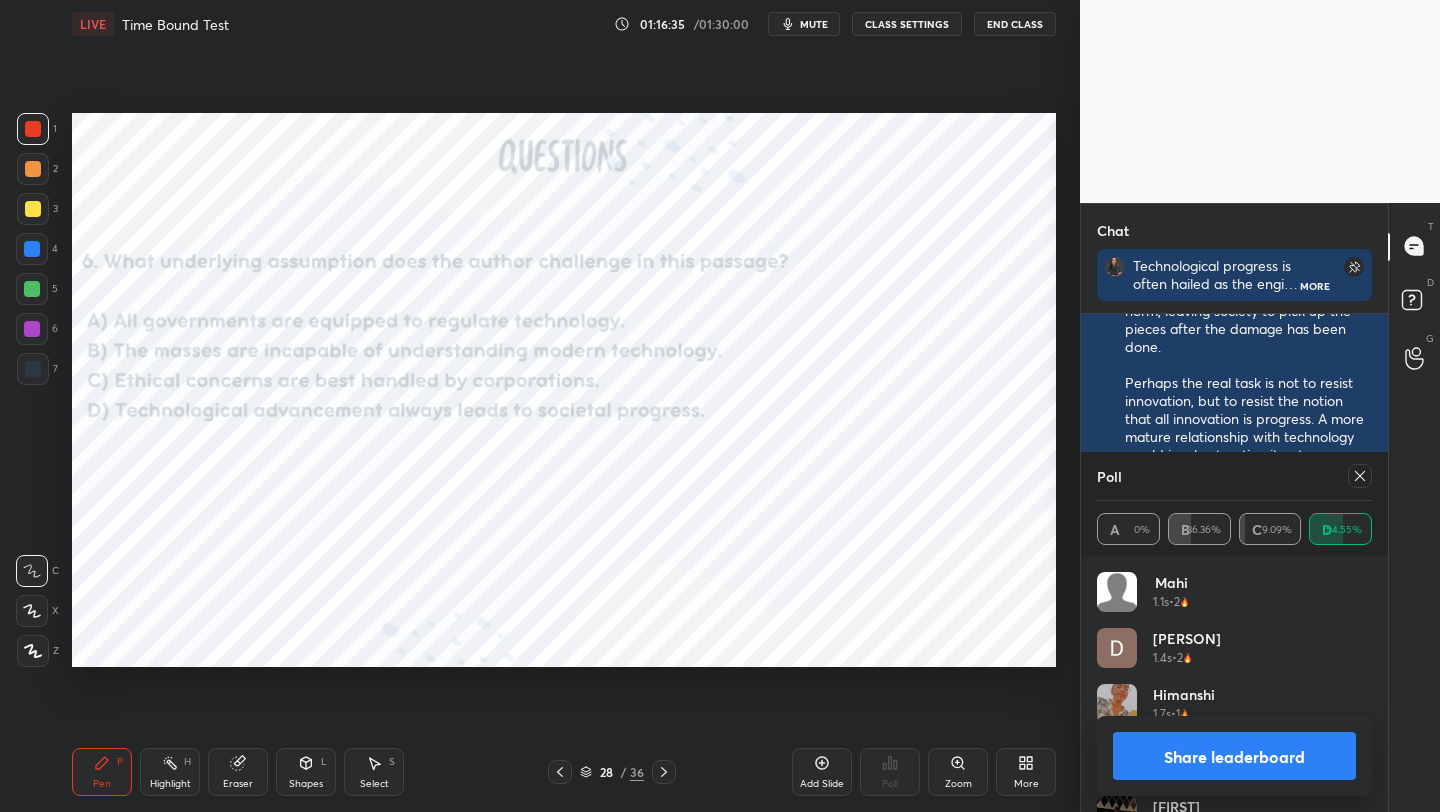 click on "Share leaderboard" at bounding box center (1234, 756) 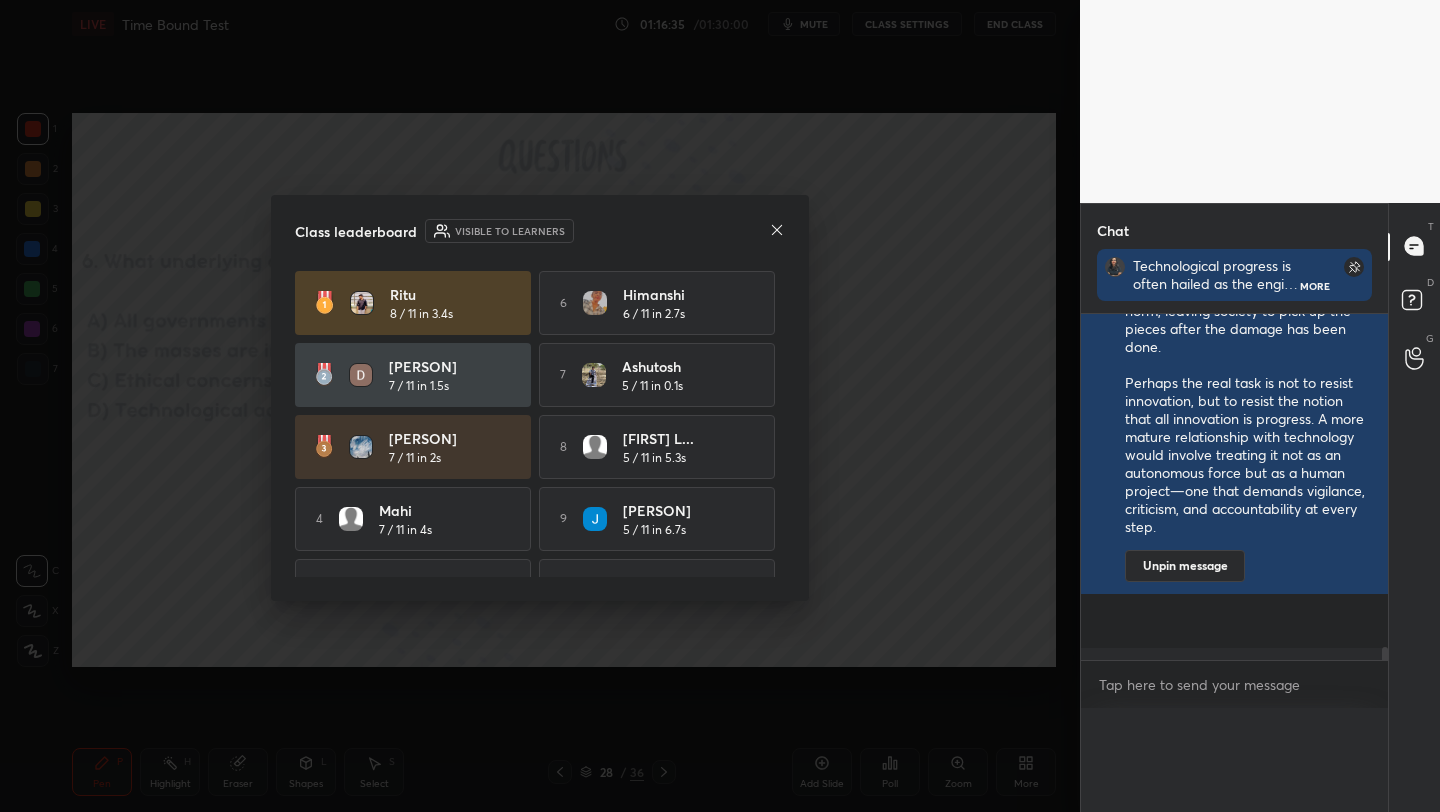 scroll, scrollTop: 0, scrollLeft: 0, axis: both 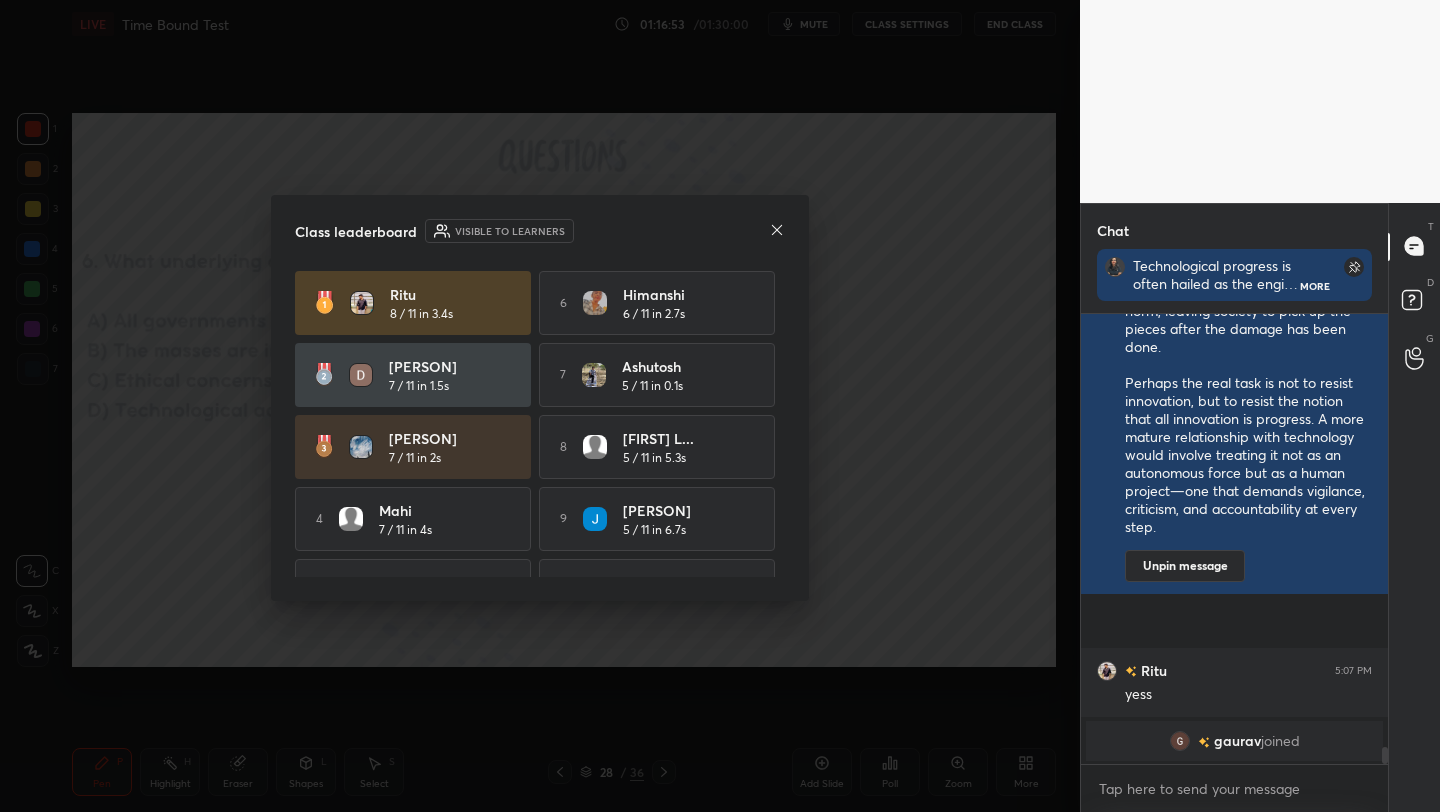click 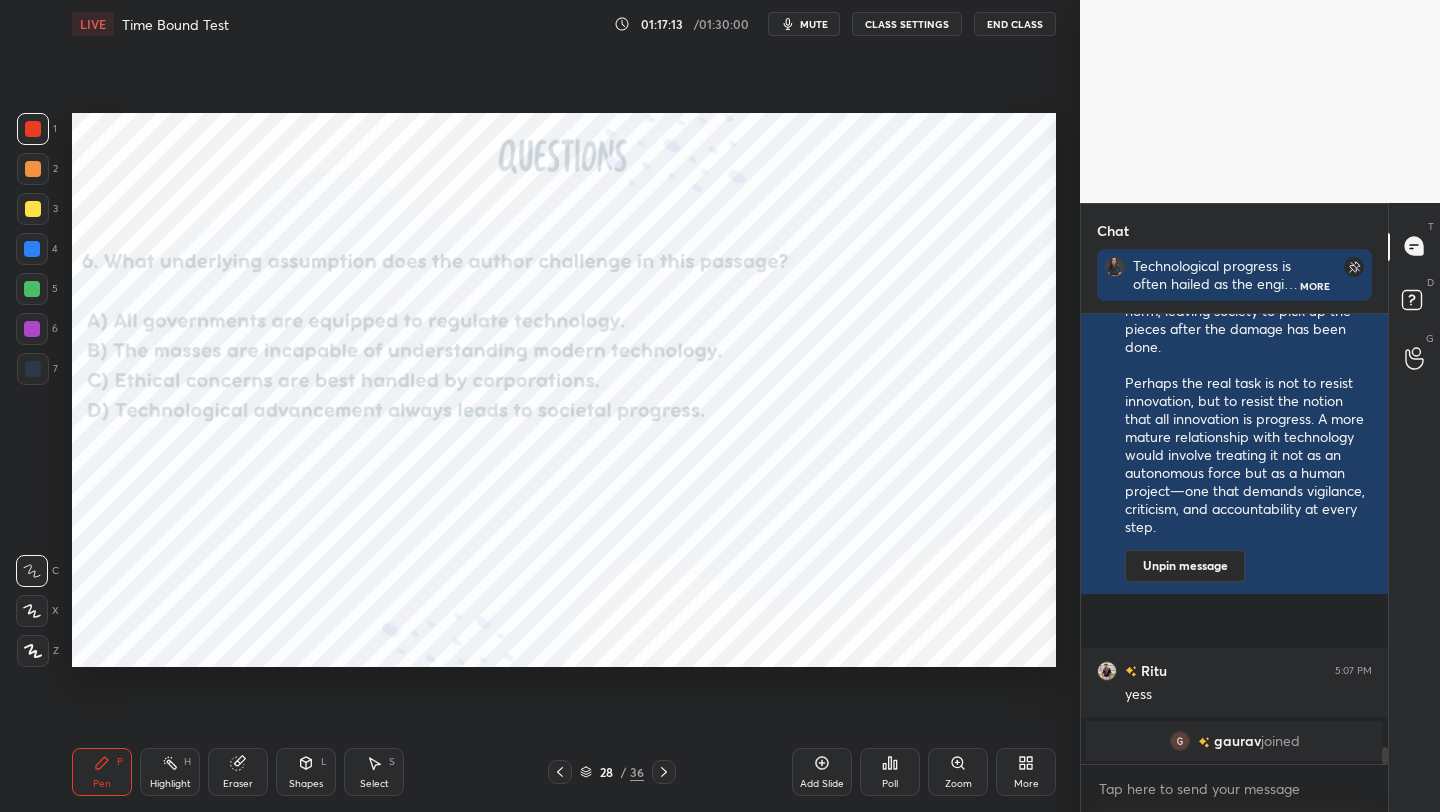scroll, scrollTop: 7731, scrollLeft: 0, axis: vertical 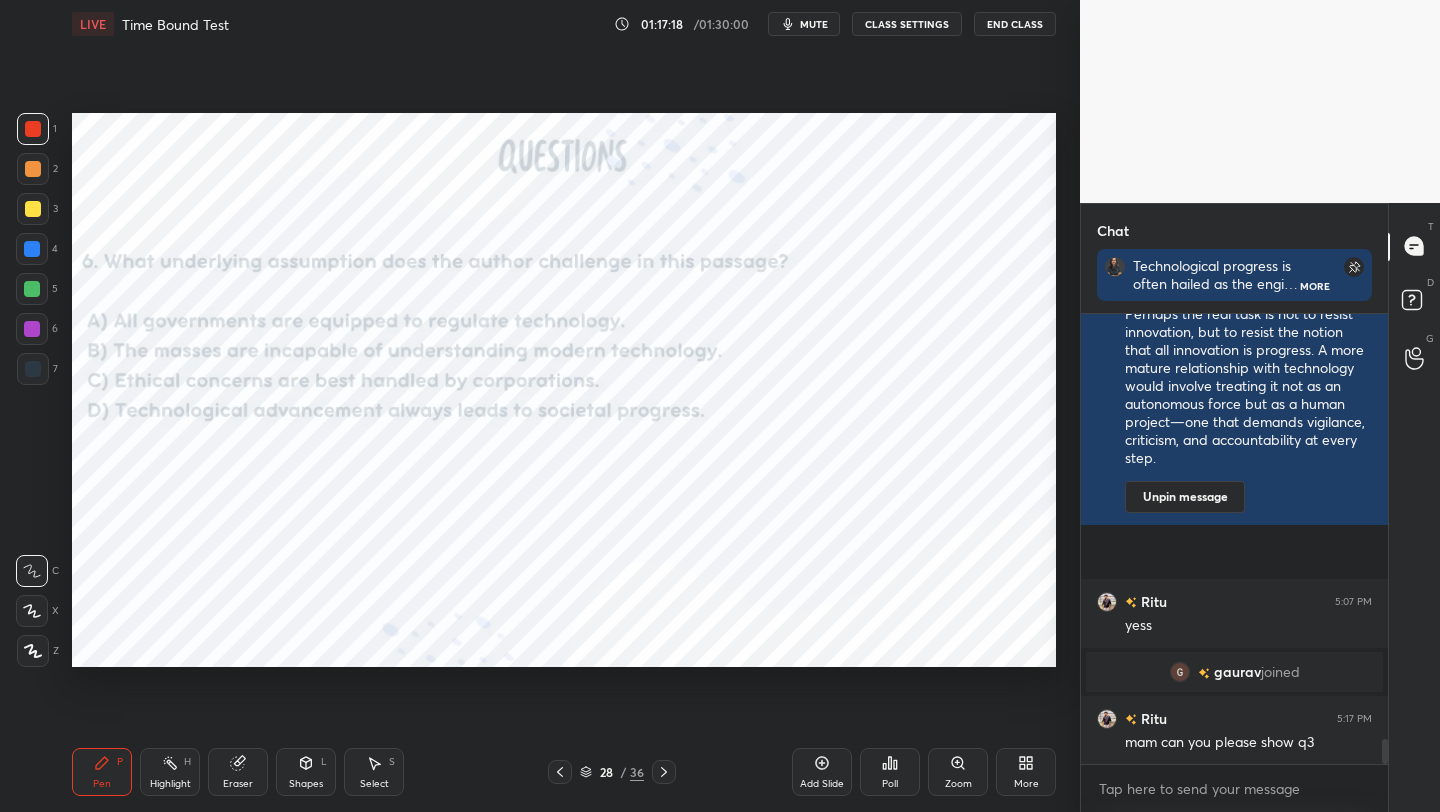 click at bounding box center [560, 772] 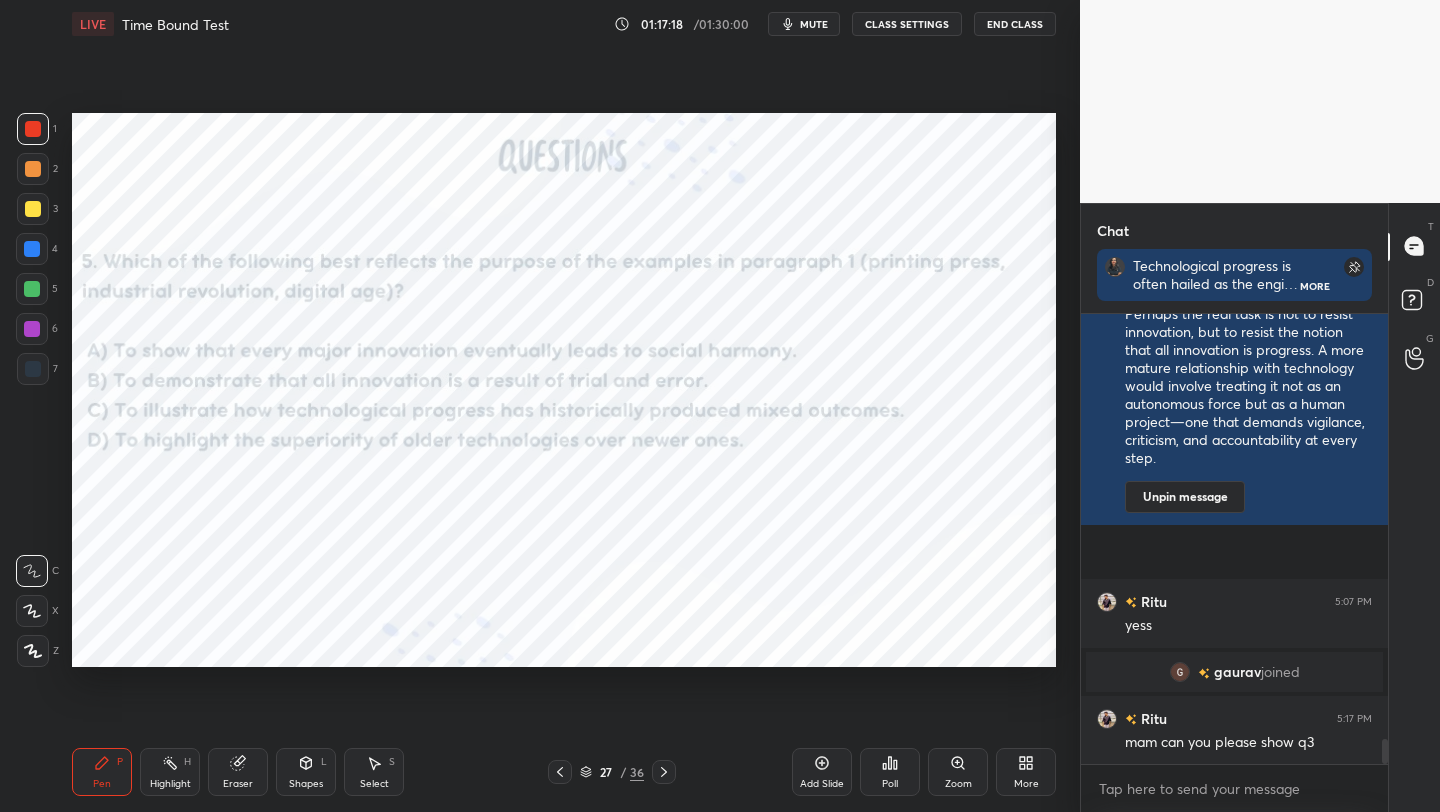 click at bounding box center (560, 772) 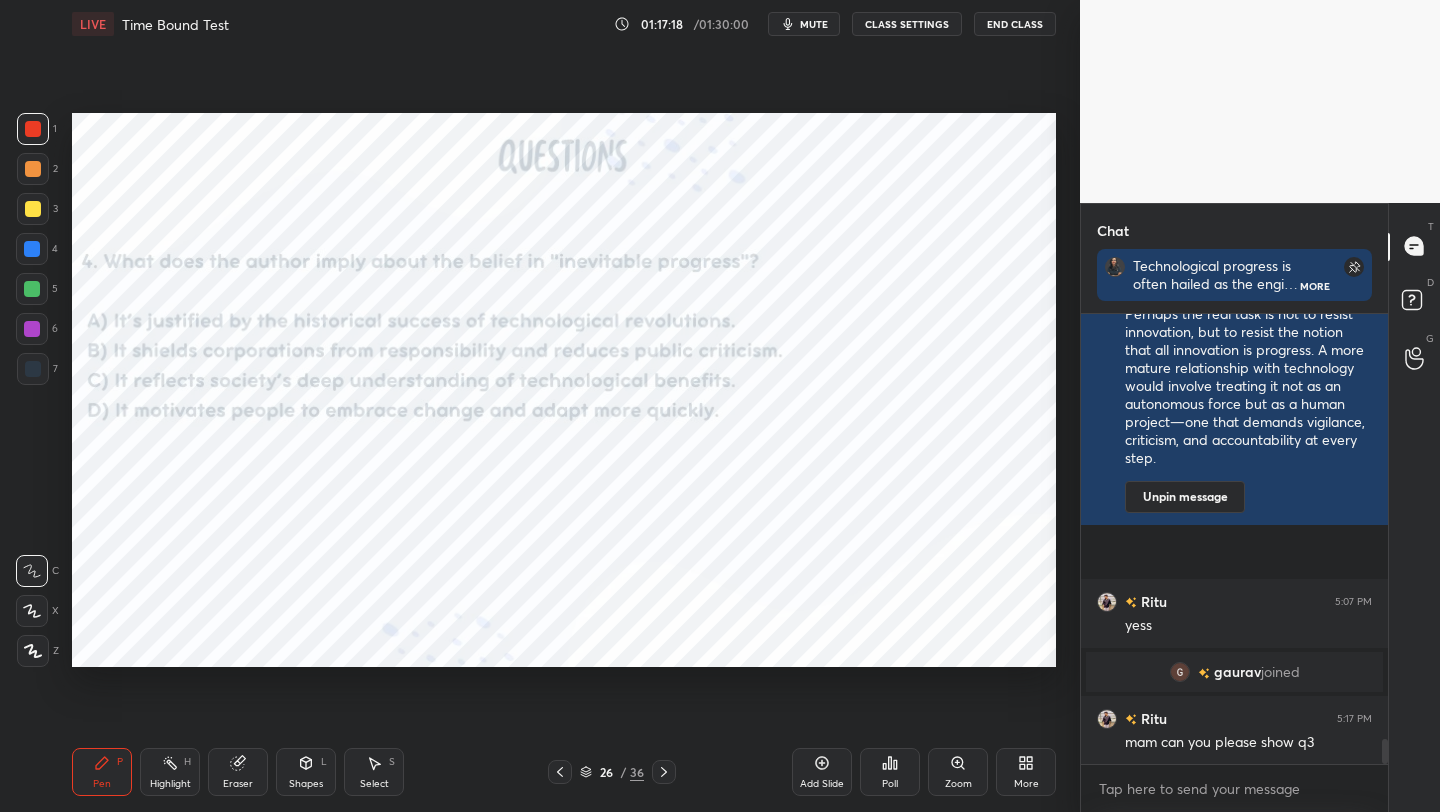 click at bounding box center [560, 772] 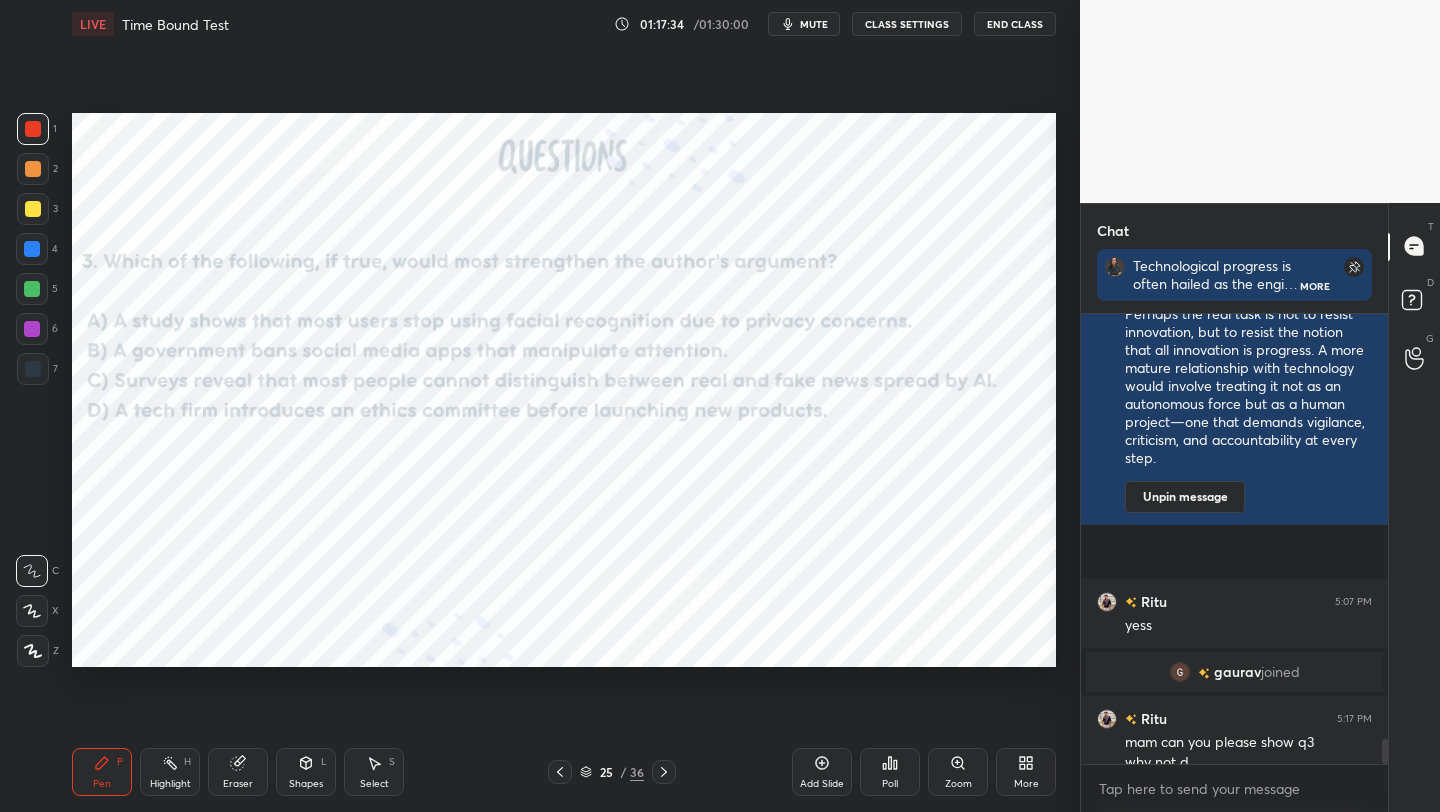 scroll, scrollTop: 7751, scrollLeft: 0, axis: vertical 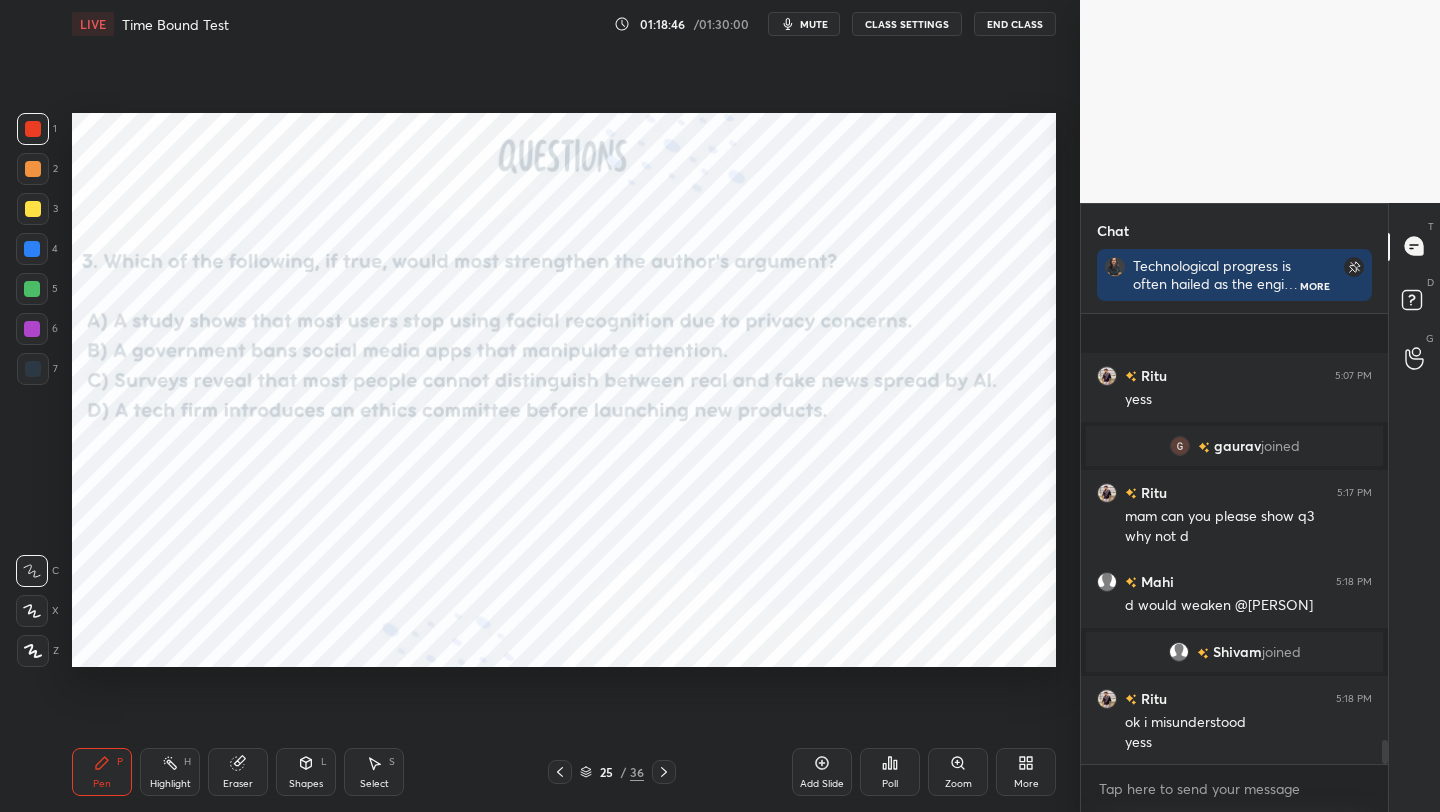 click 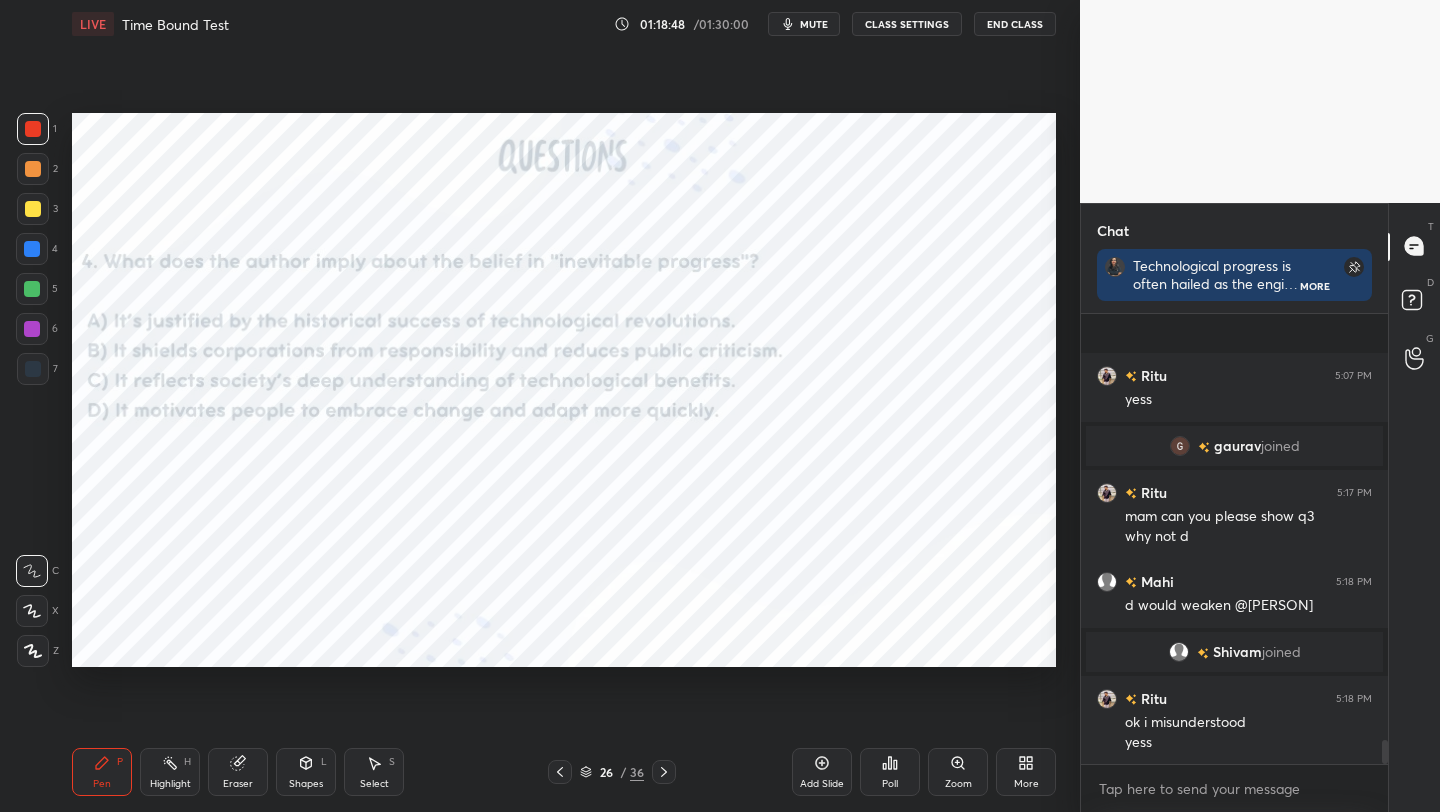 click 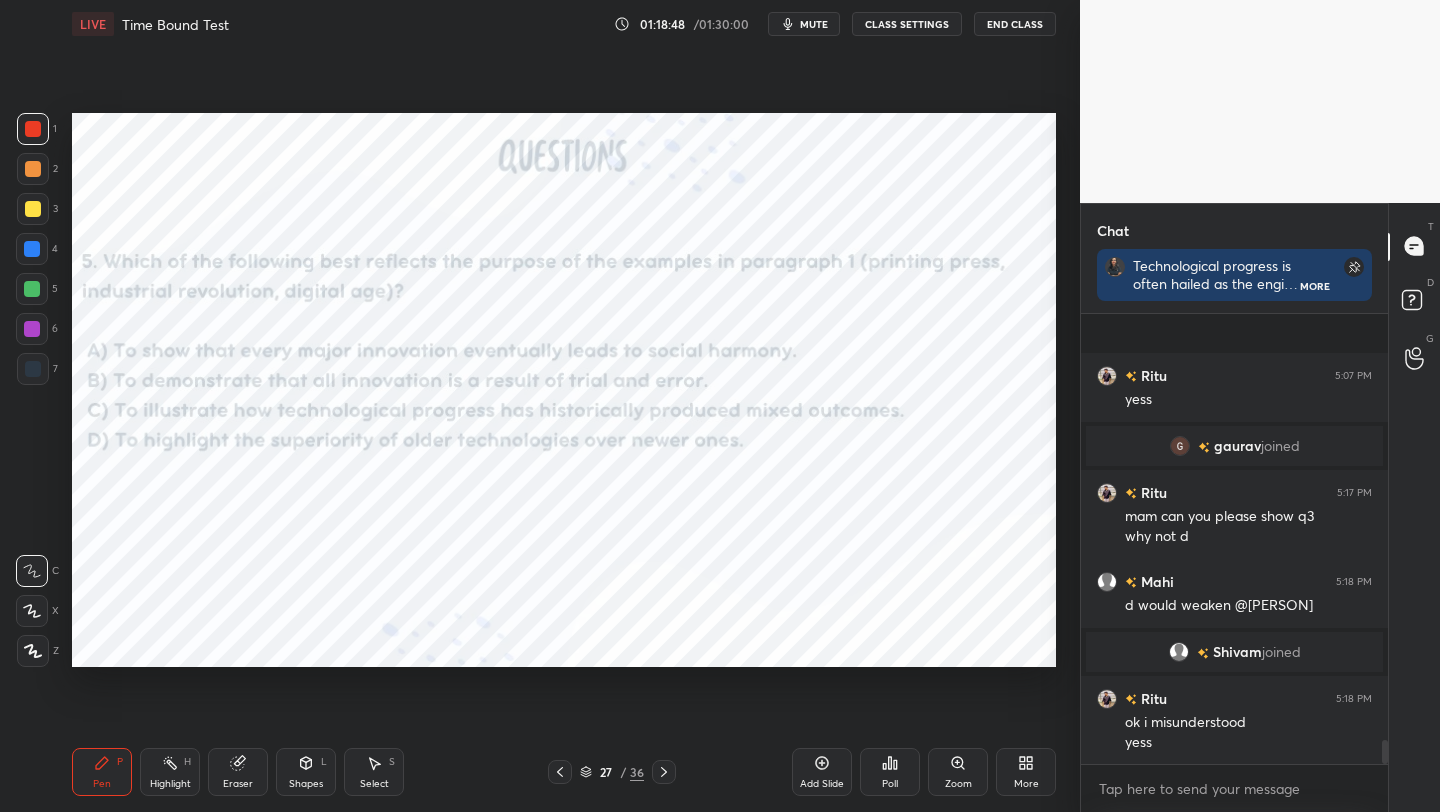 click 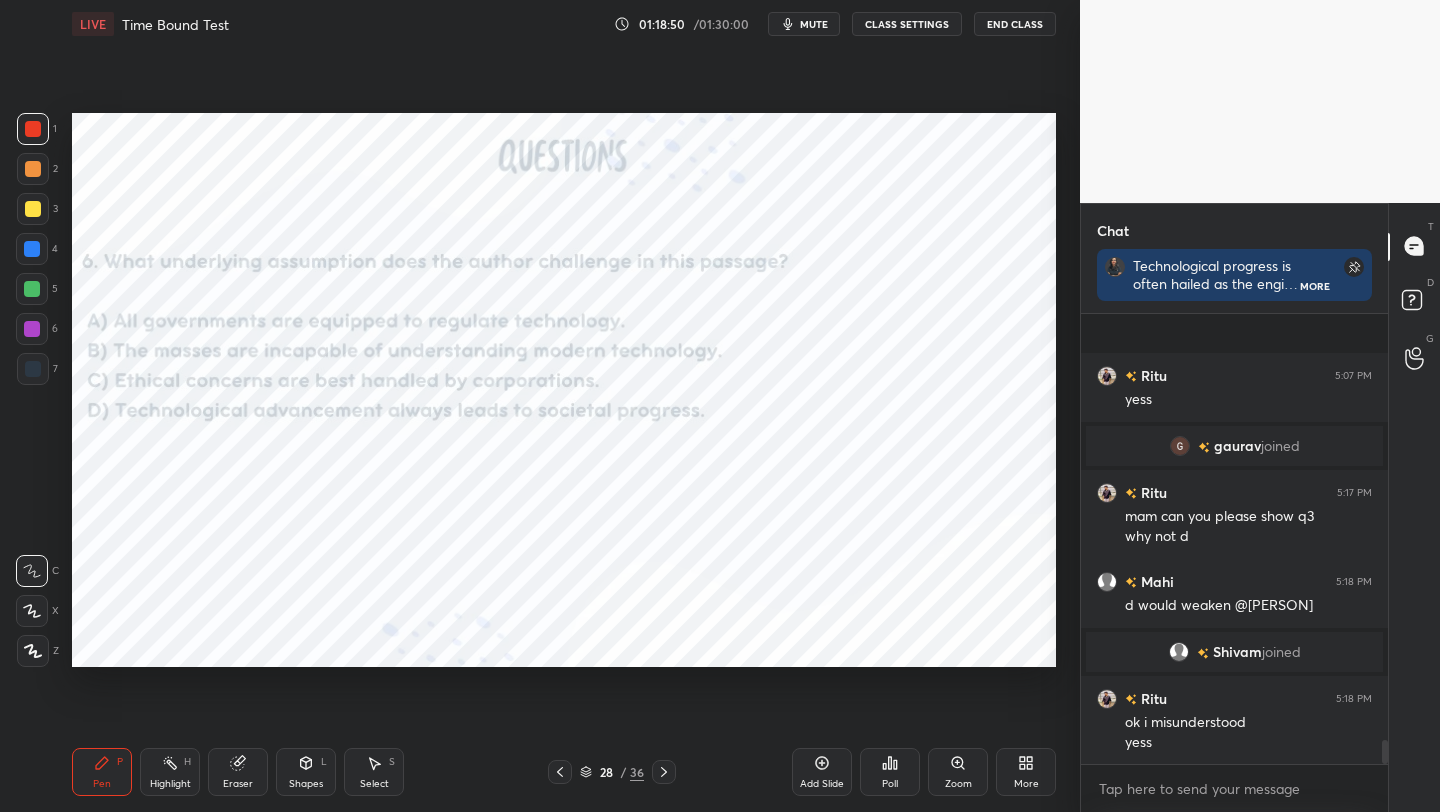 click 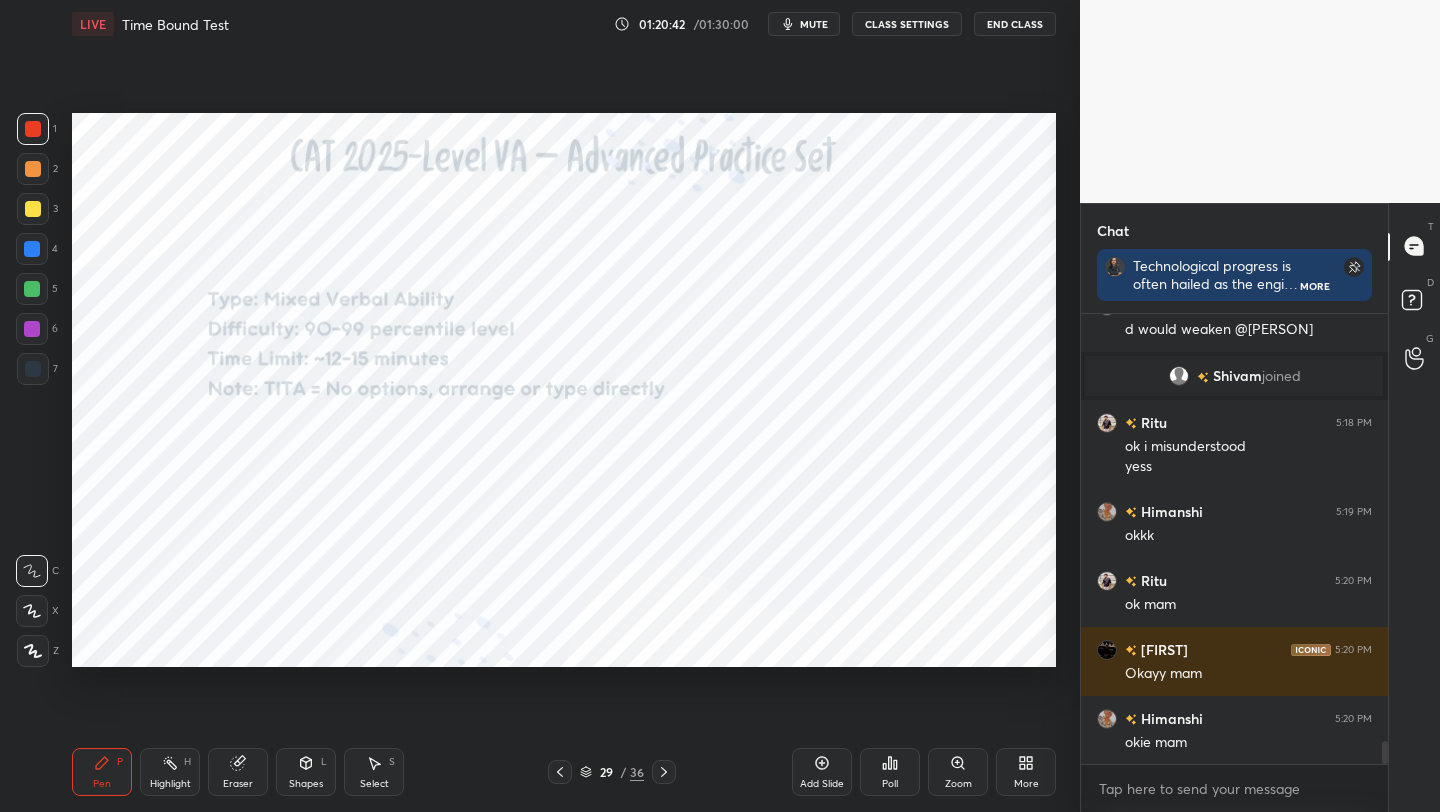 scroll, scrollTop: 8302, scrollLeft: 0, axis: vertical 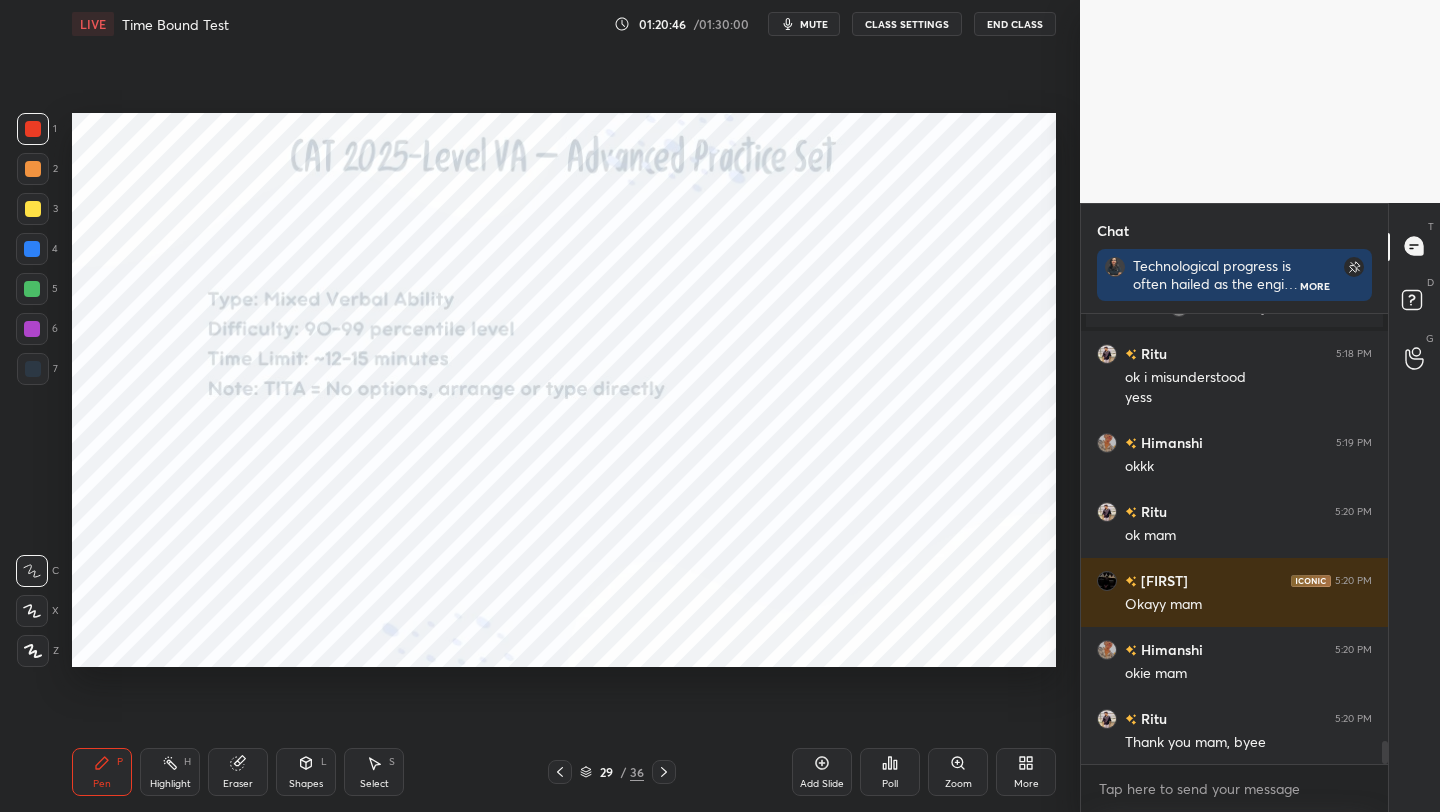 click on "mute" at bounding box center [814, 24] 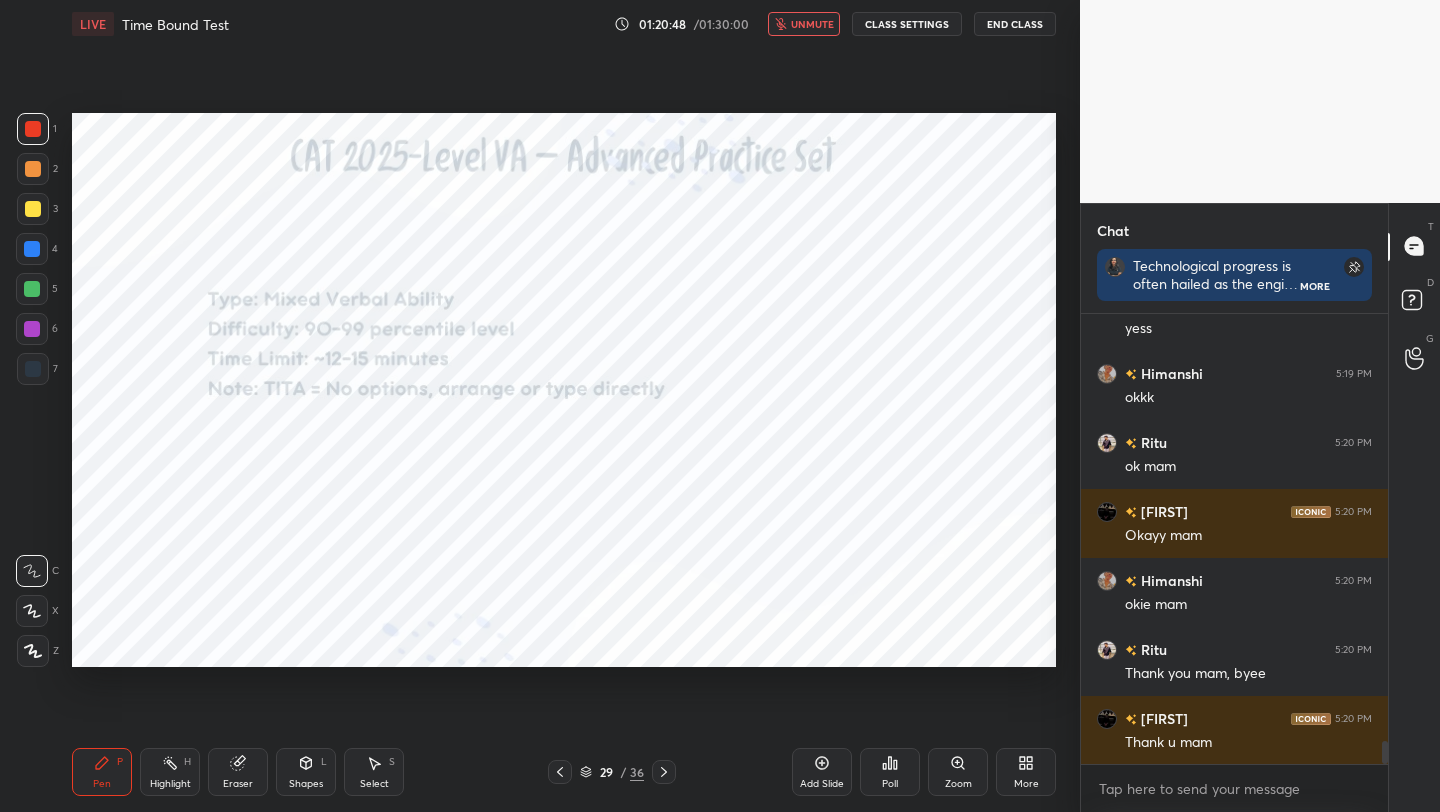 scroll, scrollTop: 8440, scrollLeft: 0, axis: vertical 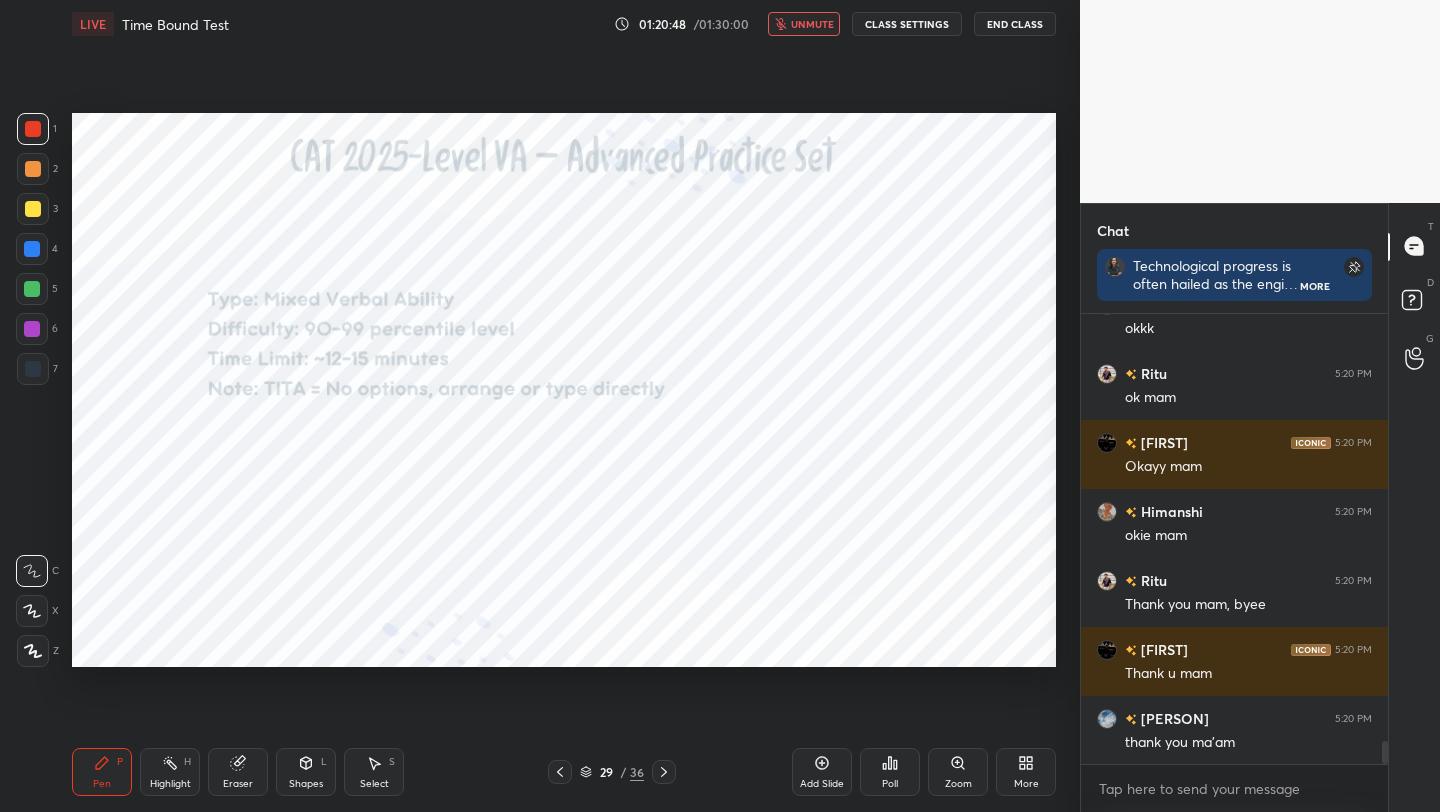 click on "End Class" at bounding box center [1015, 24] 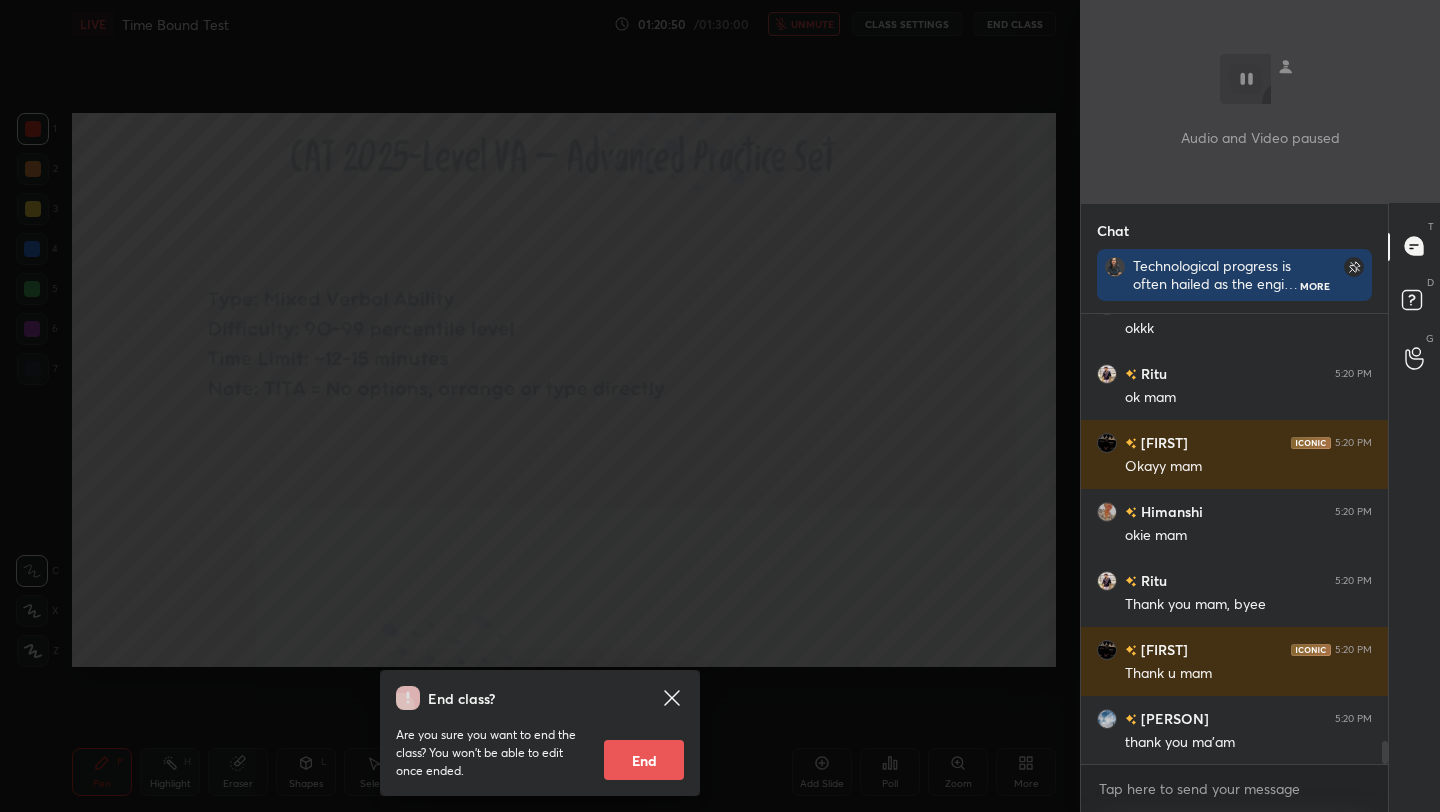 scroll, scrollTop: 8509, scrollLeft: 0, axis: vertical 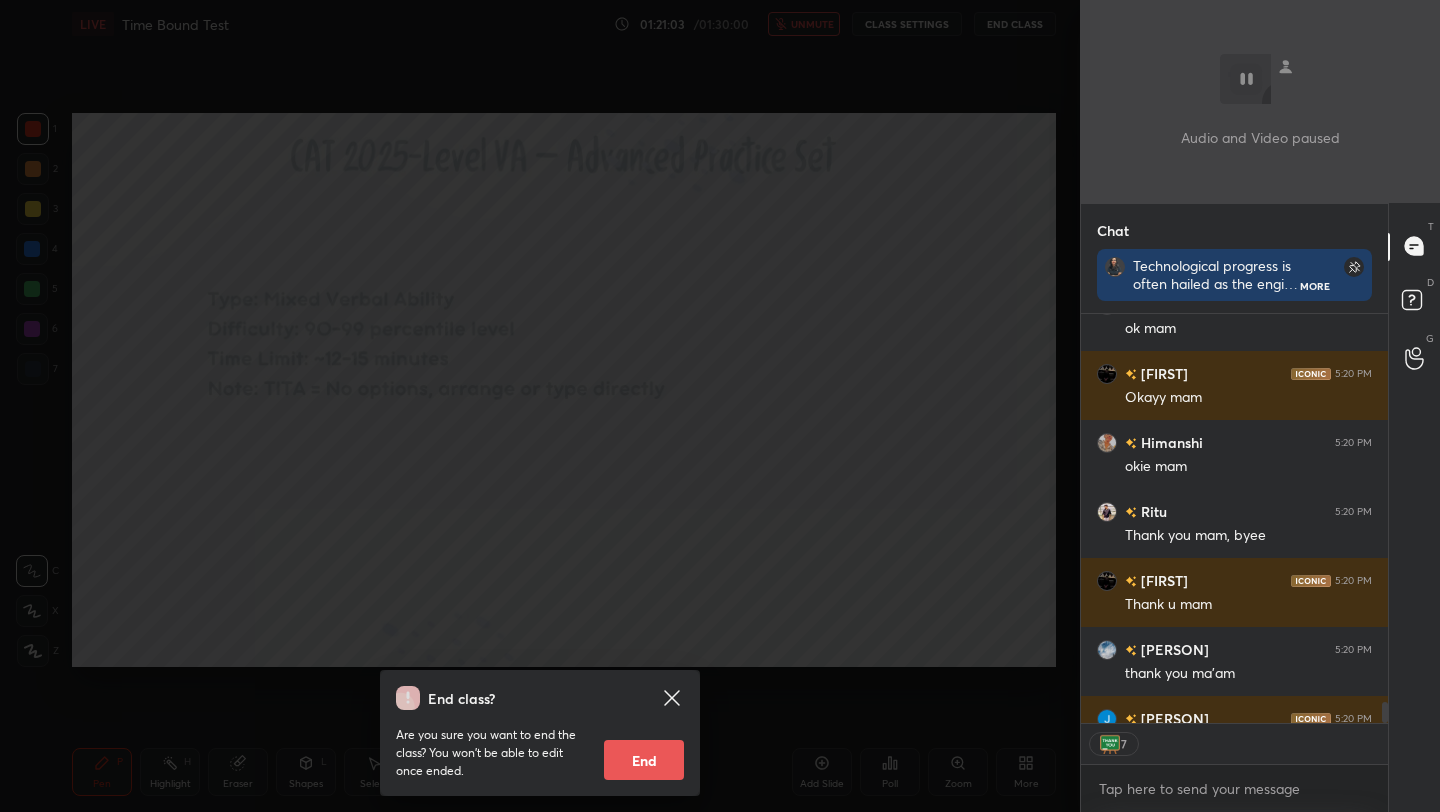 type on "x" 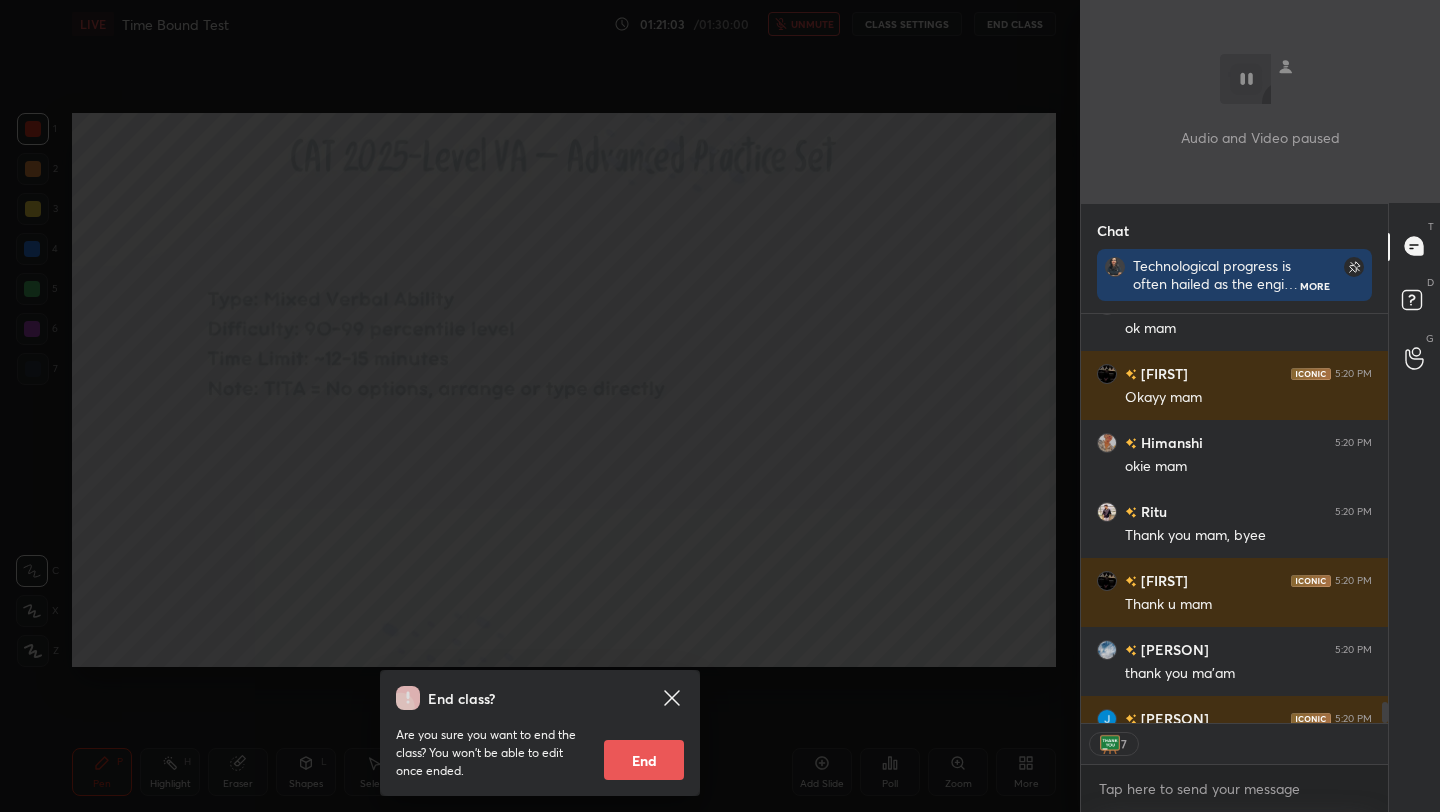 scroll, scrollTop: 7, scrollLeft: 7, axis: both 